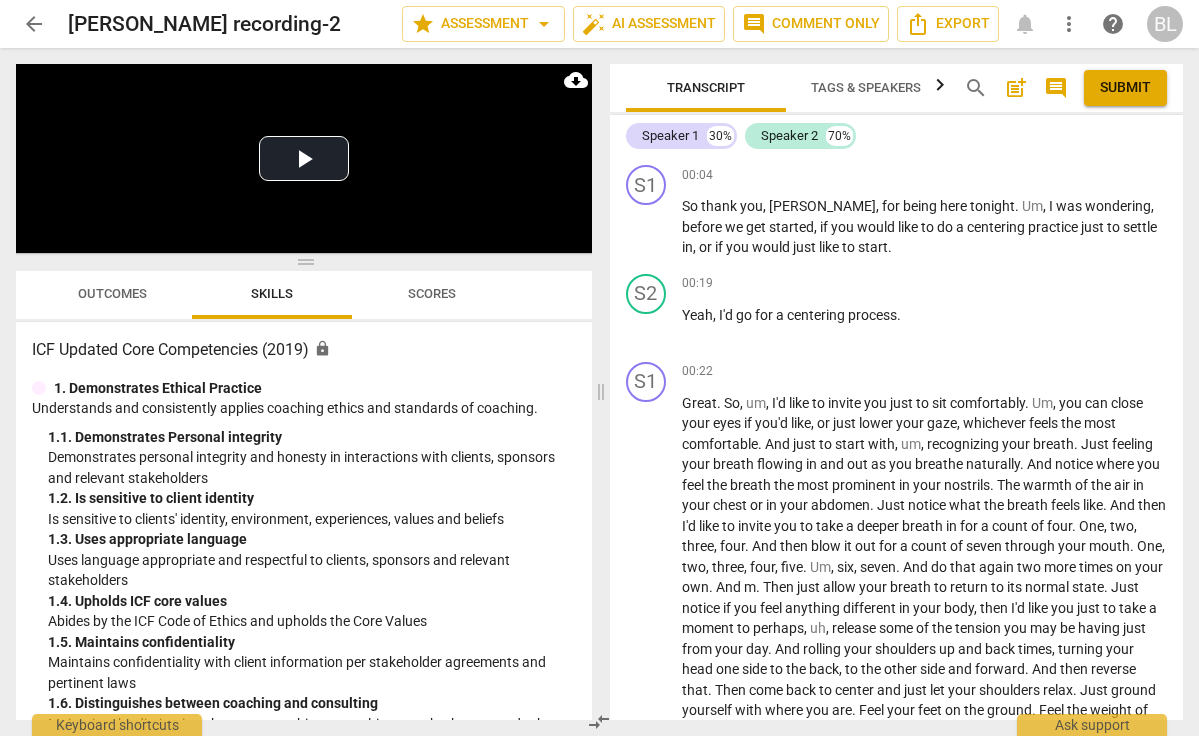 scroll, scrollTop: 0, scrollLeft: 0, axis: both 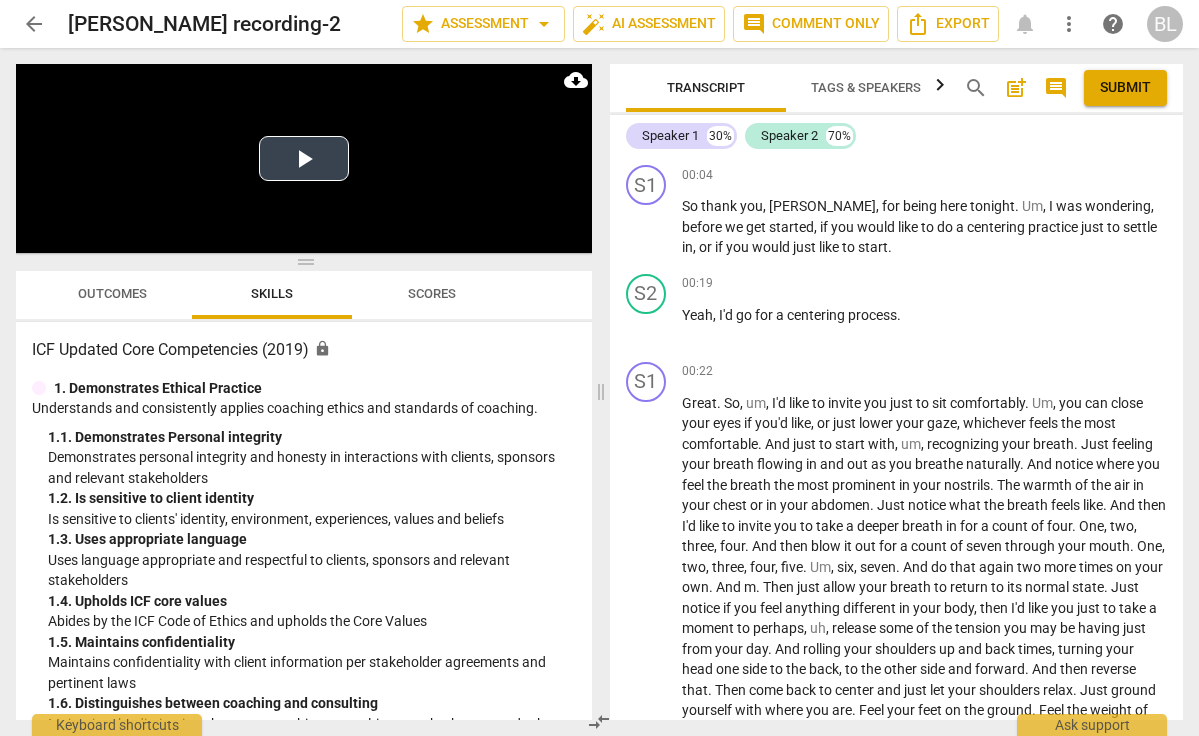 click on "Play Video" at bounding box center (304, 158) 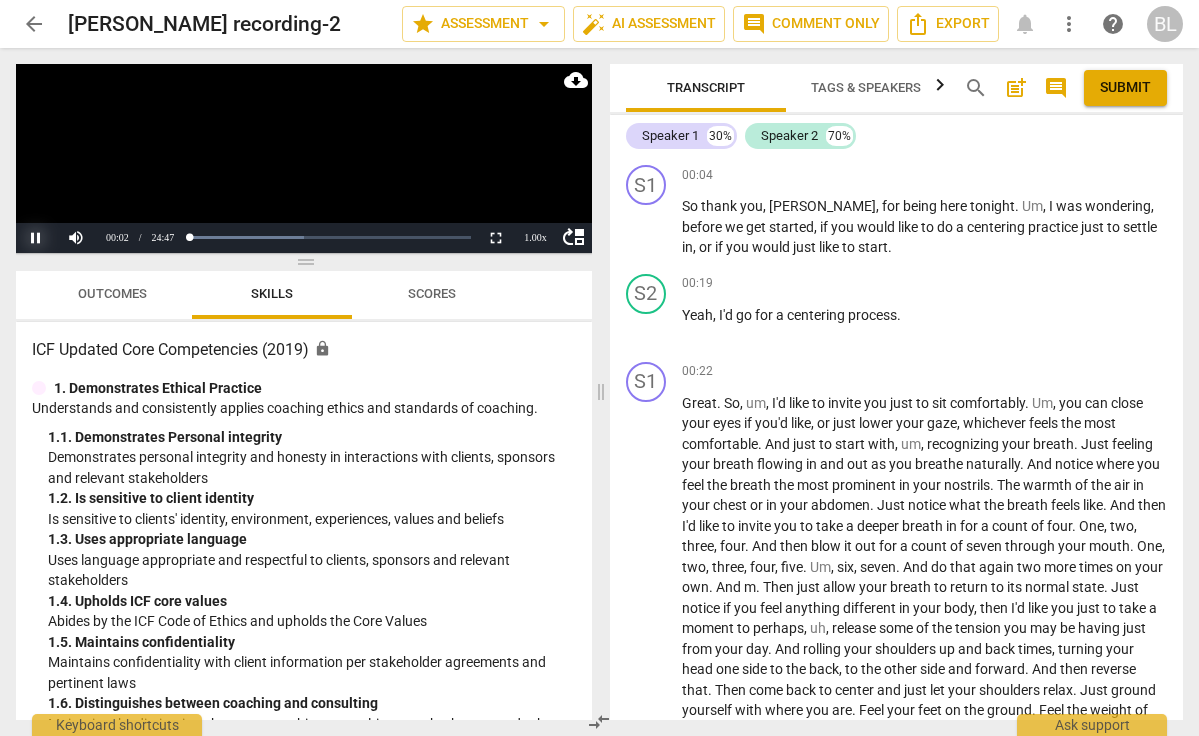 click on "Pause" at bounding box center [36, 238] 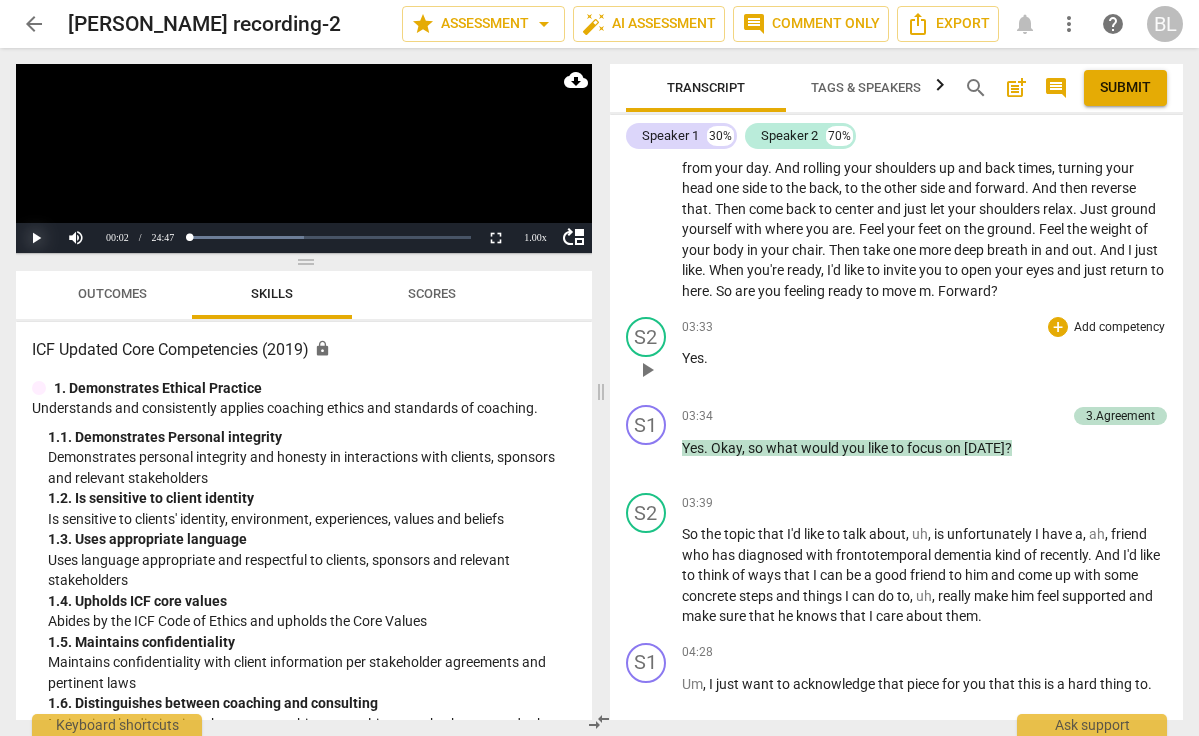 scroll, scrollTop: 485, scrollLeft: 0, axis: vertical 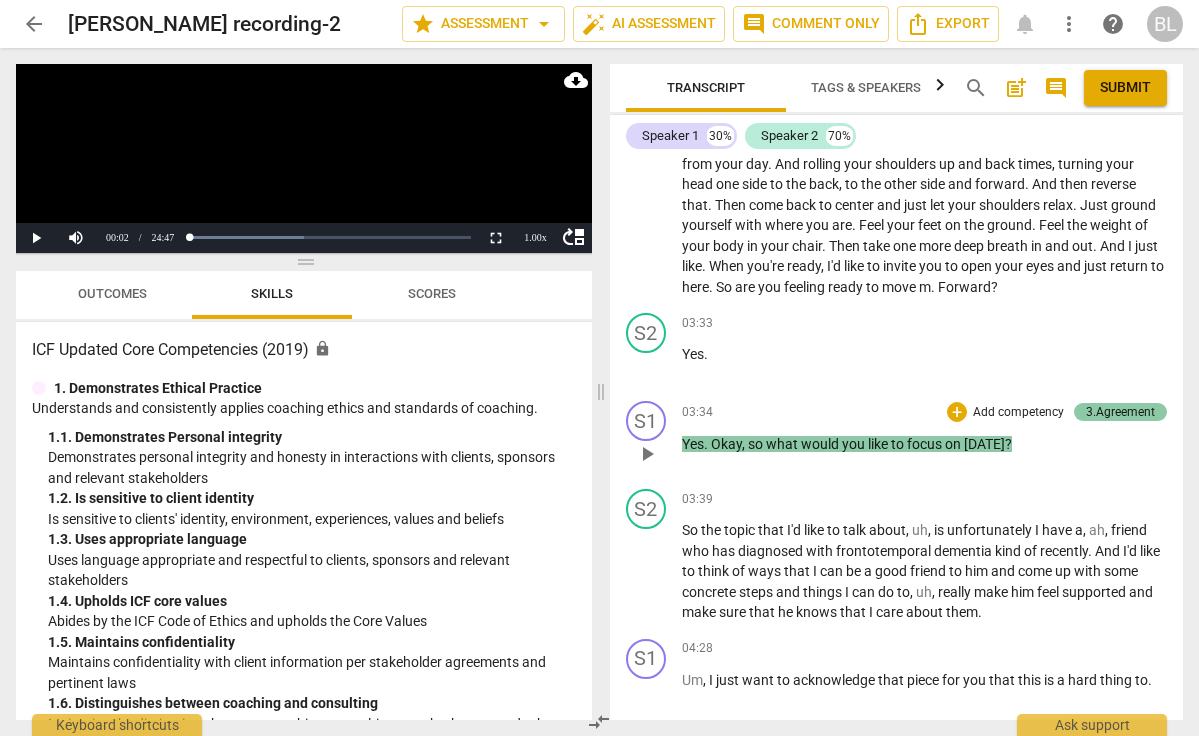 click on "3.Agreement" at bounding box center [1120, 412] 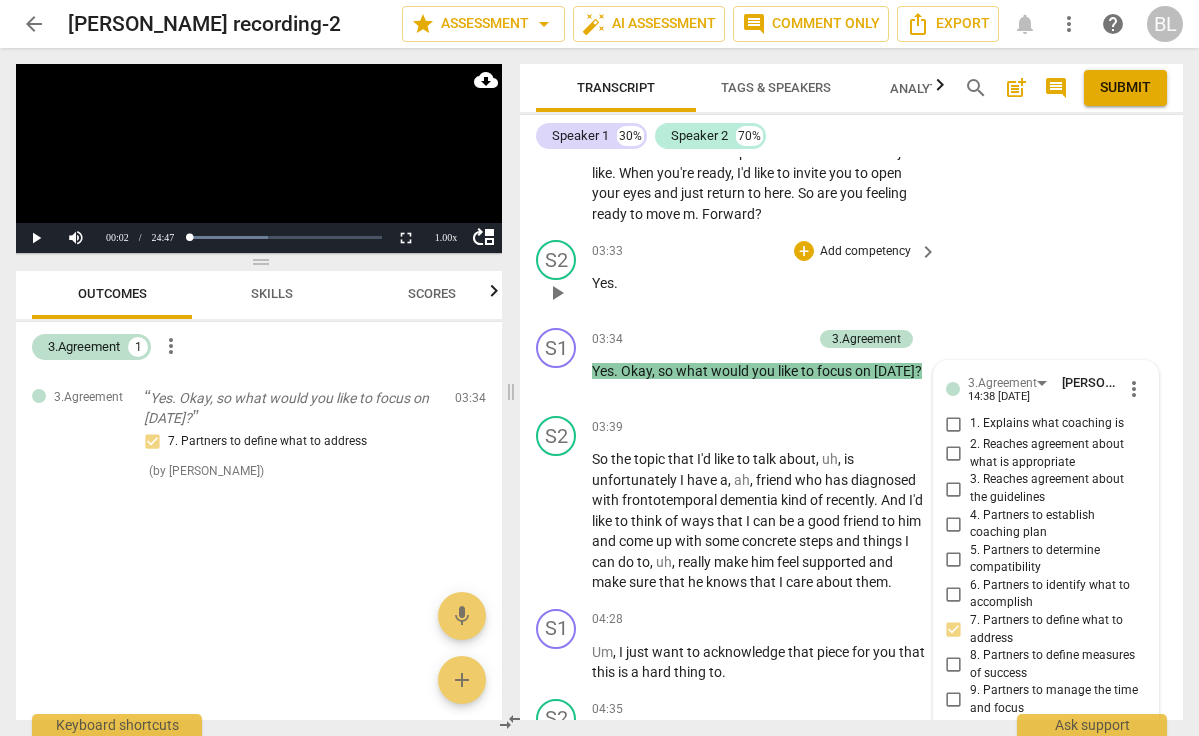 scroll, scrollTop: 770, scrollLeft: 0, axis: vertical 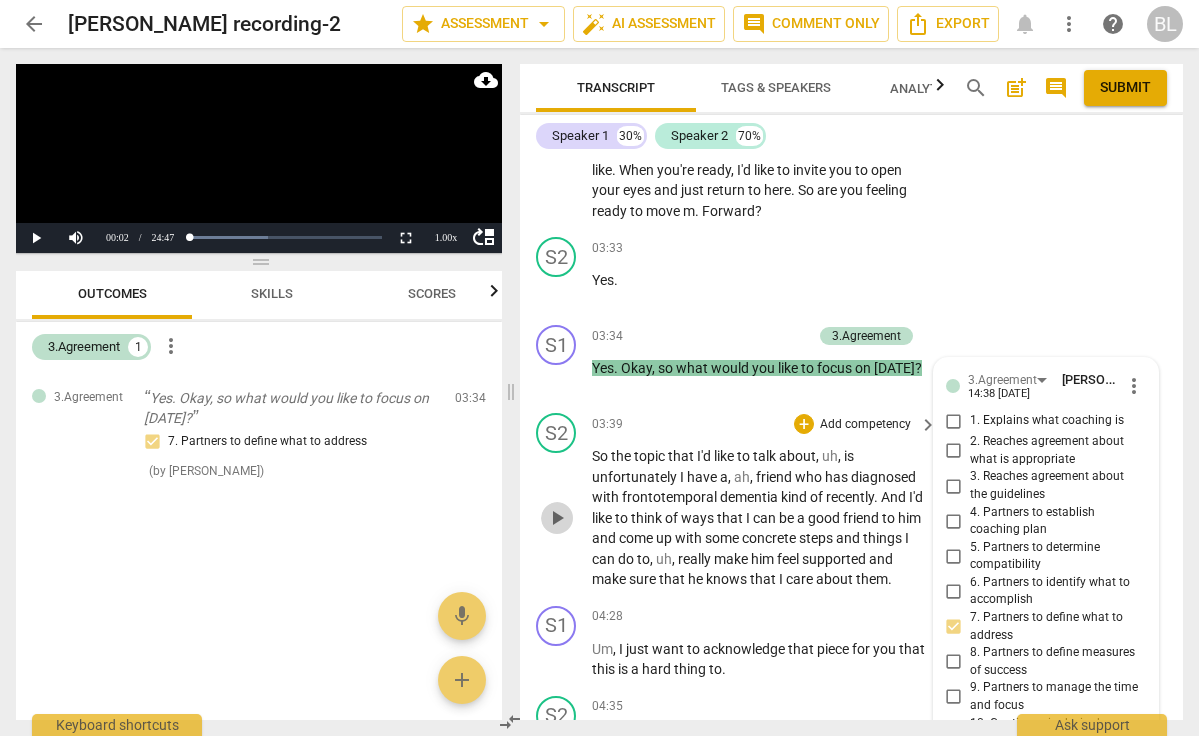 click on "play_arrow" at bounding box center (557, 518) 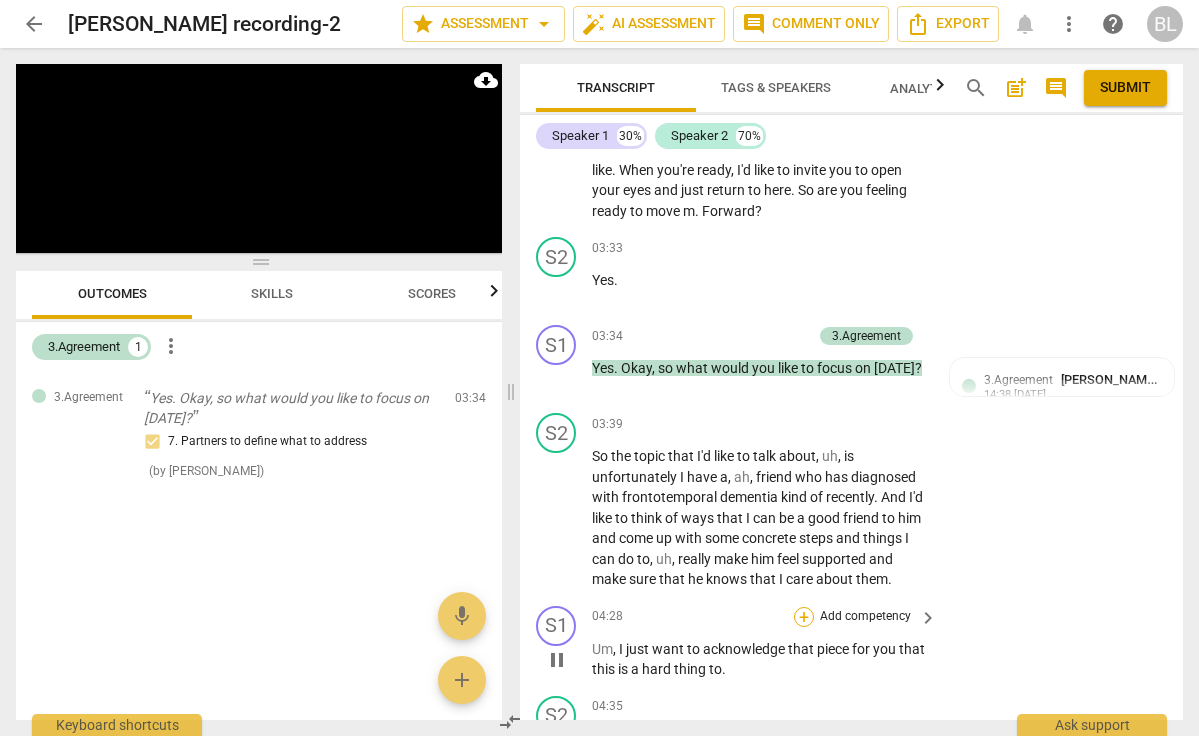 click on "+" at bounding box center [804, 617] 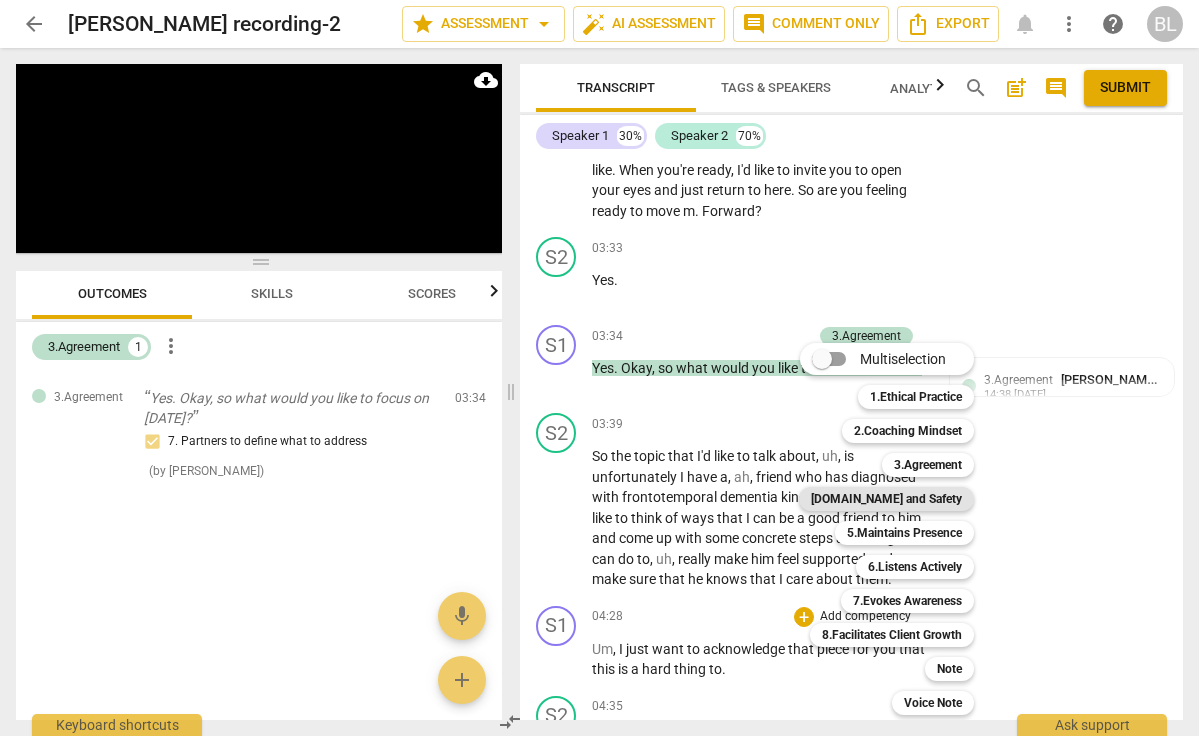 click on "[DOMAIN_NAME] and Safety" at bounding box center (886, 499) 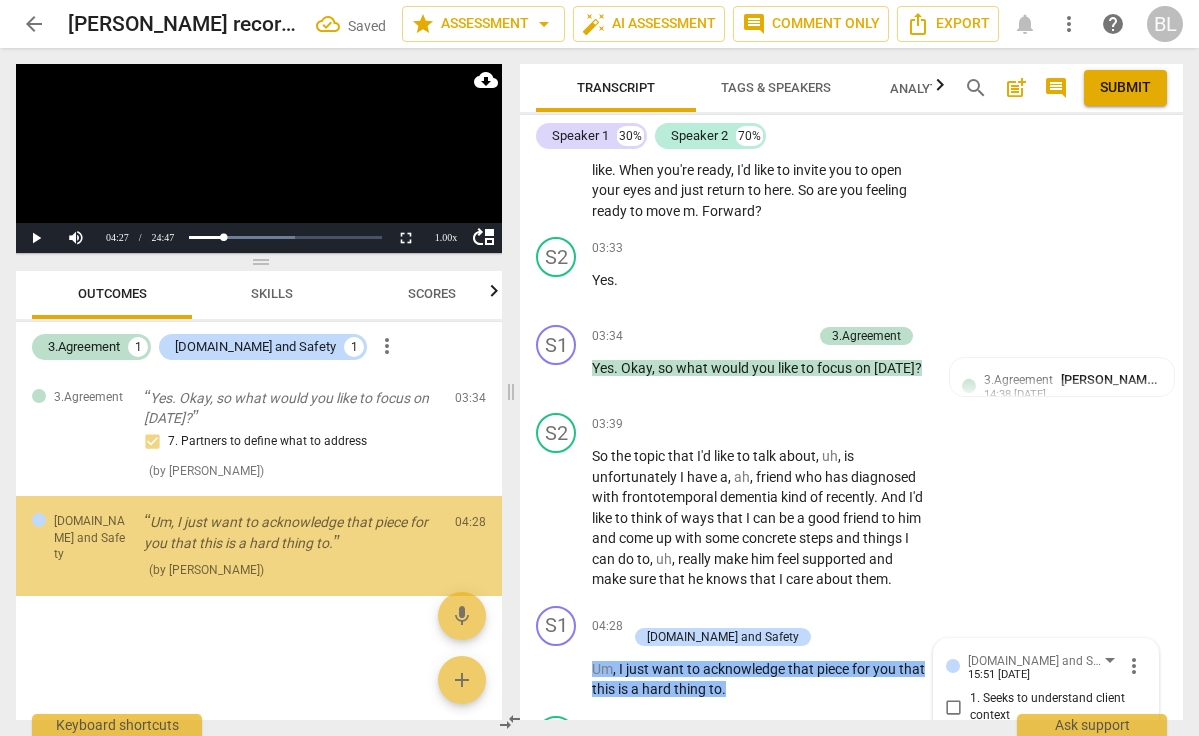 scroll, scrollTop: 1238, scrollLeft: 0, axis: vertical 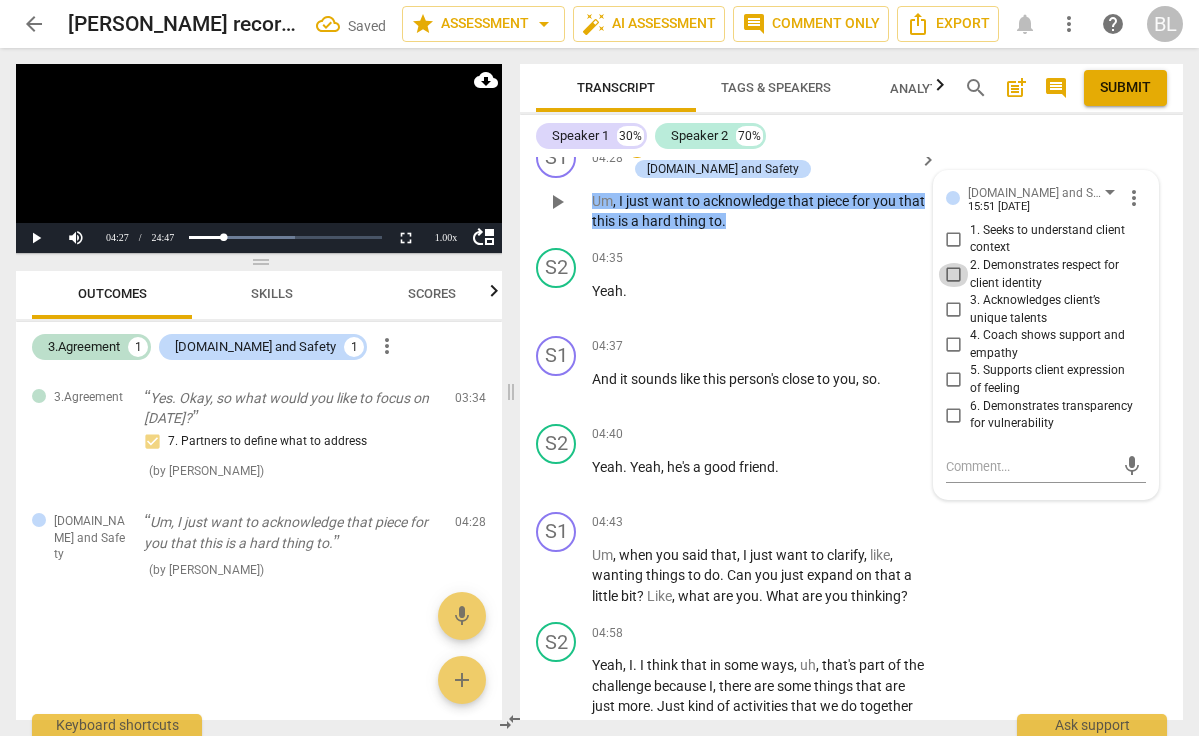 click on "2. Demonstrates respect for client identity" at bounding box center [954, 275] 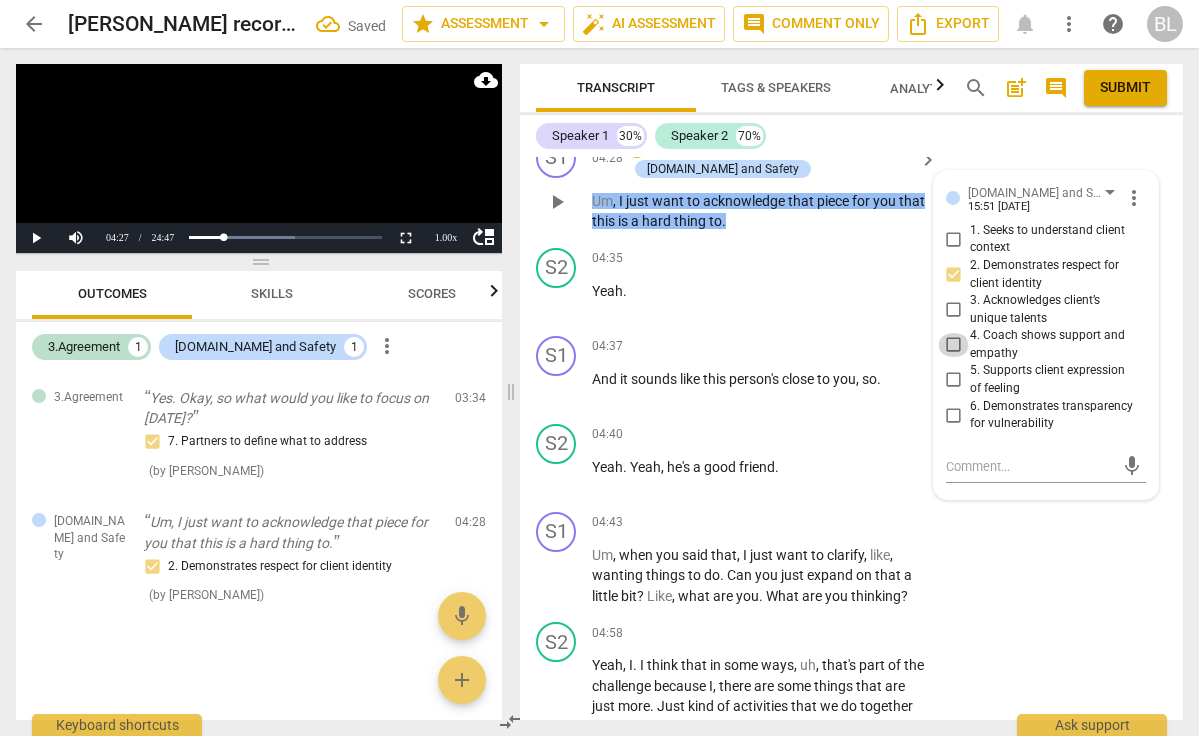 click on "4. Coach shows support and empathy" at bounding box center [954, 345] 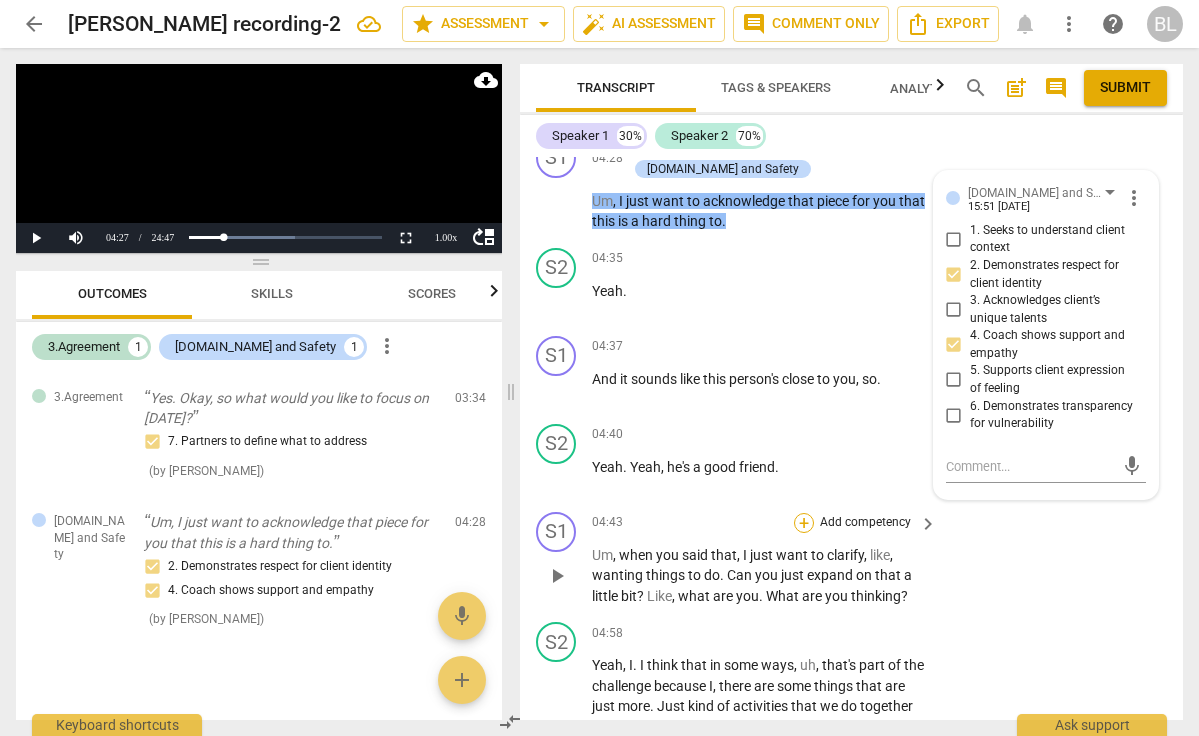 click on "+" at bounding box center (804, 523) 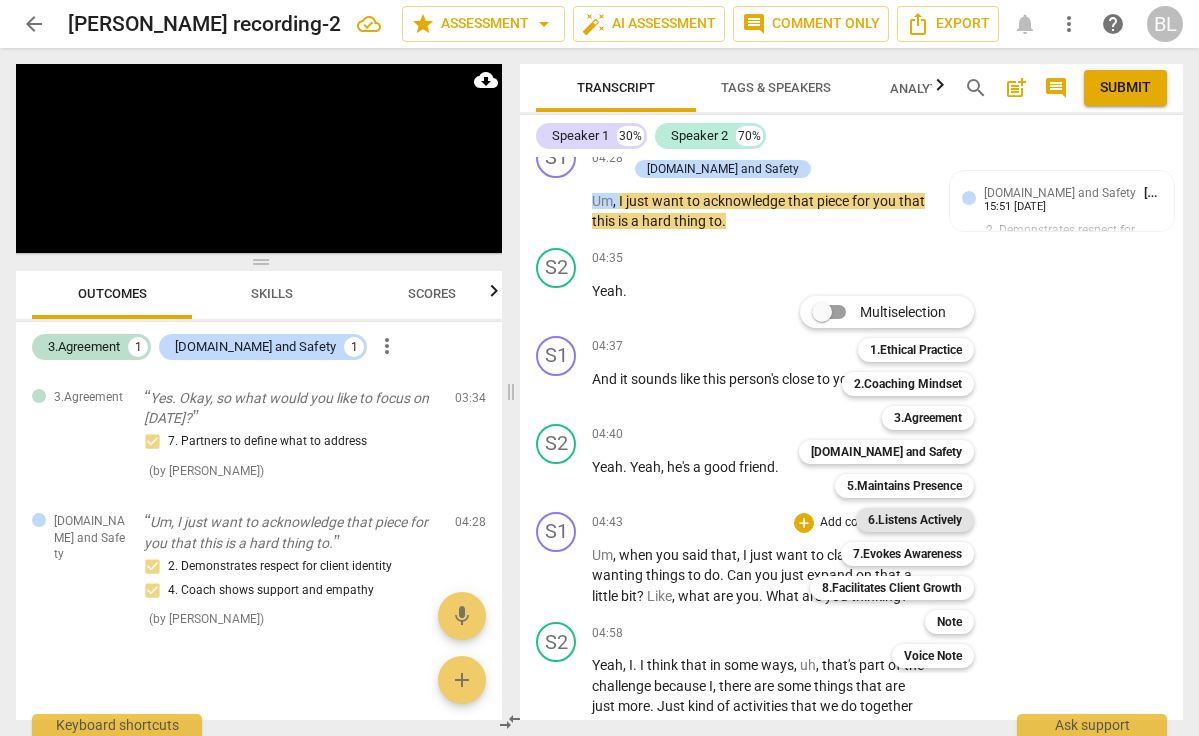 click on "6.Listens Actively" at bounding box center [915, 520] 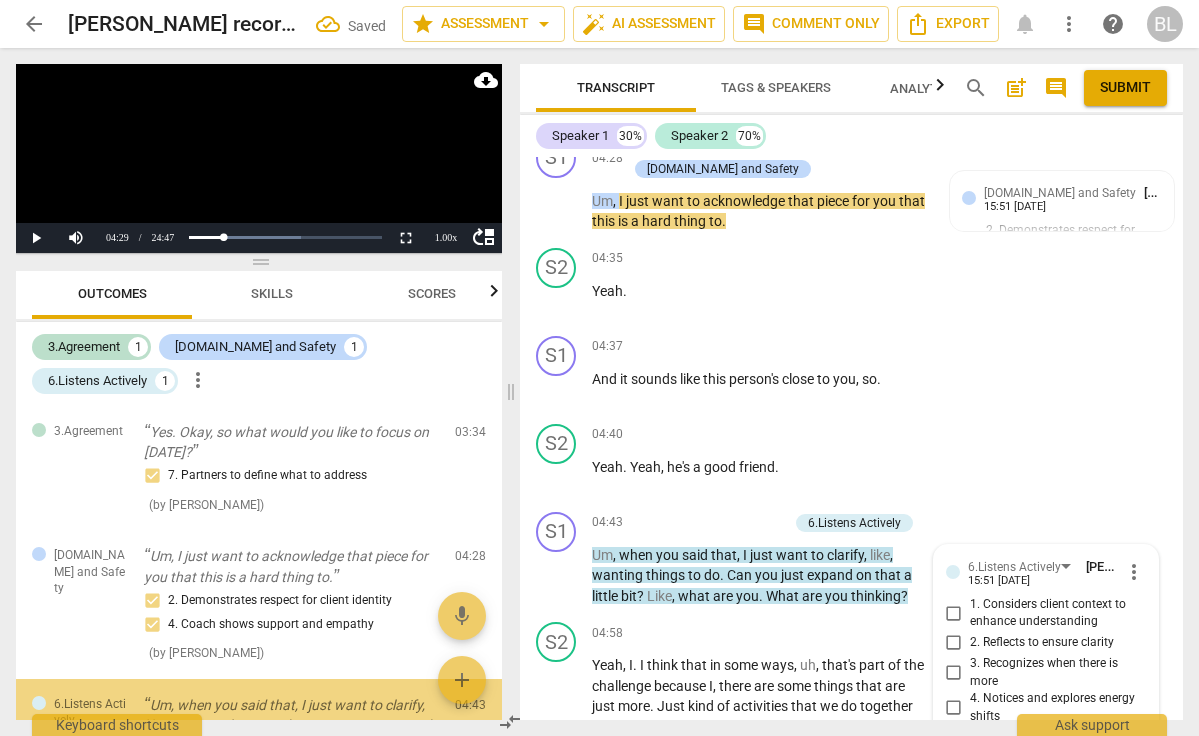 scroll, scrollTop: 181, scrollLeft: 0, axis: vertical 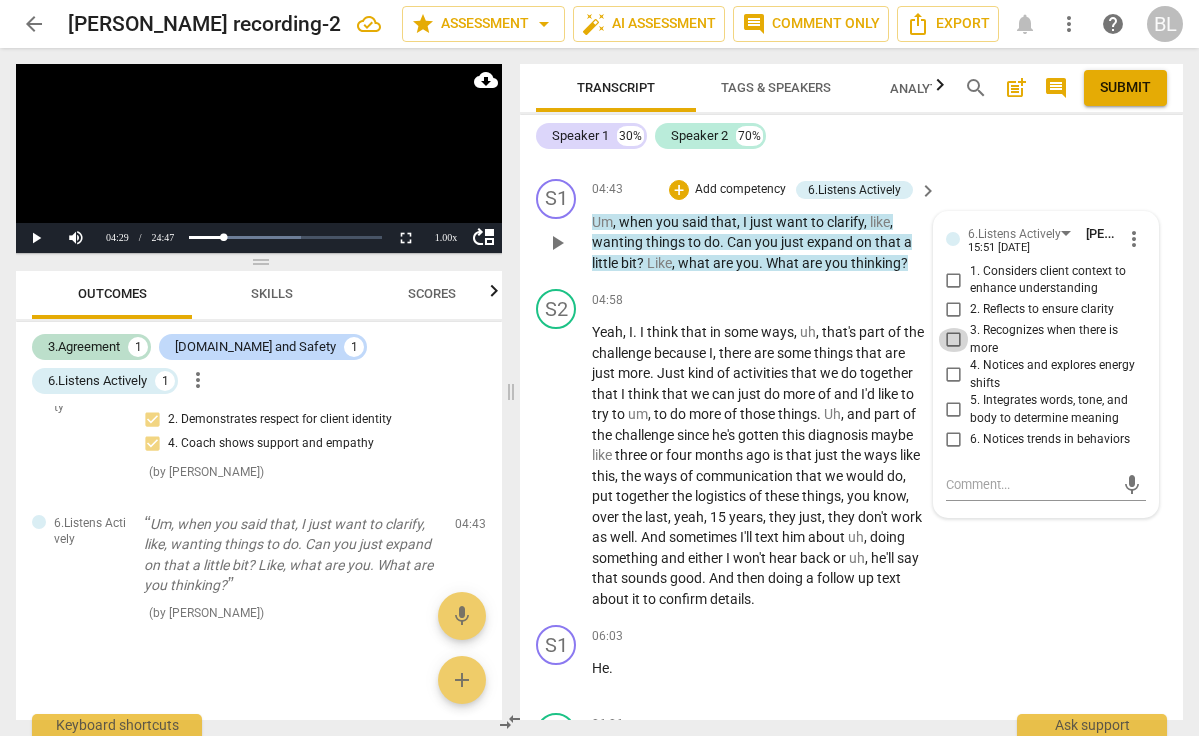 click on "3. Recognizes when there is more" at bounding box center (954, 340) 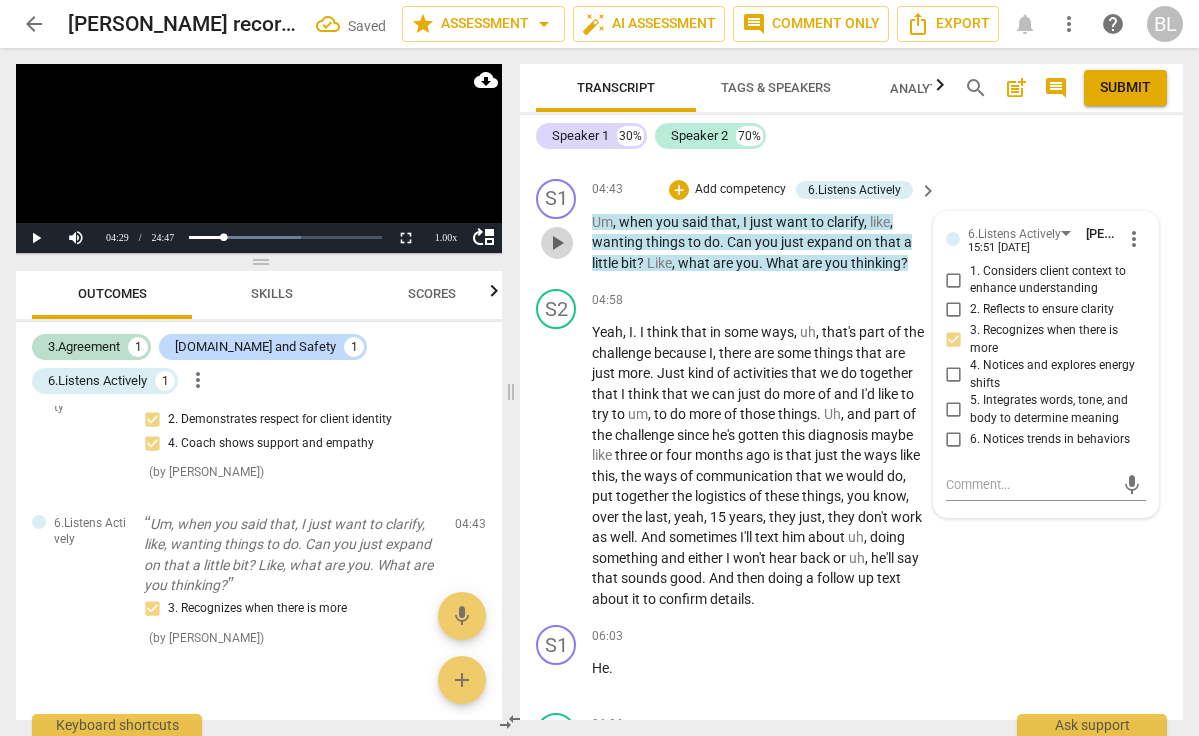 click on "play_arrow" at bounding box center [557, 243] 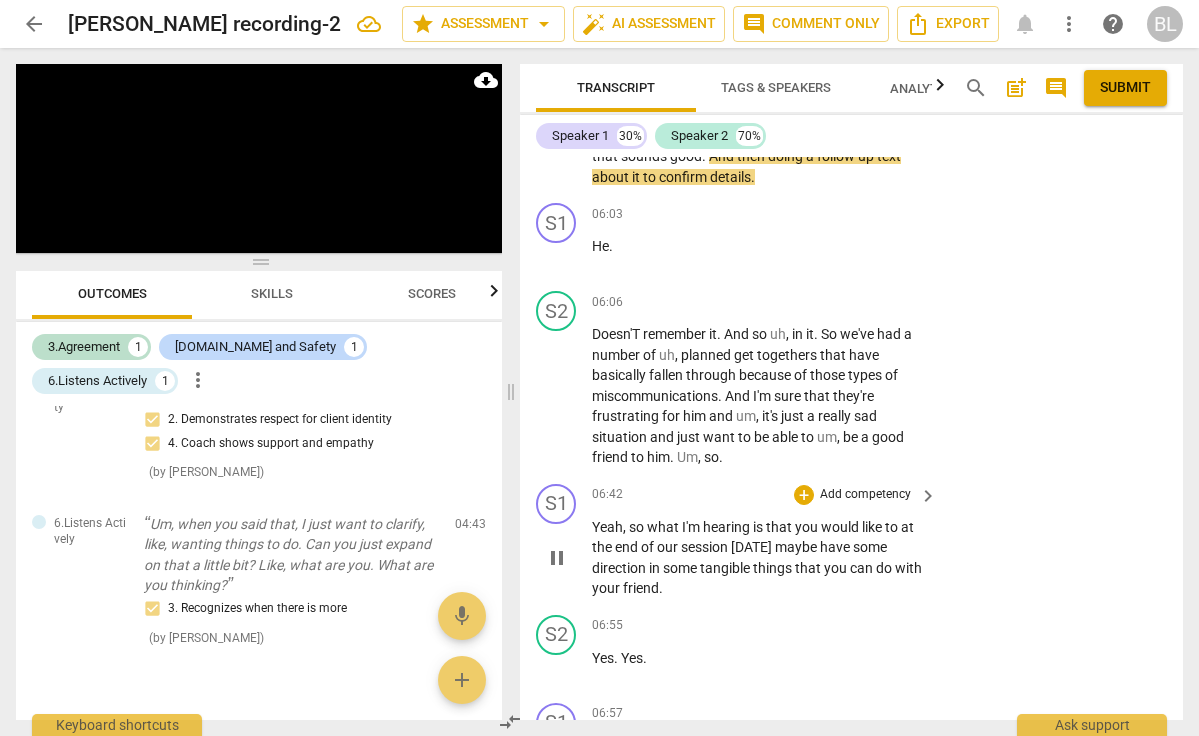 scroll, scrollTop: 1997, scrollLeft: 0, axis: vertical 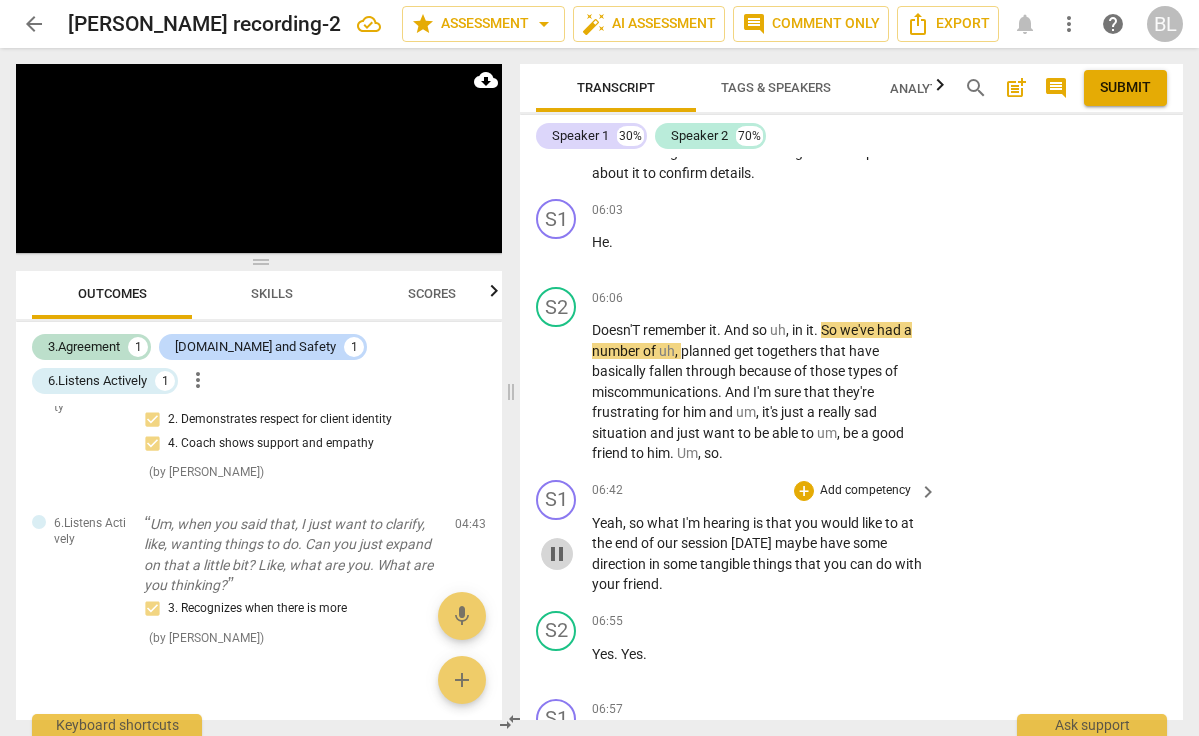 click on "pause" at bounding box center [557, 554] 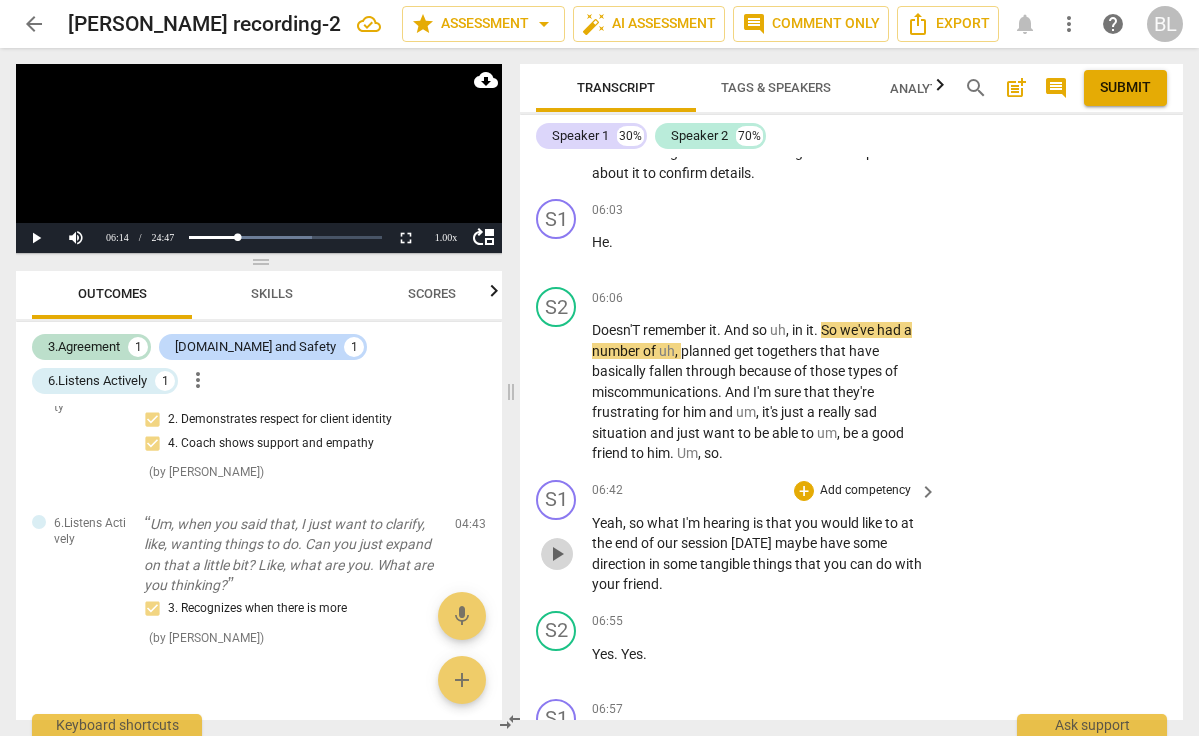 click on "play_arrow" at bounding box center [557, 554] 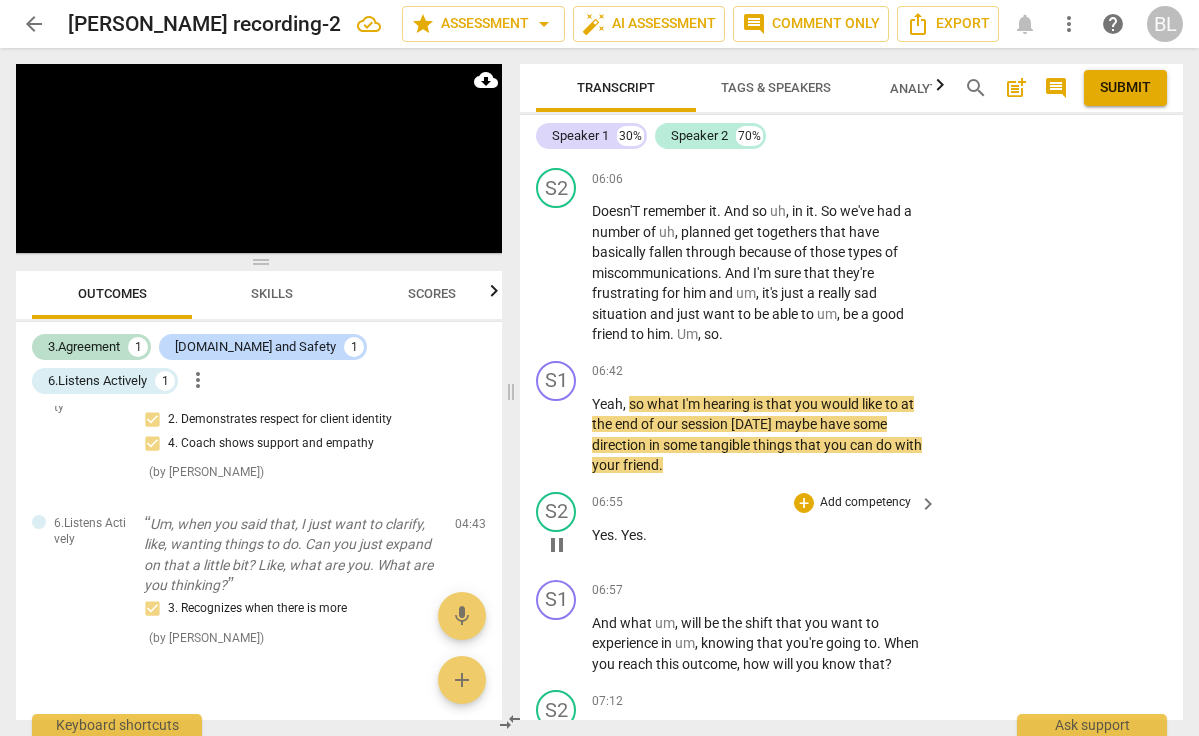 scroll, scrollTop: 2114, scrollLeft: 0, axis: vertical 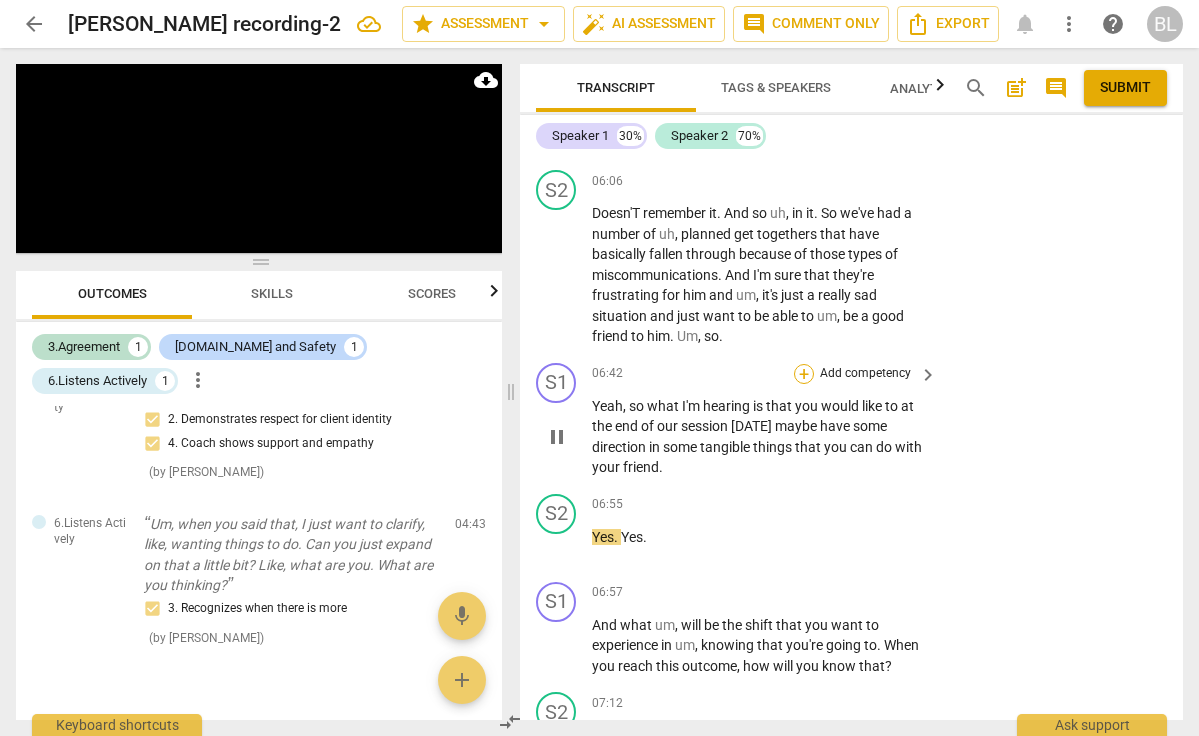 click on "+" at bounding box center [804, 374] 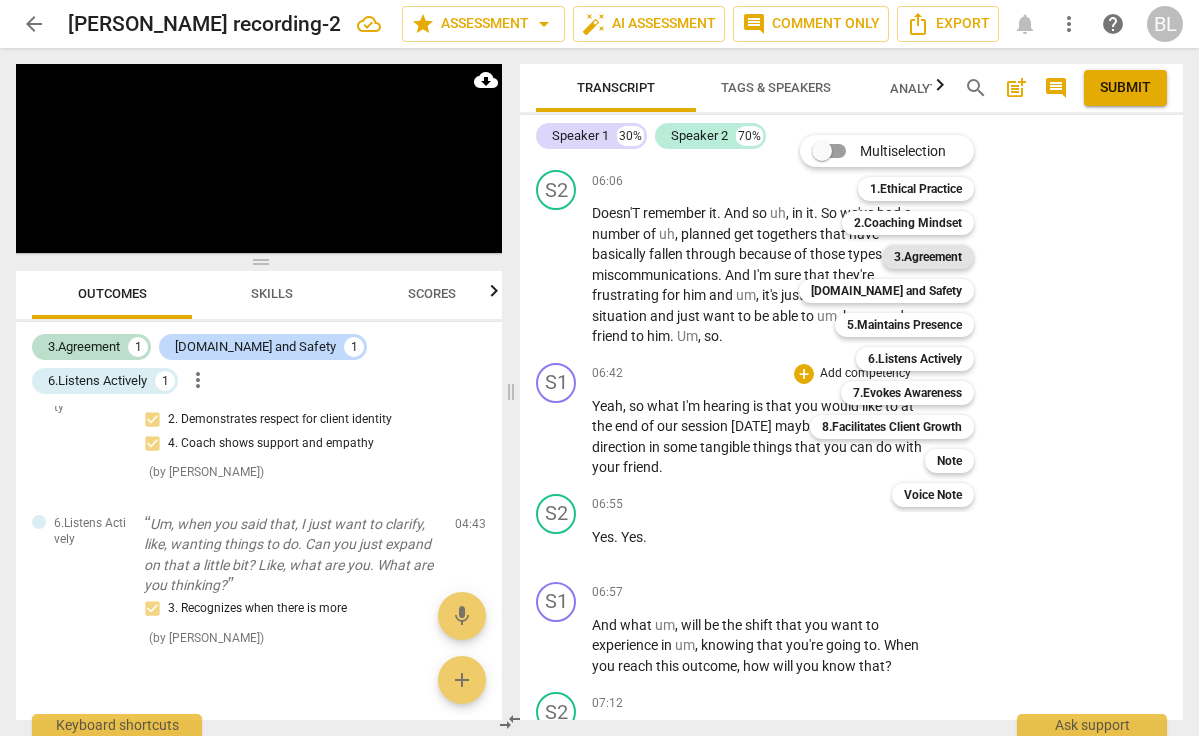 click on "3.Agreement" at bounding box center [928, 257] 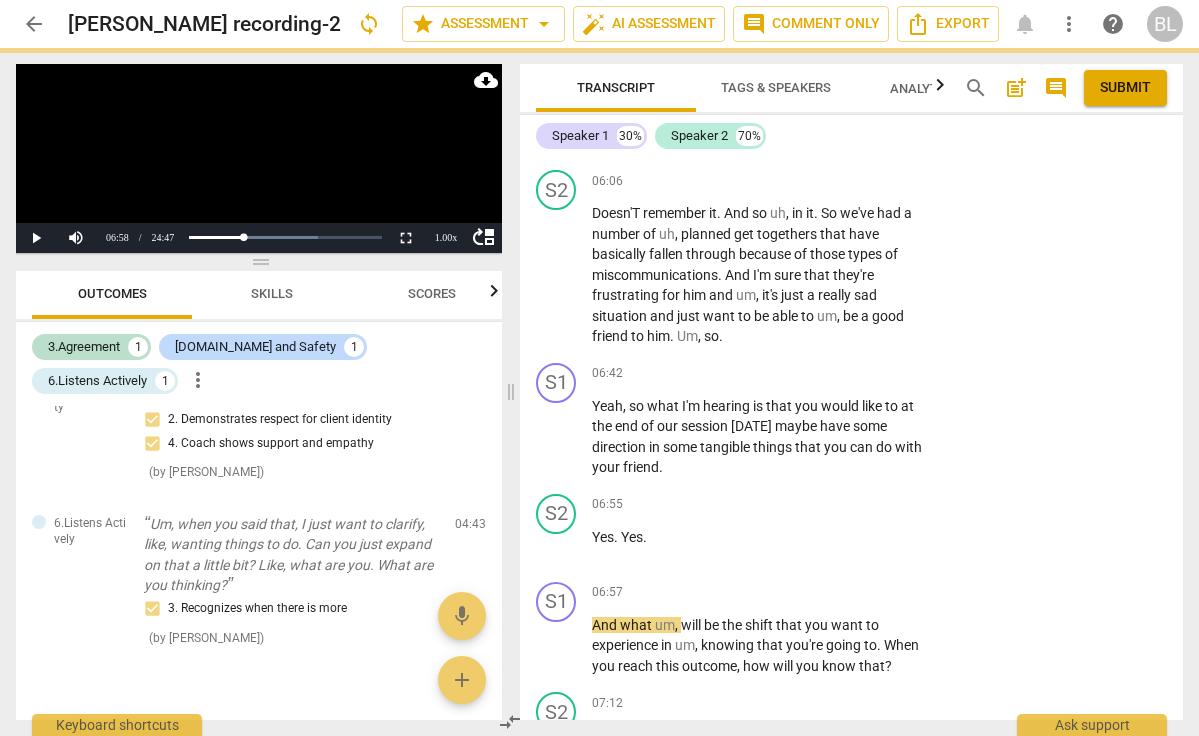 scroll, scrollTop: 2466, scrollLeft: 0, axis: vertical 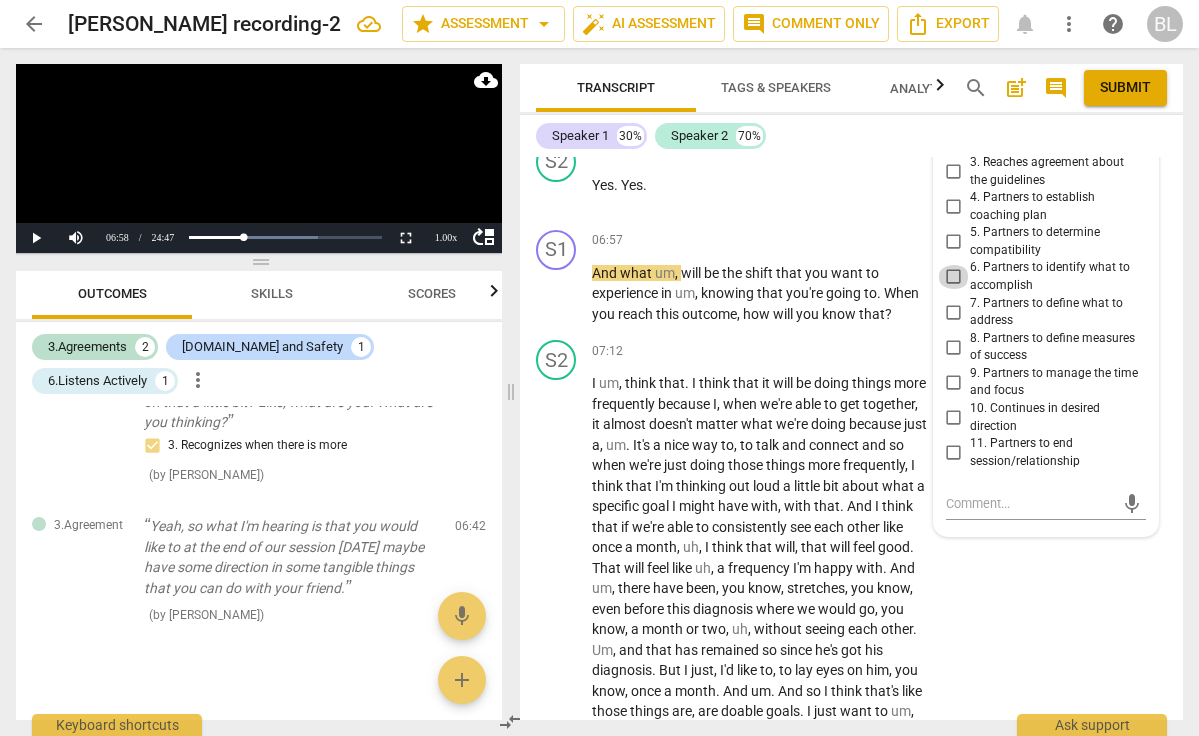 click on "6. Partners to identify what to accomplish" at bounding box center [954, 277] 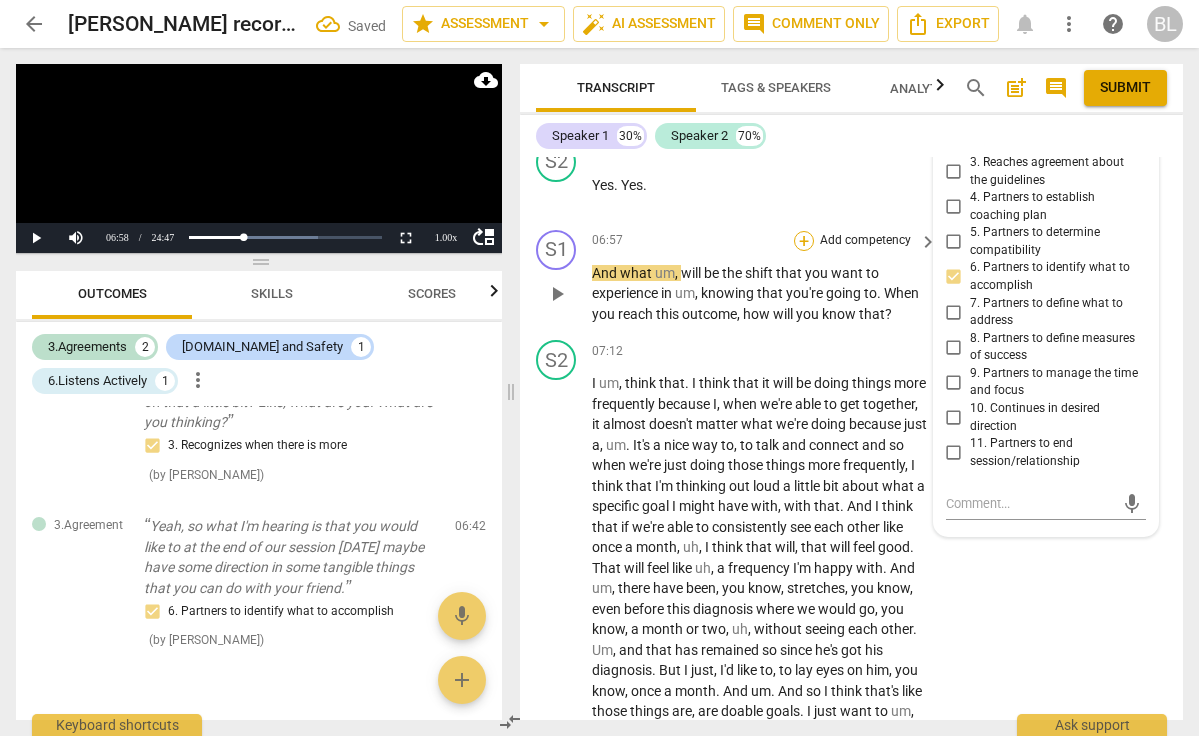 click on "+" at bounding box center (804, 241) 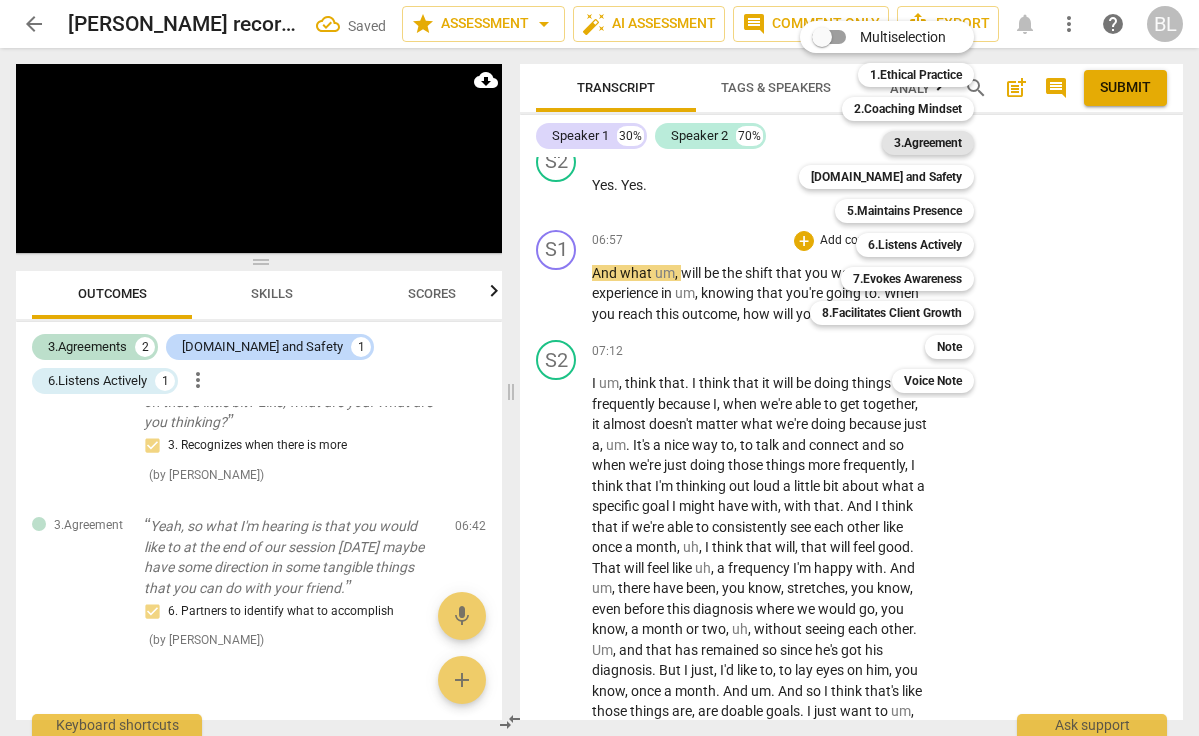 click on "3.Agreement" at bounding box center [928, 143] 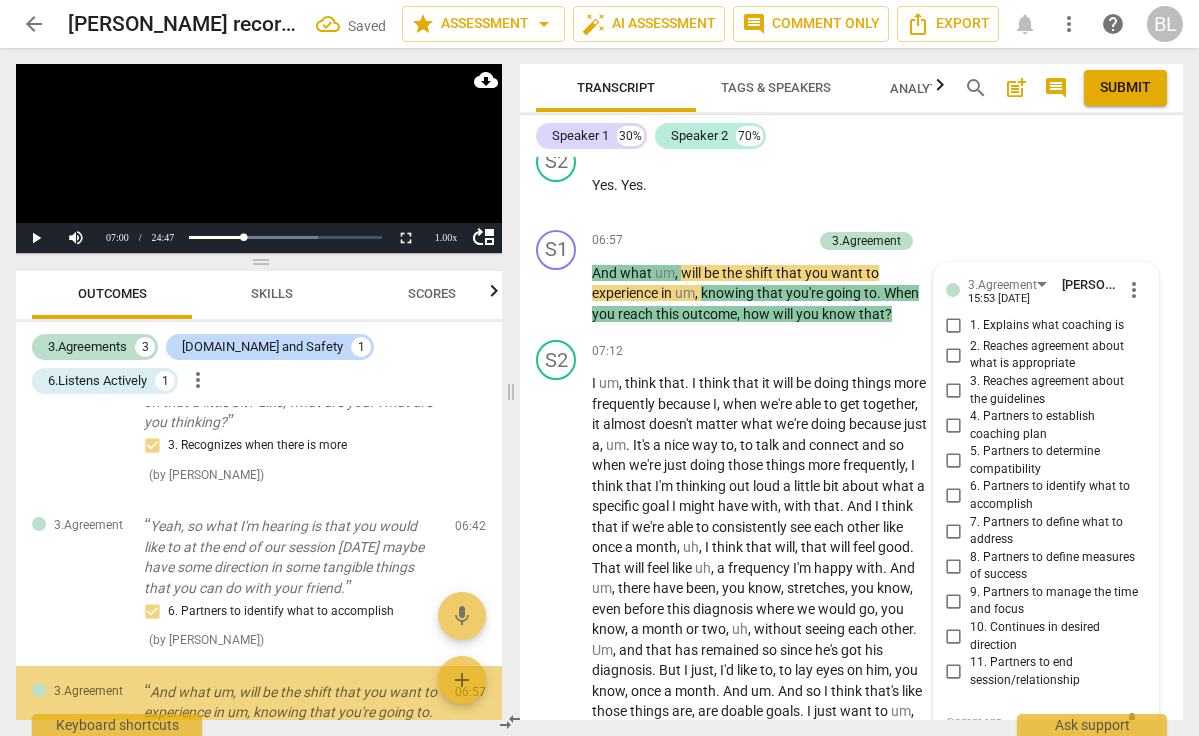 scroll, scrollTop: 507, scrollLeft: 0, axis: vertical 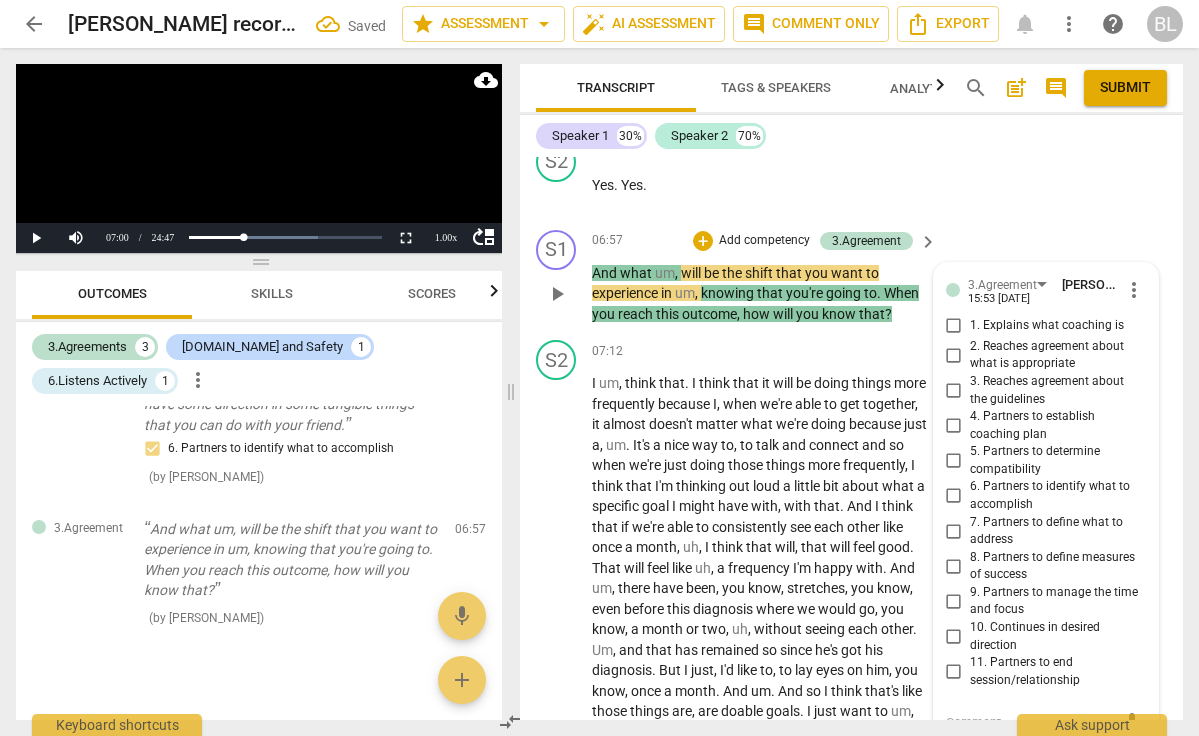 click on "8. Partners to define measures of success" at bounding box center [954, 566] 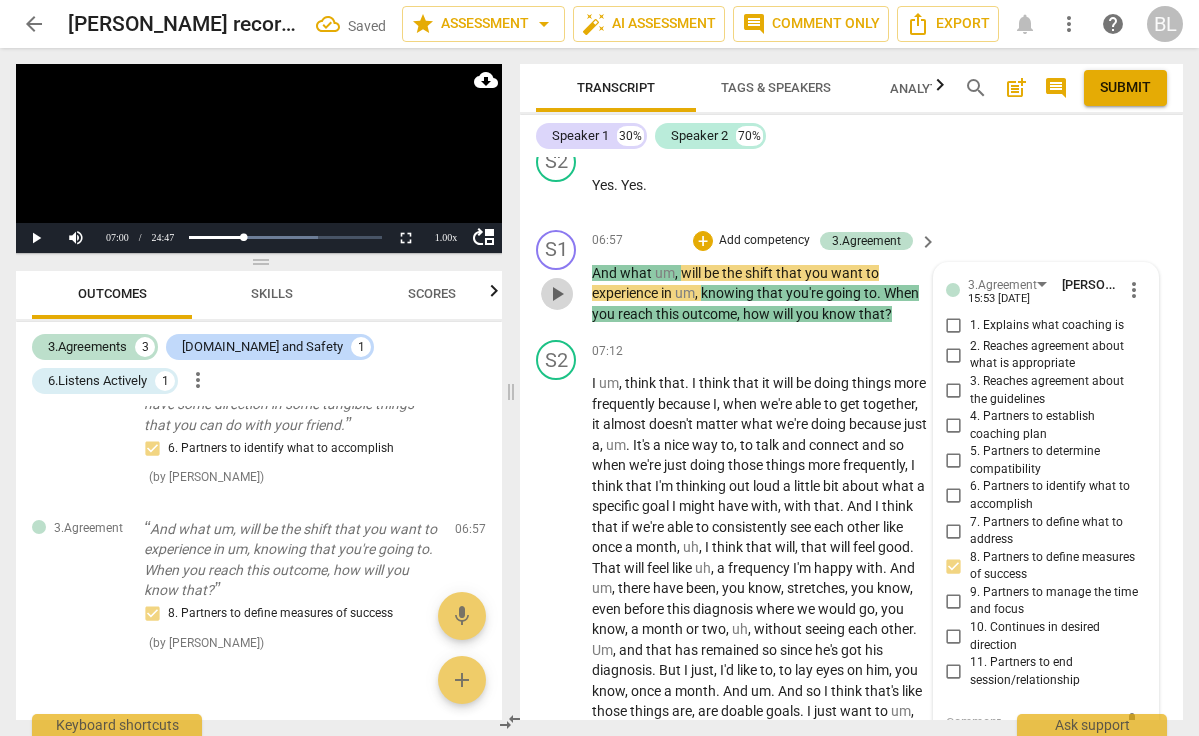 click on "play_arrow" at bounding box center (557, 294) 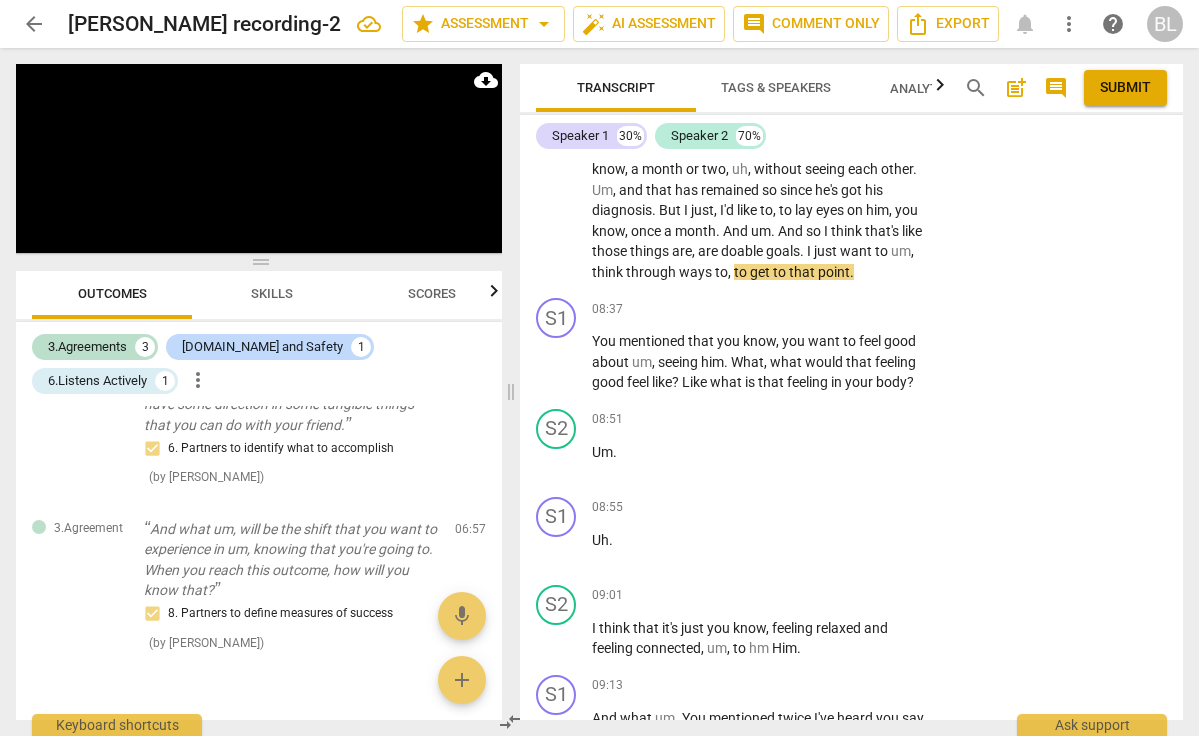 scroll, scrollTop: 2934, scrollLeft: 0, axis: vertical 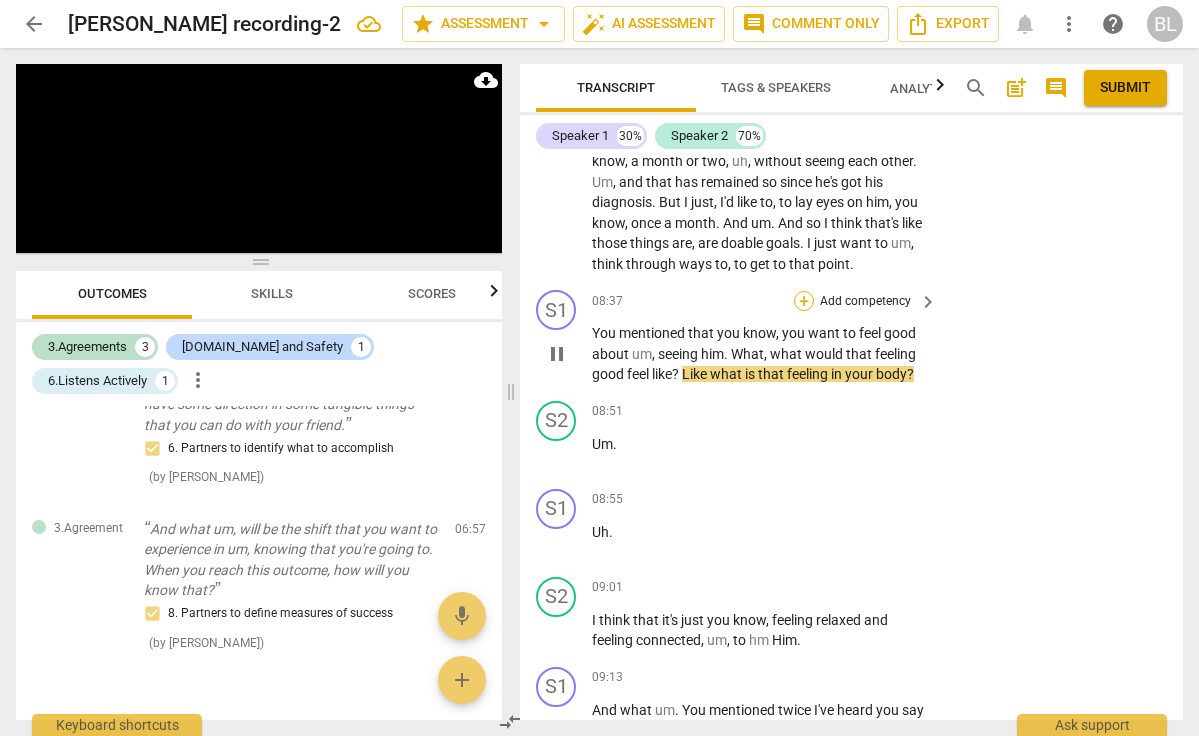 click on "+" at bounding box center [804, 301] 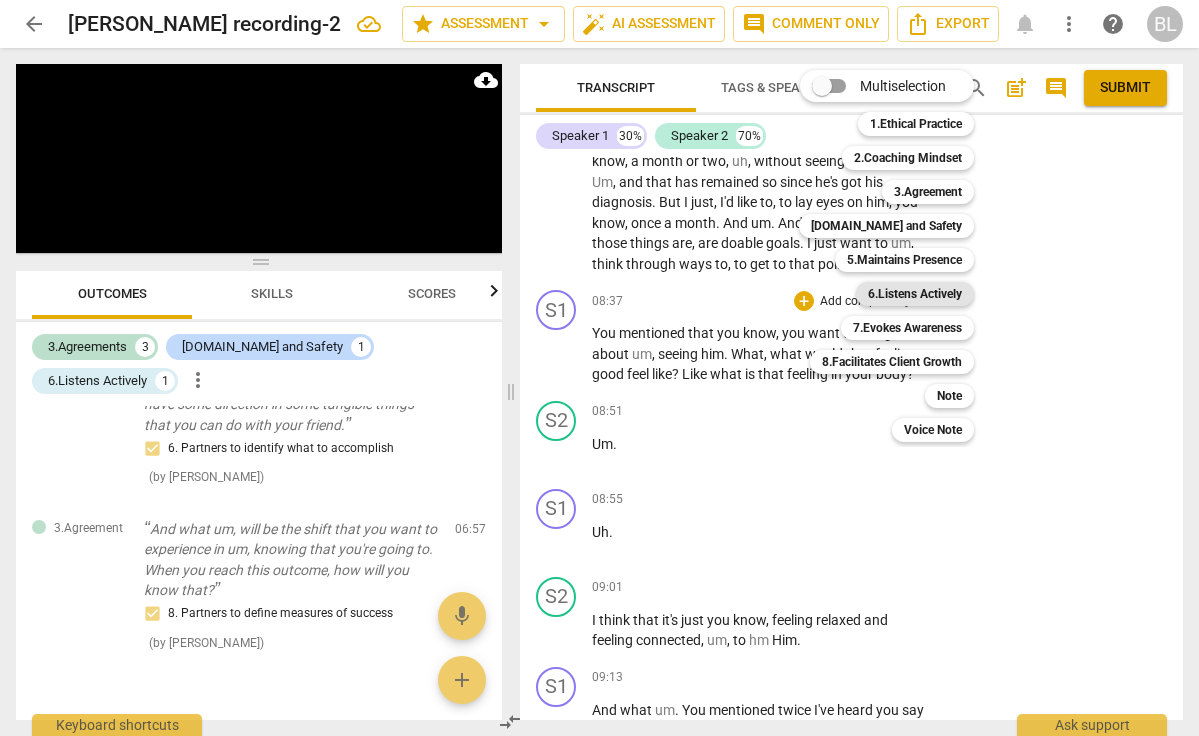 click on "6.Listens Actively" at bounding box center [915, 294] 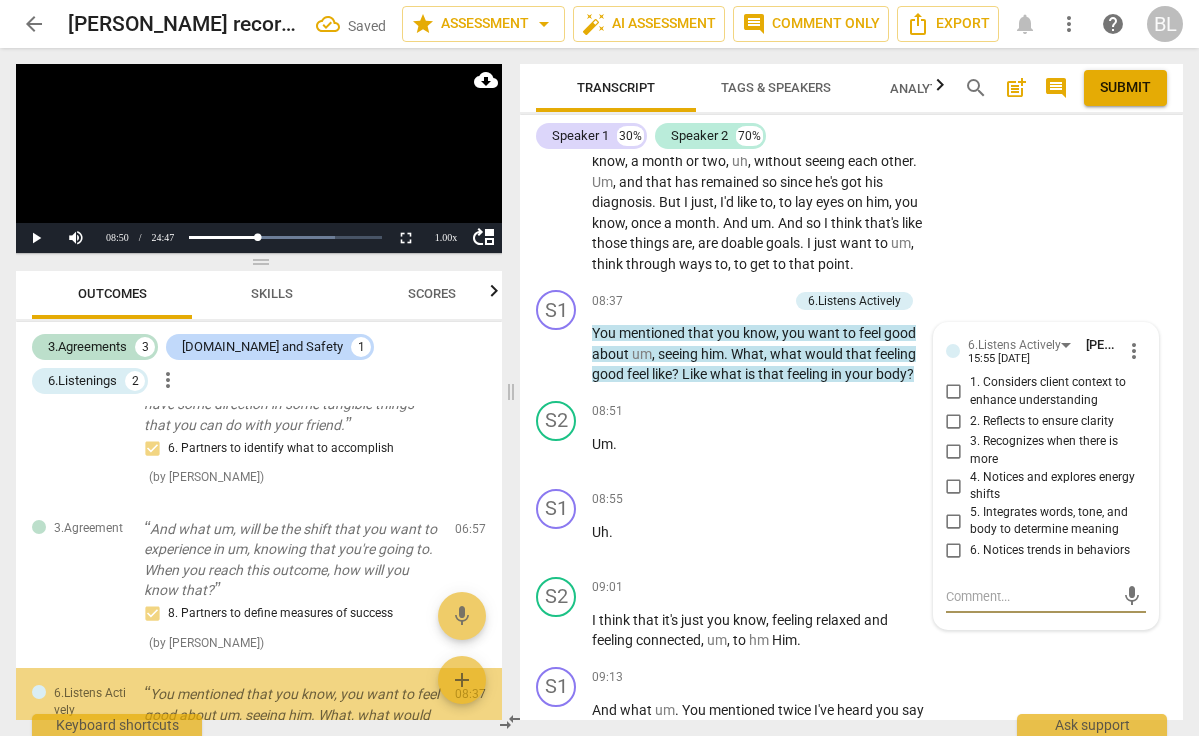 scroll, scrollTop: 649, scrollLeft: 0, axis: vertical 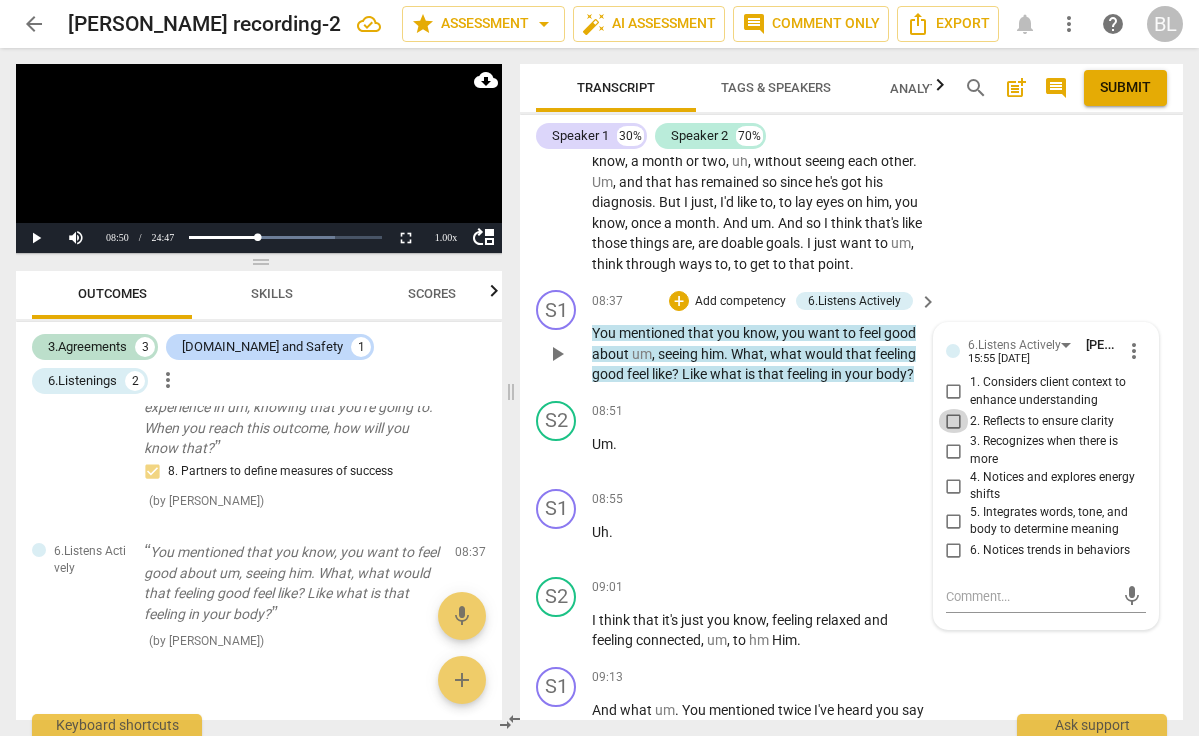 click on "2. Reflects to ensure clarity" at bounding box center [954, 421] 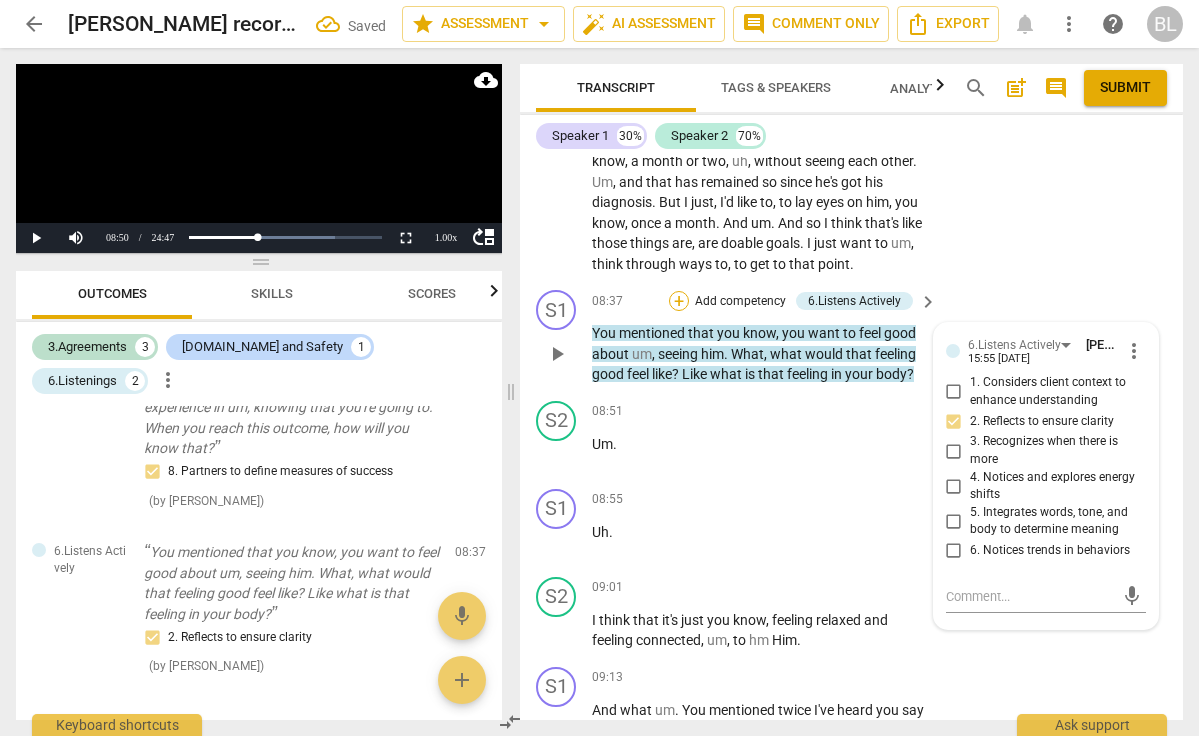 click on "+" at bounding box center [679, 301] 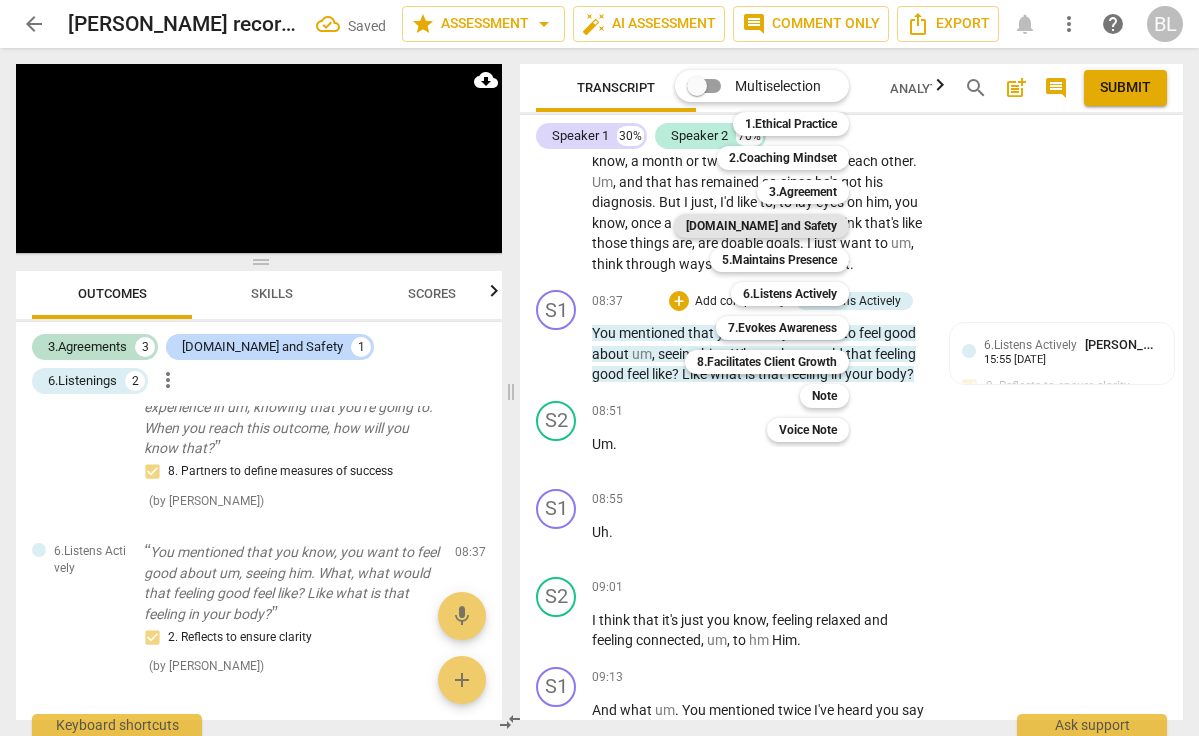 click on "[DOMAIN_NAME] and Safety" at bounding box center (761, 226) 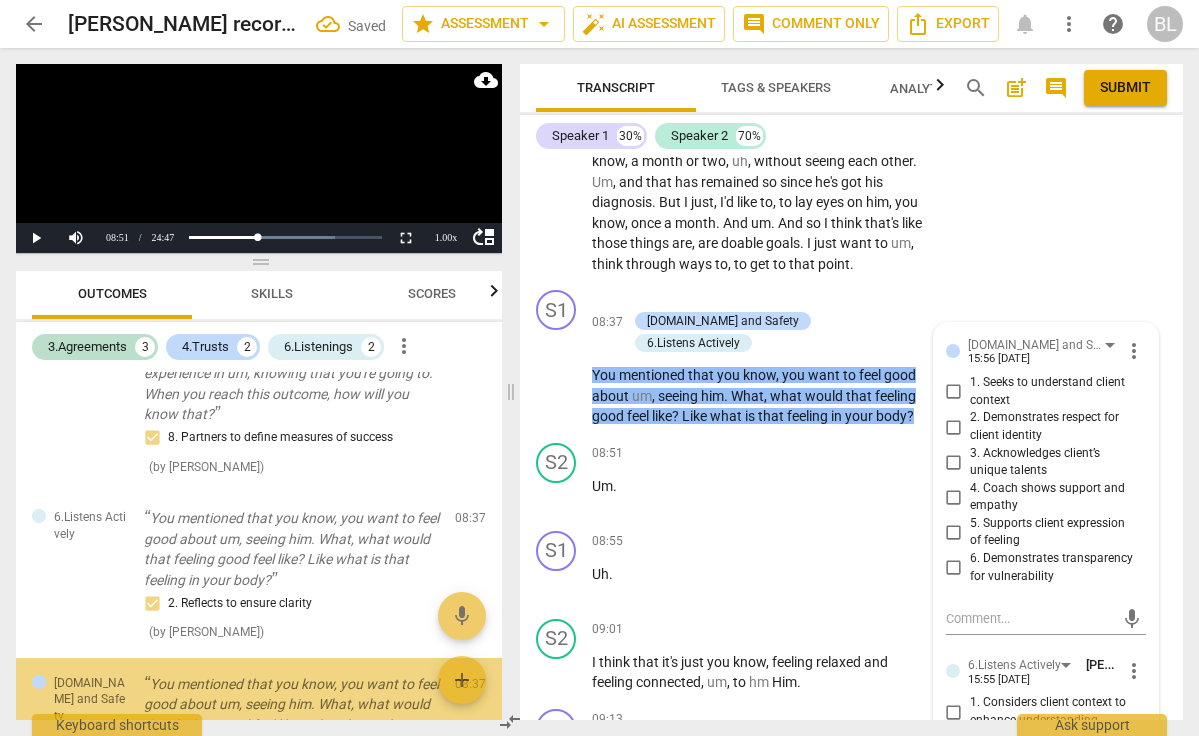 scroll, scrollTop: 812, scrollLeft: 0, axis: vertical 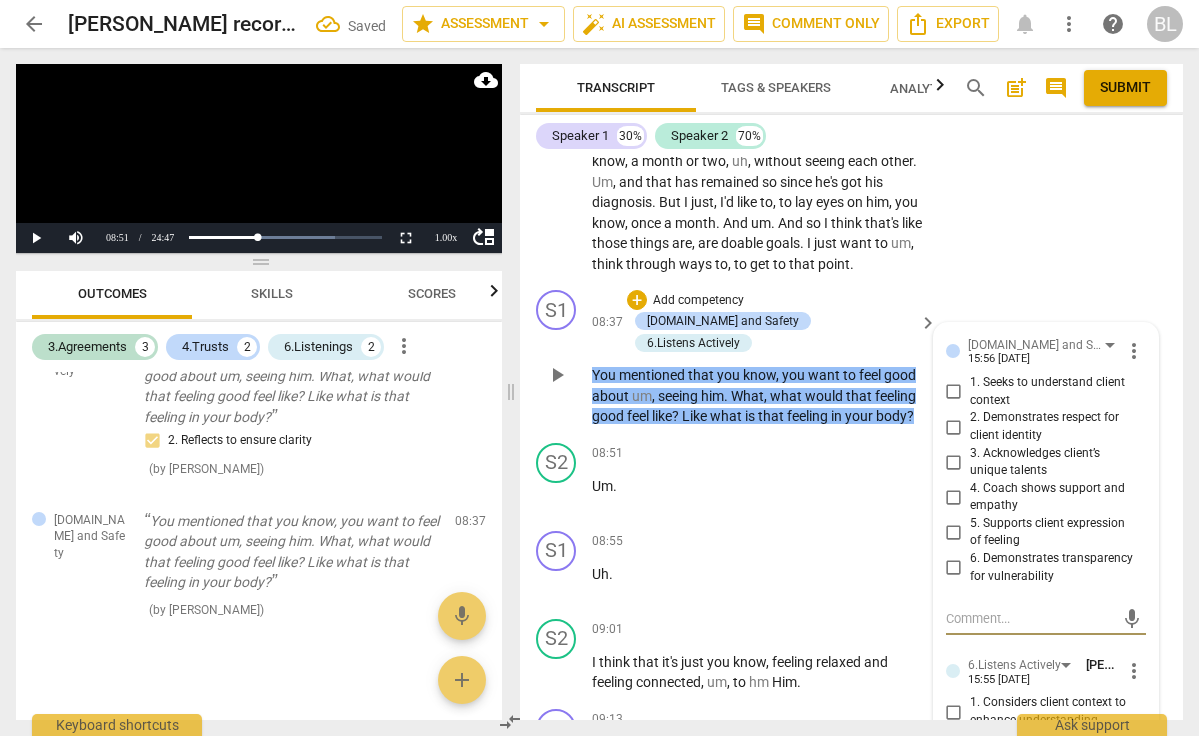 click on "5. Supports client expression of feeling" at bounding box center [954, 532] 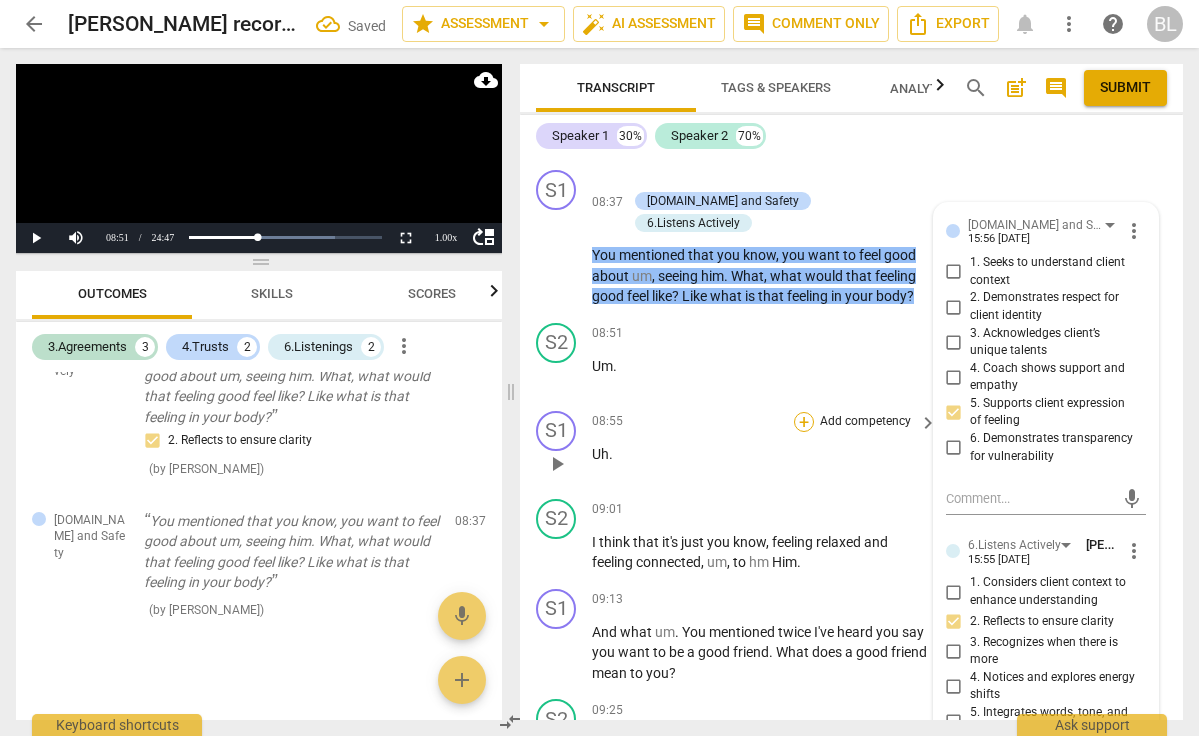 scroll, scrollTop: 3058, scrollLeft: 0, axis: vertical 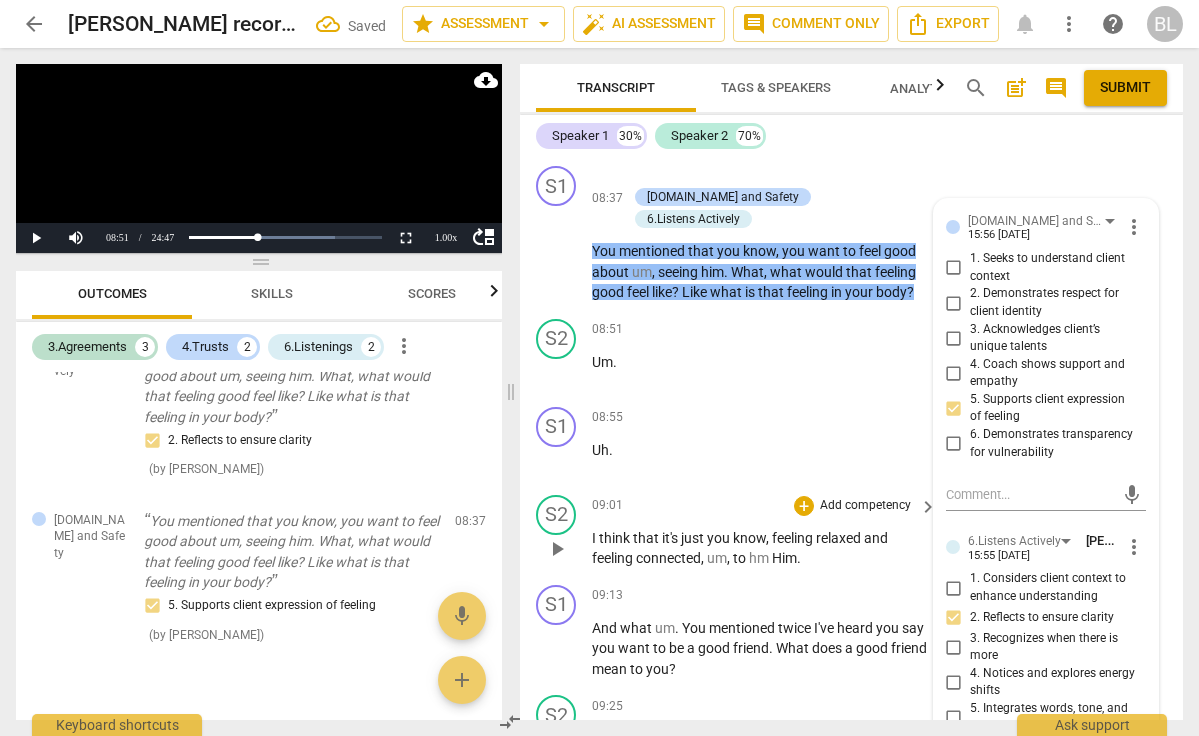 click on "play_arrow" at bounding box center (557, 549) 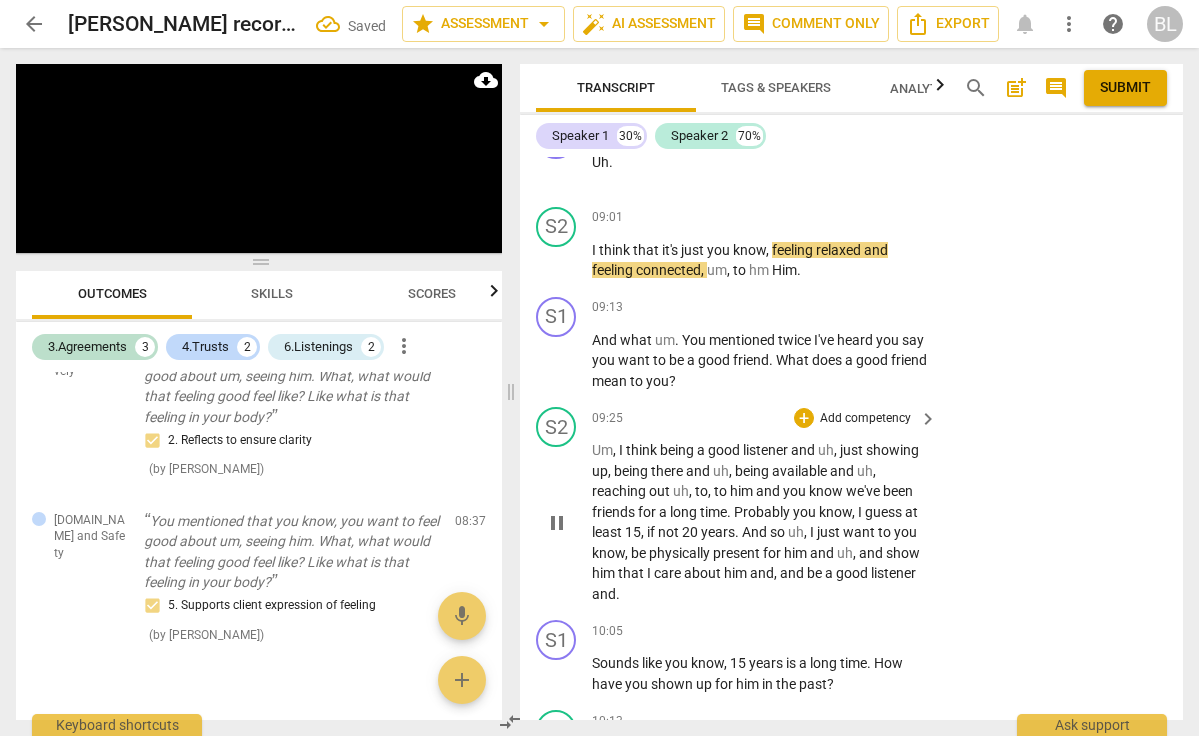 scroll, scrollTop: 3359, scrollLeft: 0, axis: vertical 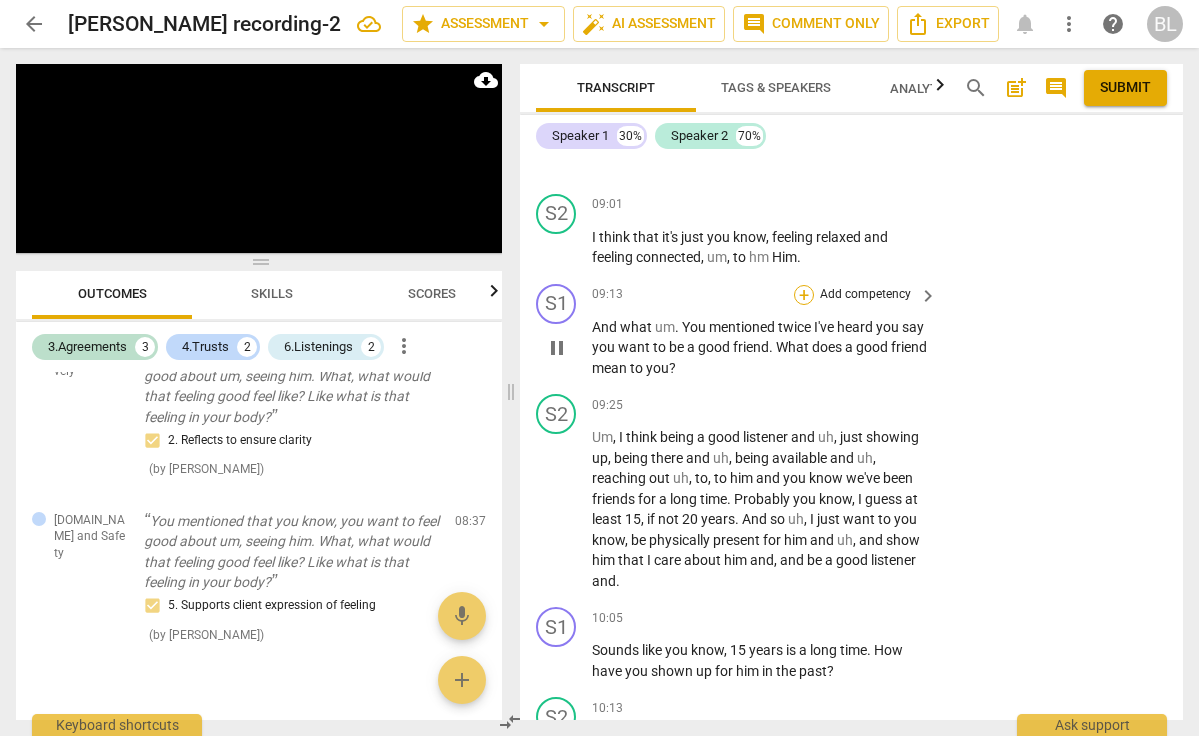 click on "+" at bounding box center (804, 295) 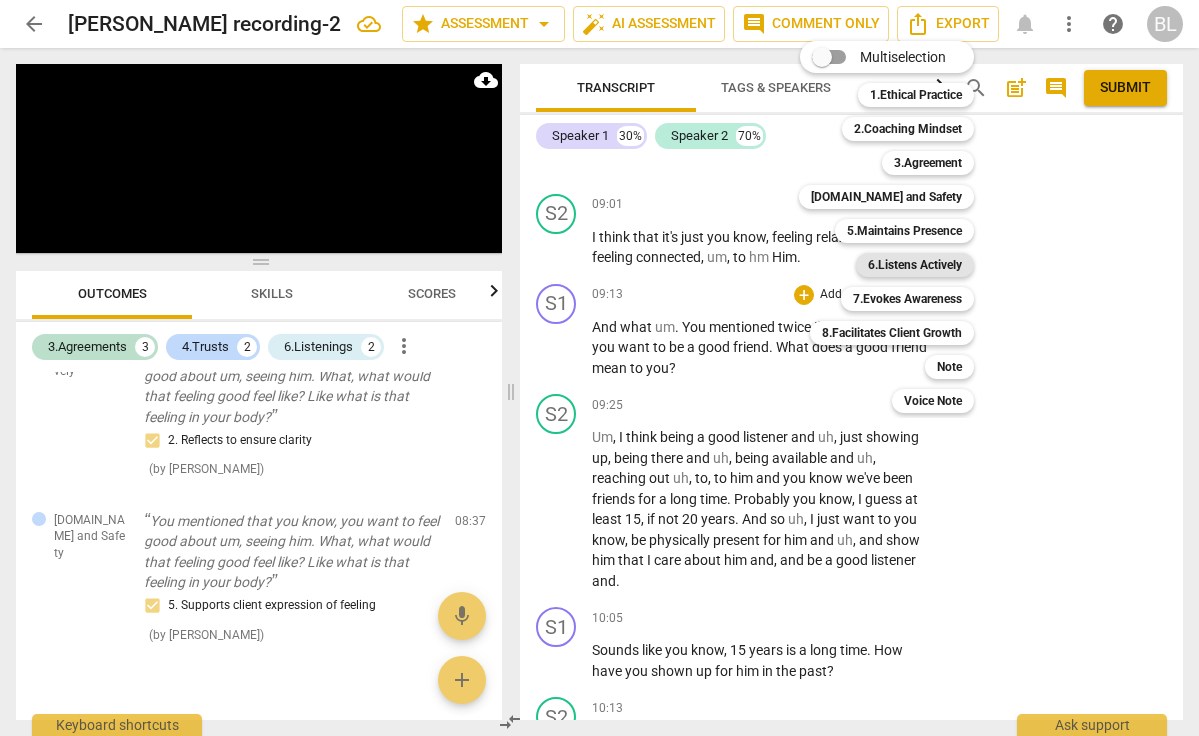 click on "6.Listens Actively" at bounding box center [915, 265] 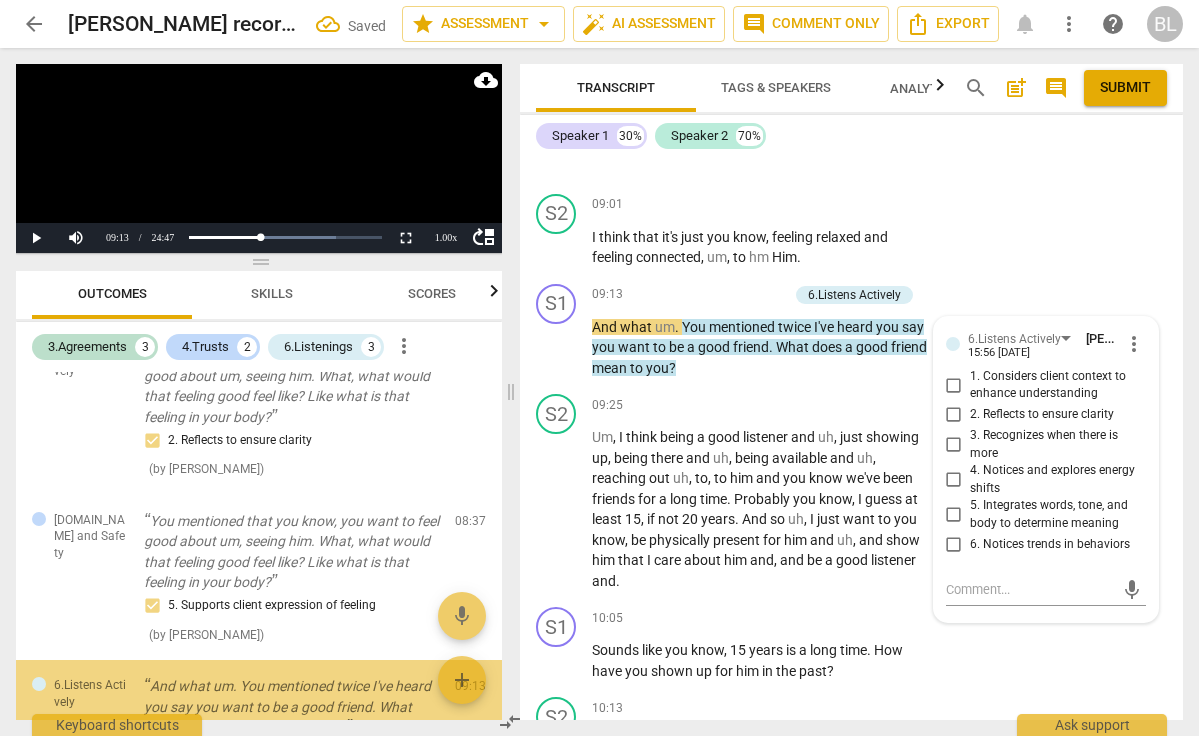 scroll, scrollTop: 955, scrollLeft: 0, axis: vertical 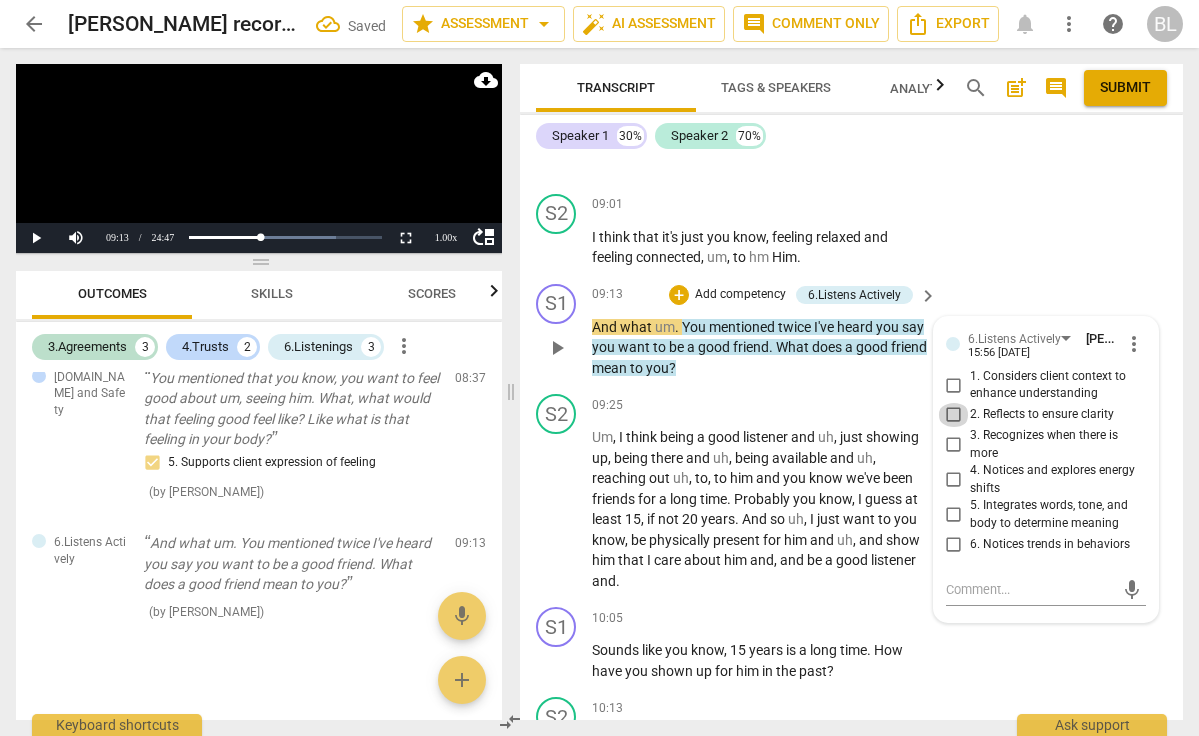 click on "2. Reflects to ensure clarity" at bounding box center (954, 415) 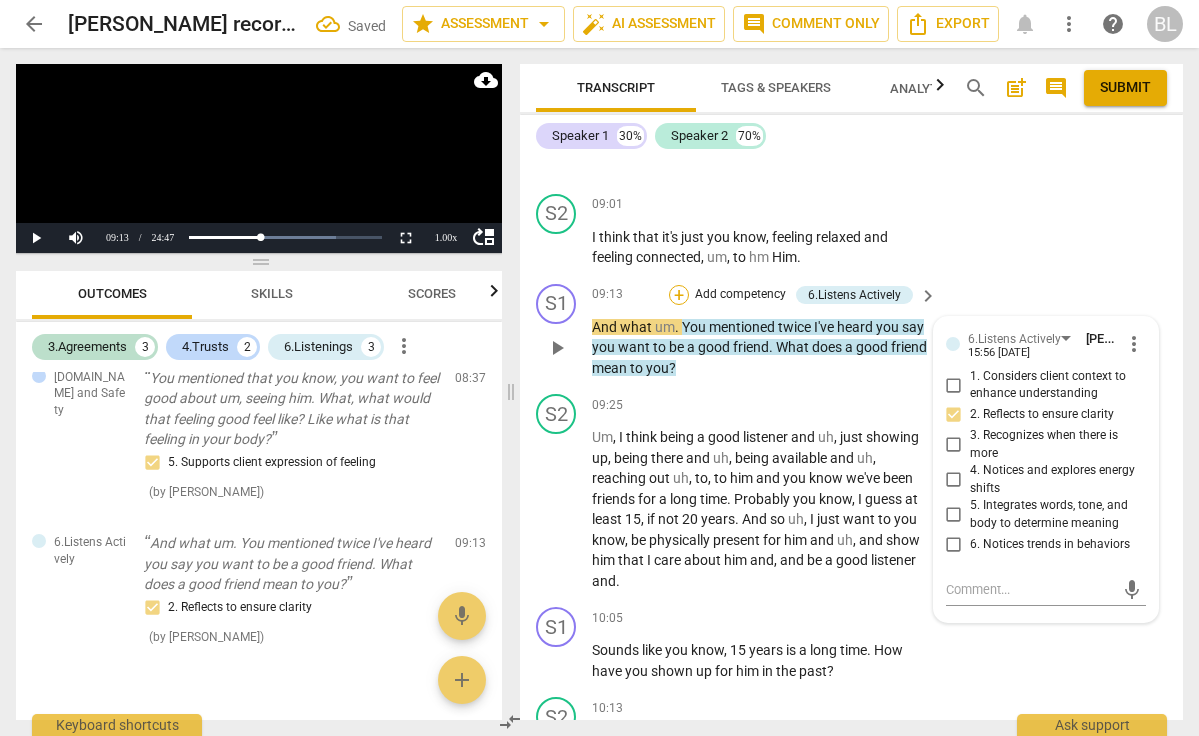 click on "+" at bounding box center [679, 295] 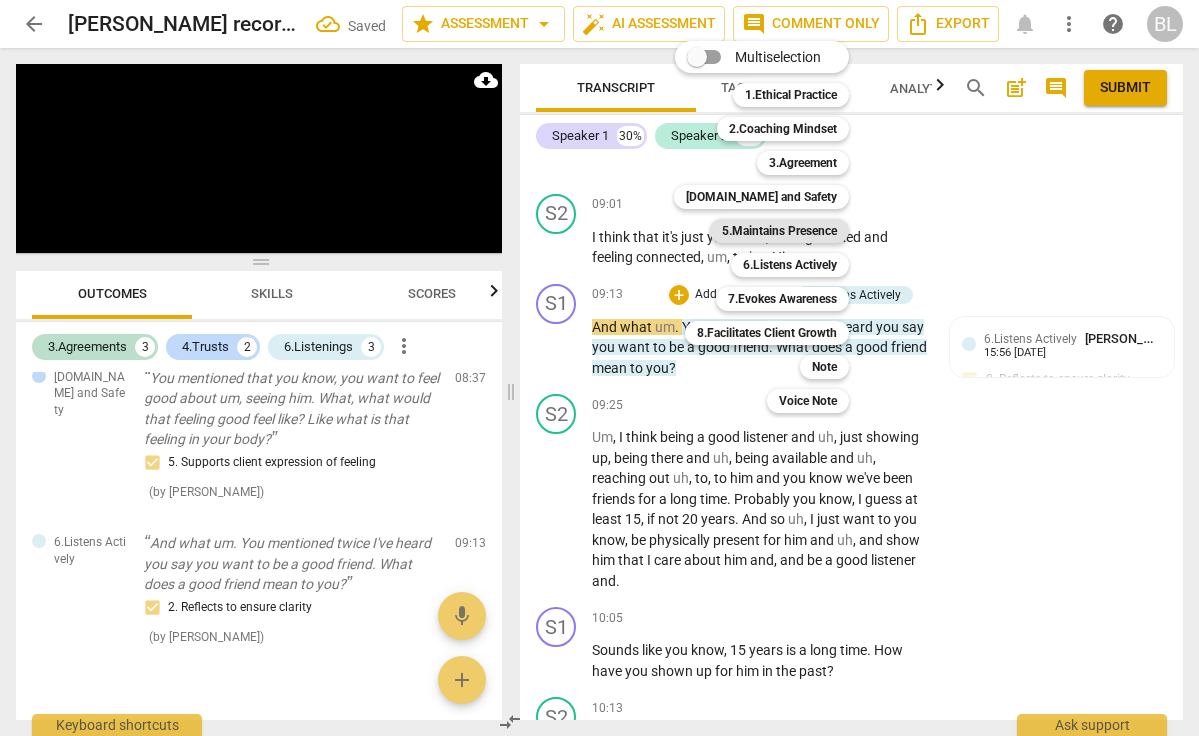 click on "5.Maintains Presence" at bounding box center (779, 231) 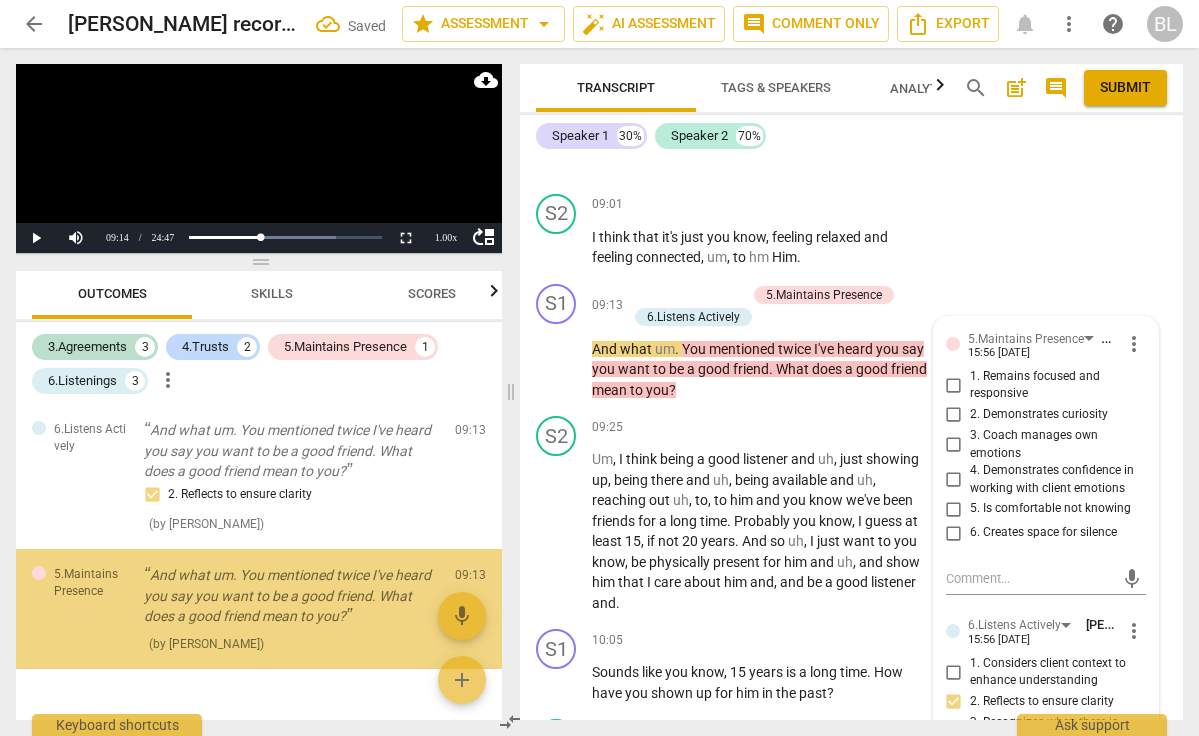 scroll, scrollTop: 1130, scrollLeft: 0, axis: vertical 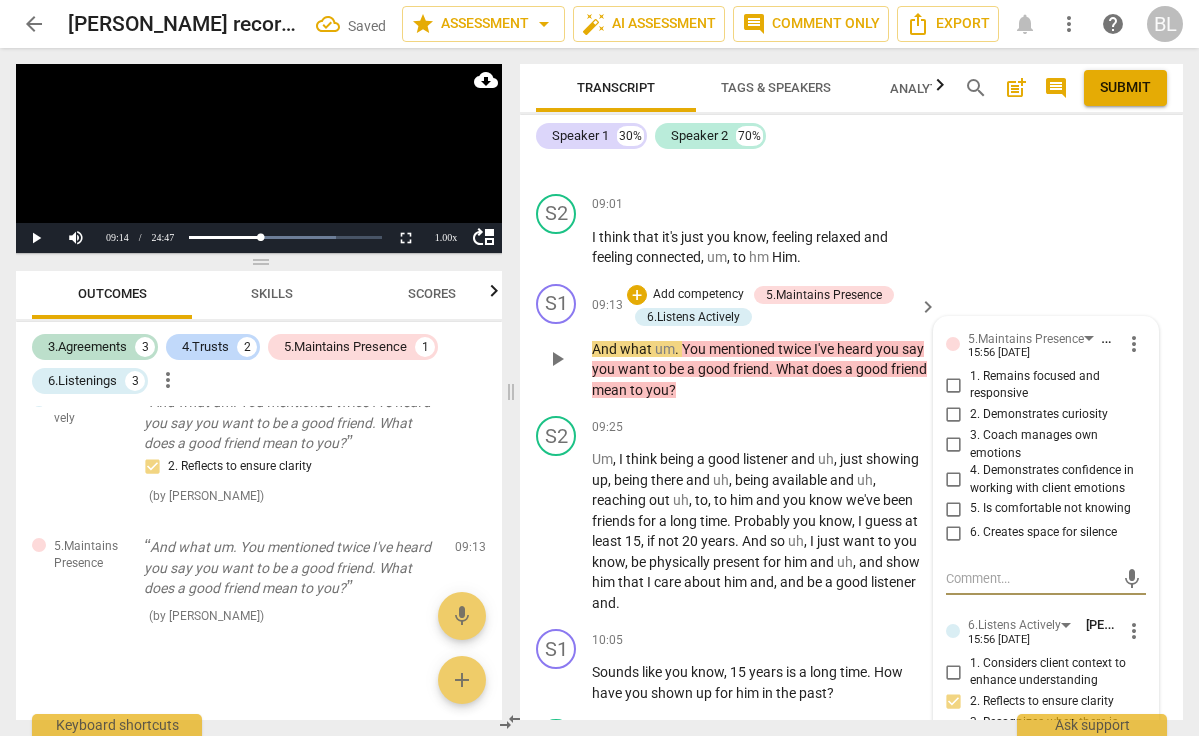 click on "2. Demonstrates curiosity" at bounding box center (954, 415) 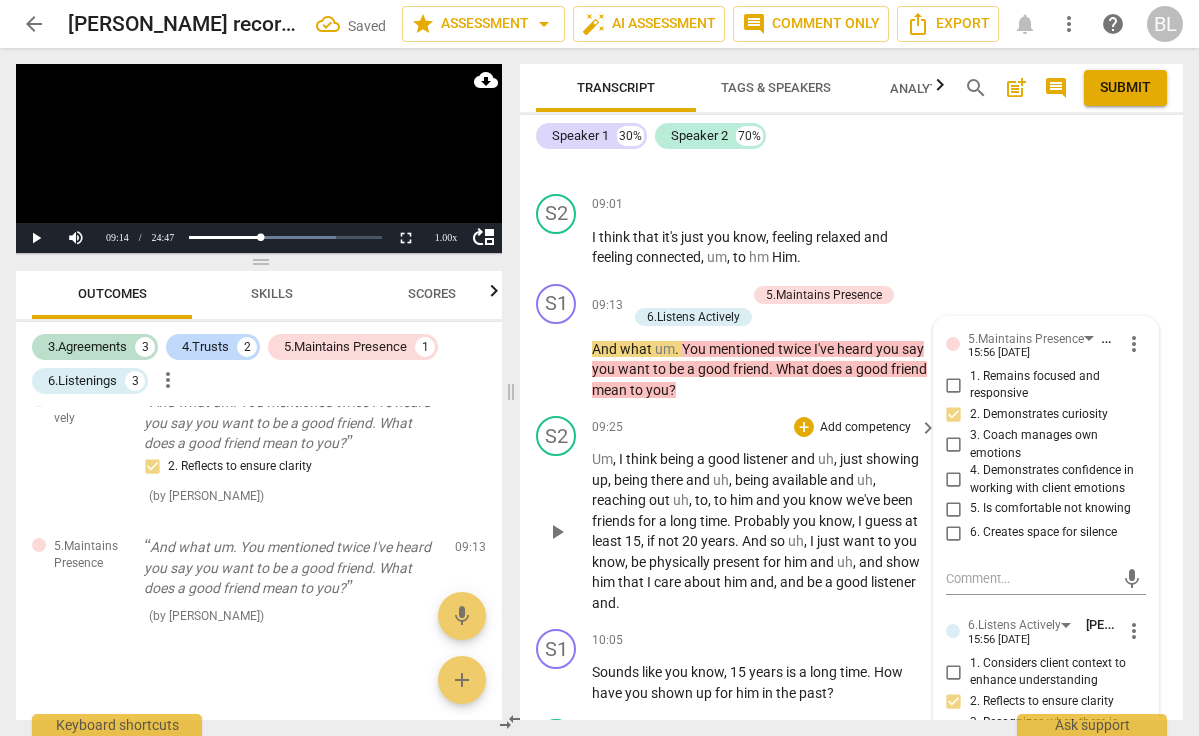 click on "play_arrow" at bounding box center [557, 532] 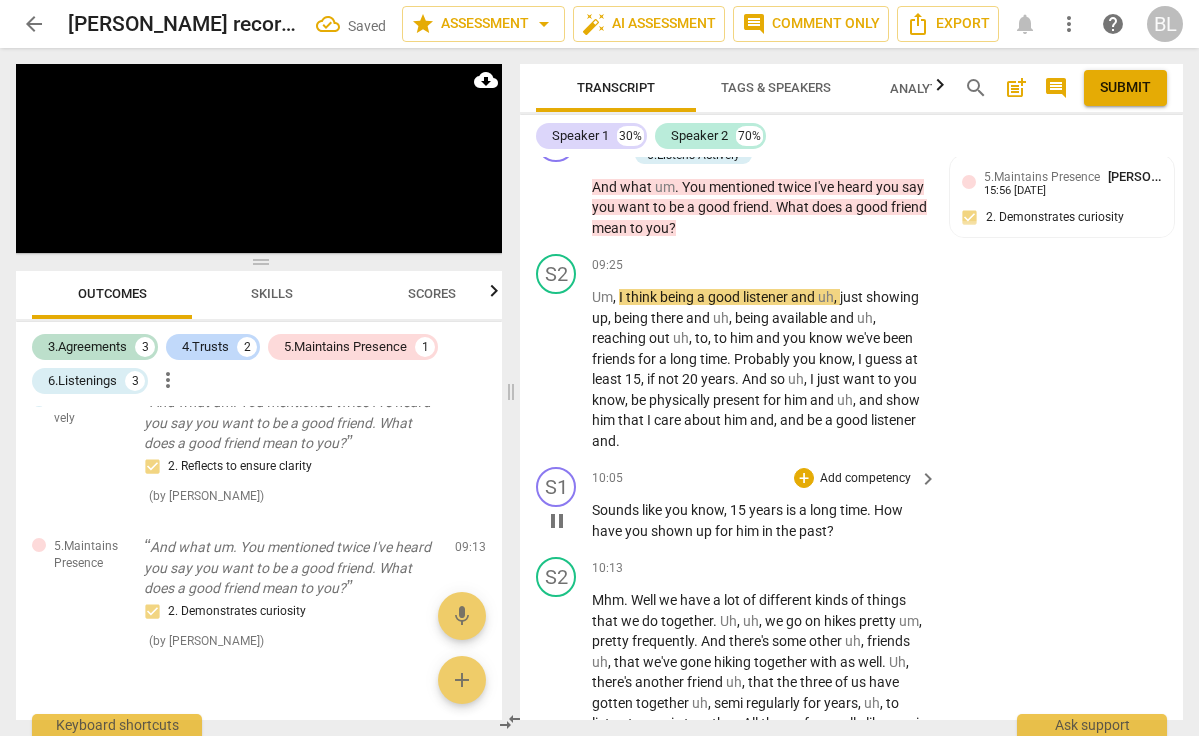 scroll, scrollTop: 3543, scrollLeft: 0, axis: vertical 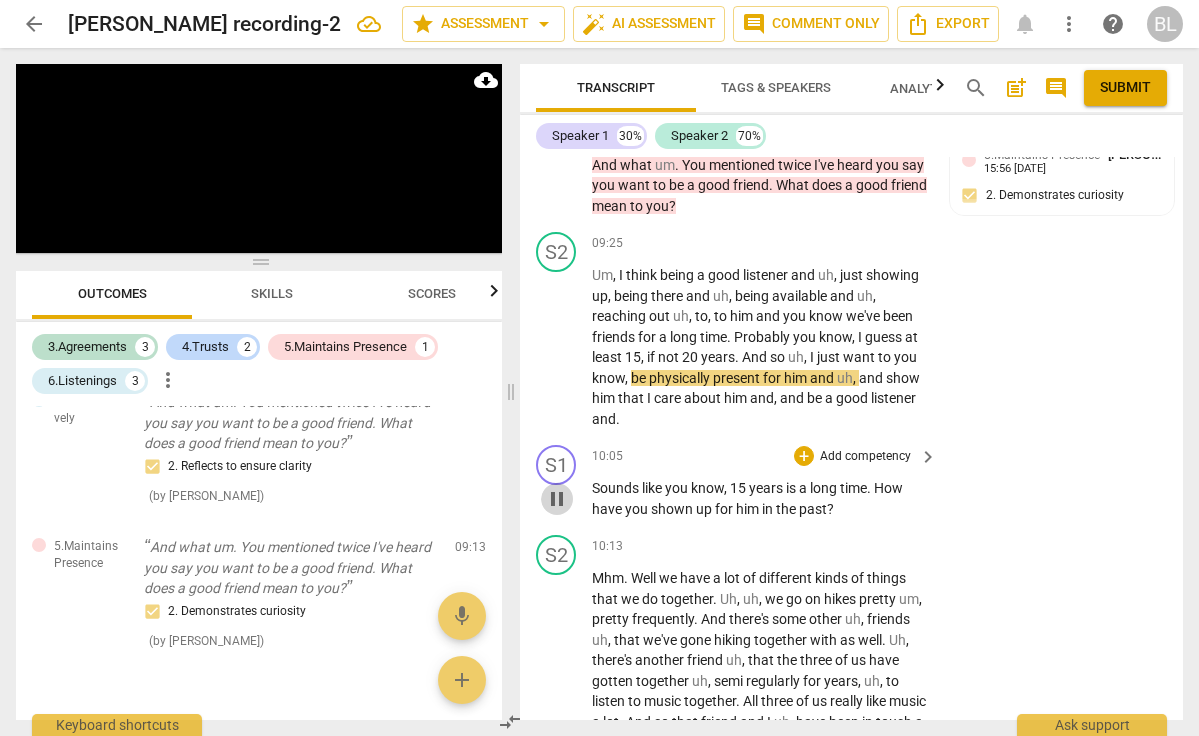 click on "pause" at bounding box center [557, 499] 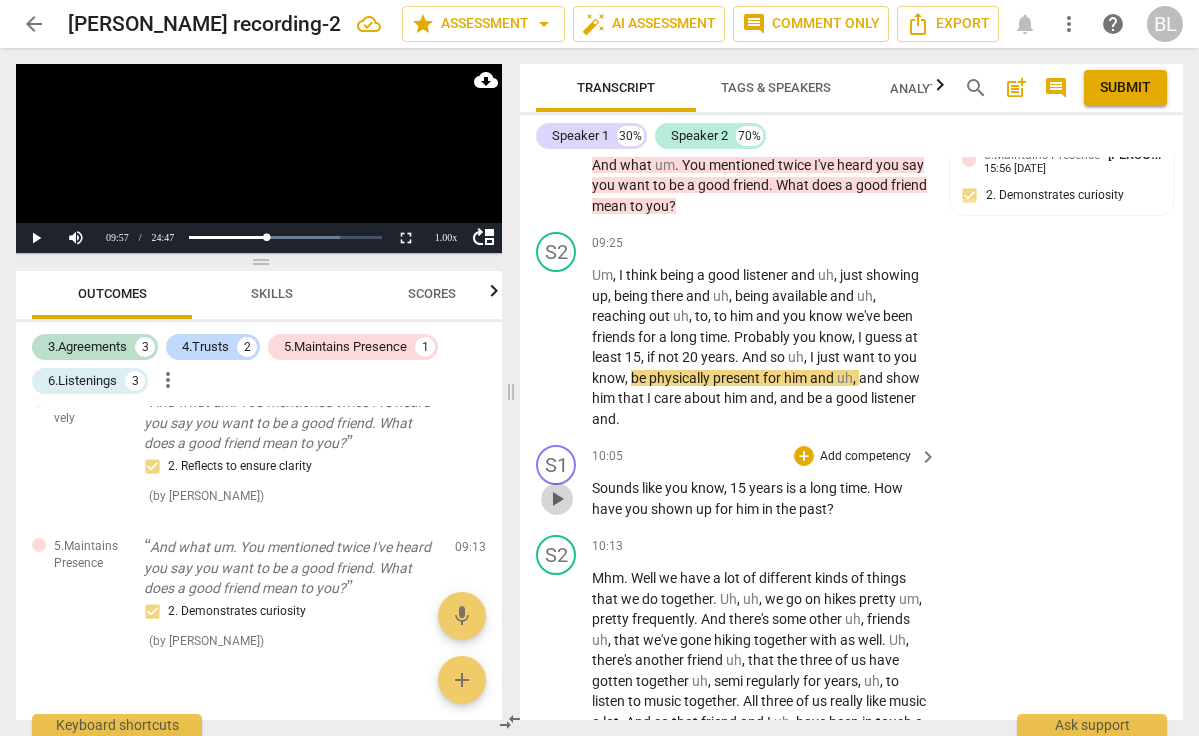 click on "play_arrow" at bounding box center [557, 499] 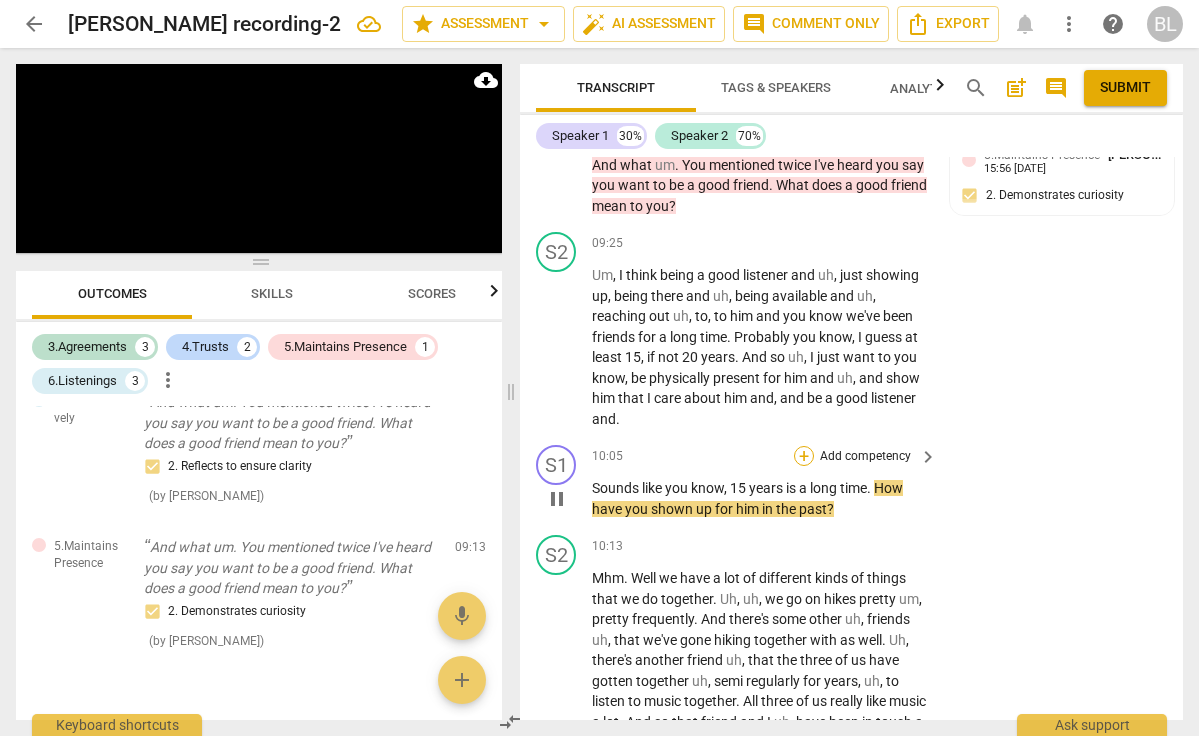 click on "+" at bounding box center [804, 456] 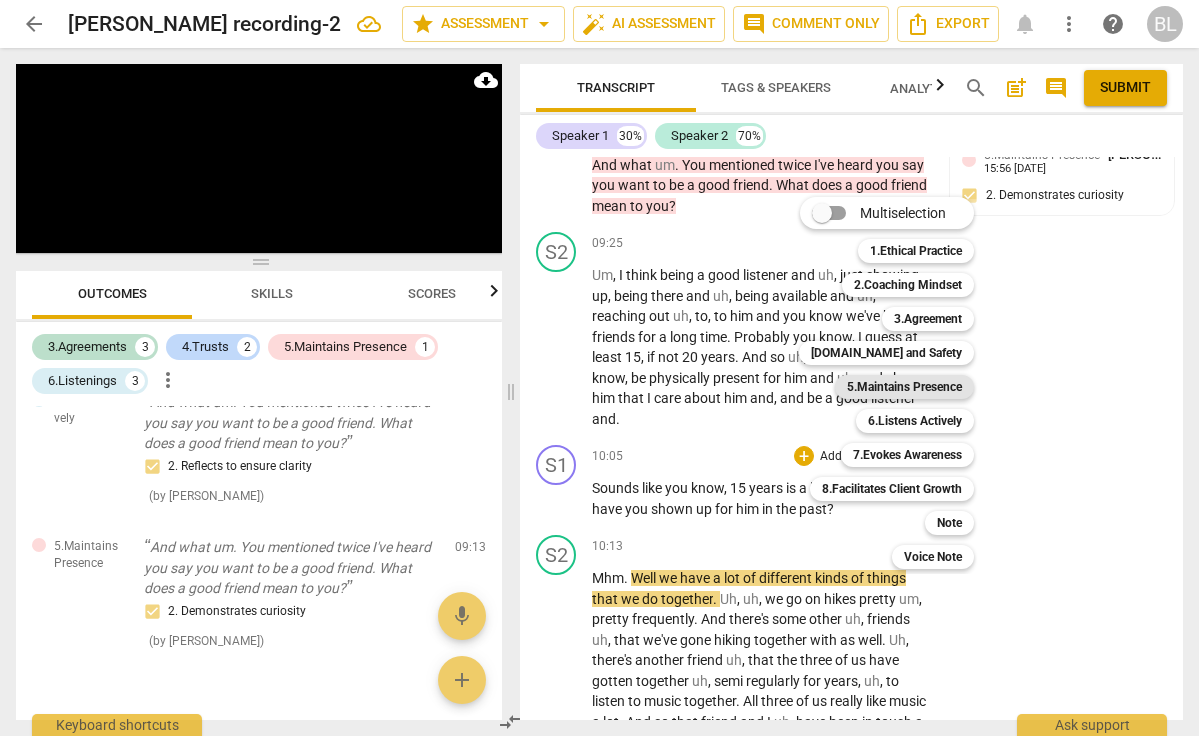 click on "5.Maintains Presence" at bounding box center (904, 387) 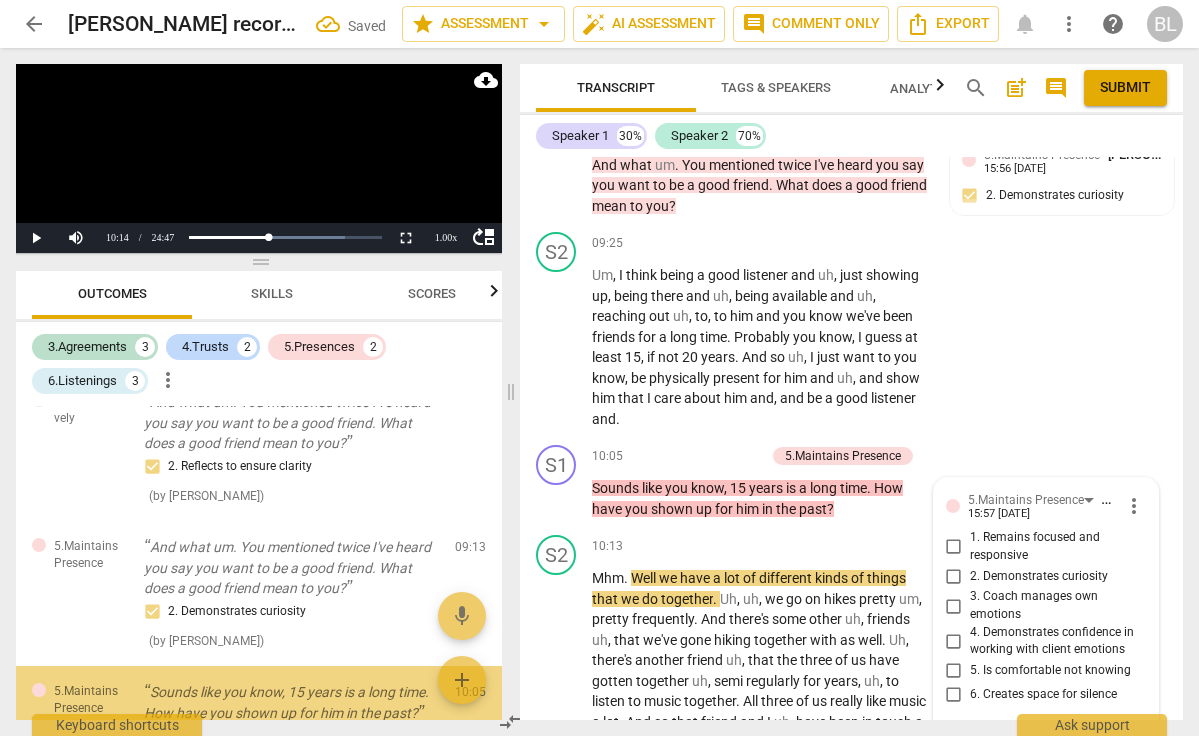scroll, scrollTop: 1255, scrollLeft: 0, axis: vertical 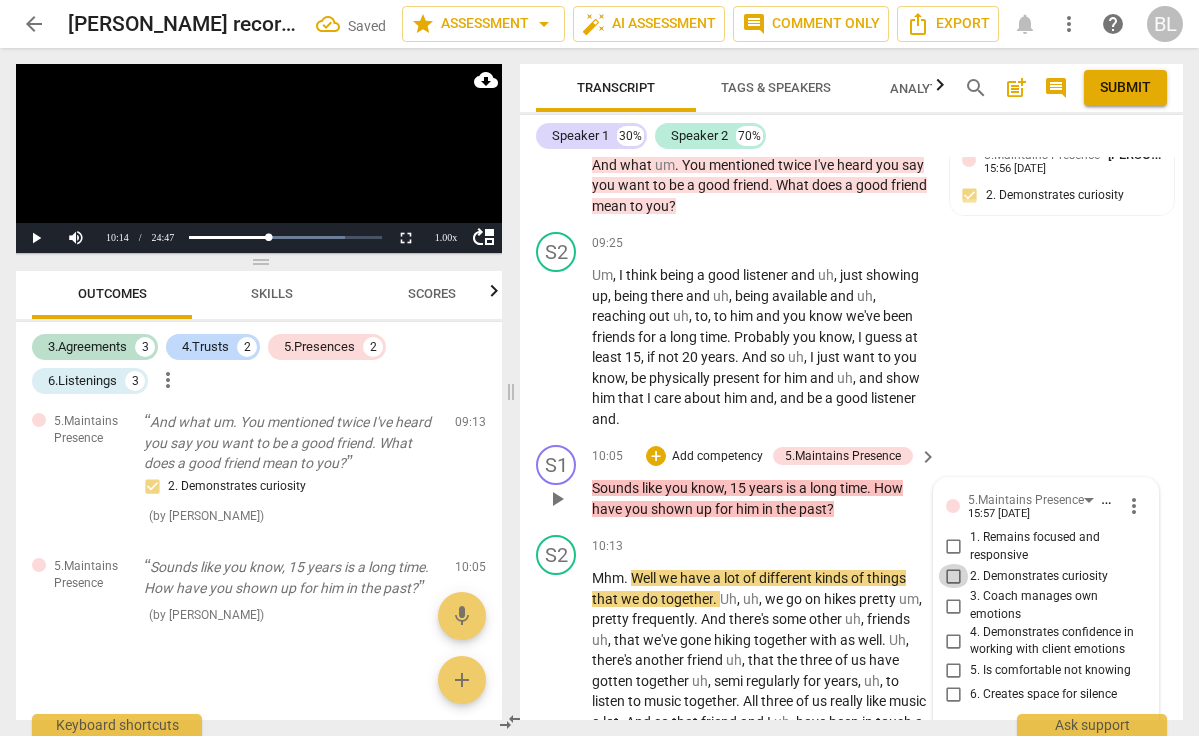 click on "2. Demonstrates curiosity" at bounding box center (954, 576) 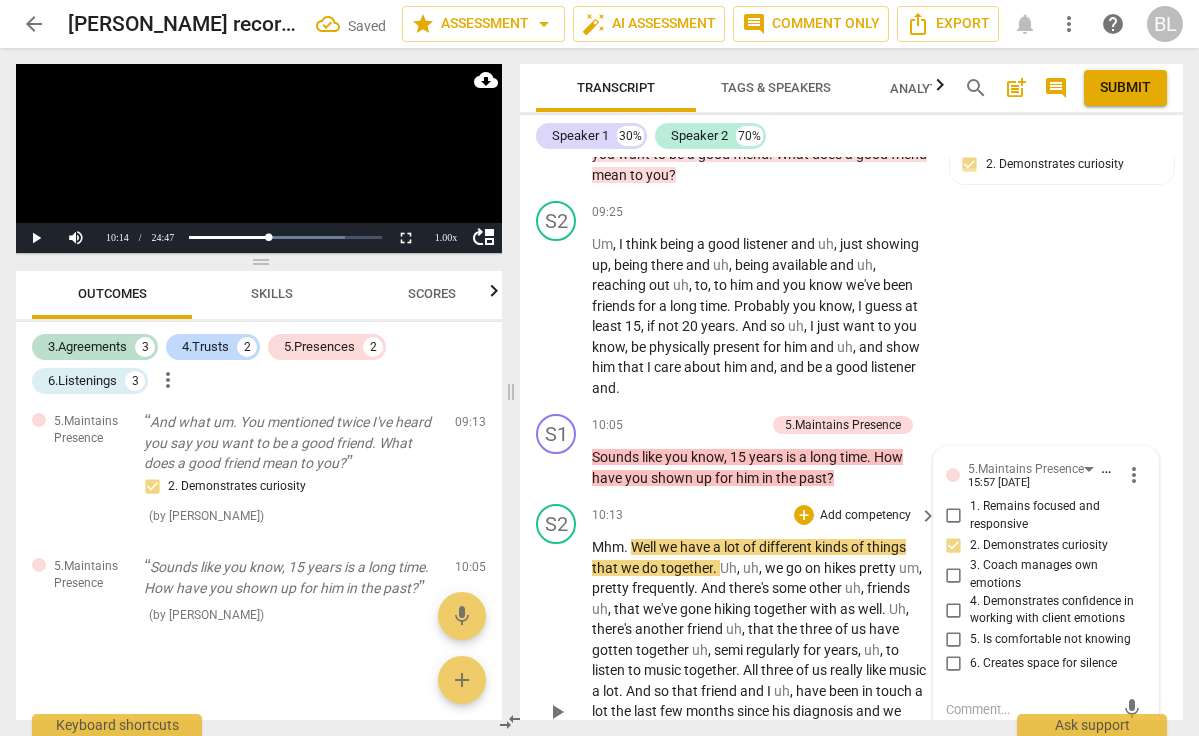 scroll, scrollTop: 3640, scrollLeft: 0, axis: vertical 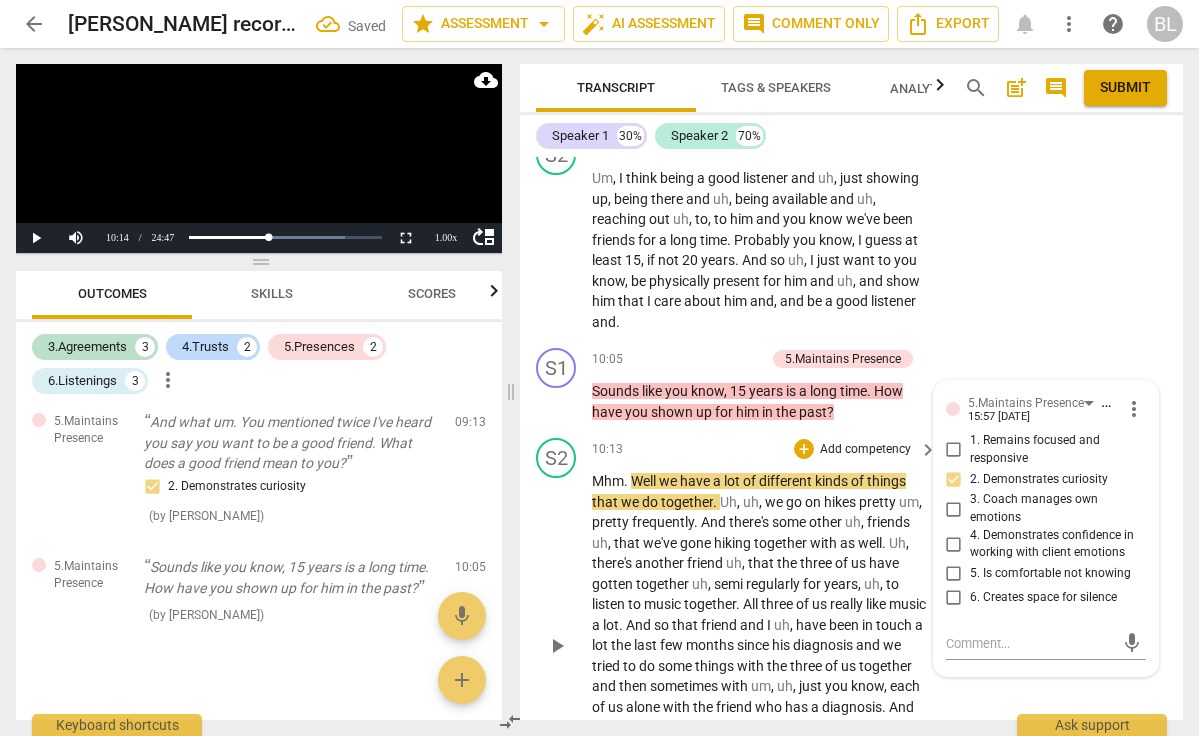 click on "with" at bounding box center [752, 666] 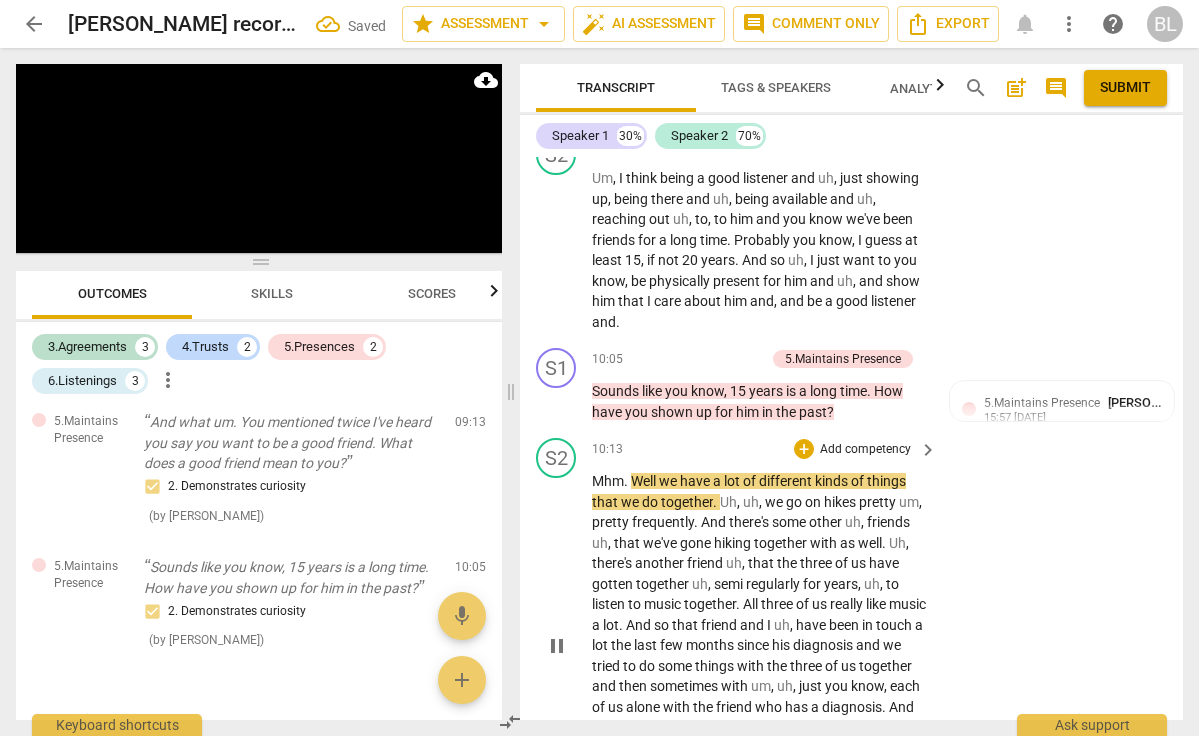 click on "pause" at bounding box center [557, 646] 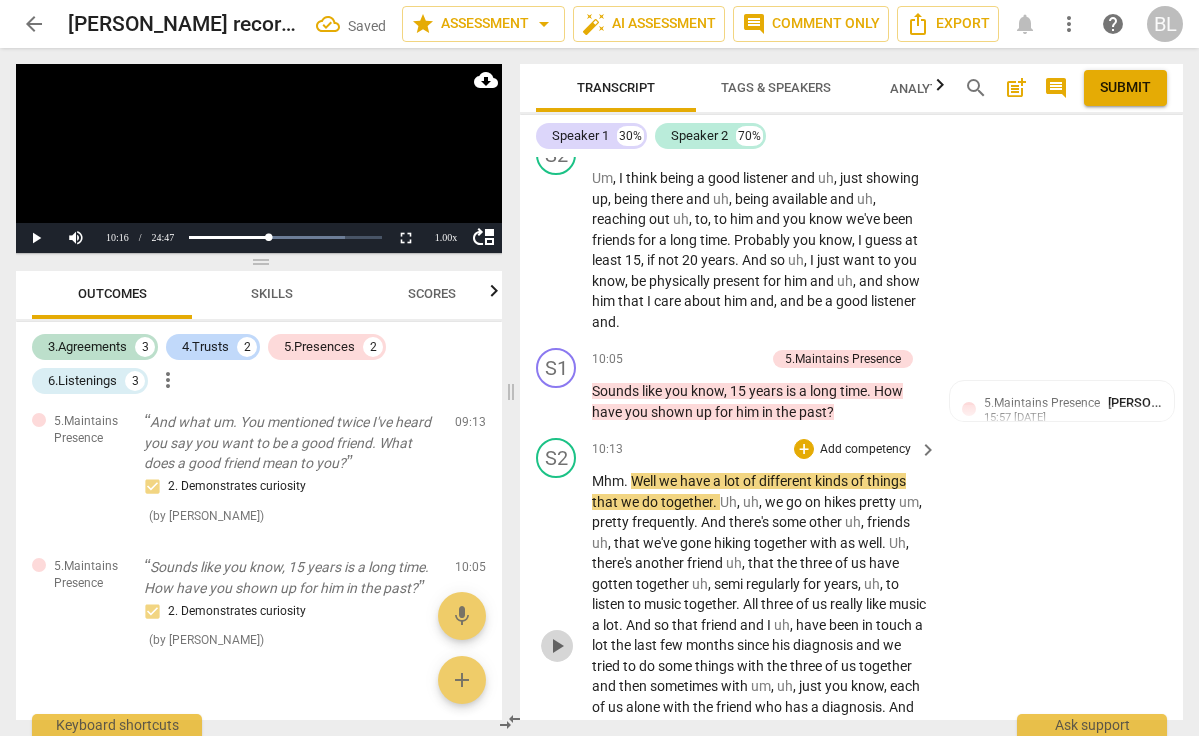 click on "play_arrow" at bounding box center (557, 646) 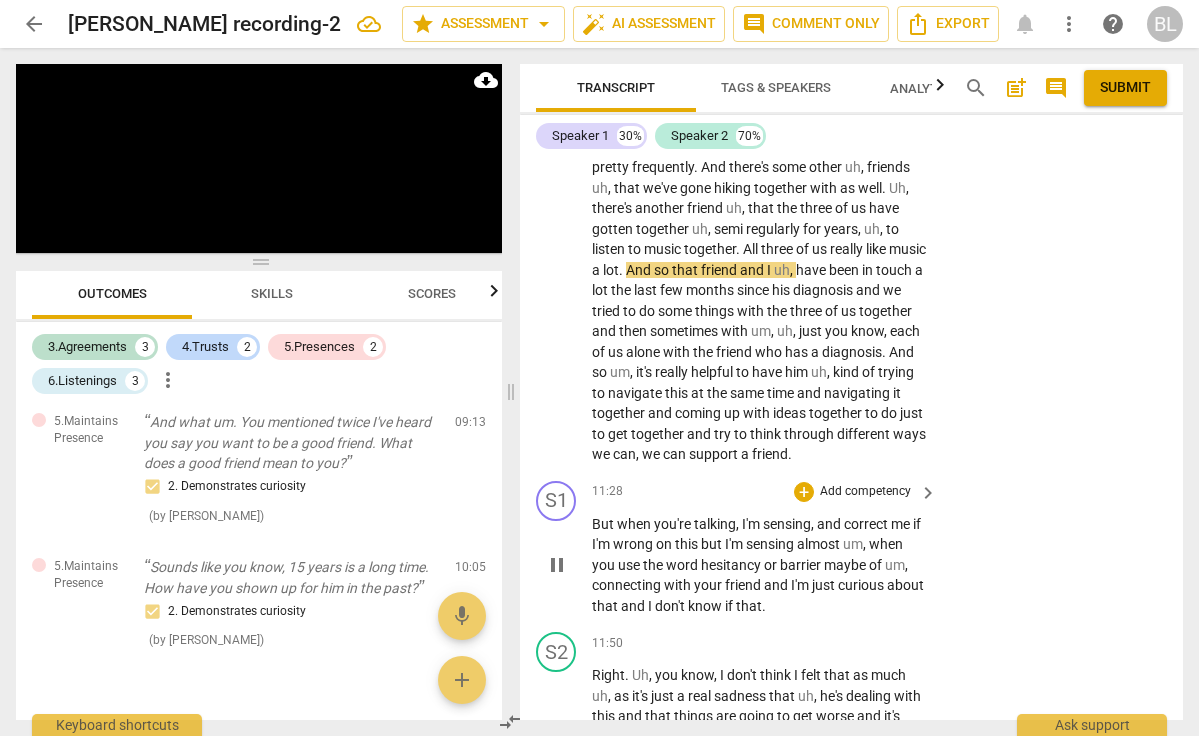 scroll, scrollTop: 4003, scrollLeft: 0, axis: vertical 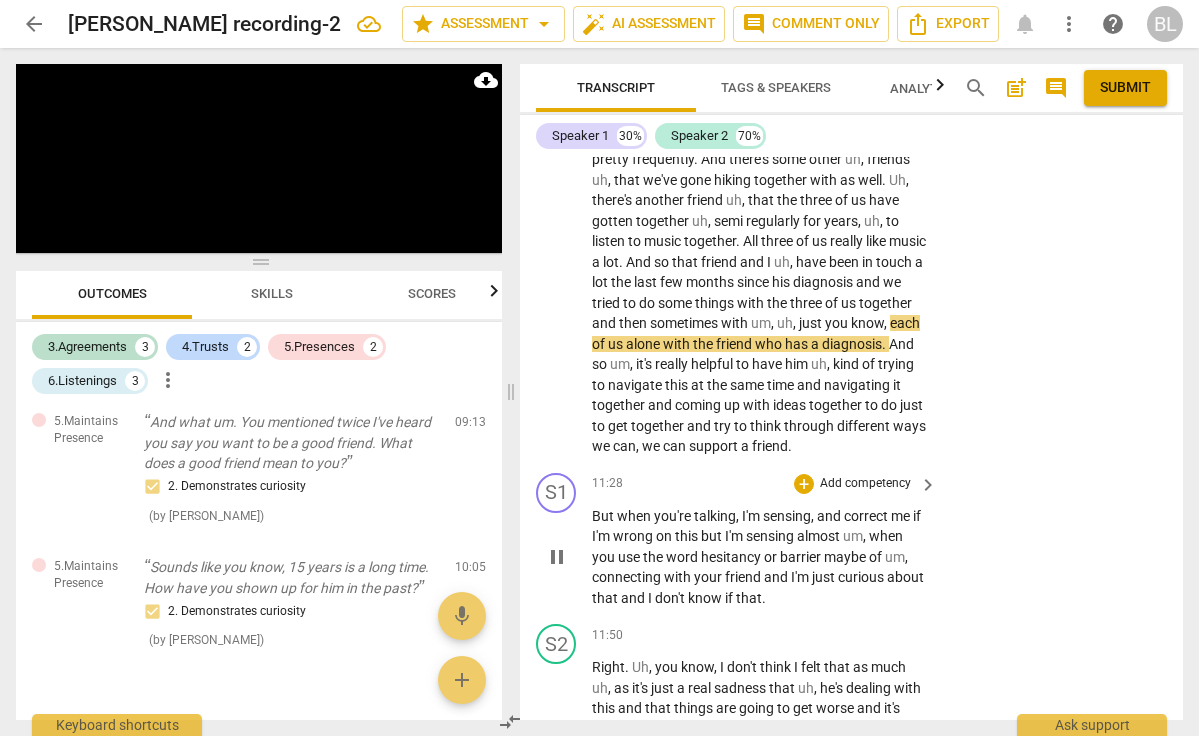click on "pause" at bounding box center (557, 557) 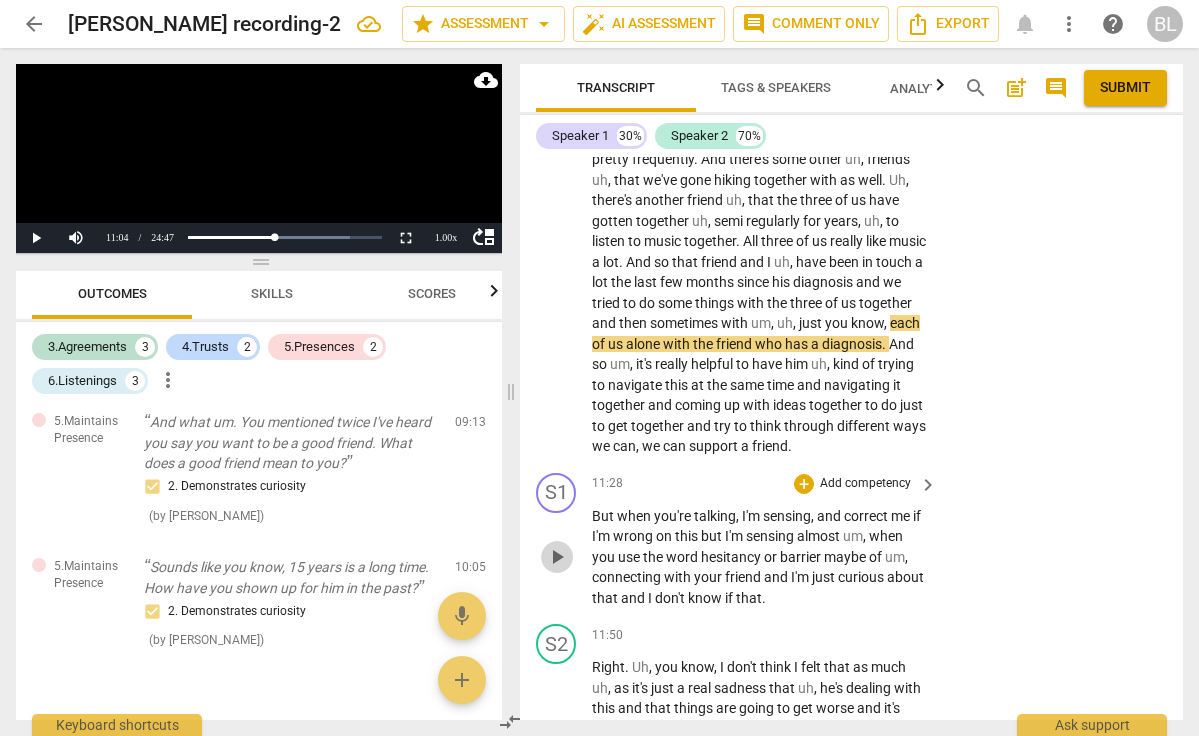 click on "play_arrow" at bounding box center [557, 557] 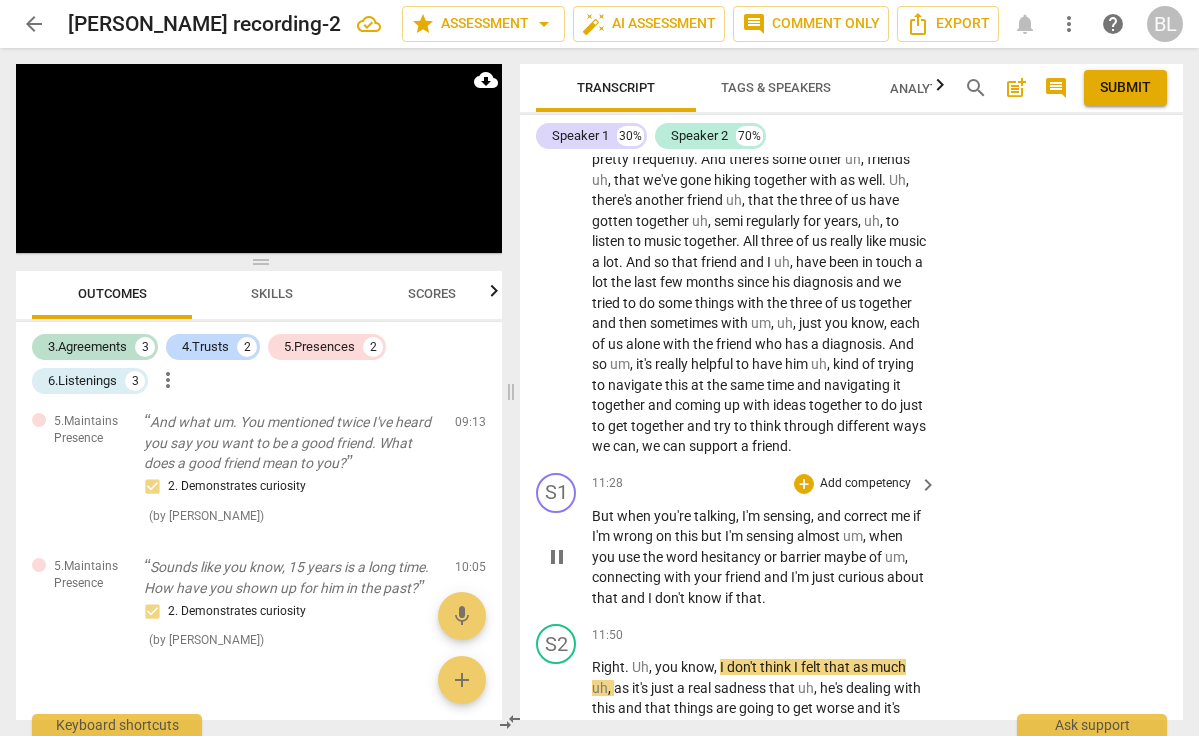click on "pause" at bounding box center (557, 557) 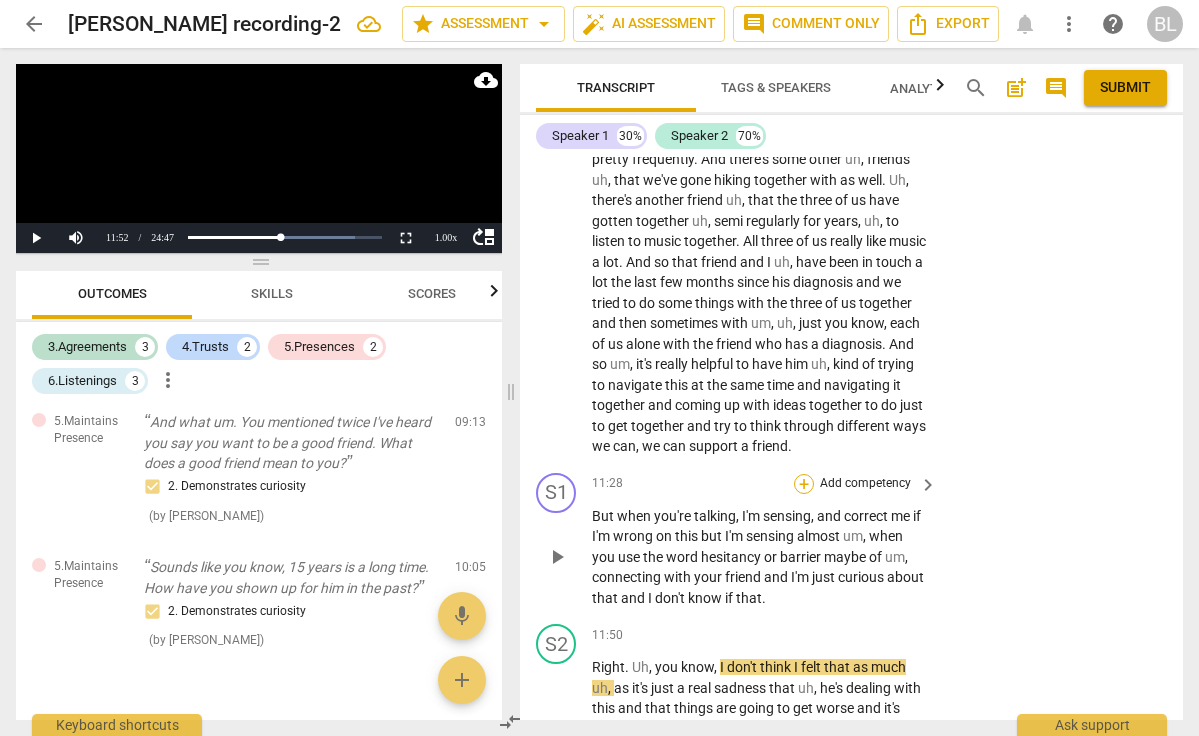 click on "+" at bounding box center (804, 484) 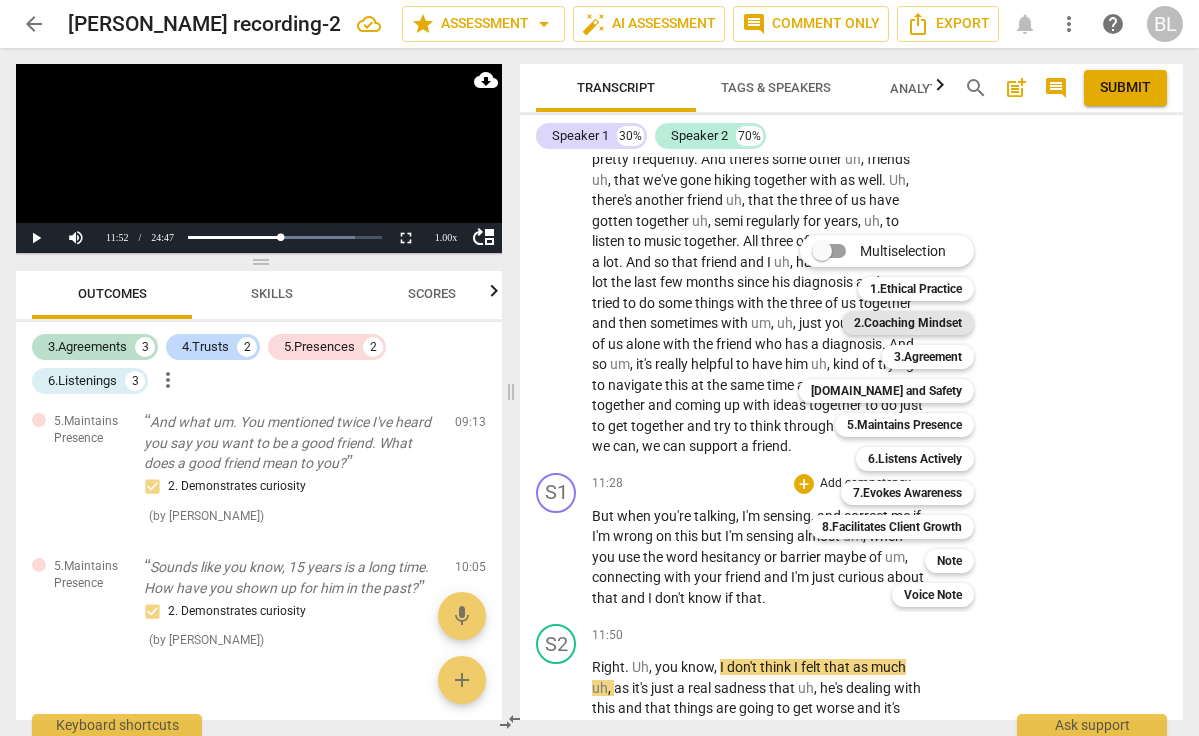 click on "2.Coaching Mindset" at bounding box center (908, 323) 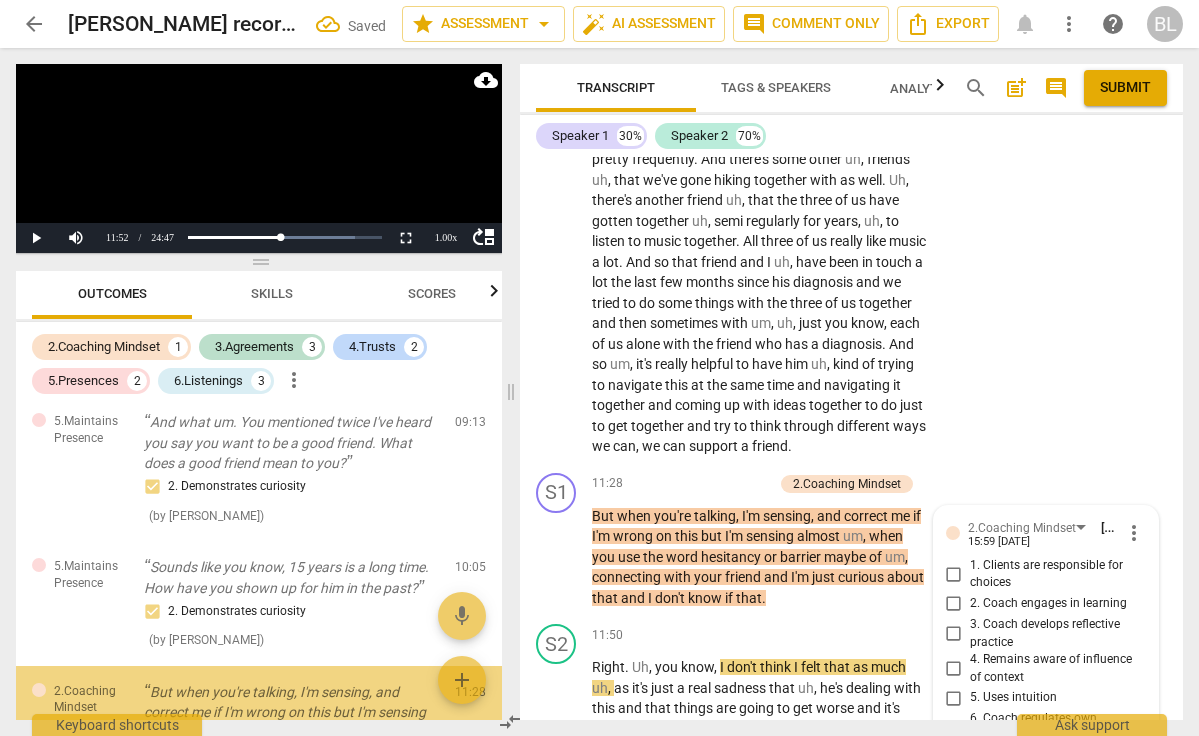 scroll, scrollTop: 4323, scrollLeft: 0, axis: vertical 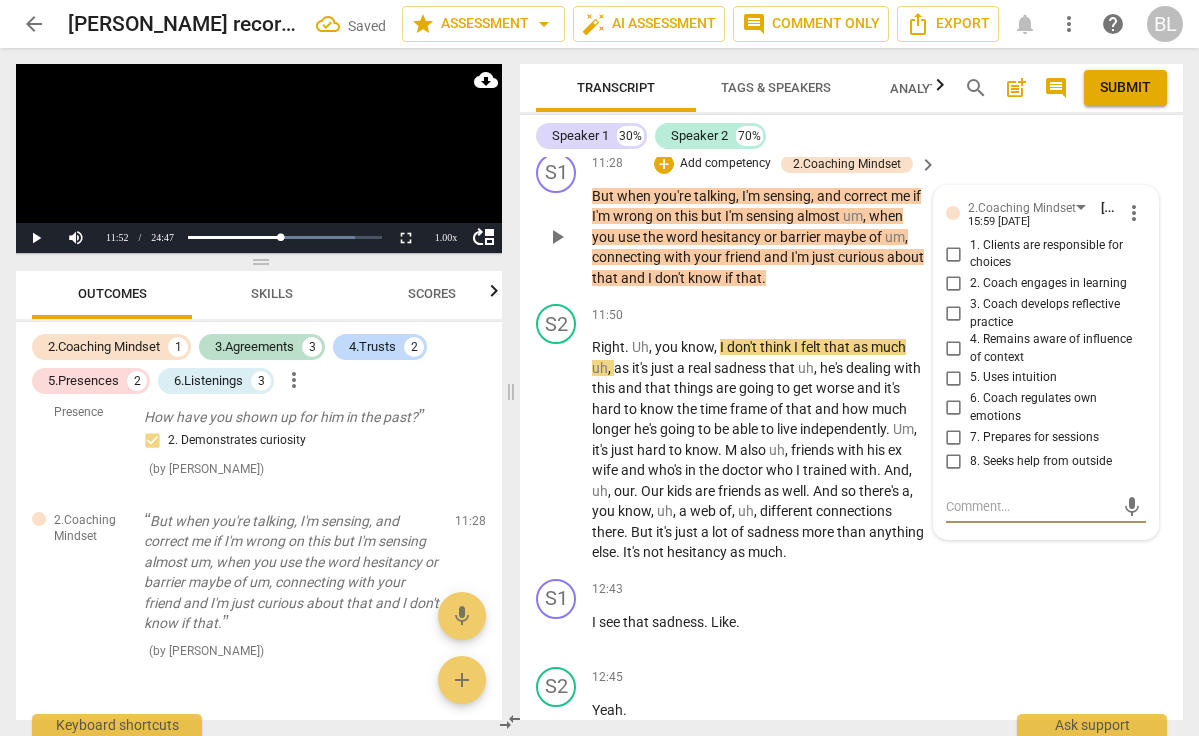 click on "5. Uses intuition" at bounding box center [954, 378] 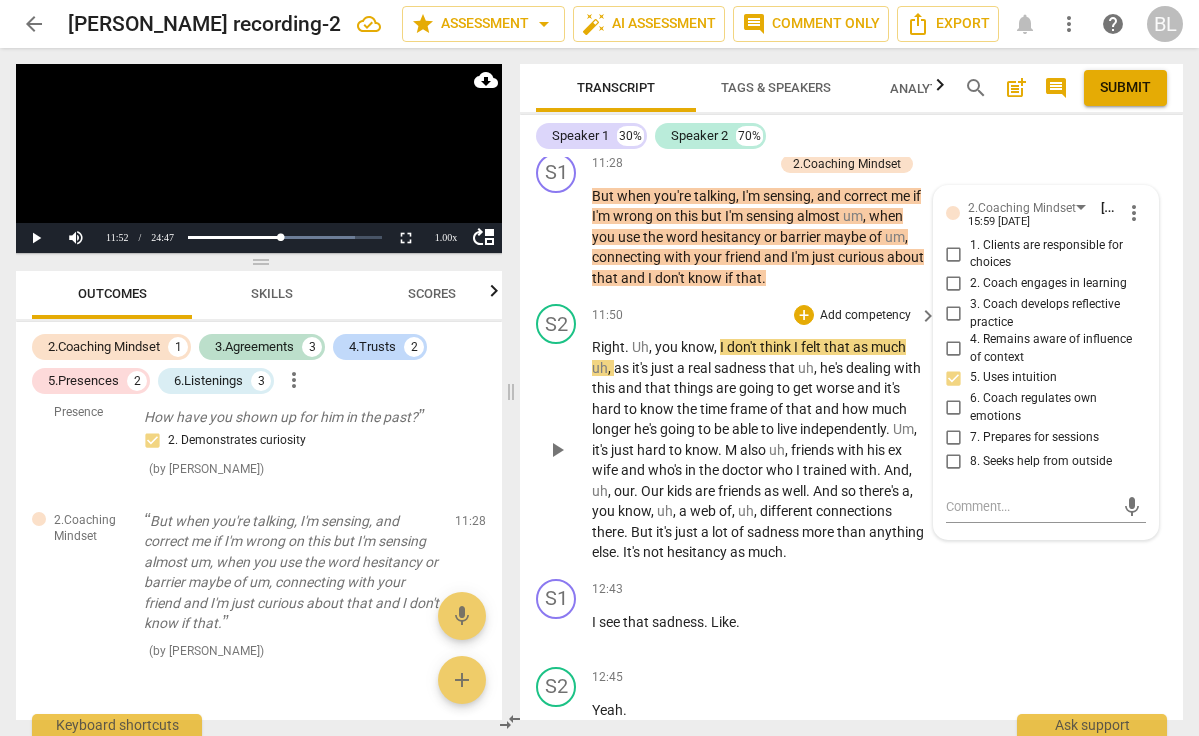 click on "play_arrow" at bounding box center [557, 450] 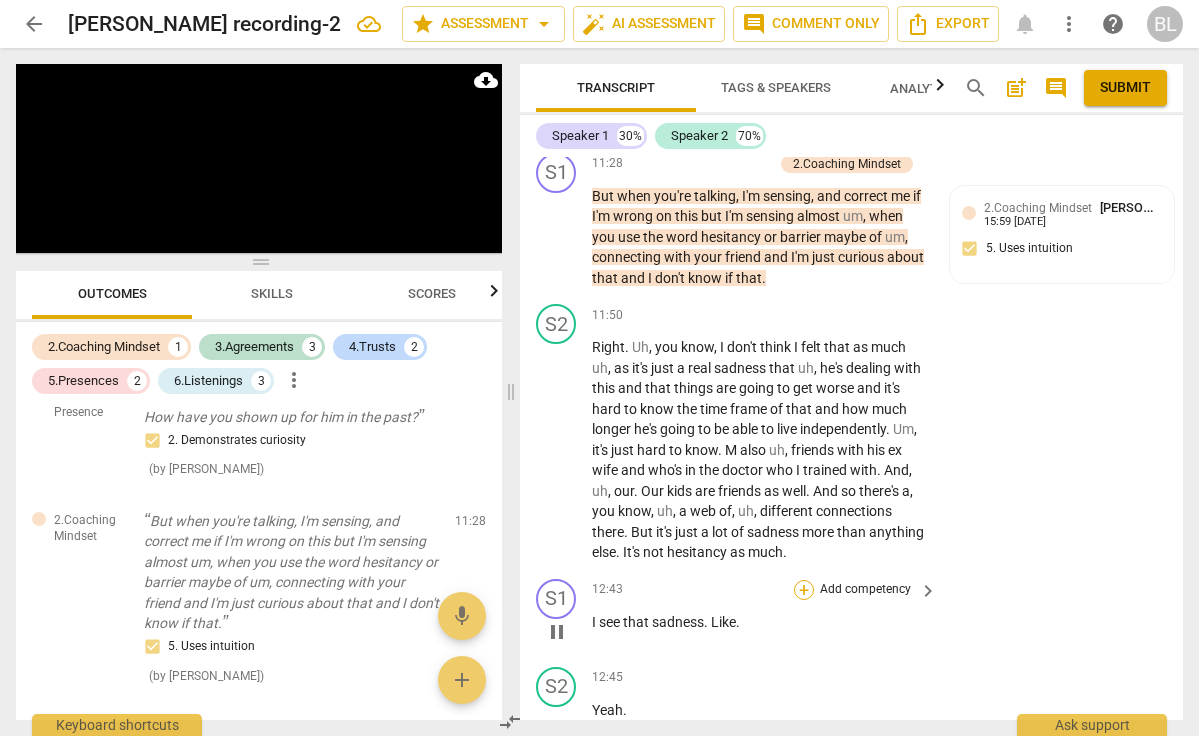 click on "+" at bounding box center [804, 590] 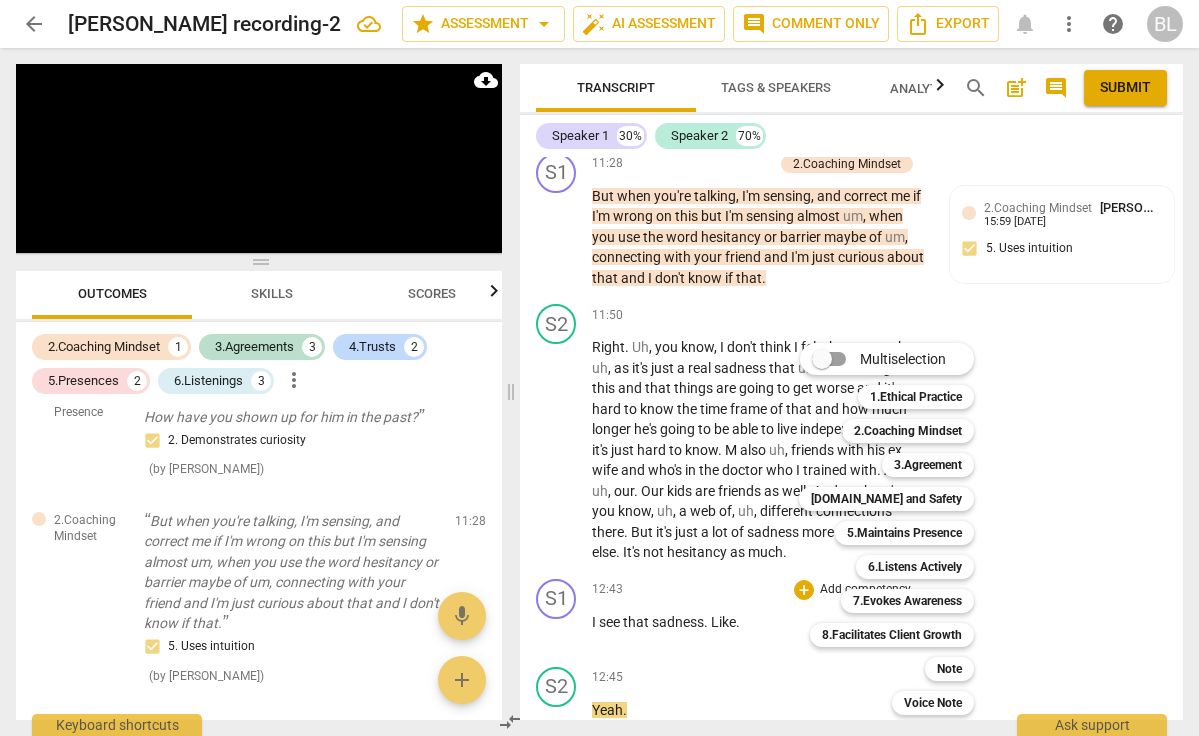 scroll, scrollTop: 4905, scrollLeft: 0, axis: vertical 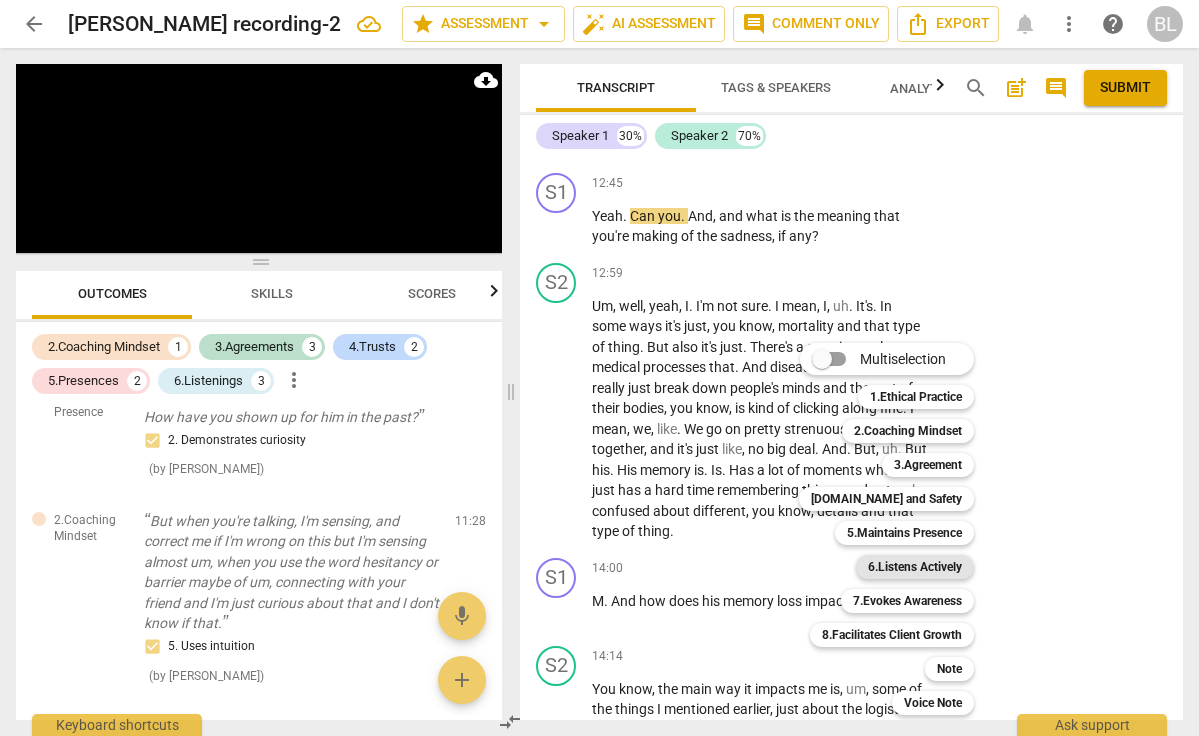 click on "6.Listens Actively" at bounding box center [915, 567] 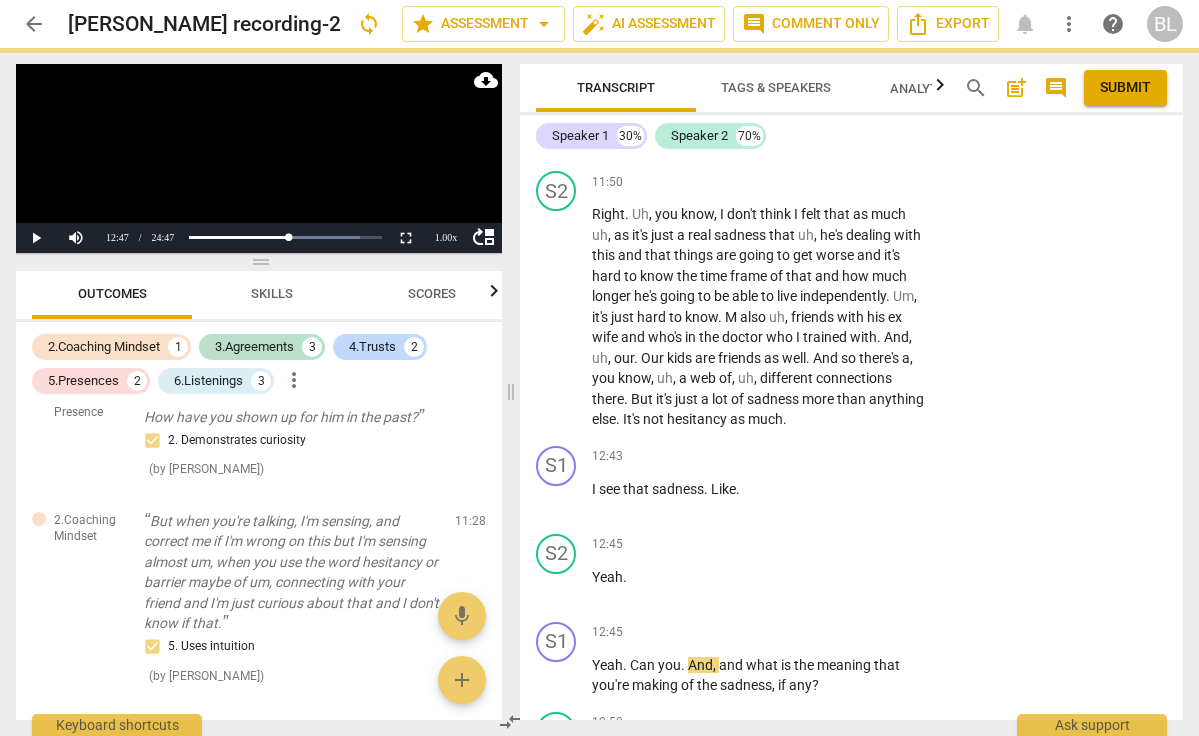 scroll, scrollTop: 4449, scrollLeft: 0, axis: vertical 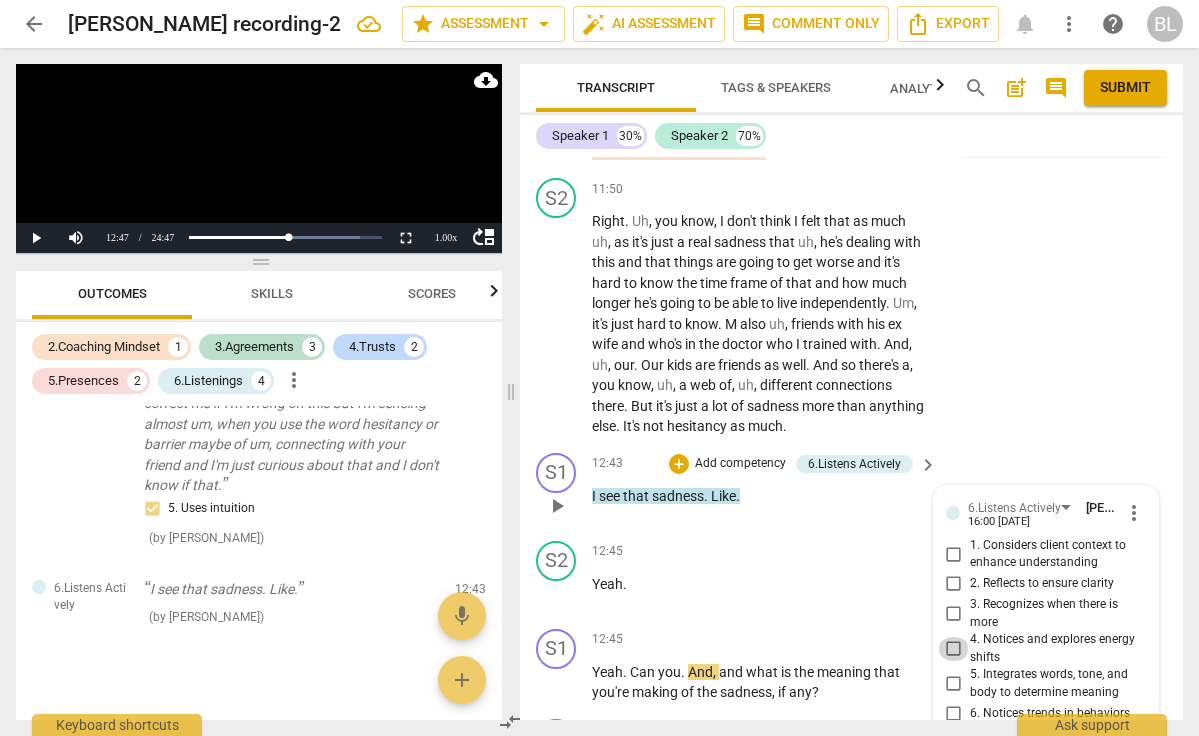 click on "4. Notices and explores energy shifts" at bounding box center [954, 649] 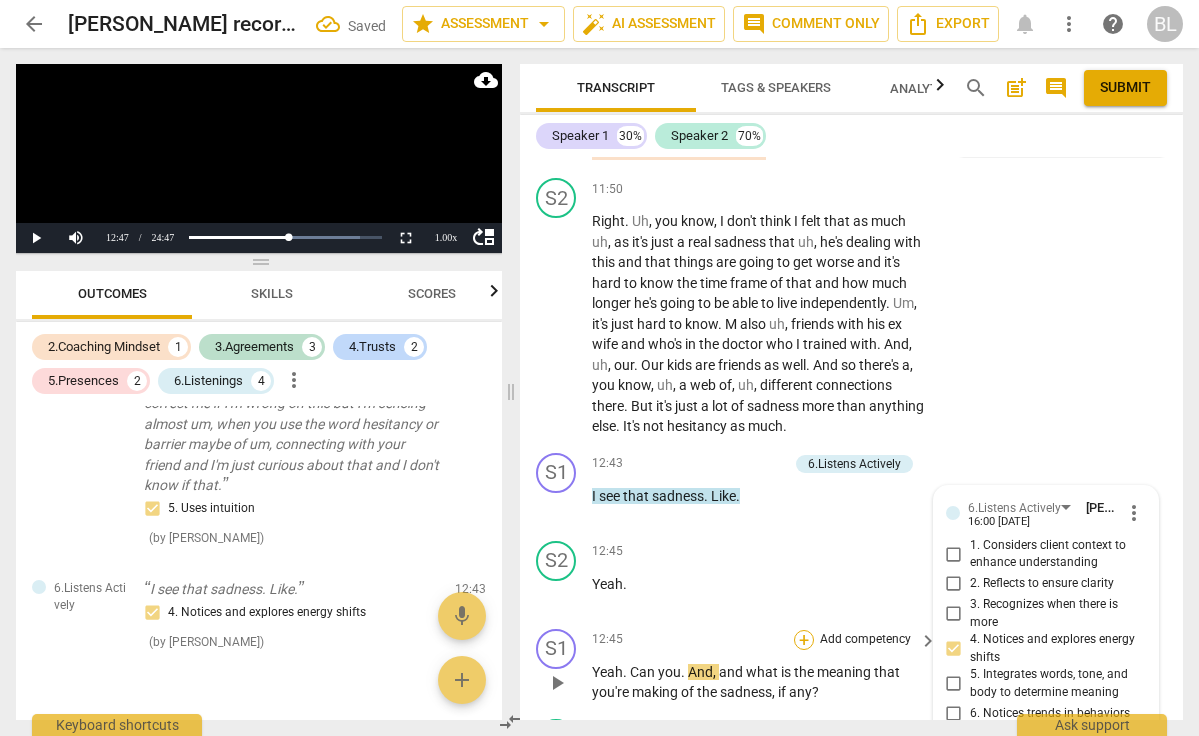 click on "+" at bounding box center (804, 640) 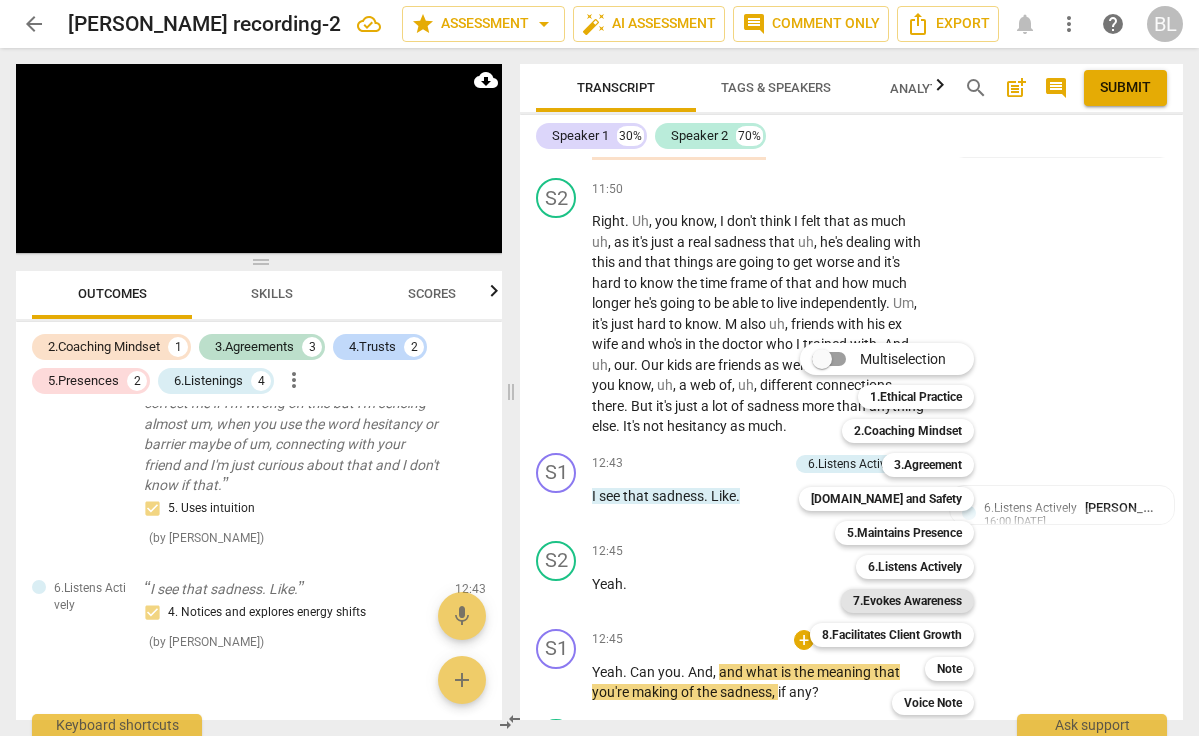 click on "7.Evokes Awareness" at bounding box center [907, 601] 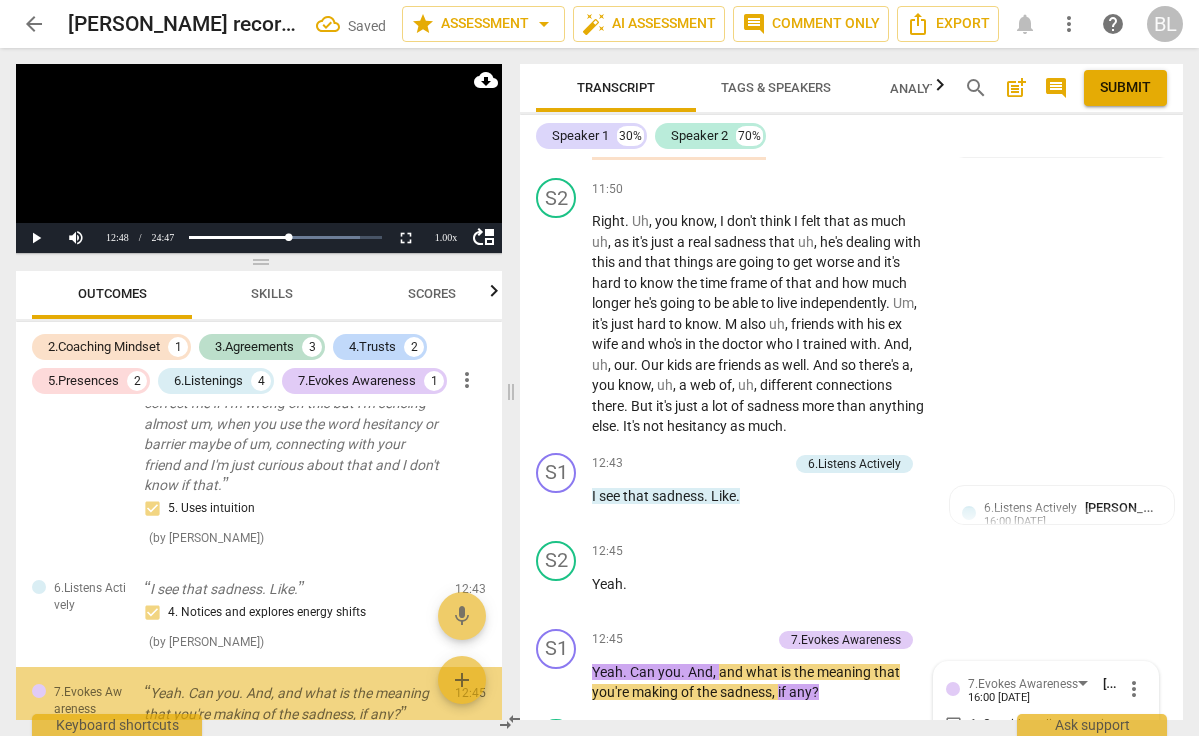 scroll, scrollTop: 1684, scrollLeft: 0, axis: vertical 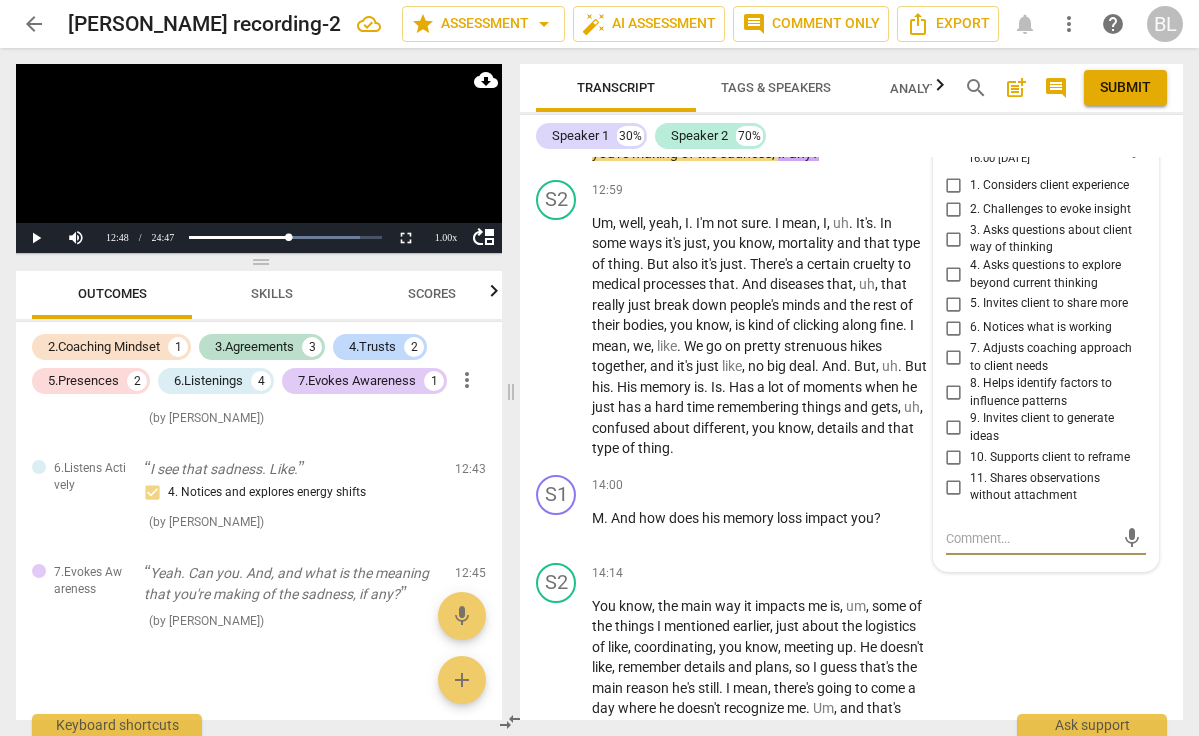 click on "4. Asks questions to explore beyond current thinking" at bounding box center (954, 275) 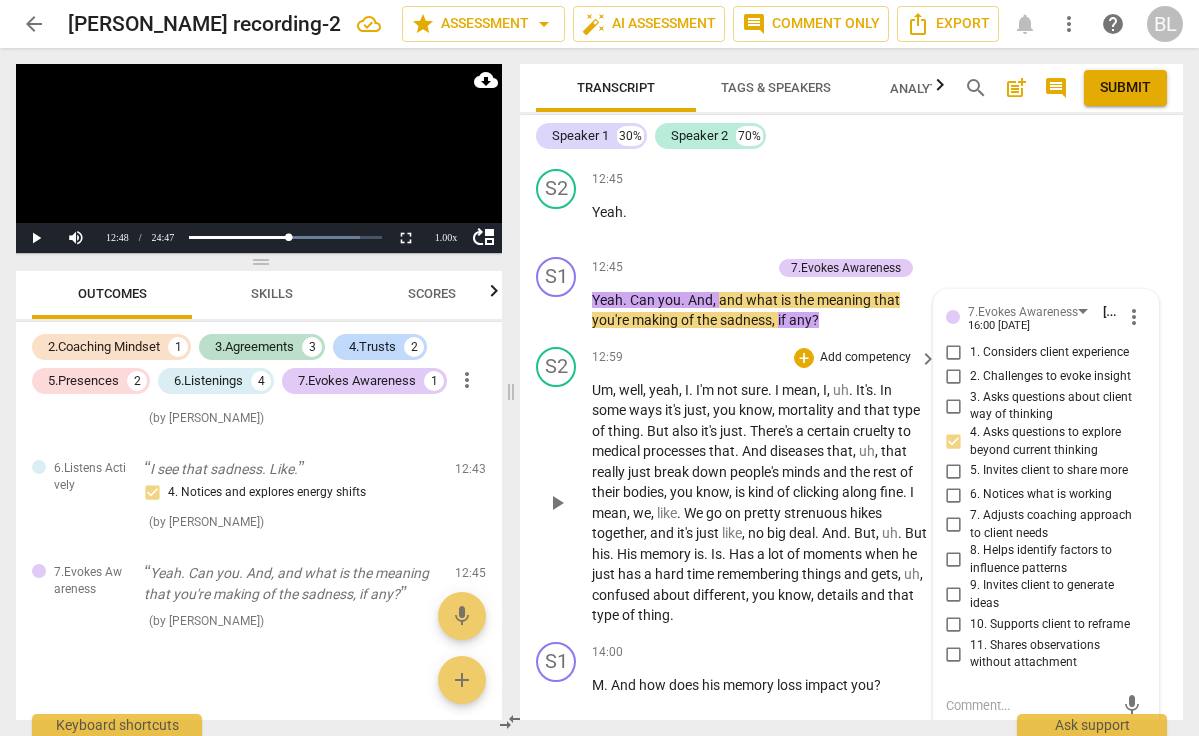 scroll, scrollTop: 4716, scrollLeft: 0, axis: vertical 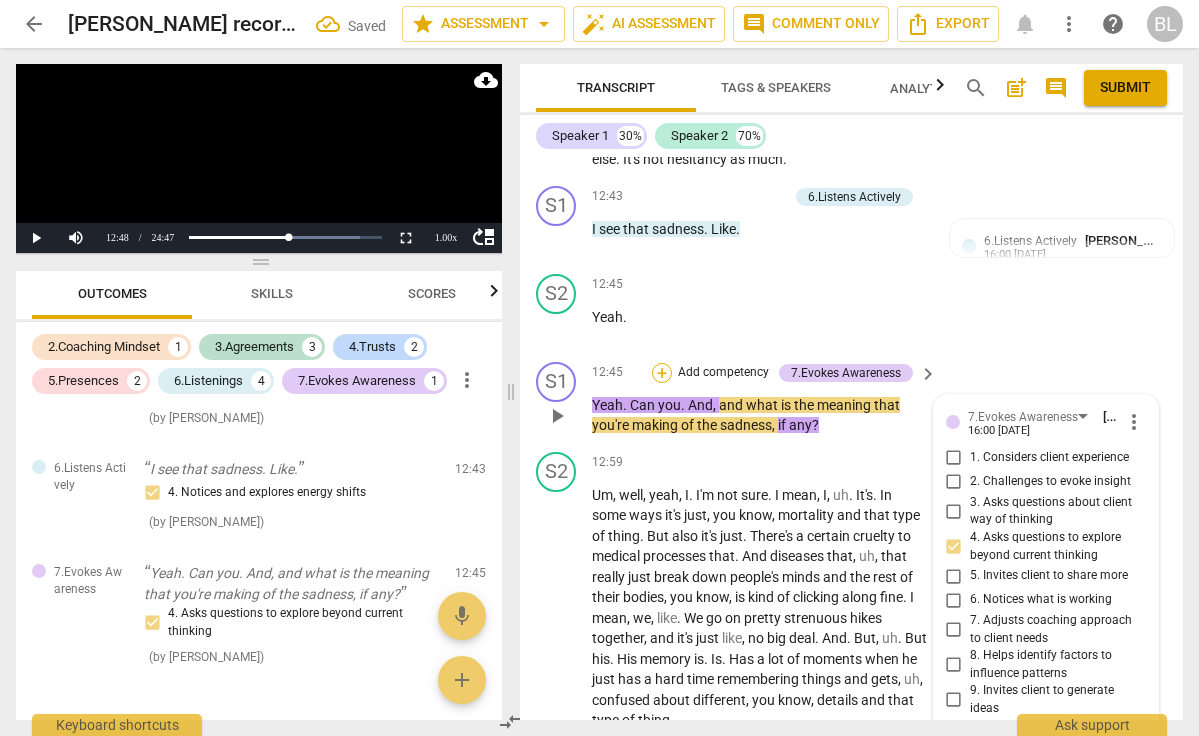 click on "+" at bounding box center (662, 373) 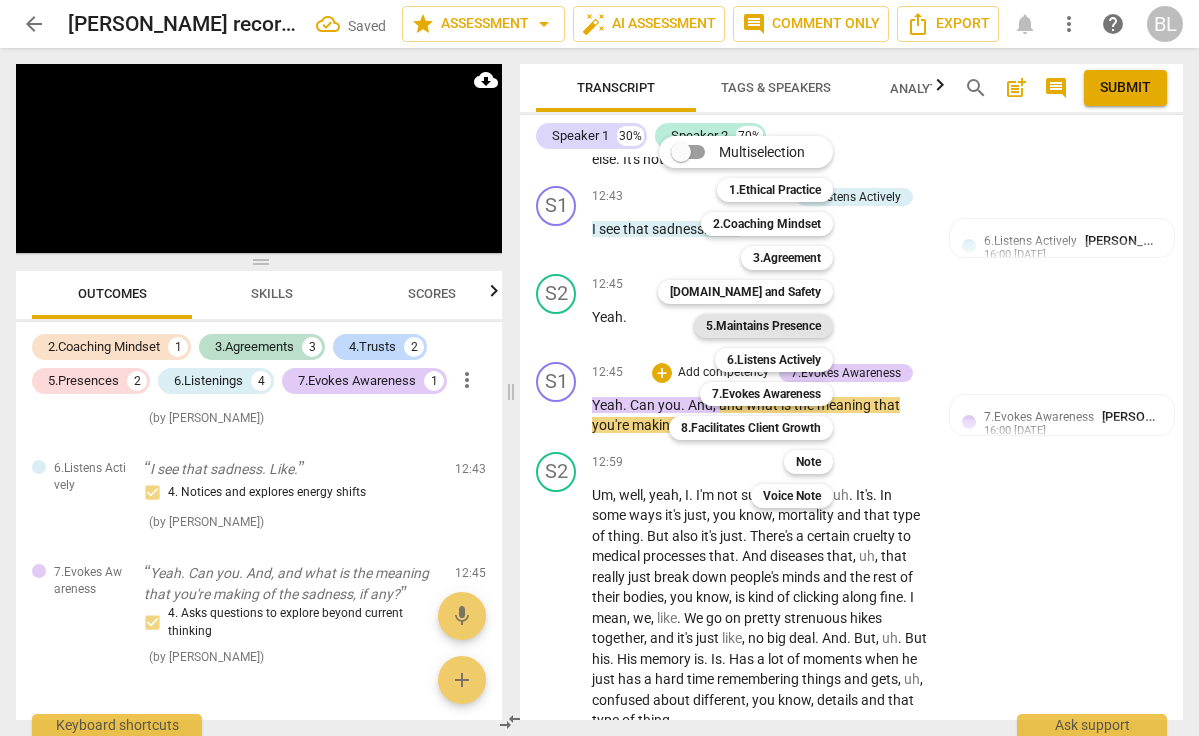 click on "5.Maintains Presence" at bounding box center (763, 326) 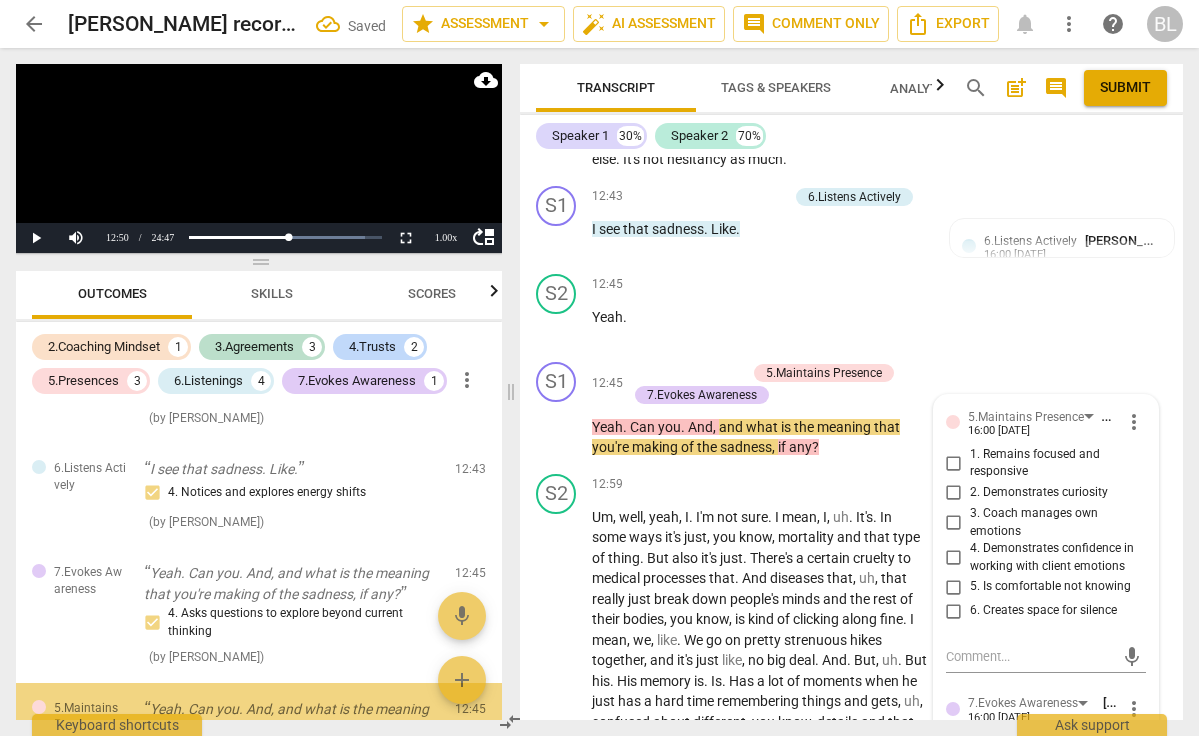 scroll, scrollTop: 1817, scrollLeft: 0, axis: vertical 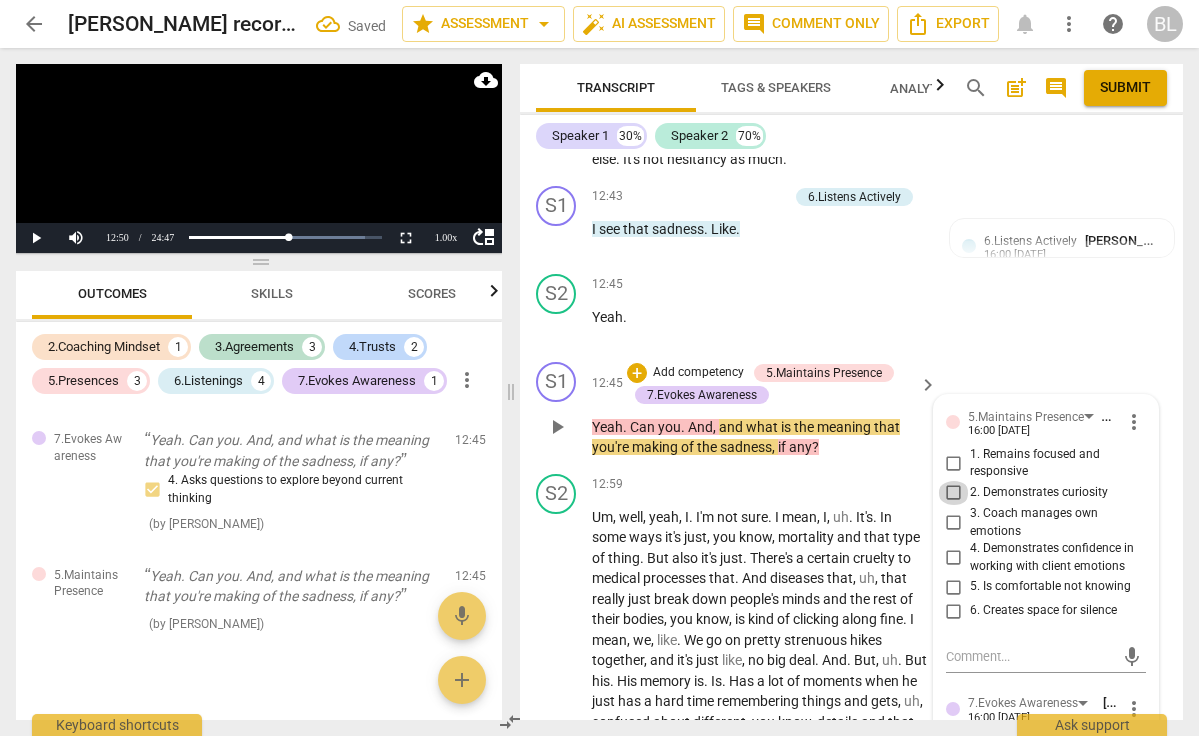 click on "2. Demonstrates curiosity" at bounding box center (954, 493) 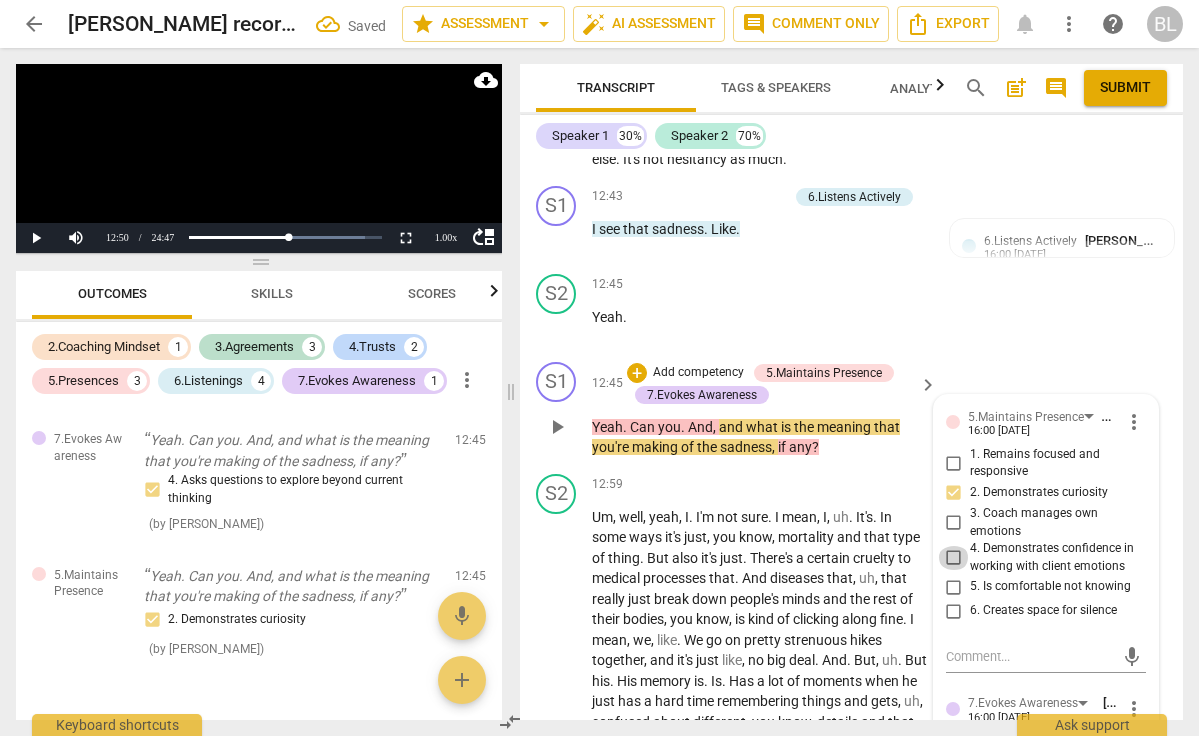 click on "4. Demonstrates confidence in working with client emotions" at bounding box center (954, 558) 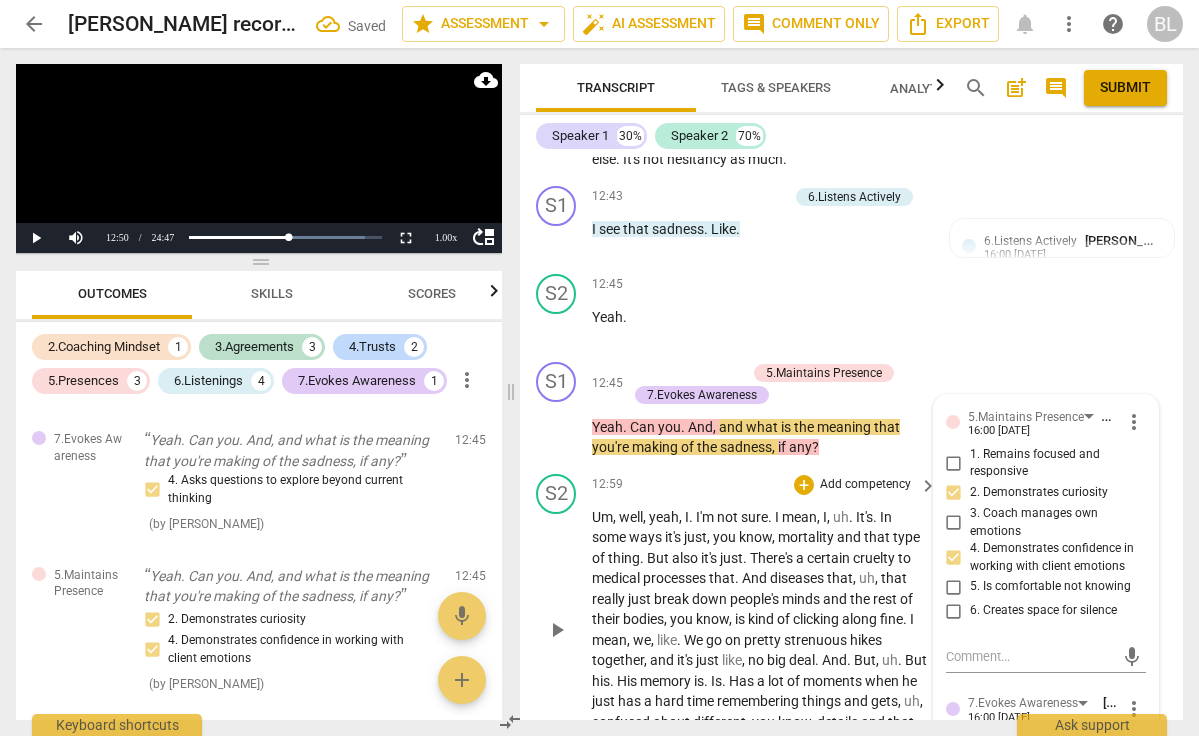 click on "play_arrow" at bounding box center [557, 630] 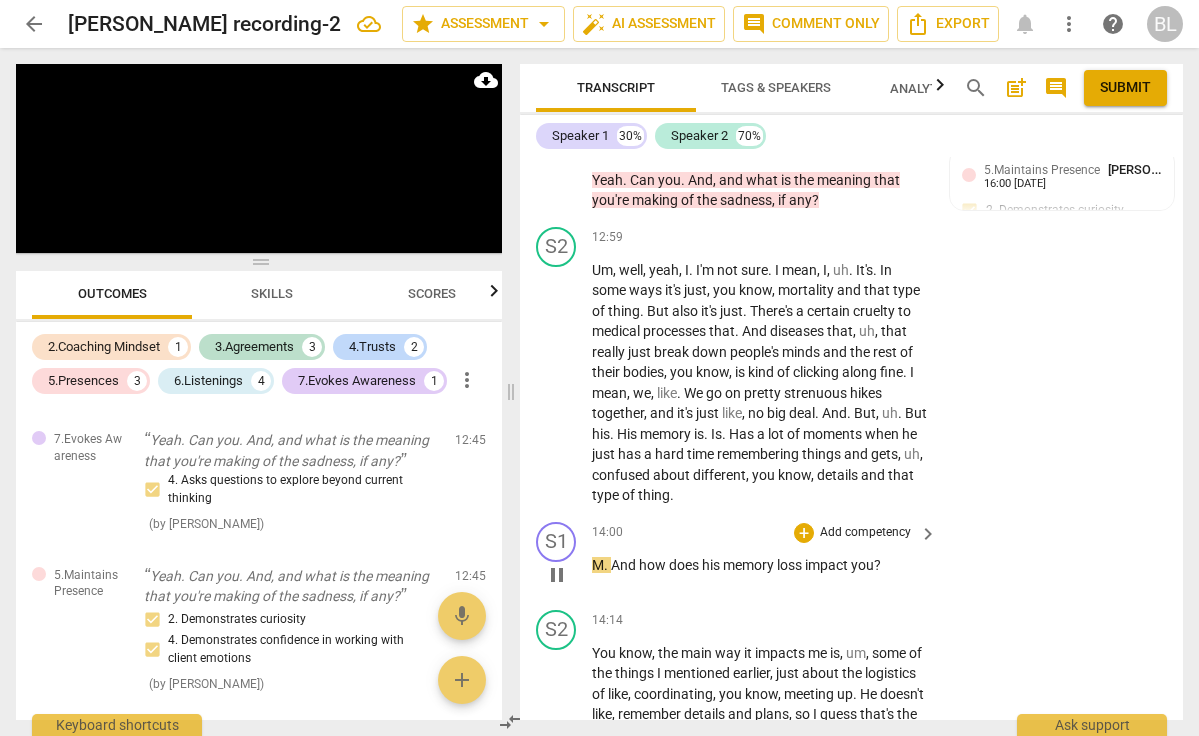 scroll, scrollTop: 4965, scrollLeft: 0, axis: vertical 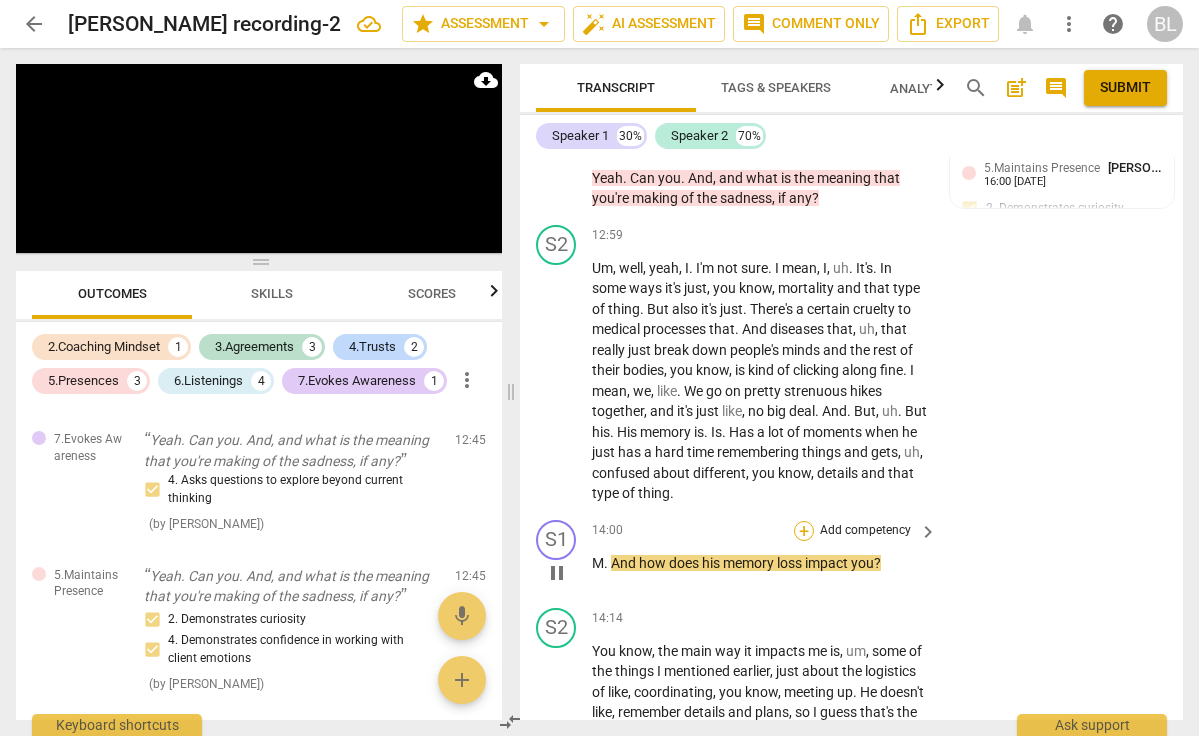 click on "+" at bounding box center (804, 531) 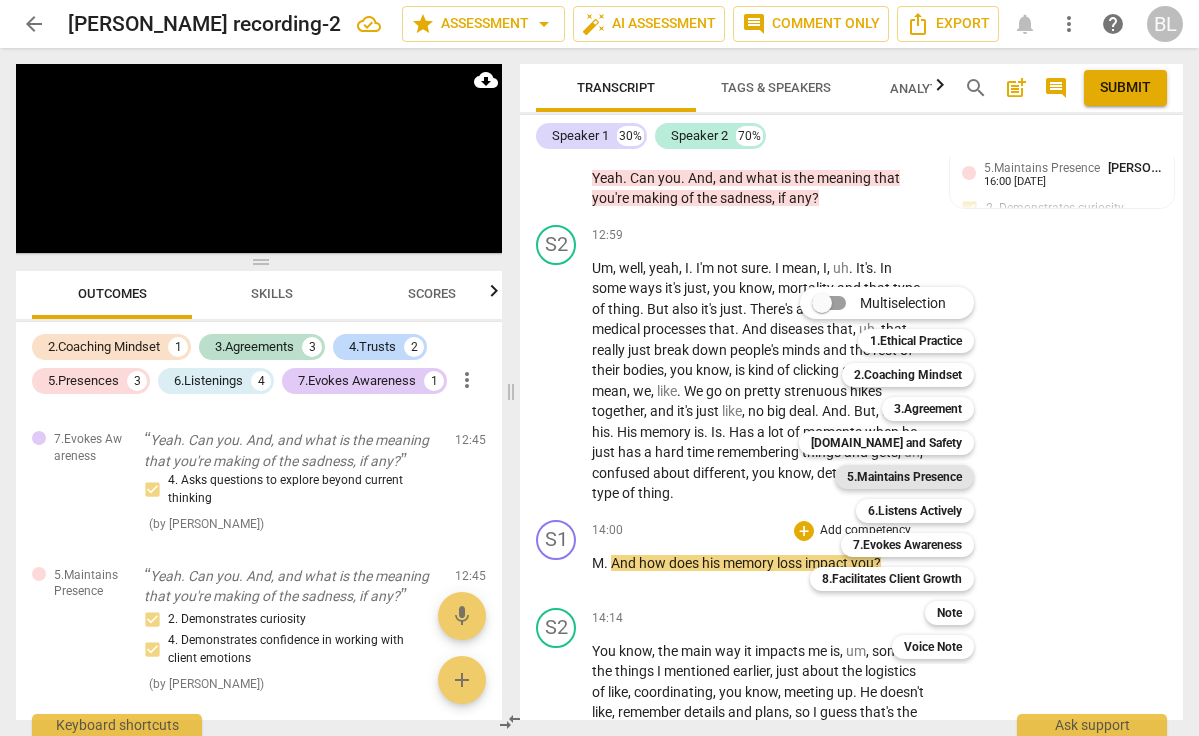 click on "5.Maintains Presence" at bounding box center [904, 477] 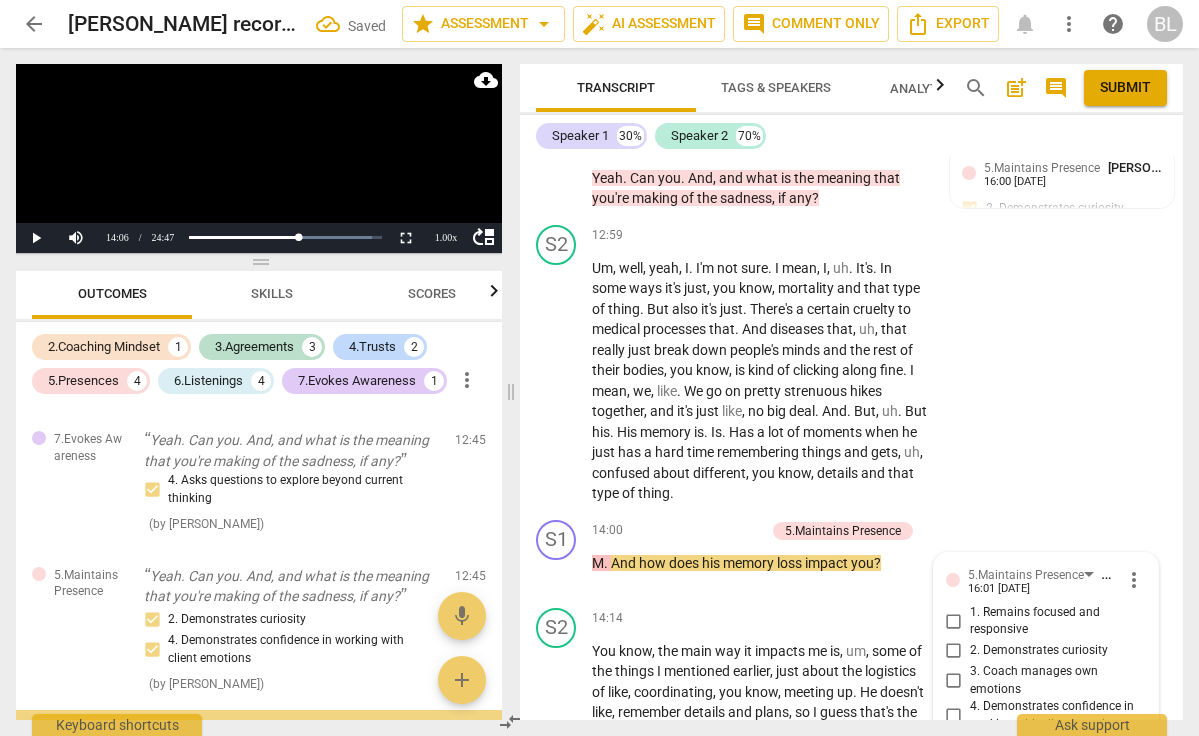 scroll, scrollTop: 5279, scrollLeft: 0, axis: vertical 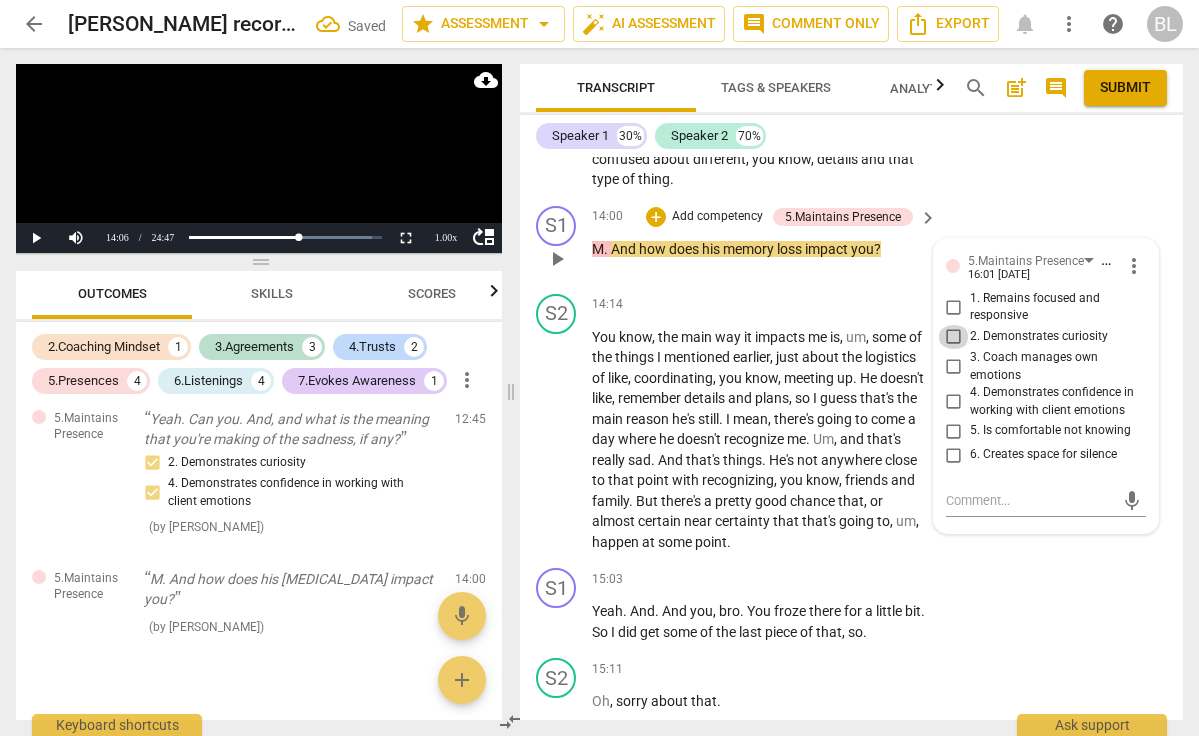 click on "2. Demonstrates curiosity" at bounding box center [954, 337] 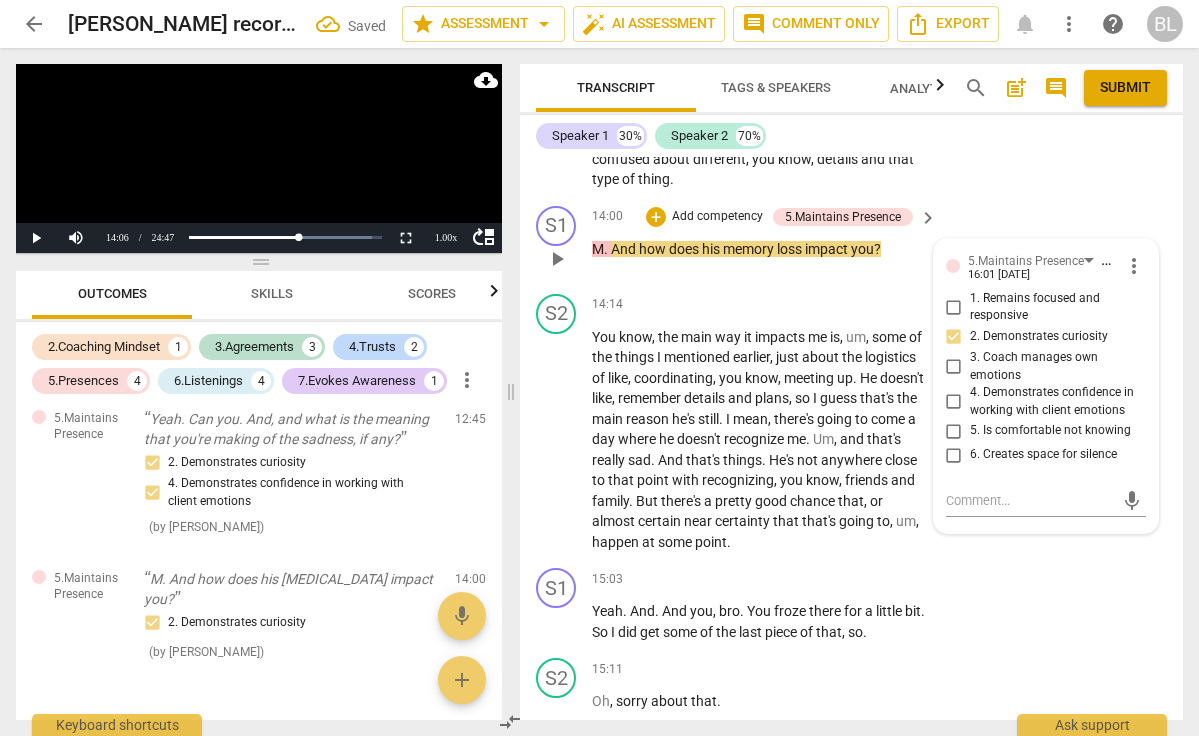 click on "5.Maintains Presence [PERSON_NAME] 16:01 [DATE] more_vert 1. Remains focused and responsive 2. Demonstrates curiosity 3. Coach manages own emotions 4. Demonstrates confidence in working with client emotions 5. Is comfortable not knowing 6. Creates space for silence mic" at bounding box center [1046, 386] 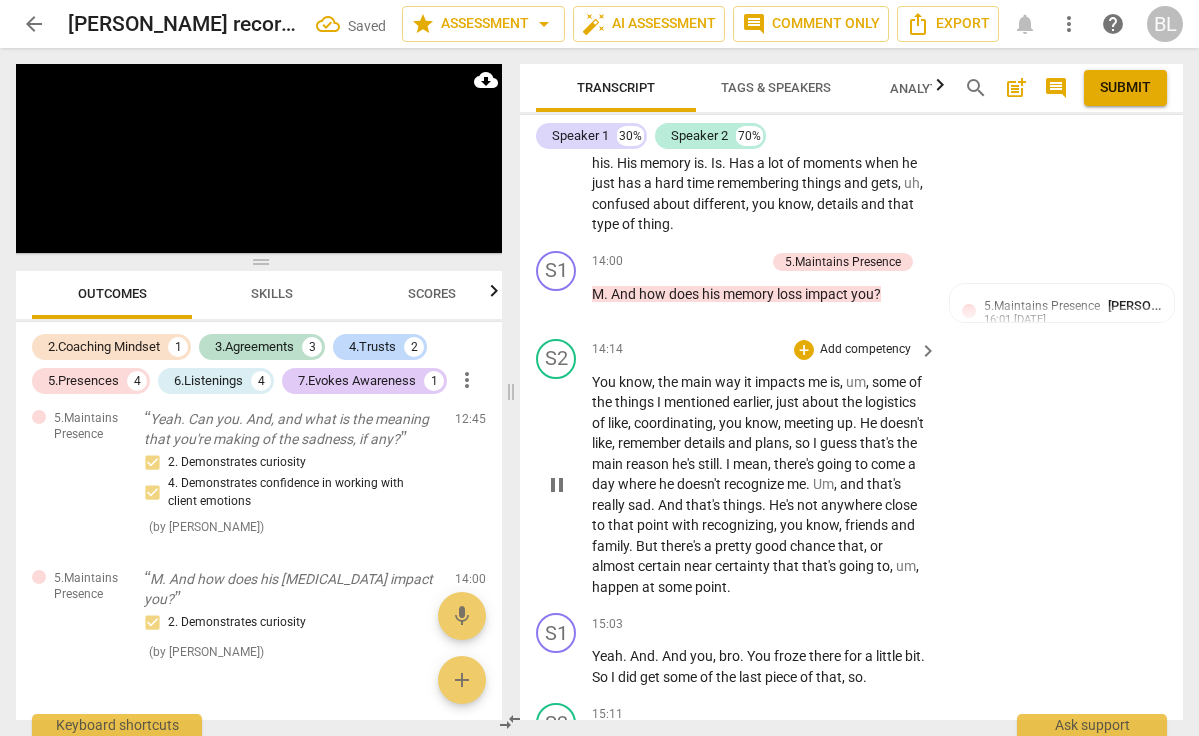 scroll, scrollTop: 5218, scrollLeft: 0, axis: vertical 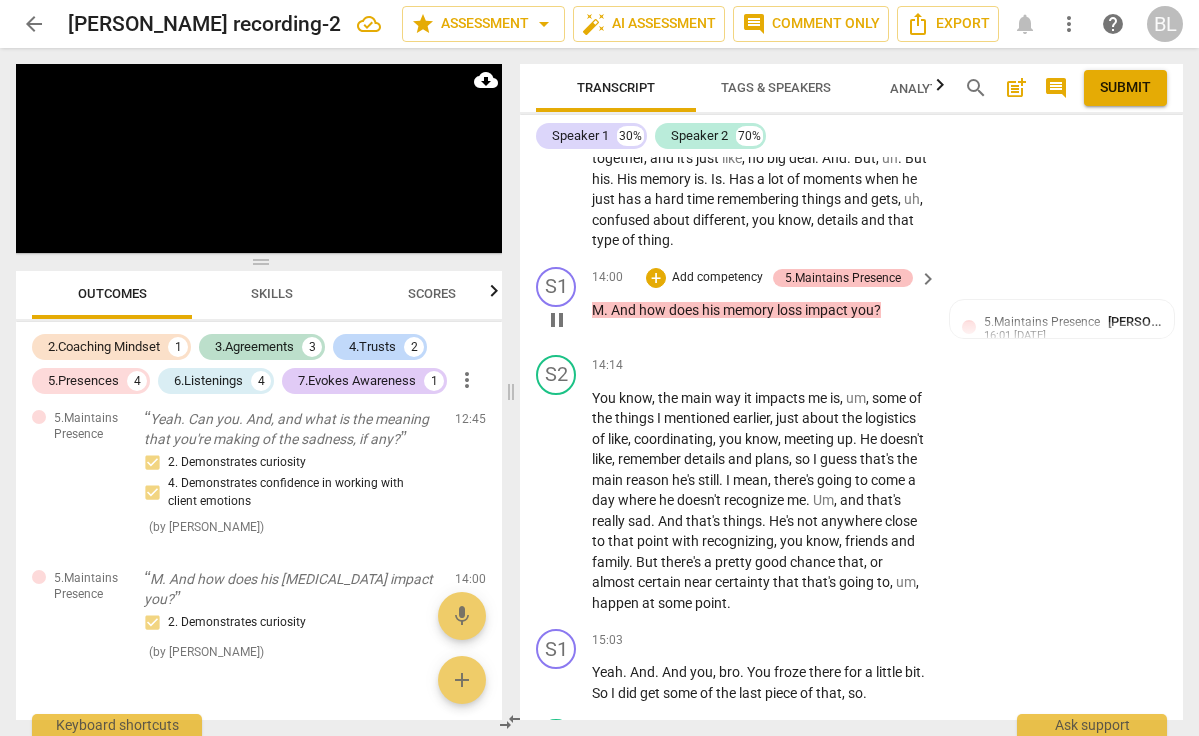 click on "5.Maintains Presence" at bounding box center [843, 278] 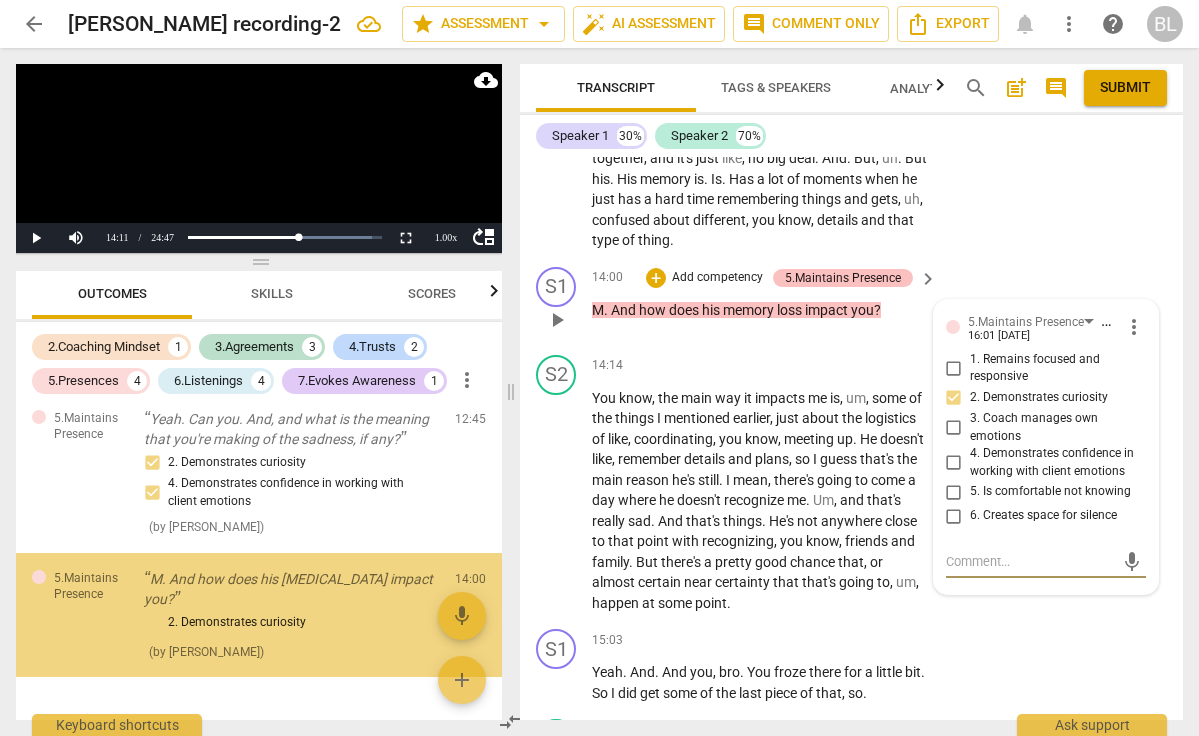 scroll, scrollTop: 1995, scrollLeft: 0, axis: vertical 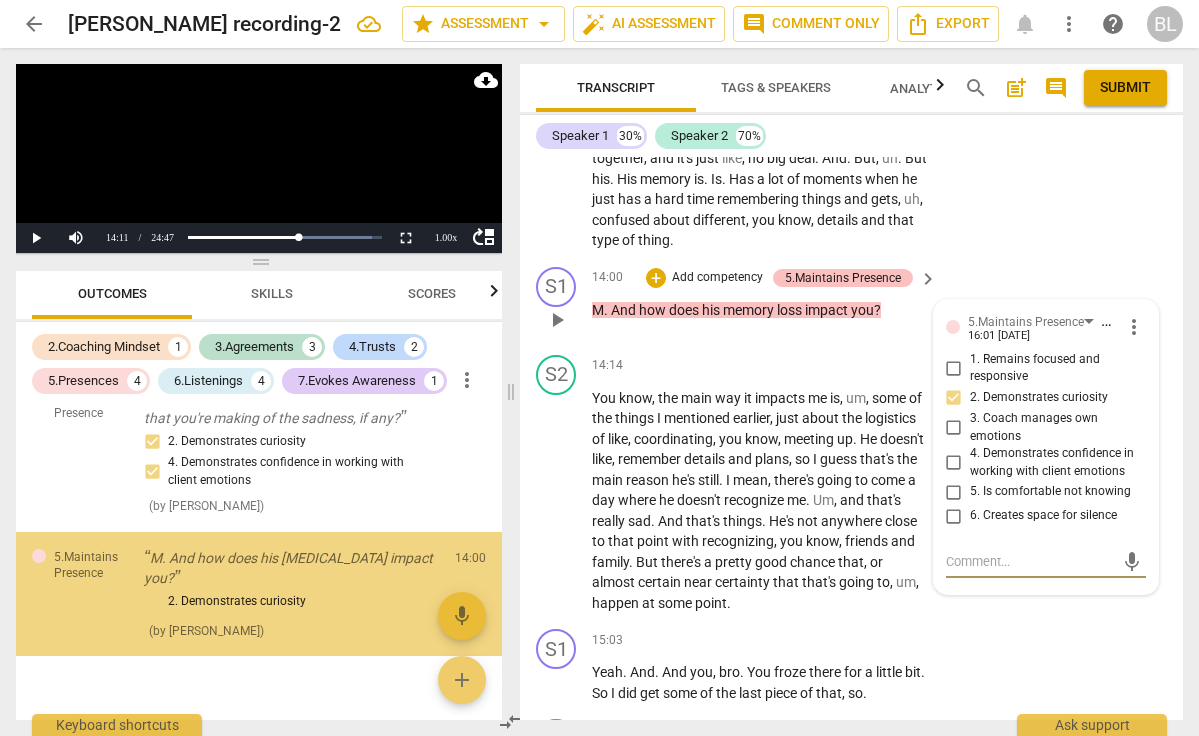 click on "5.Maintains Presence" at bounding box center (843, 278) 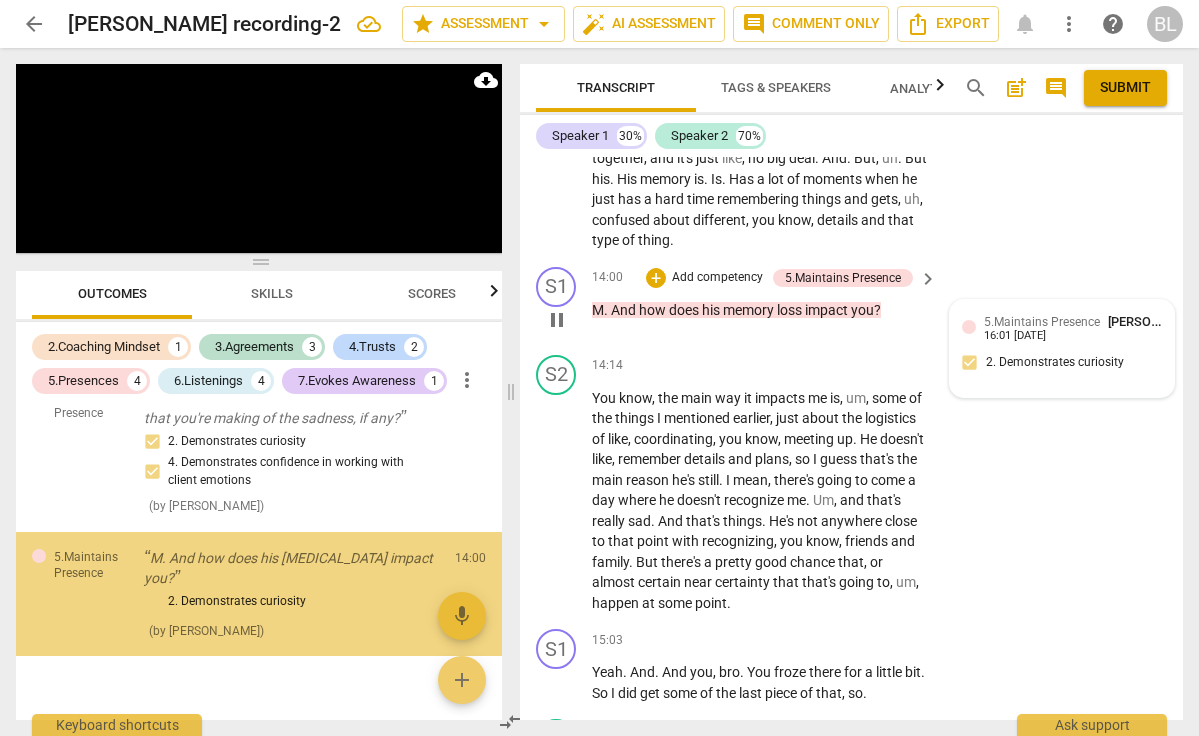 click on "5.Maintains Presence" at bounding box center (1042, 322) 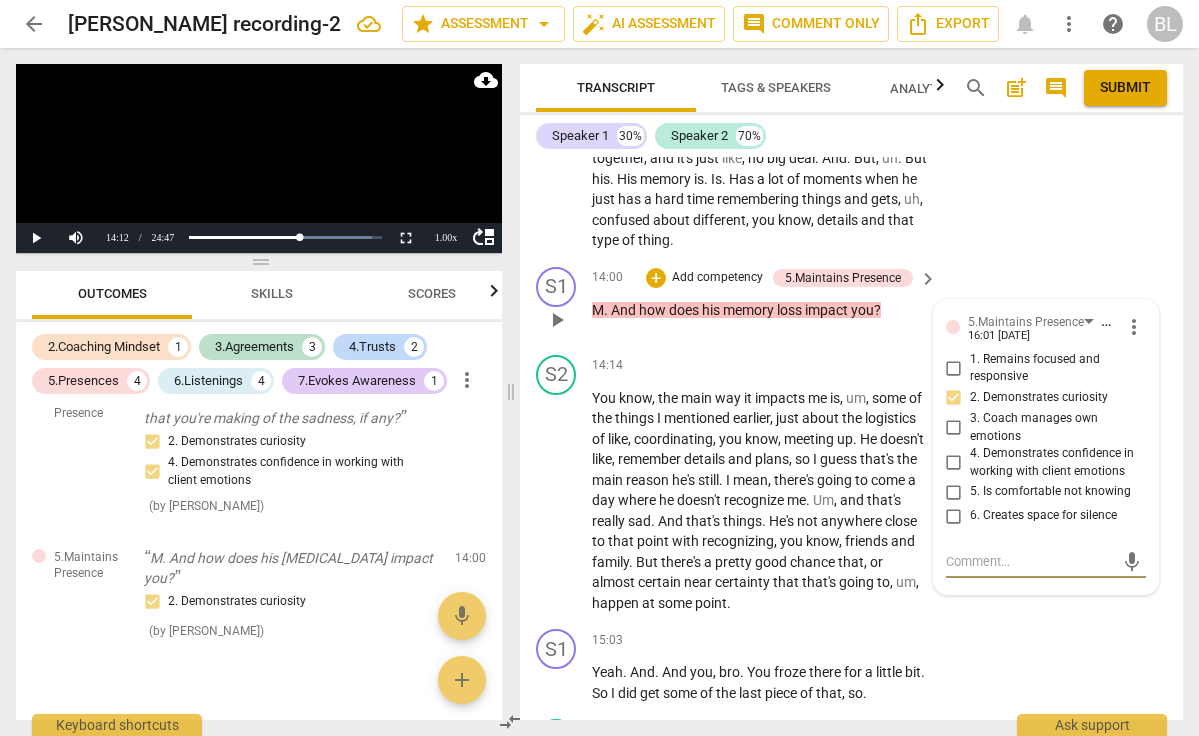 click on "4. Demonstrates confidence in working with client emotions" at bounding box center (954, 463) 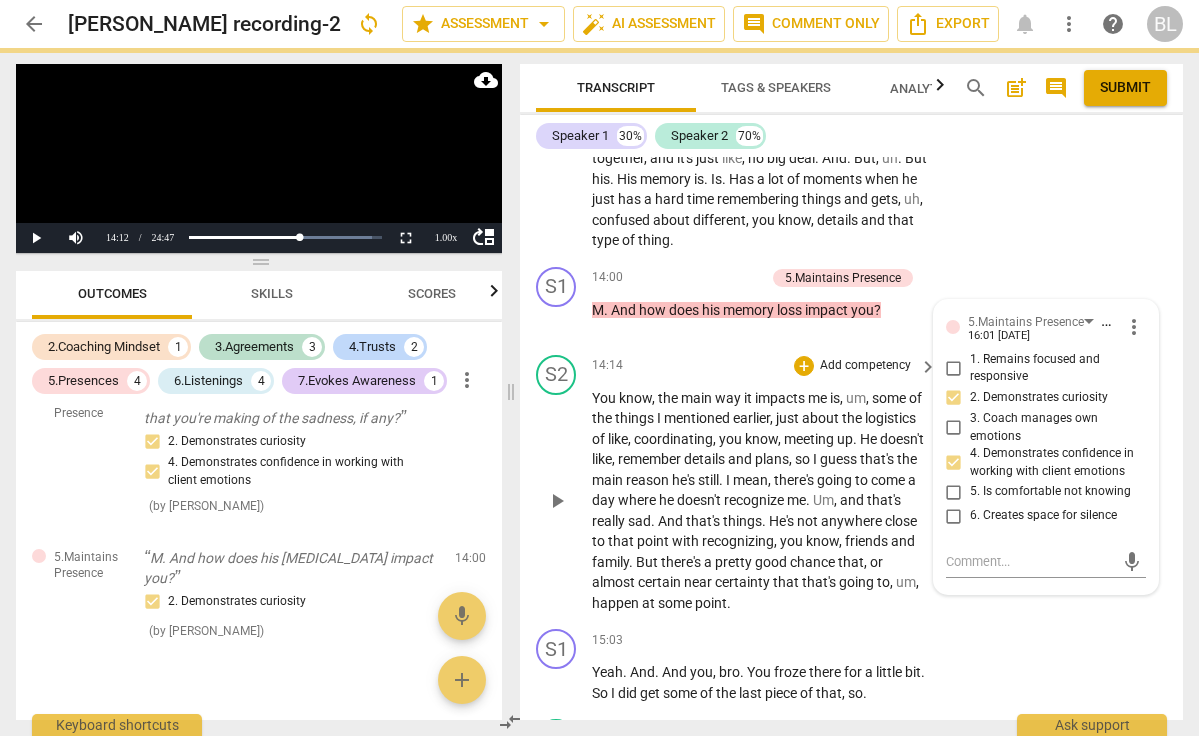 click on "play_arrow" at bounding box center (557, 501) 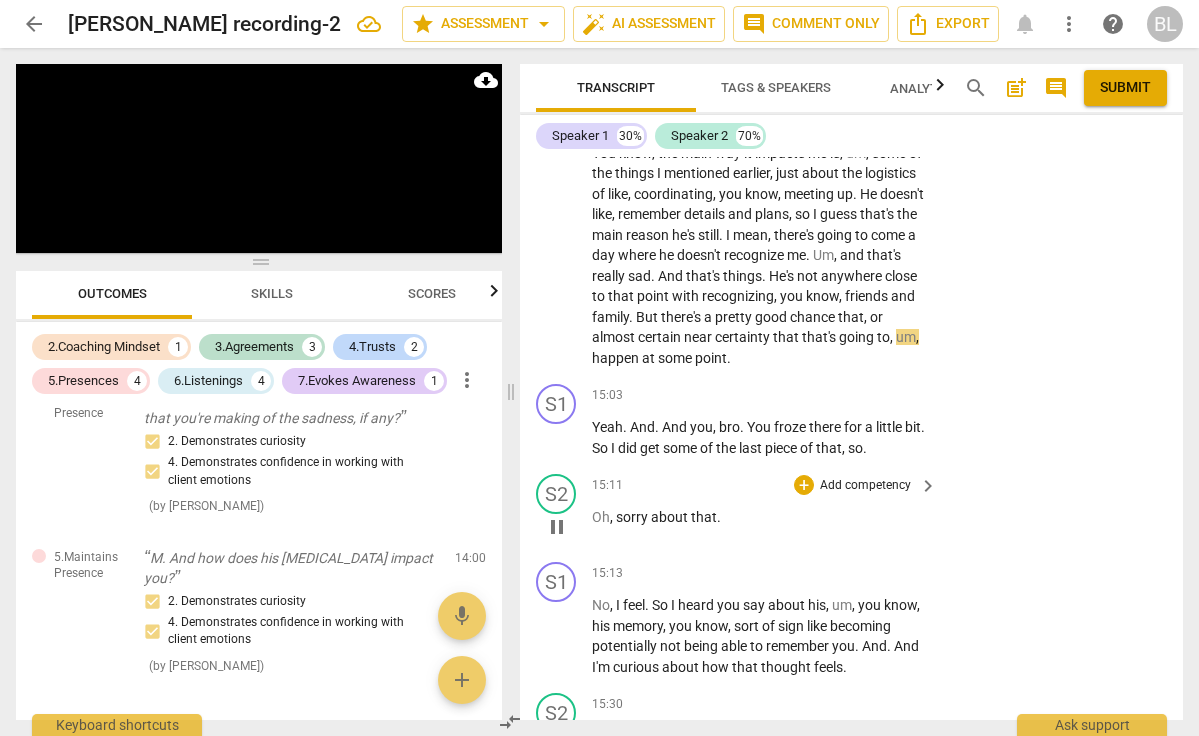 scroll, scrollTop: 5464, scrollLeft: 0, axis: vertical 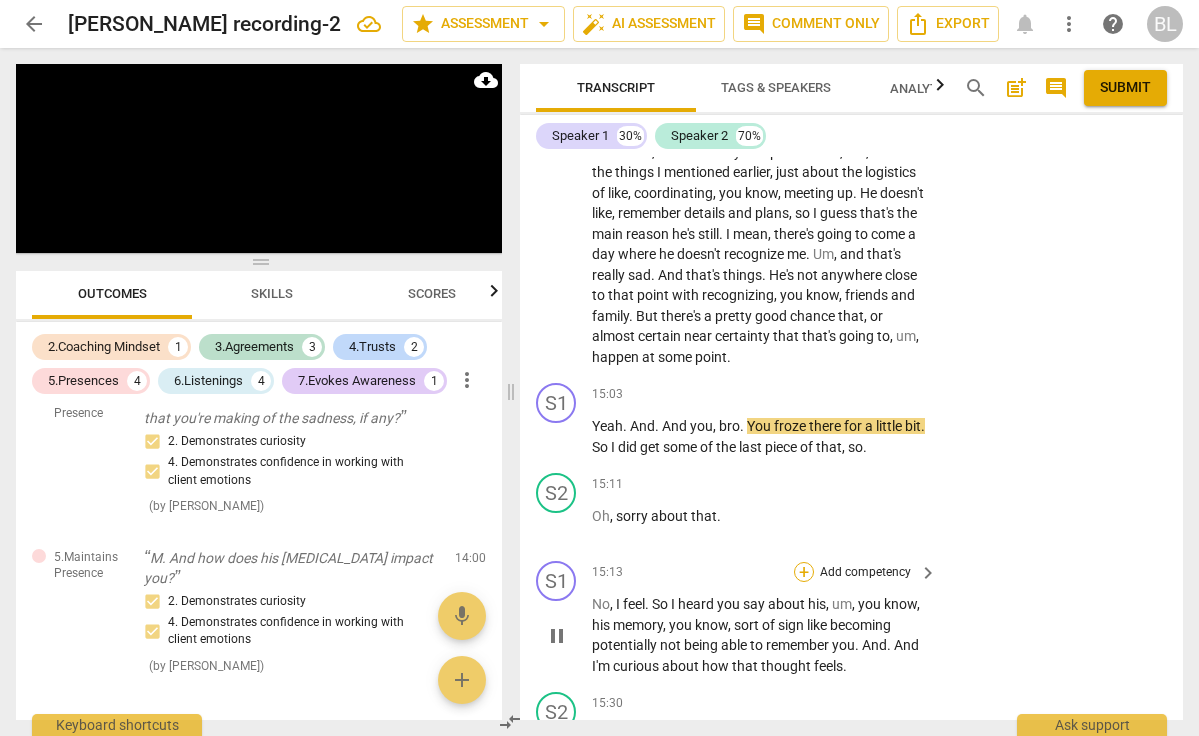 click on "+" at bounding box center [804, 572] 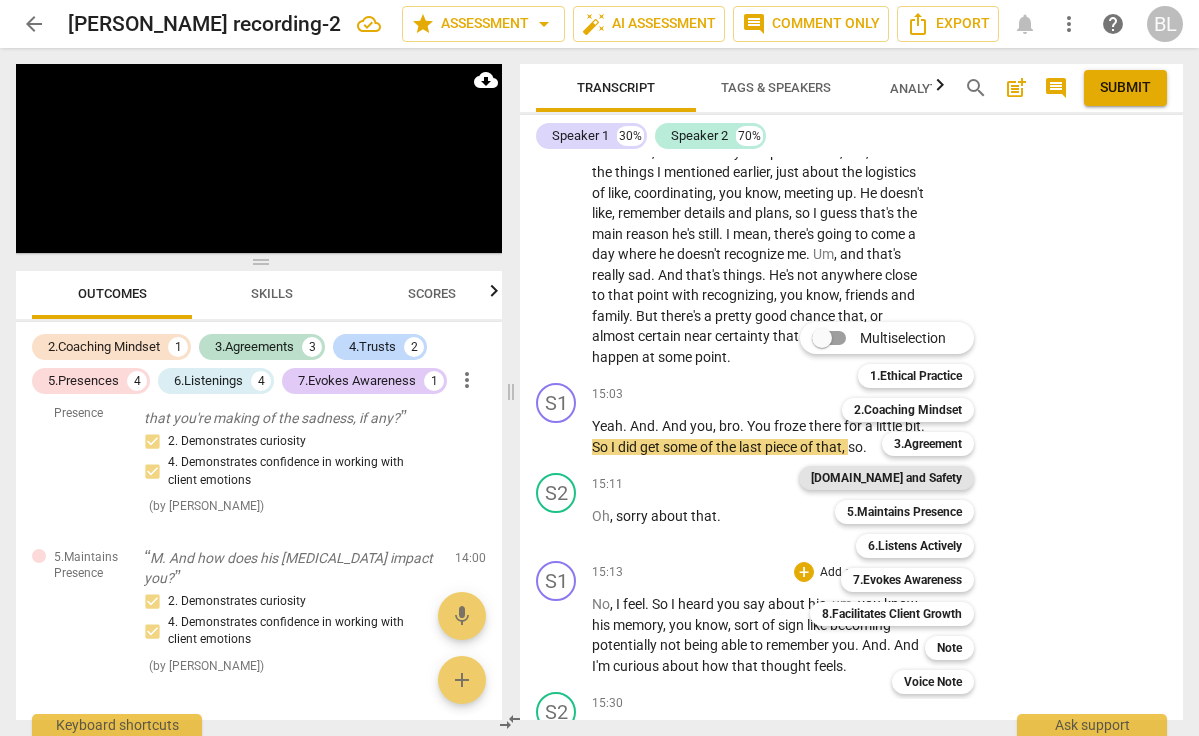 click on "[DOMAIN_NAME] and Safety" at bounding box center (886, 478) 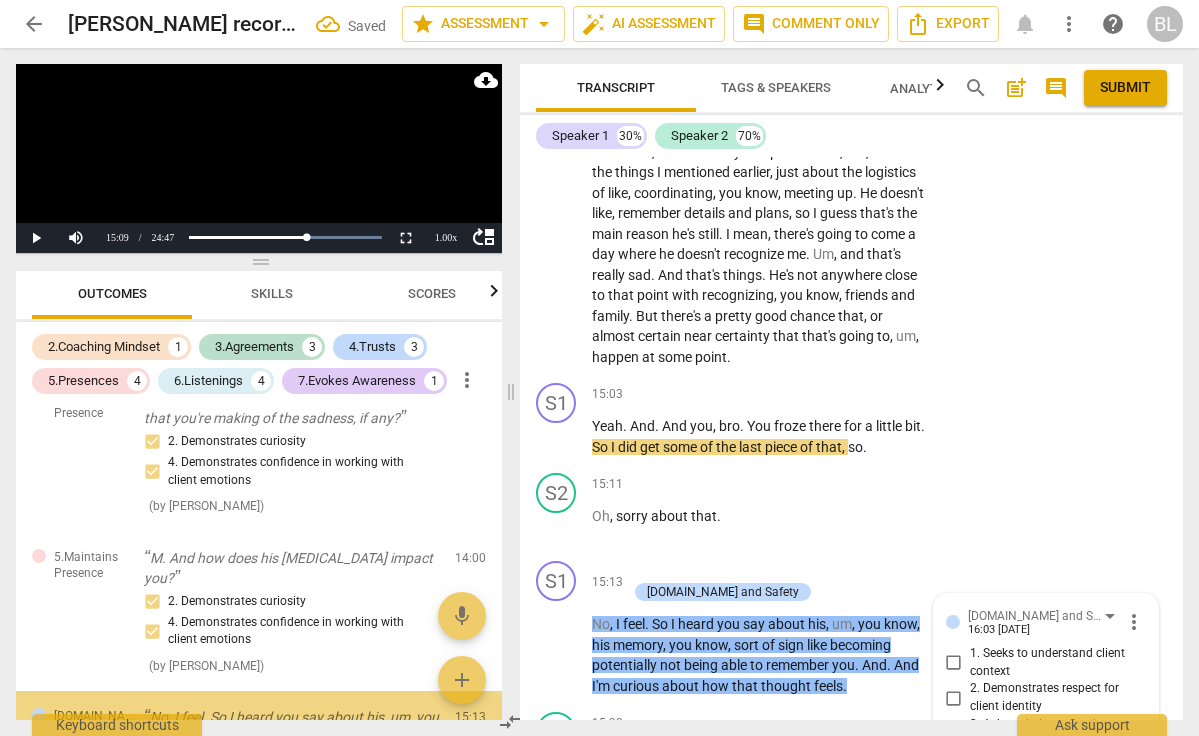 scroll, scrollTop: 2169, scrollLeft: 0, axis: vertical 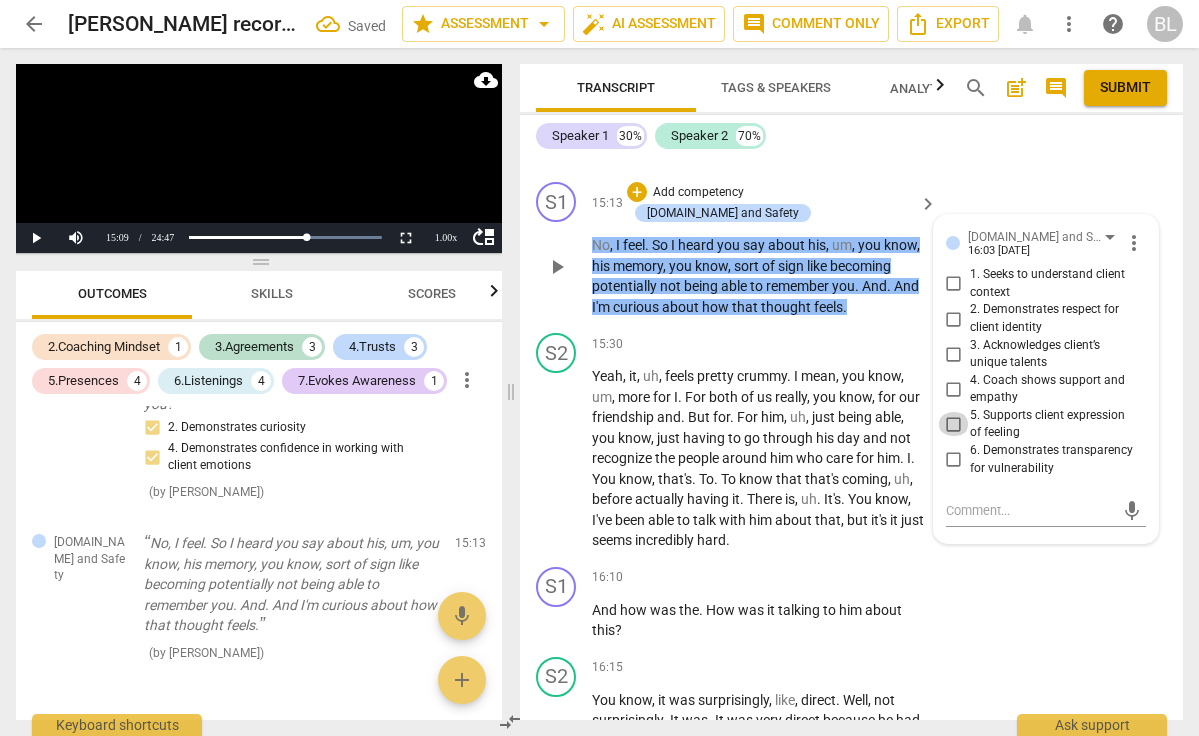 click on "5. Supports client expression of feeling" at bounding box center (954, 424) 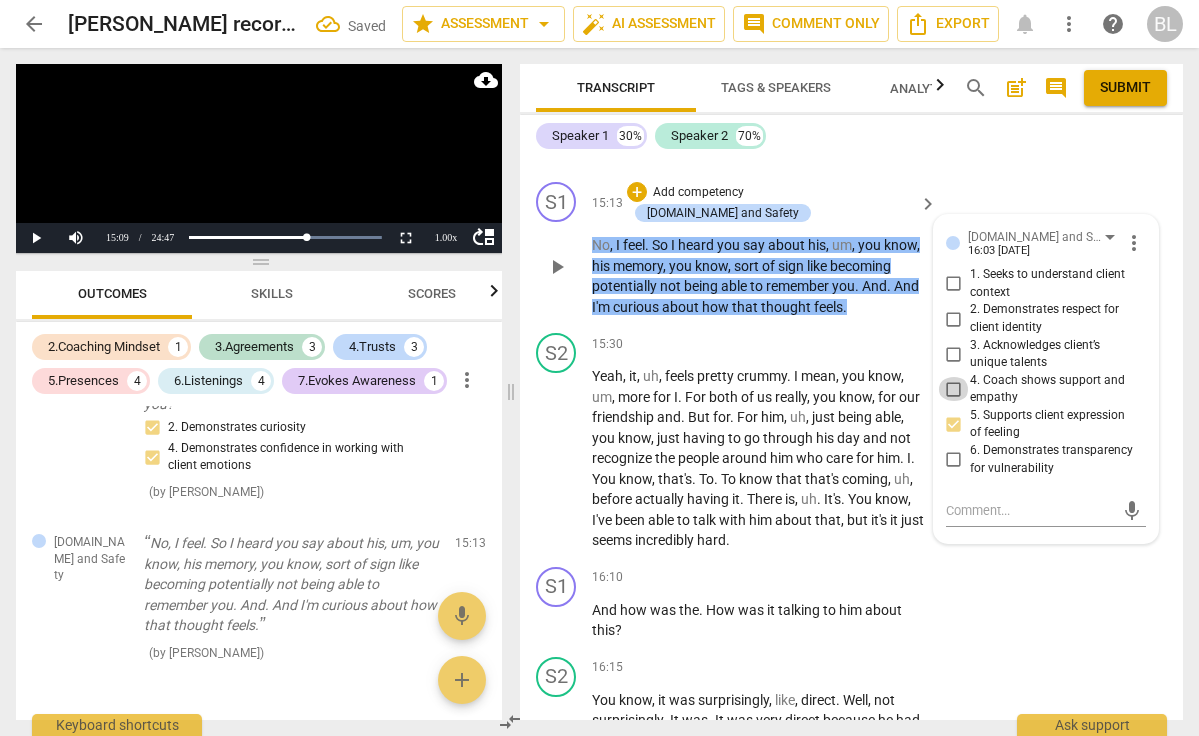 click on "4. Coach shows support and empathy" at bounding box center (954, 389) 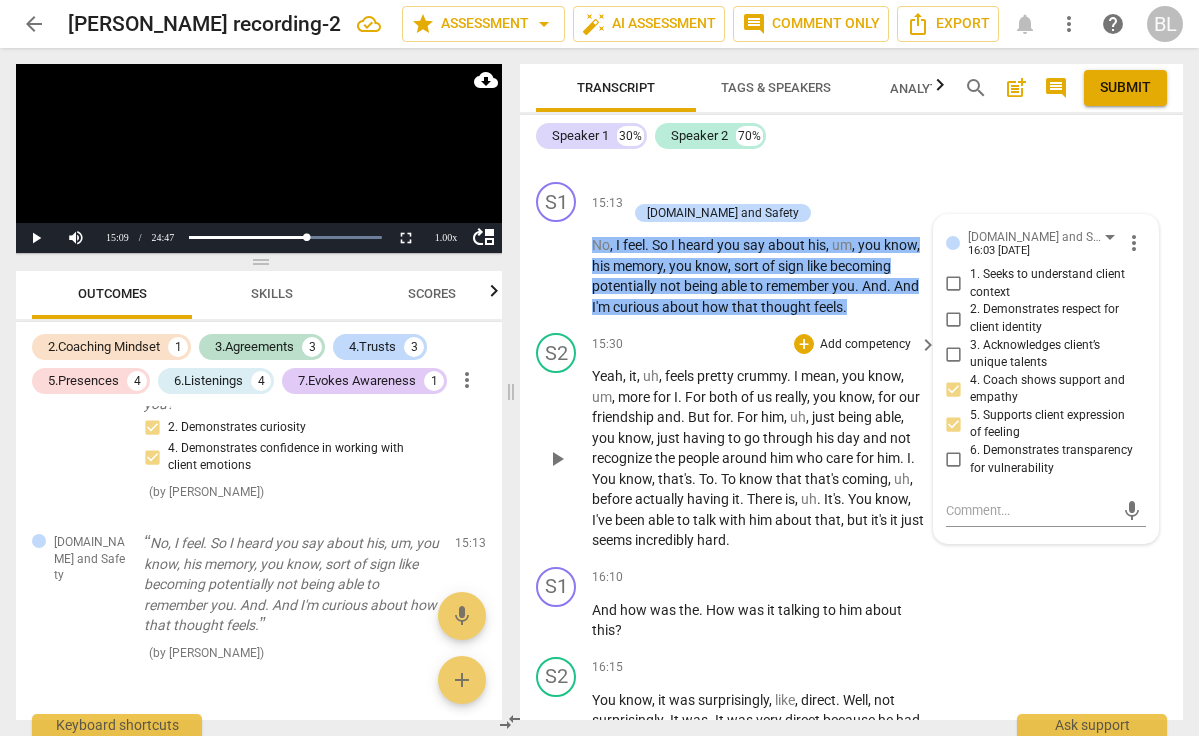 click on "play_arrow" at bounding box center (557, 459) 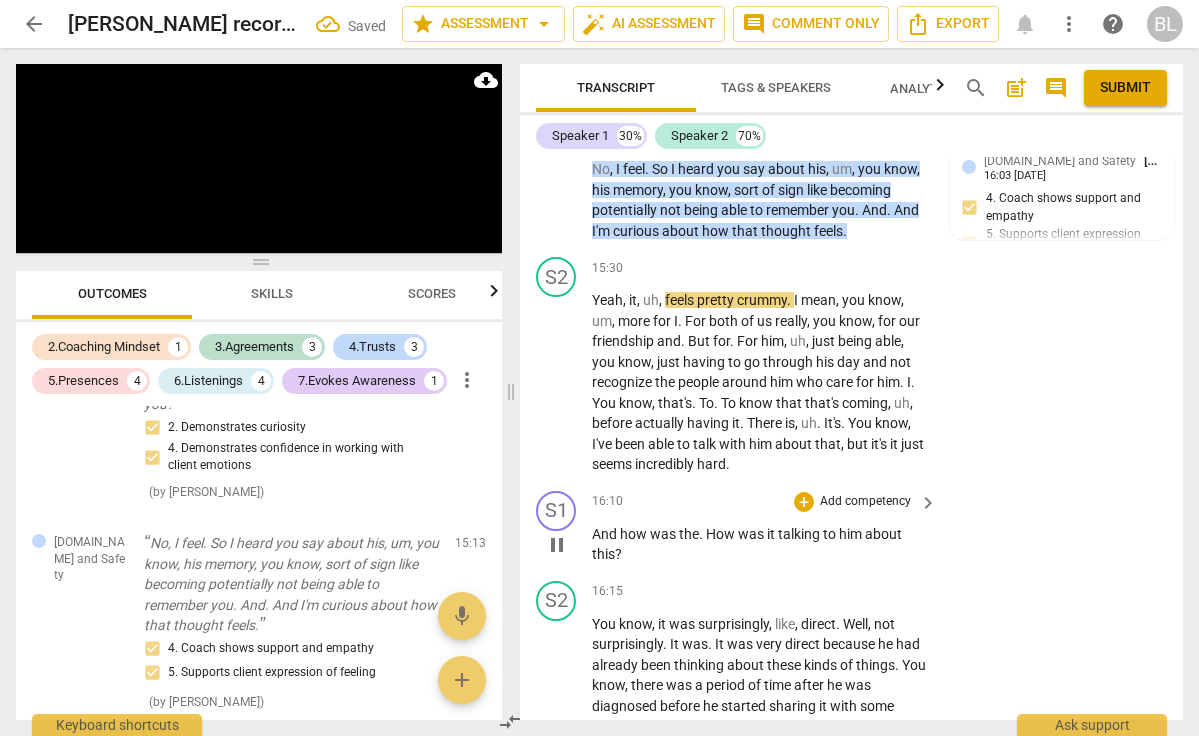 scroll, scrollTop: 5948, scrollLeft: 0, axis: vertical 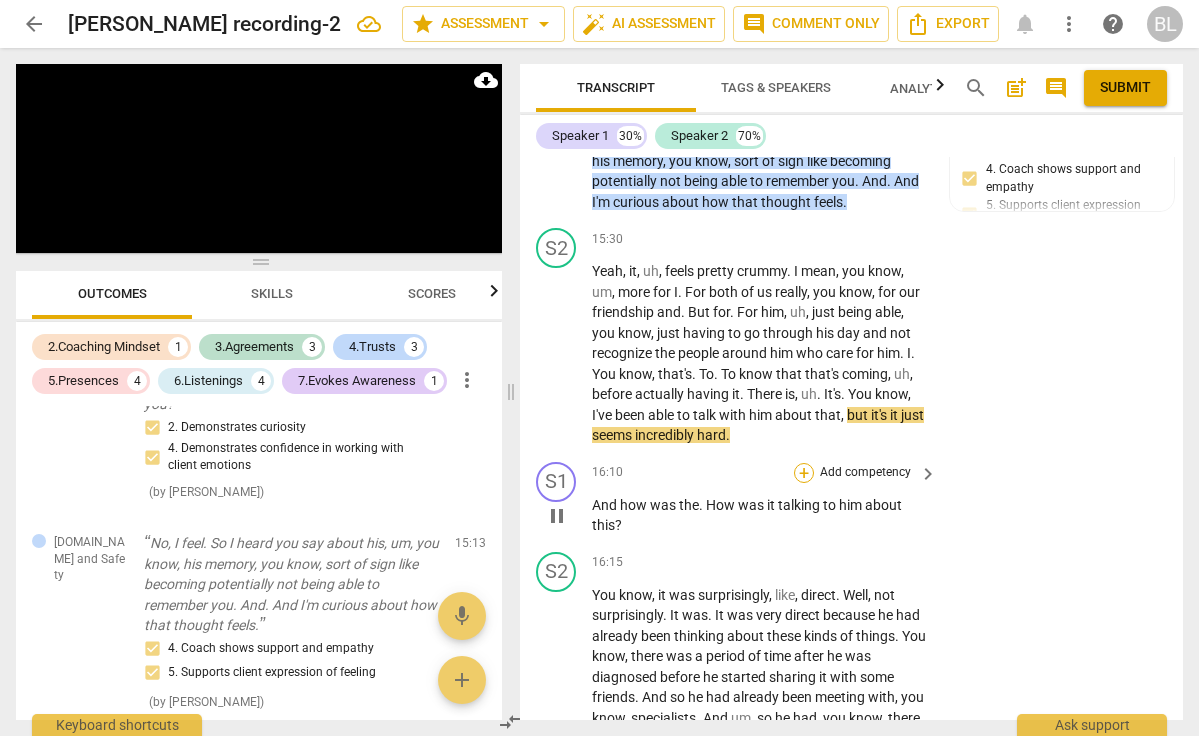 click on "+" at bounding box center (804, 473) 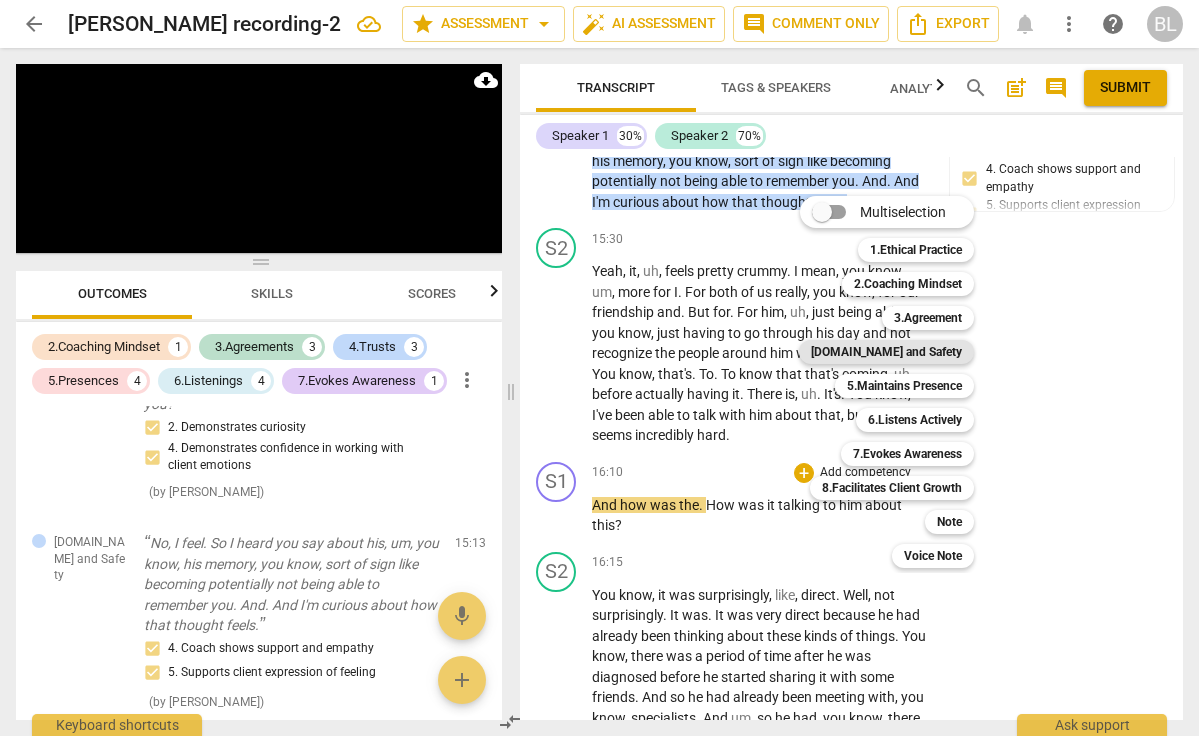 click on "[DOMAIN_NAME] and Safety" at bounding box center (886, 352) 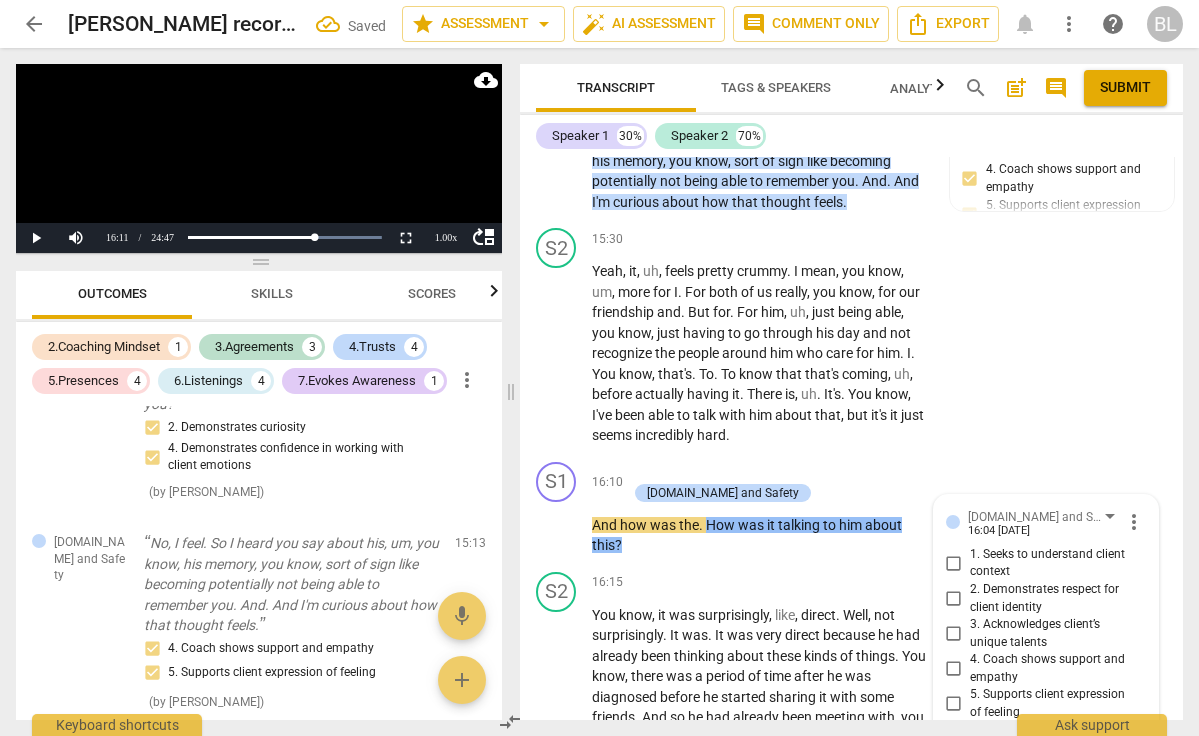 scroll, scrollTop: 2338, scrollLeft: 0, axis: vertical 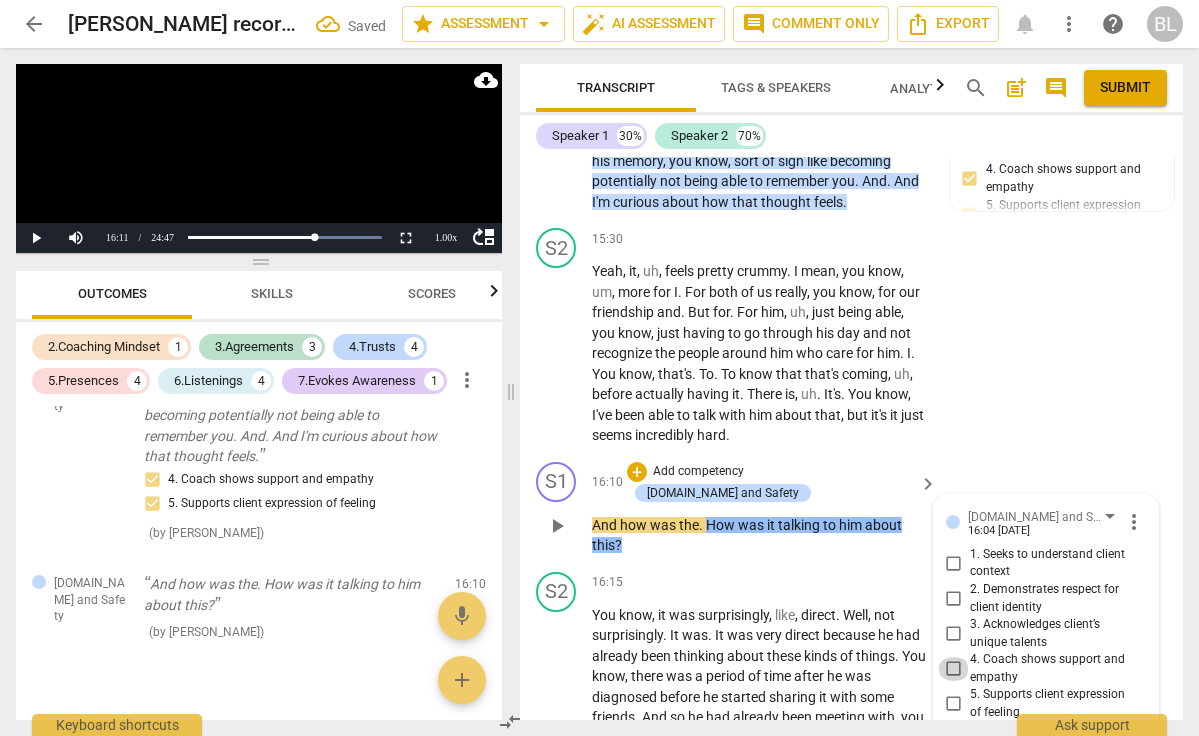 click on "4. Coach shows support and empathy" at bounding box center [954, 669] 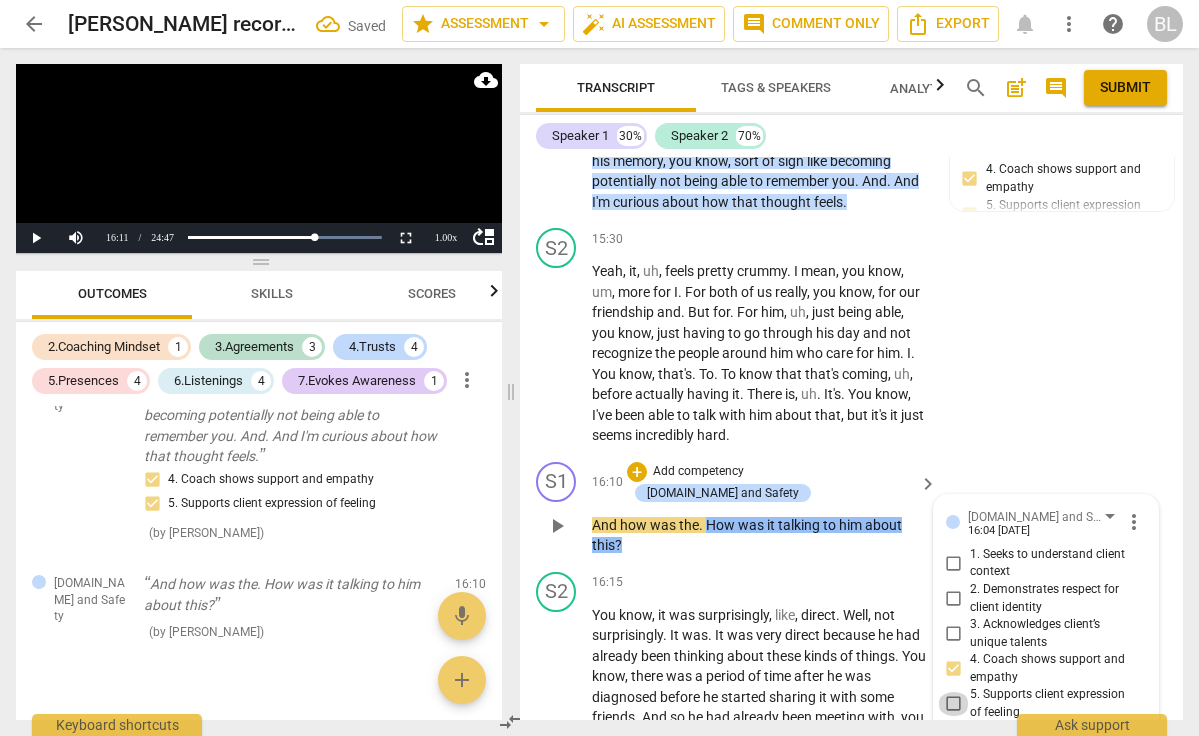 click on "5. Supports client expression of feeling" at bounding box center (954, 704) 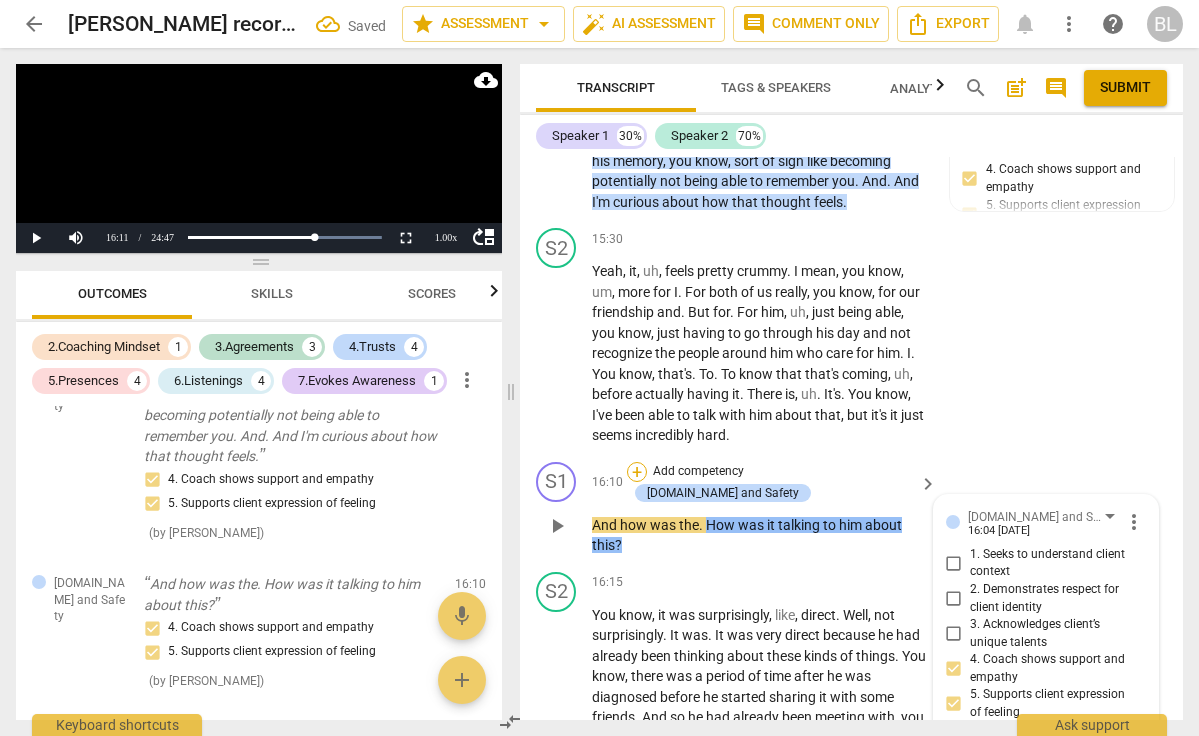 click on "+" at bounding box center (637, 472) 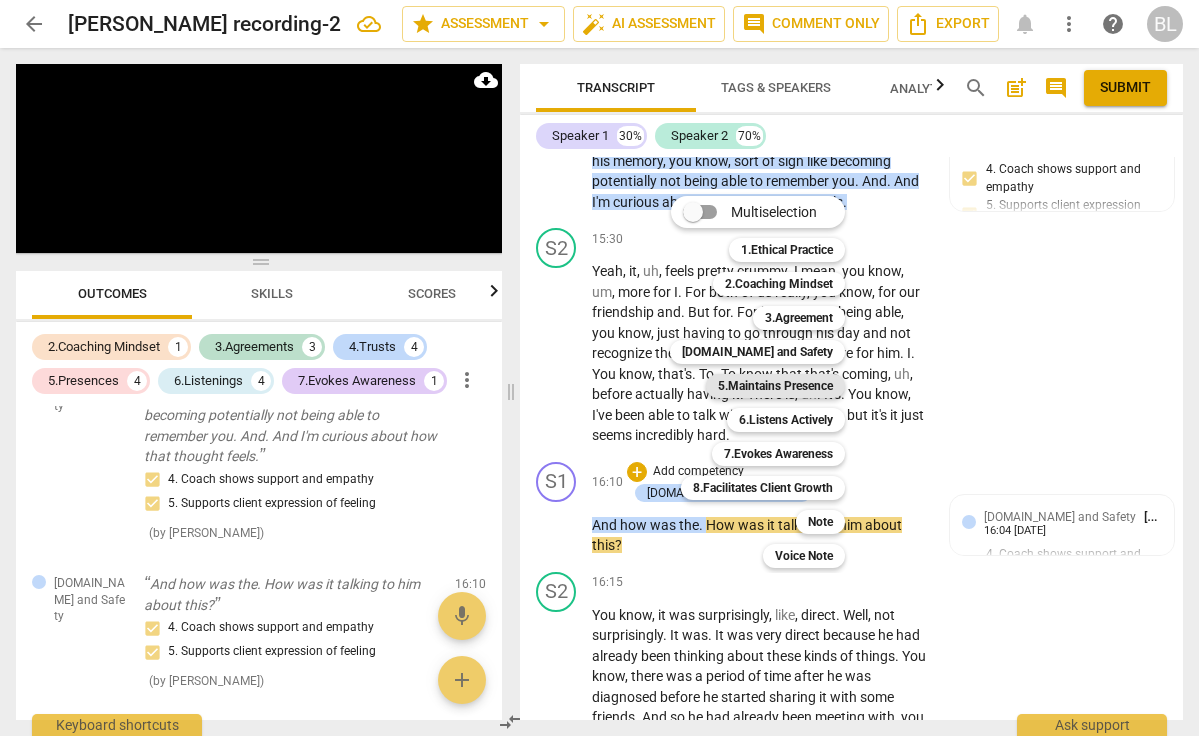 click on "5.Maintains Presence" at bounding box center (775, 386) 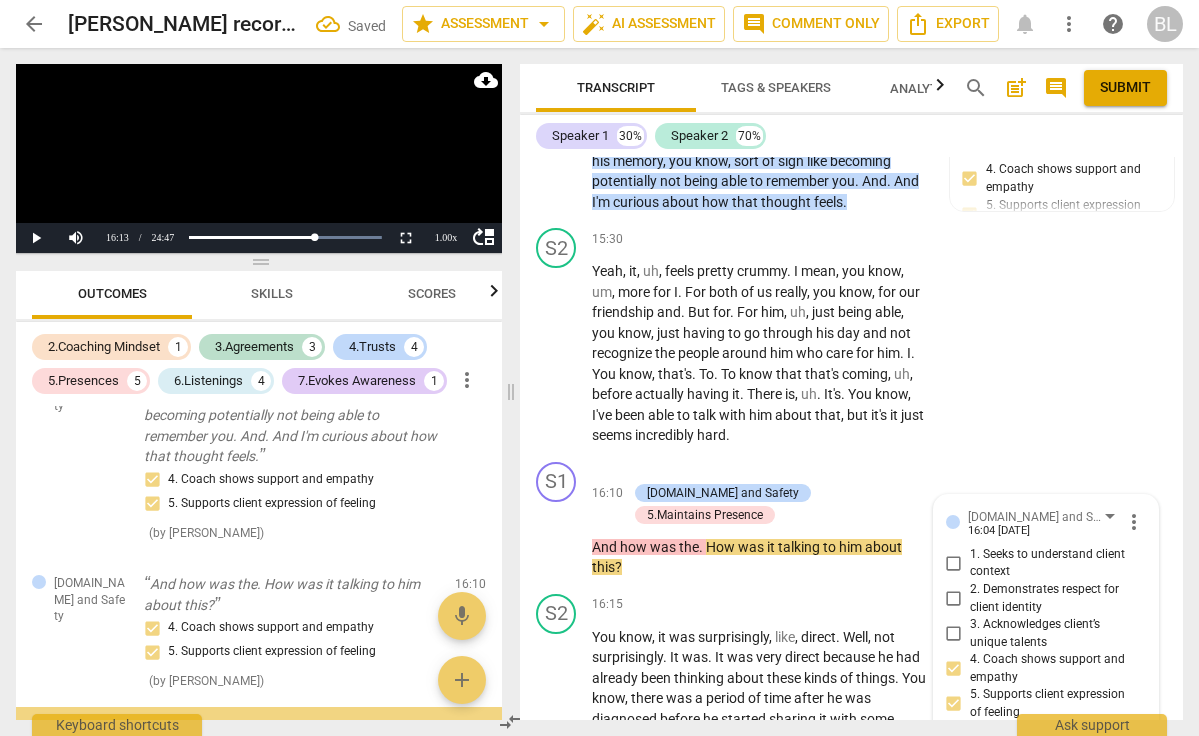 scroll, scrollTop: 2485, scrollLeft: 0, axis: vertical 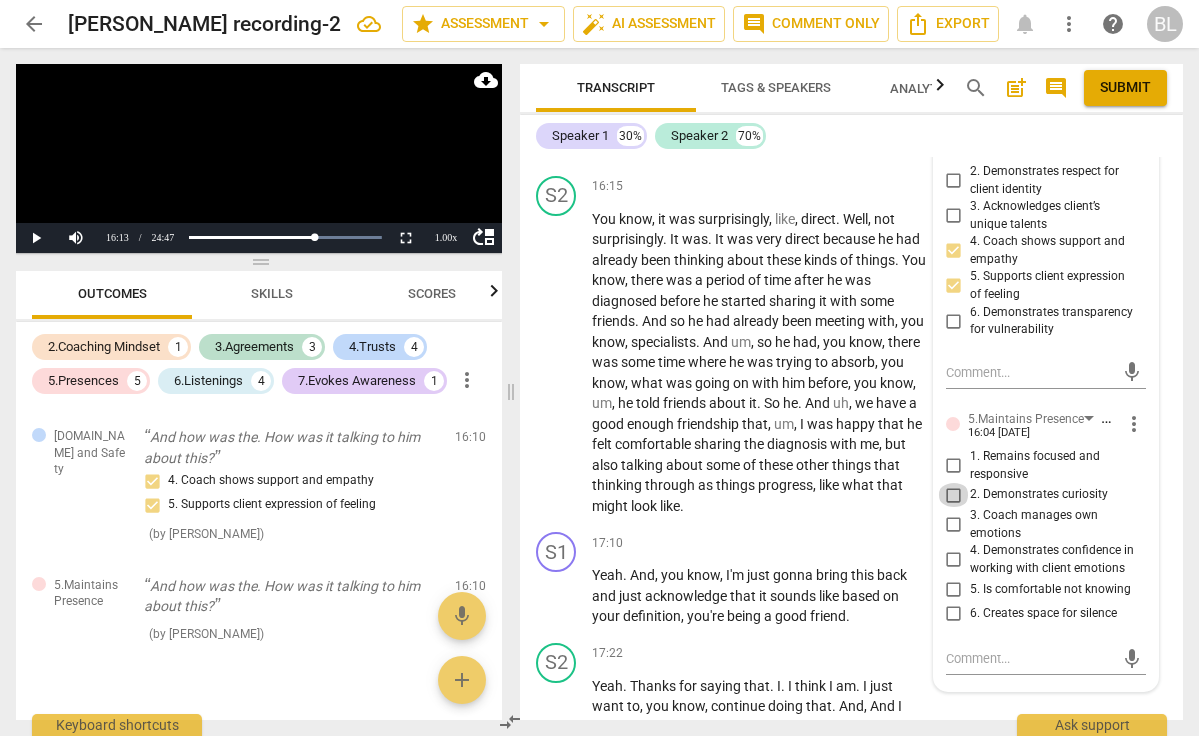 click on "2. Demonstrates curiosity" at bounding box center [954, 495] 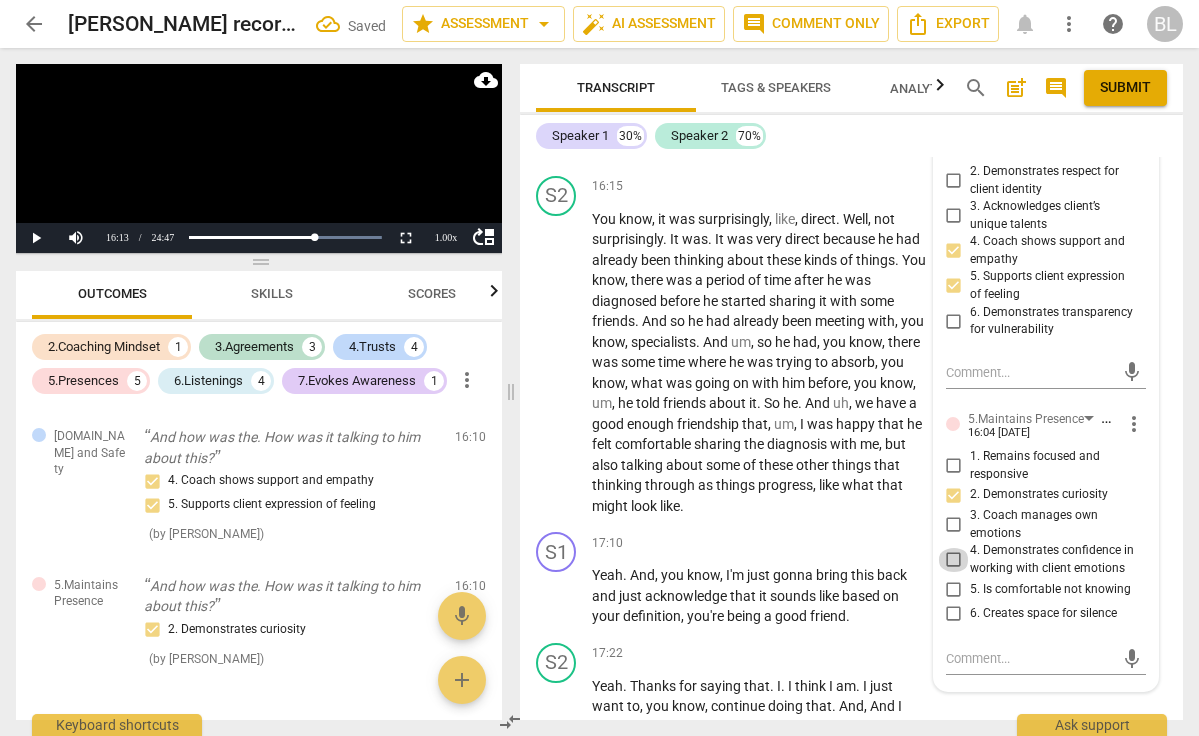 click on "4. Demonstrates confidence in working with client emotions" at bounding box center (954, 560) 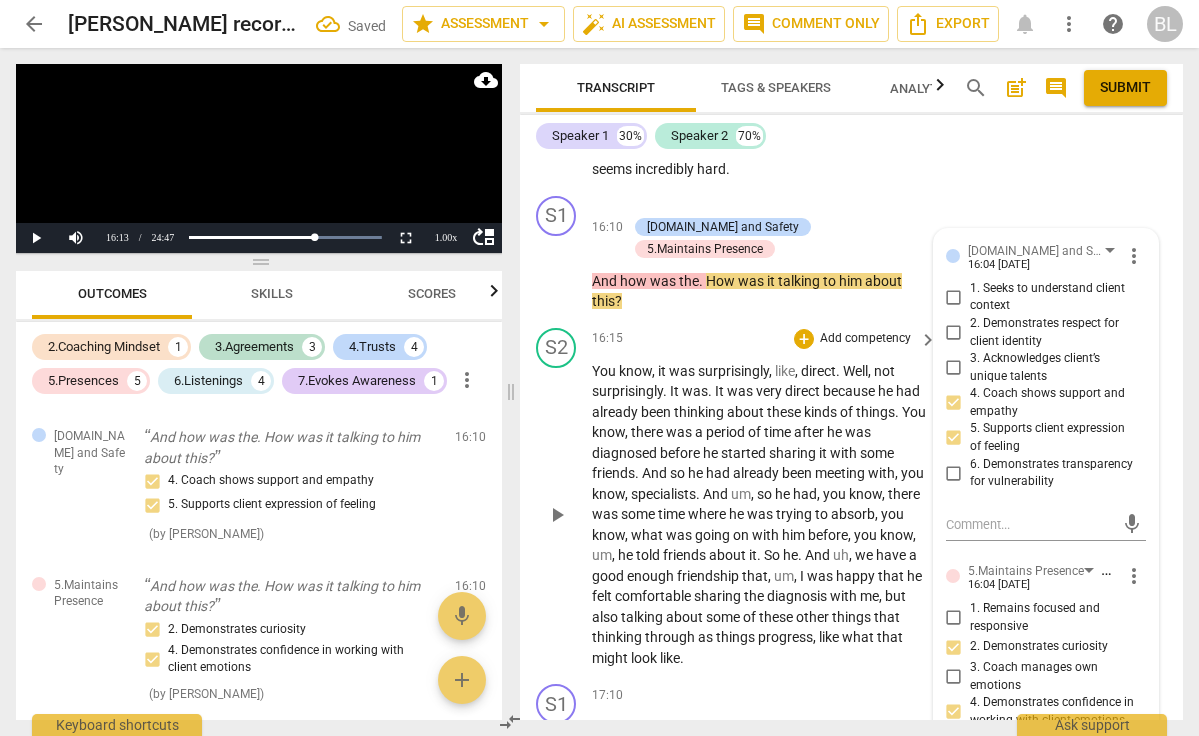 scroll, scrollTop: 6211, scrollLeft: 0, axis: vertical 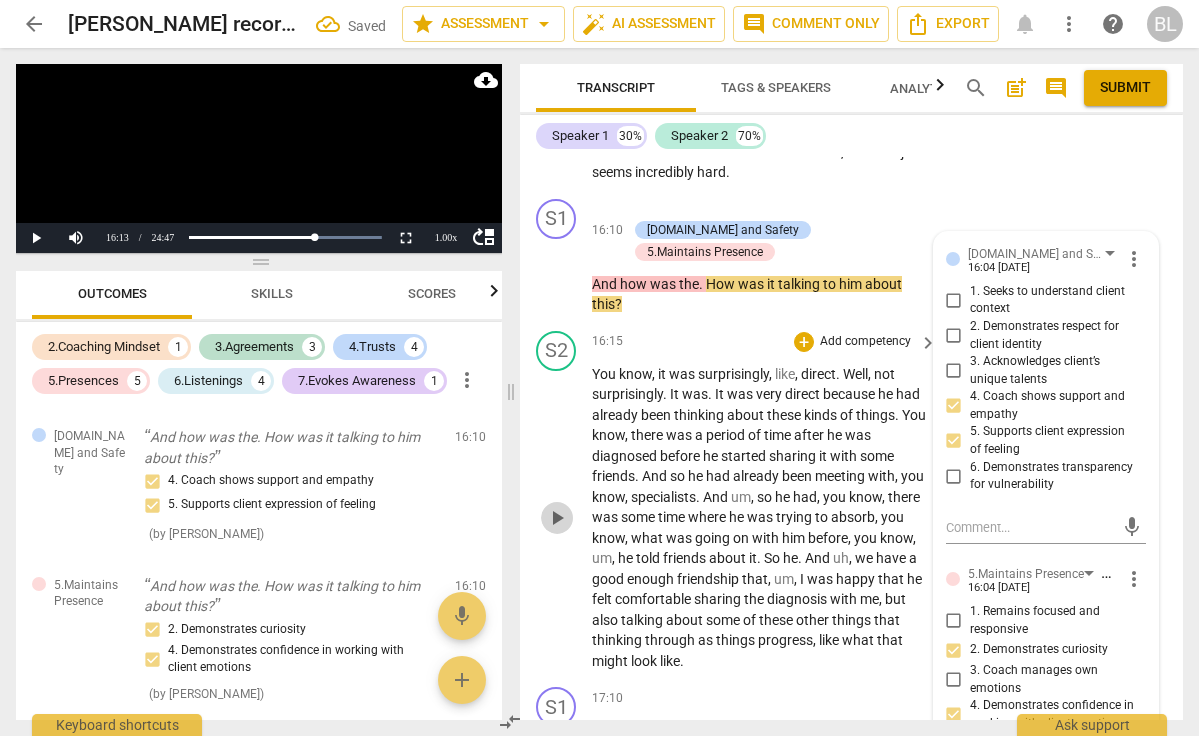 click on "play_arrow" at bounding box center (557, 518) 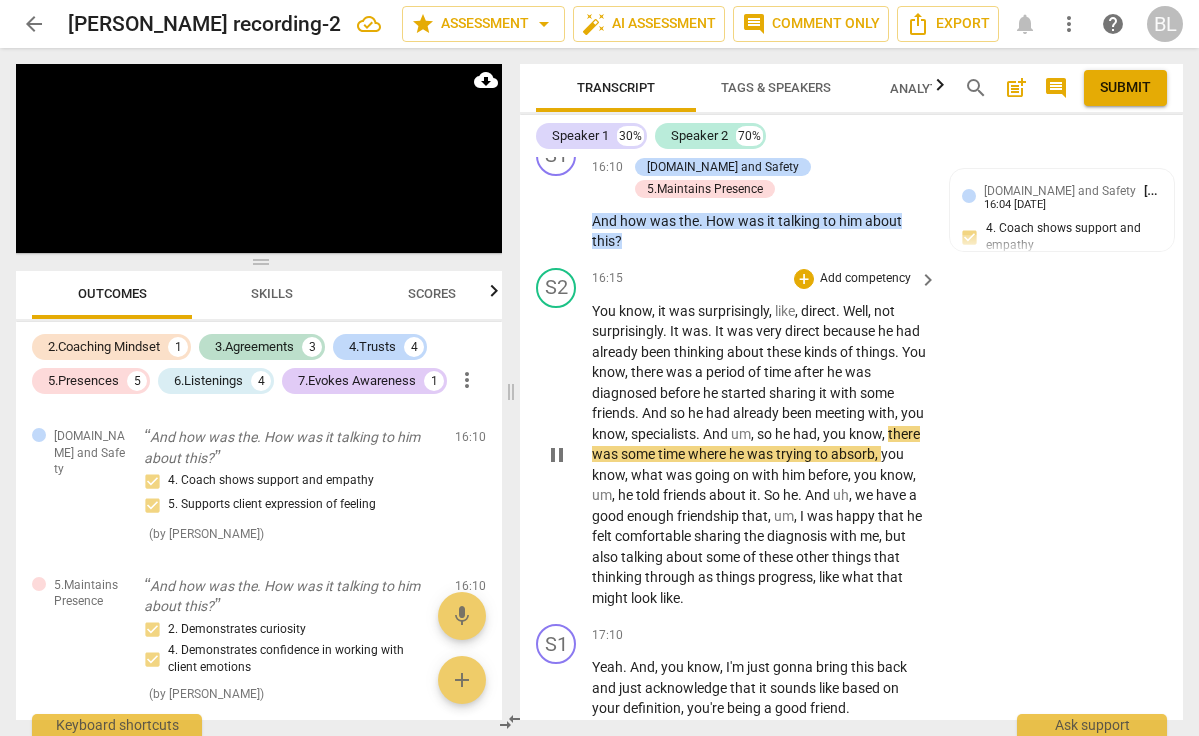 scroll, scrollTop: 6311, scrollLeft: 0, axis: vertical 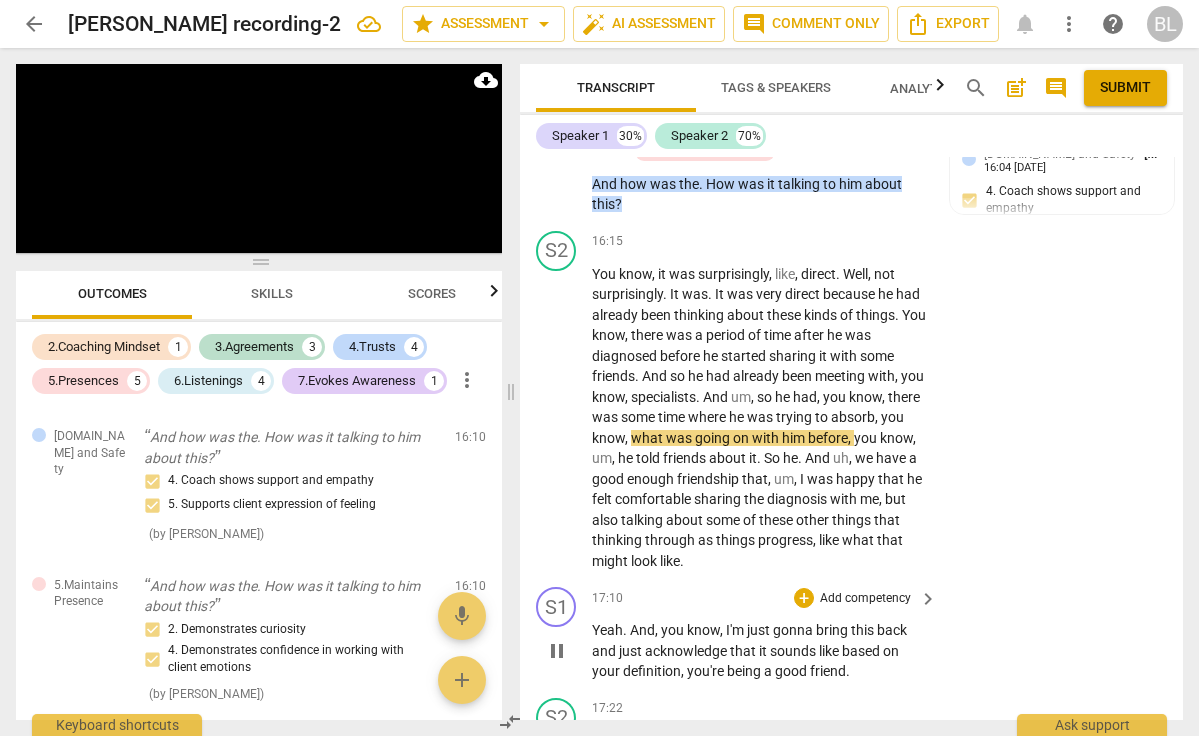 click on "pause" at bounding box center [557, 651] 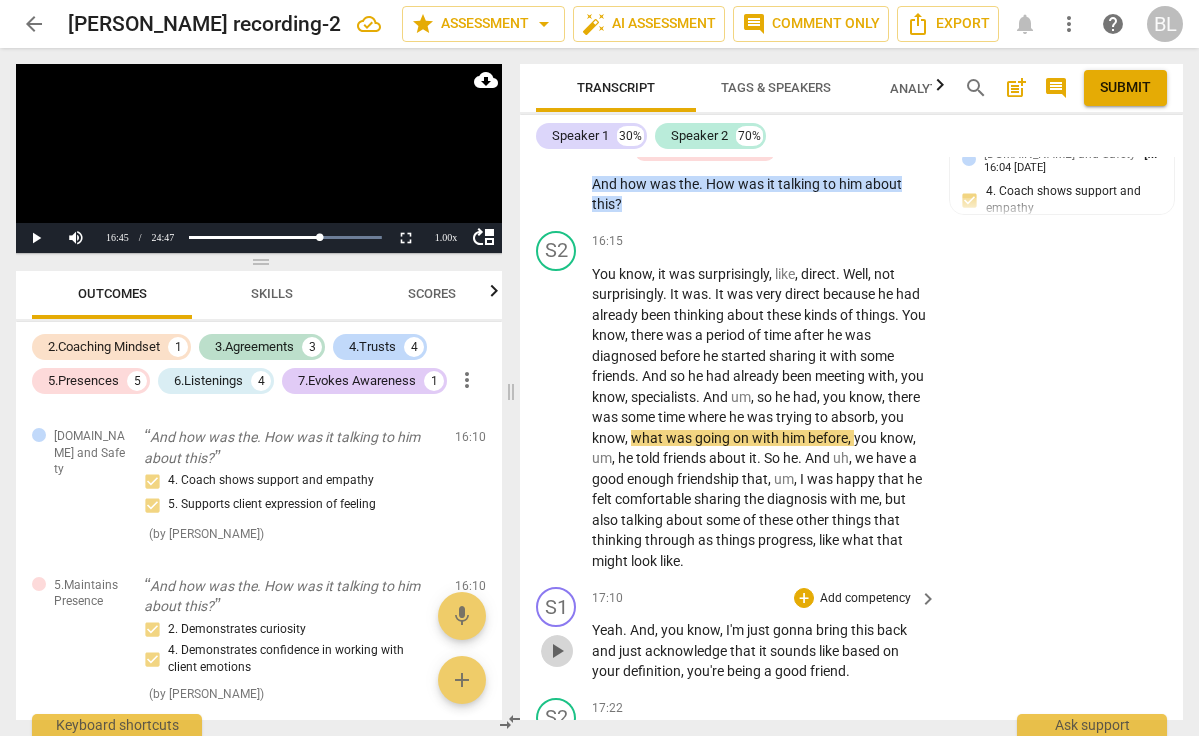 click on "play_arrow" at bounding box center [557, 651] 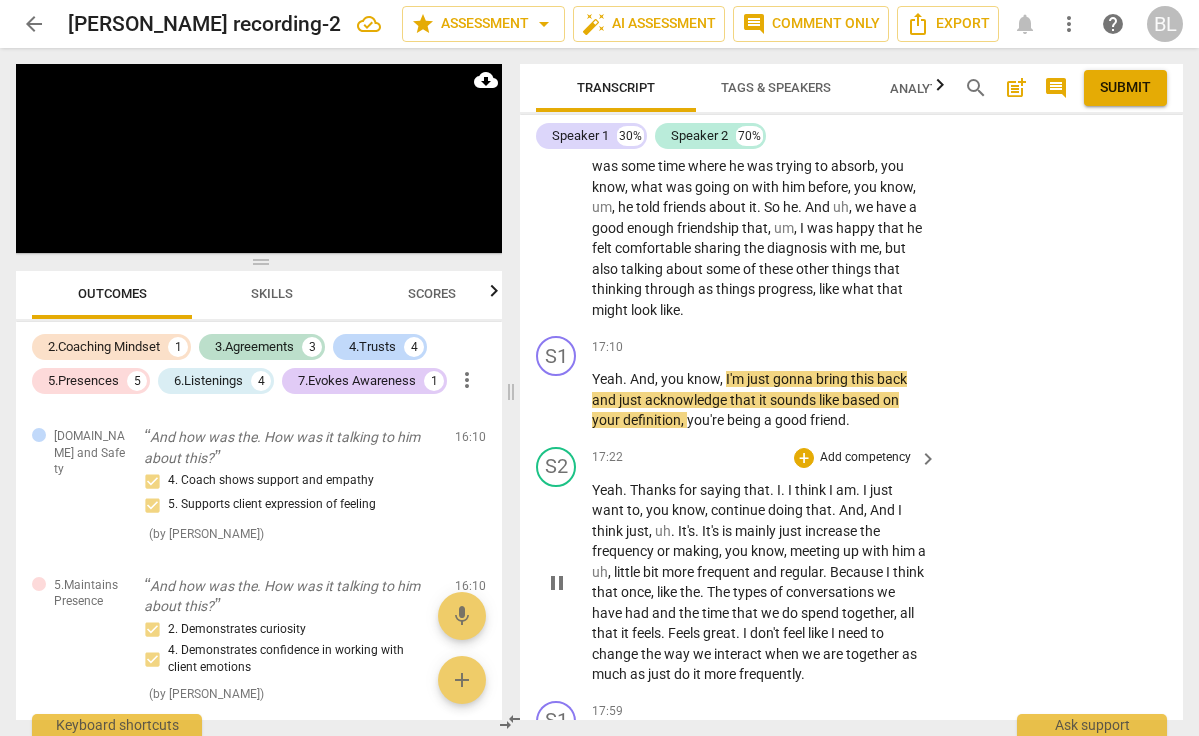 scroll, scrollTop: 6561, scrollLeft: 0, axis: vertical 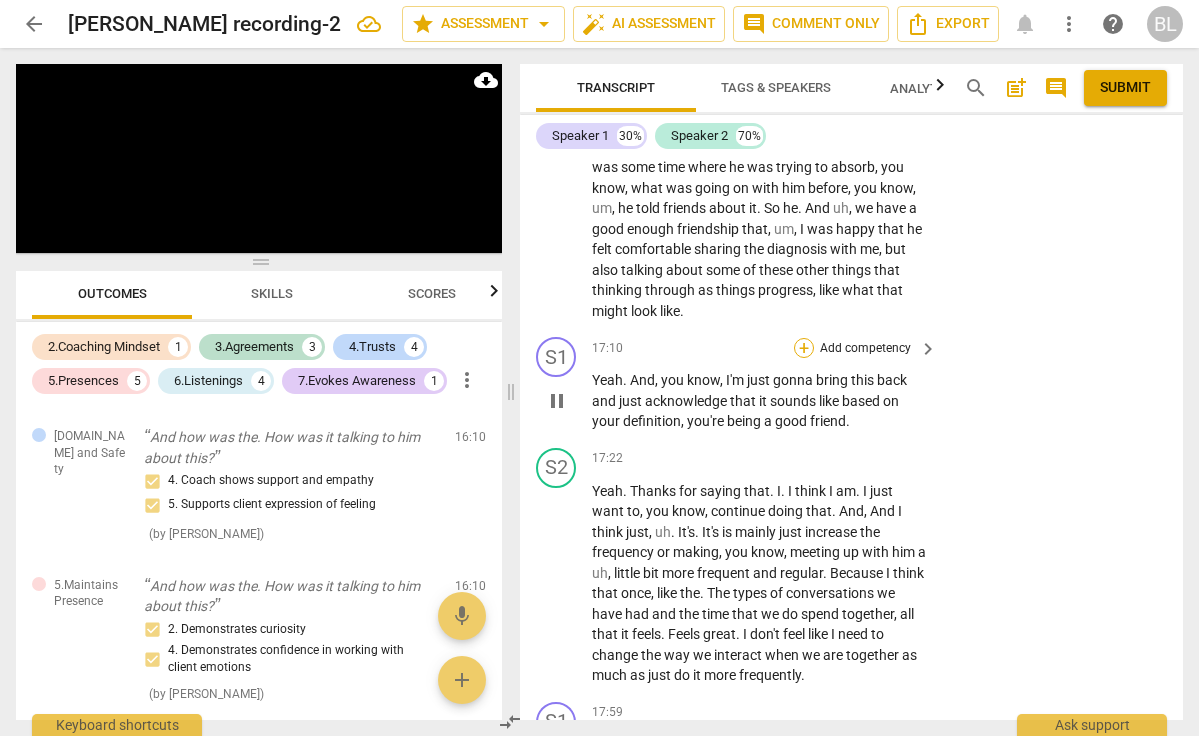 click on "+" at bounding box center (804, 348) 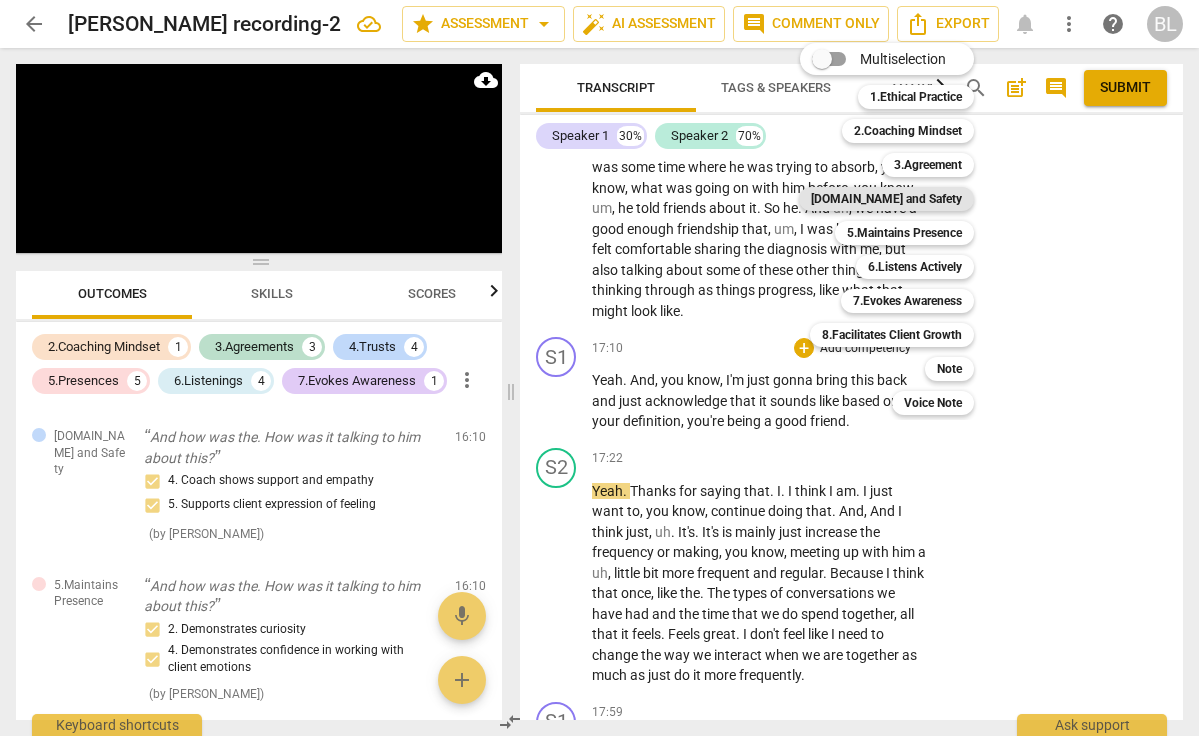 click on "[DOMAIN_NAME] and Safety" at bounding box center (886, 199) 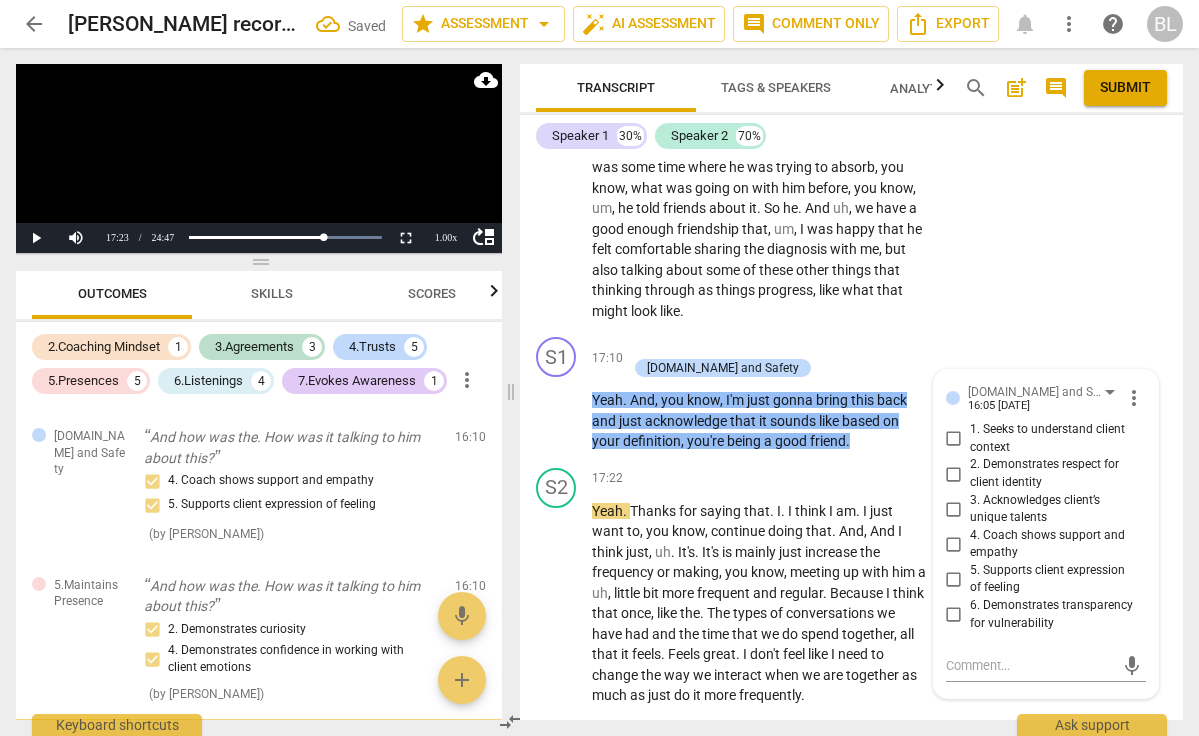 scroll, scrollTop: 2670, scrollLeft: 0, axis: vertical 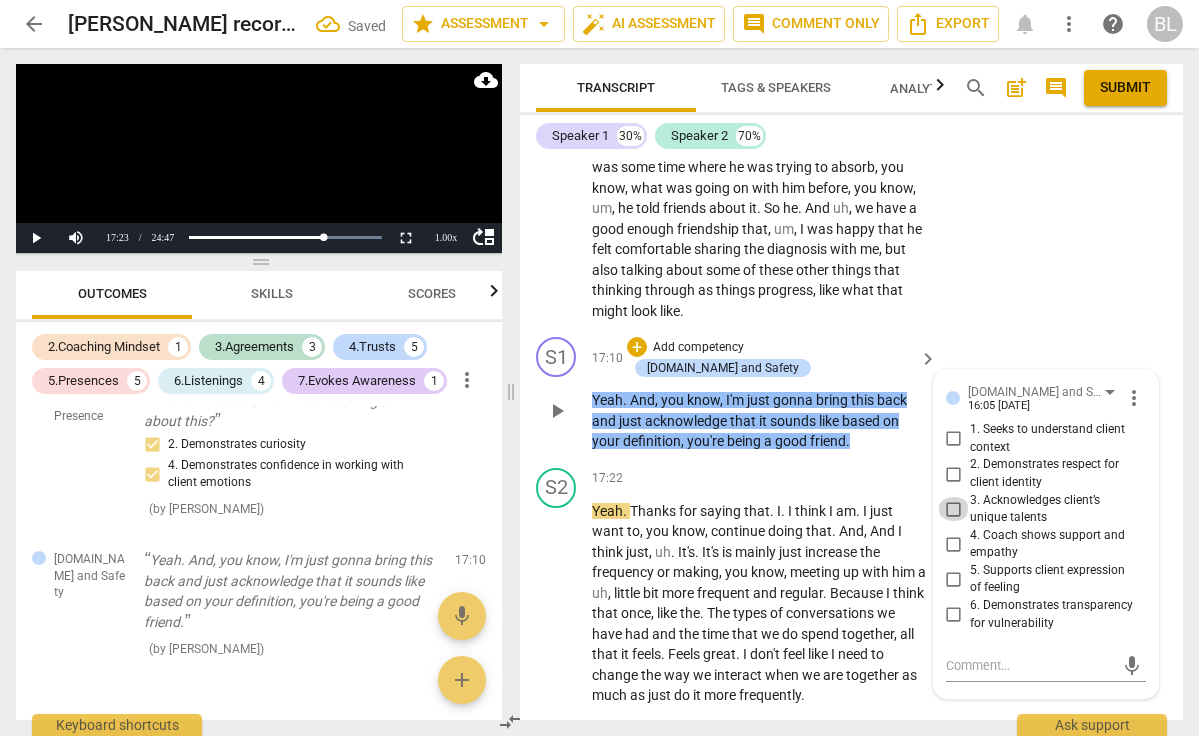 click on "3. Acknowledges client’s unique talents" at bounding box center [954, 509] 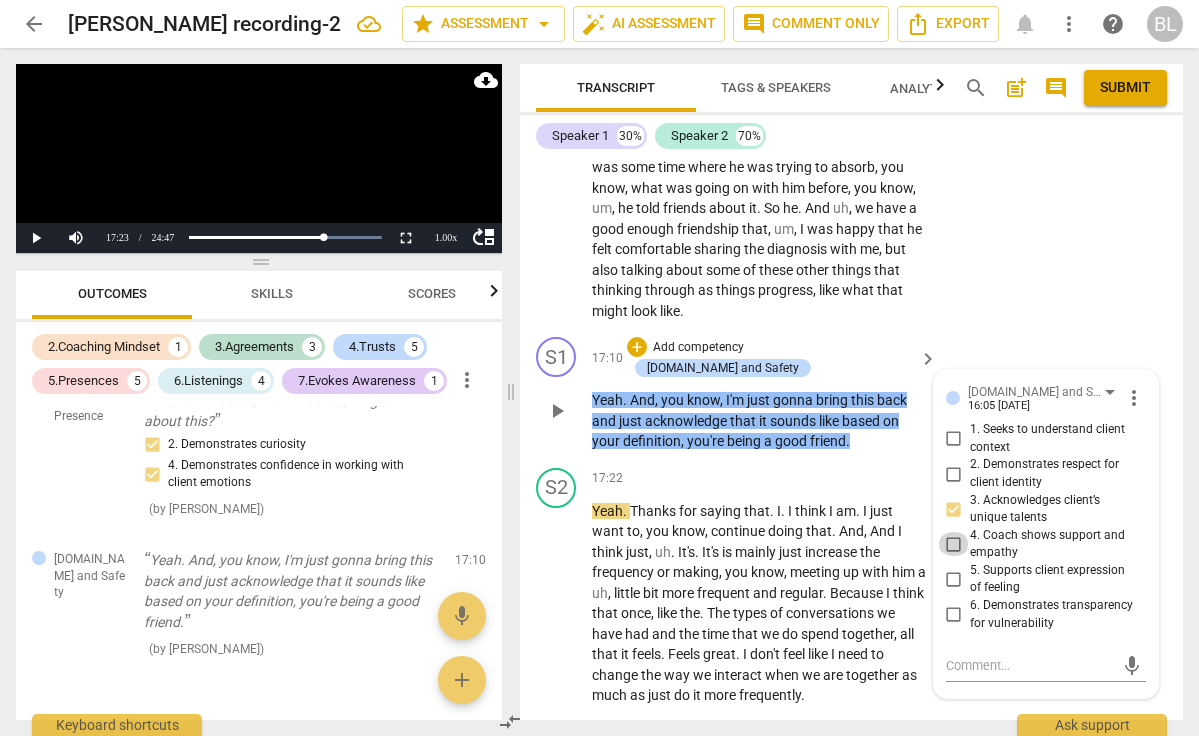 click on "4. Coach shows support and empathy" at bounding box center (954, 544) 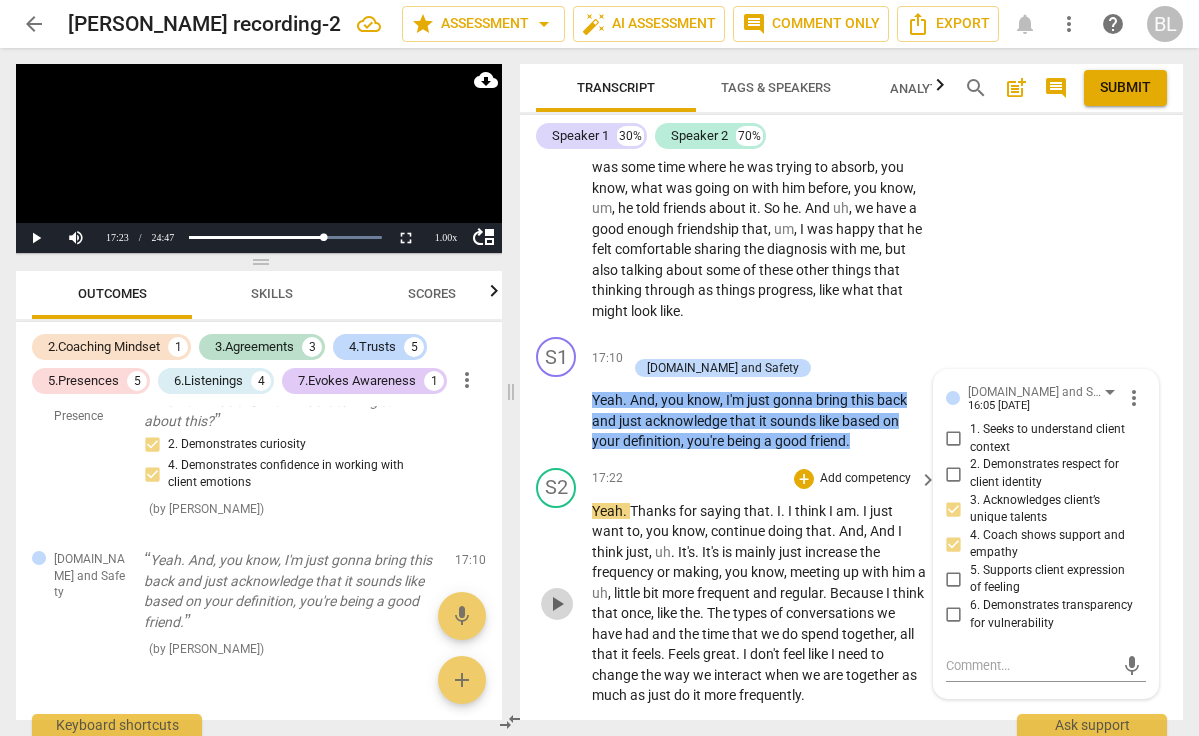 click on "play_arrow" at bounding box center (557, 604) 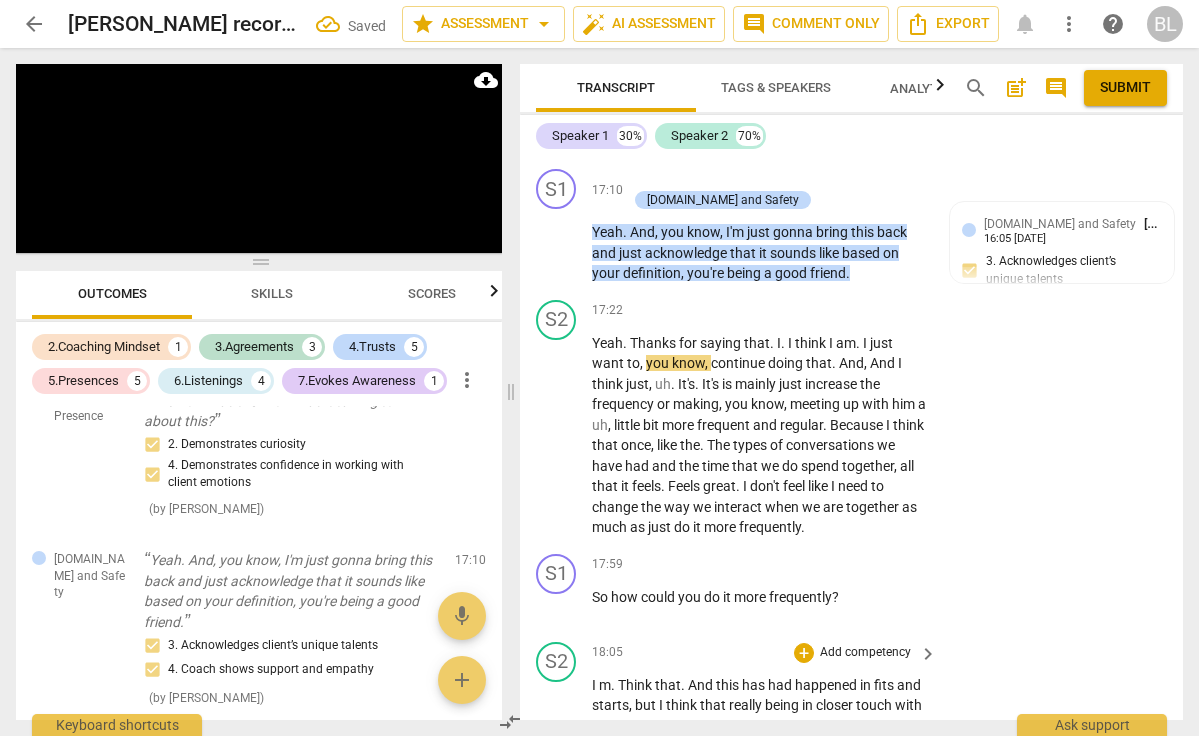 scroll, scrollTop: 6731, scrollLeft: 0, axis: vertical 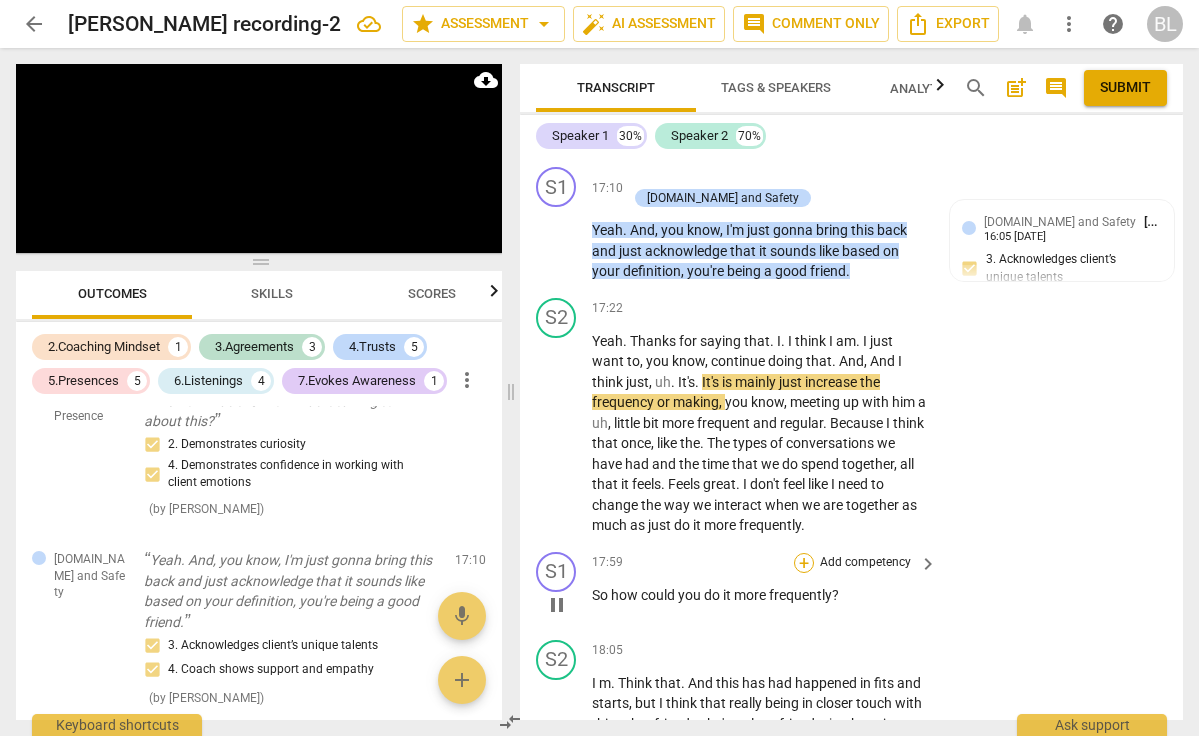 click on "+" at bounding box center (804, 563) 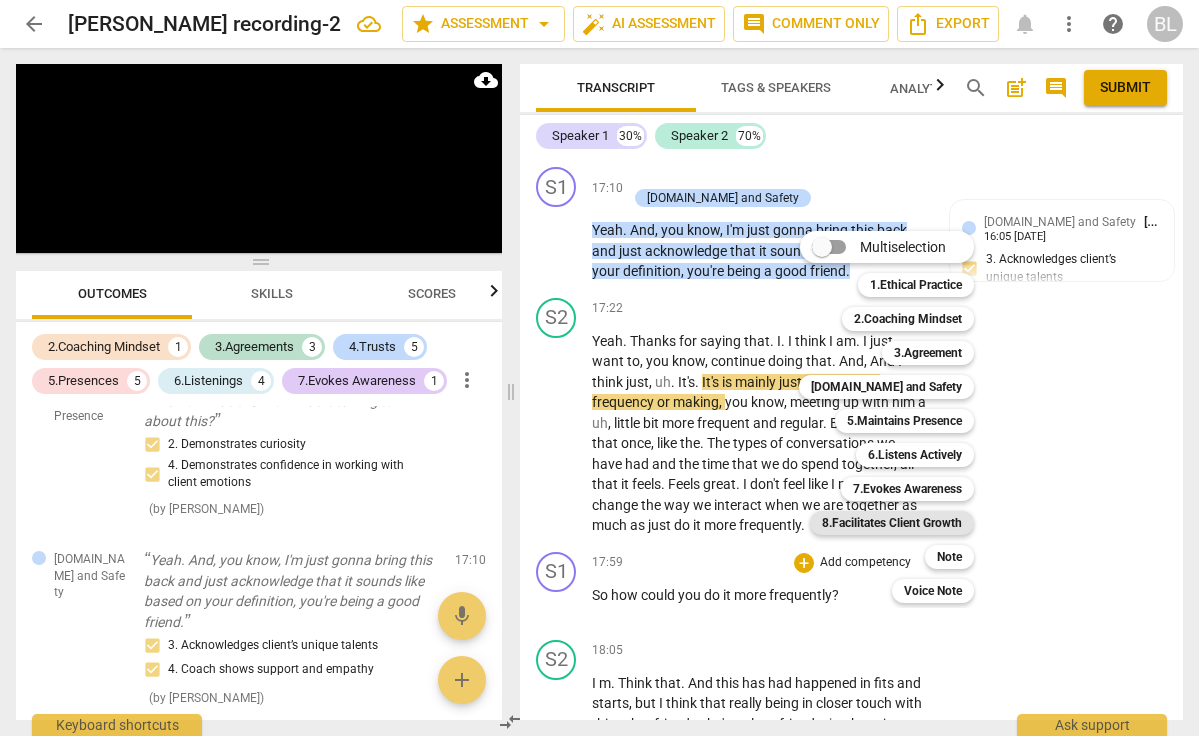 click on "8.Facilitates Client Growth" at bounding box center [892, 523] 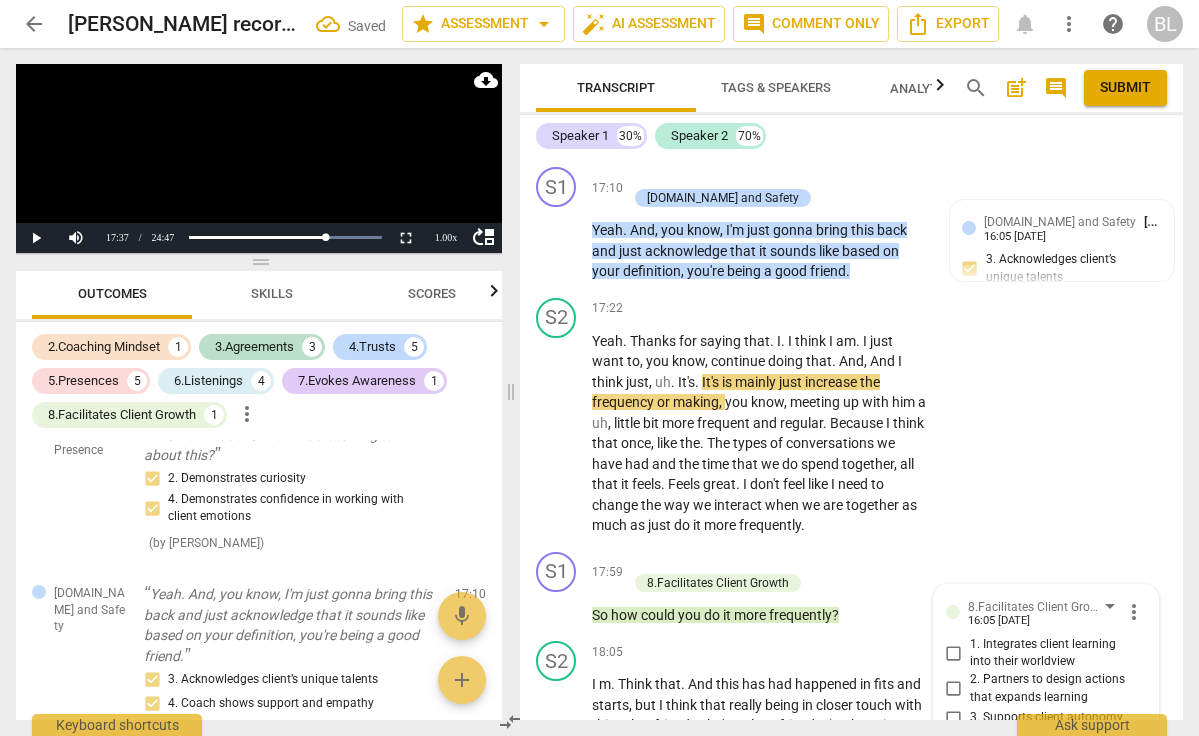 scroll, scrollTop: 2846, scrollLeft: 0, axis: vertical 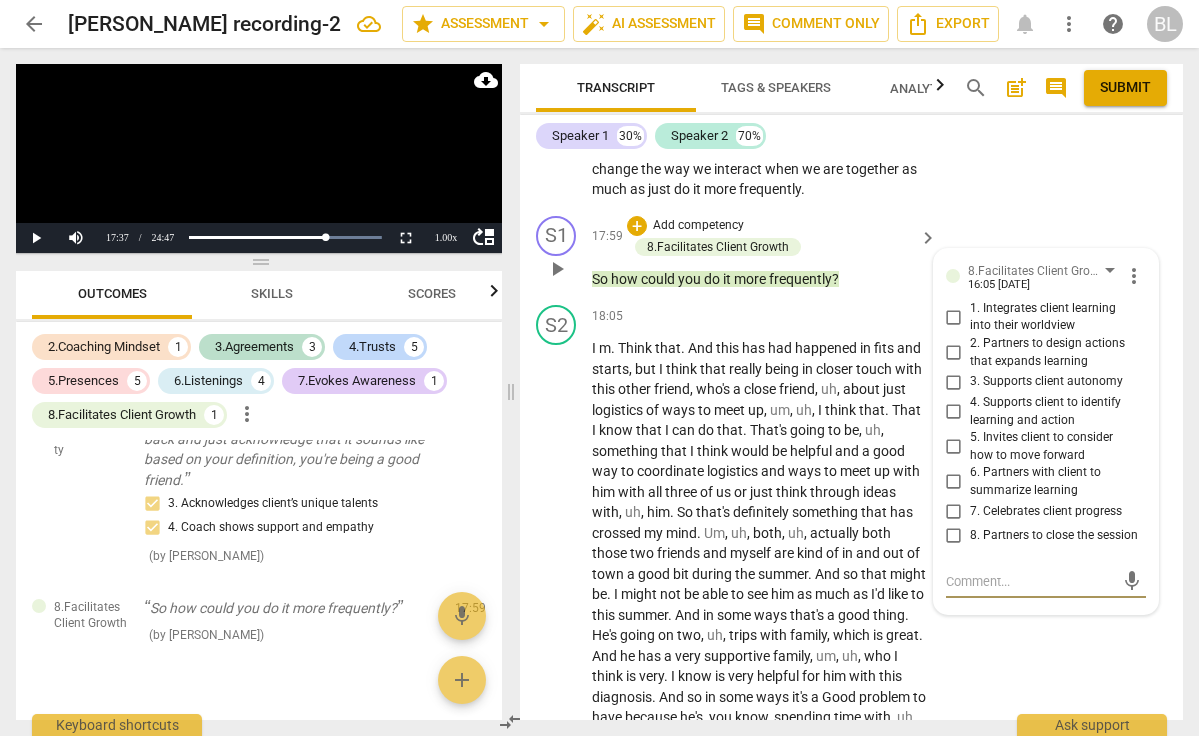 click on "5. Invites client to consider how to move forward" at bounding box center [954, 447] 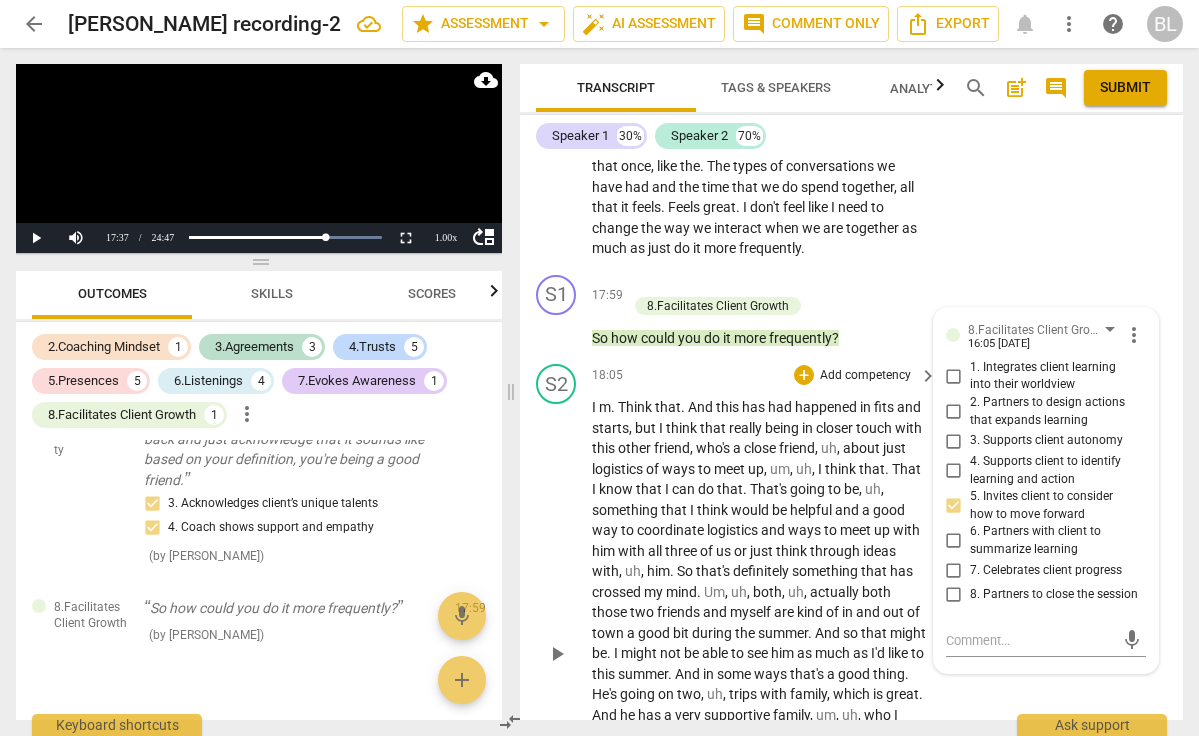 scroll, scrollTop: 7002, scrollLeft: 0, axis: vertical 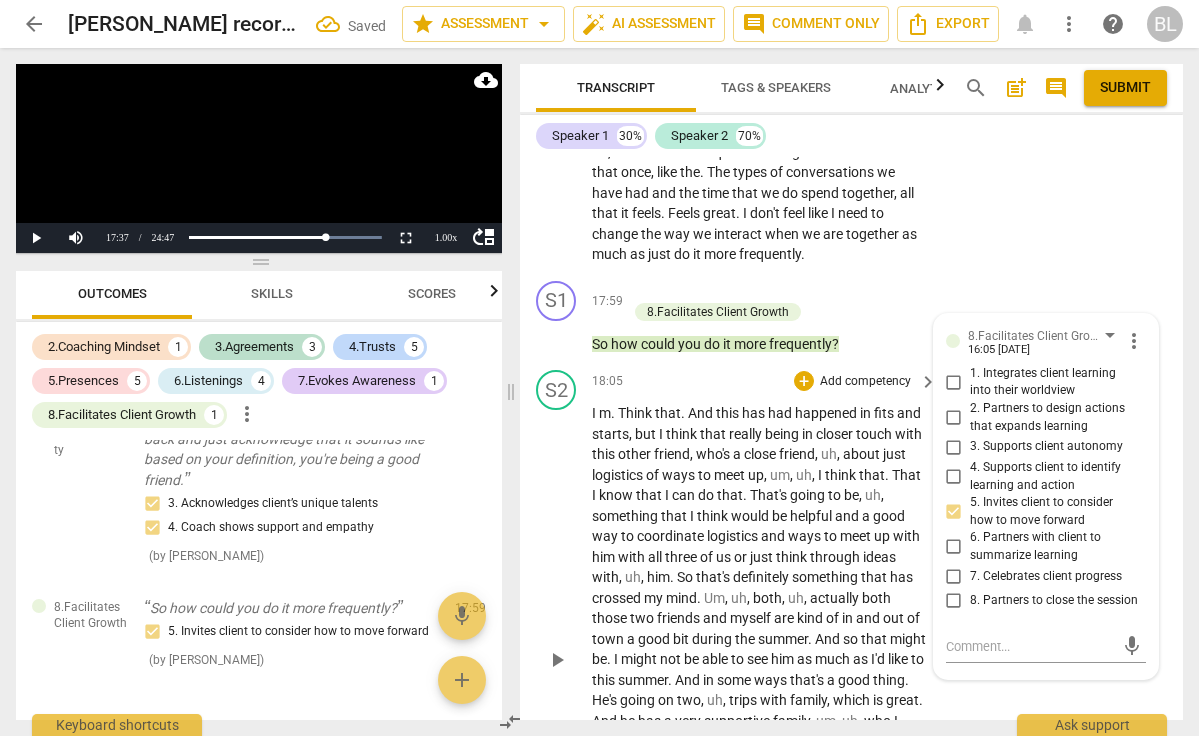 click on "play_arrow" at bounding box center (557, 660) 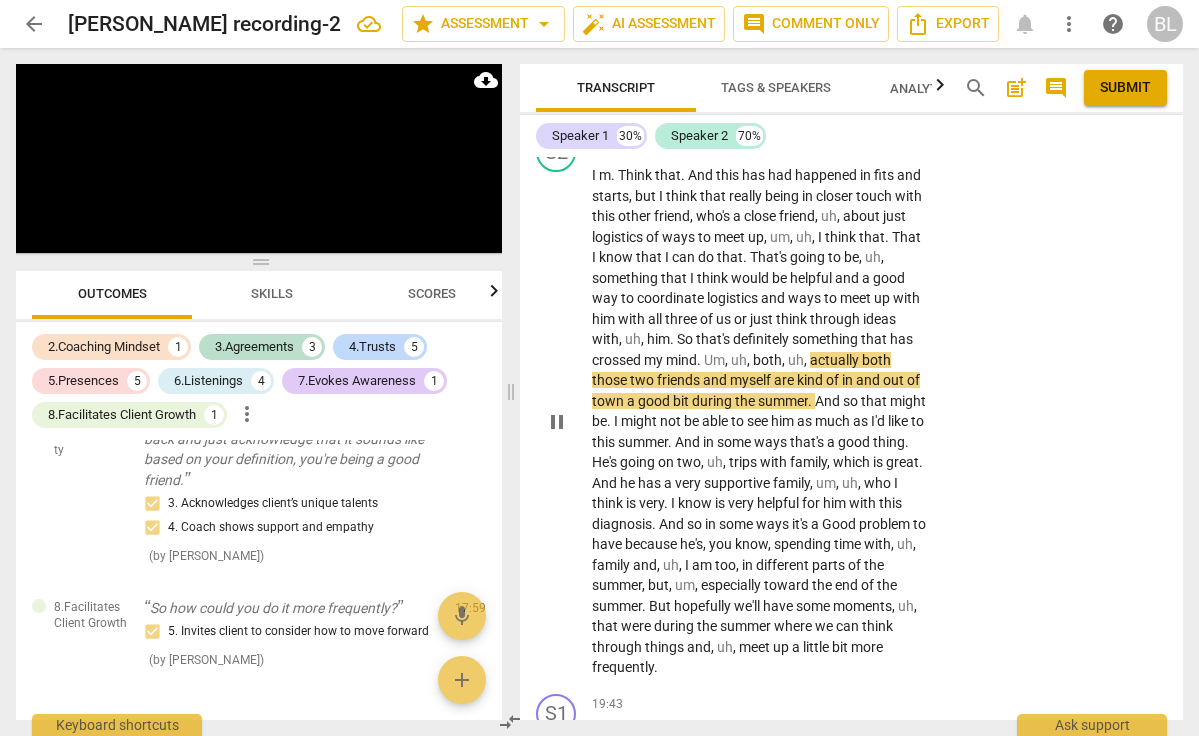 scroll, scrollTop: 7261, scrollLeft: 0, axis: vertical 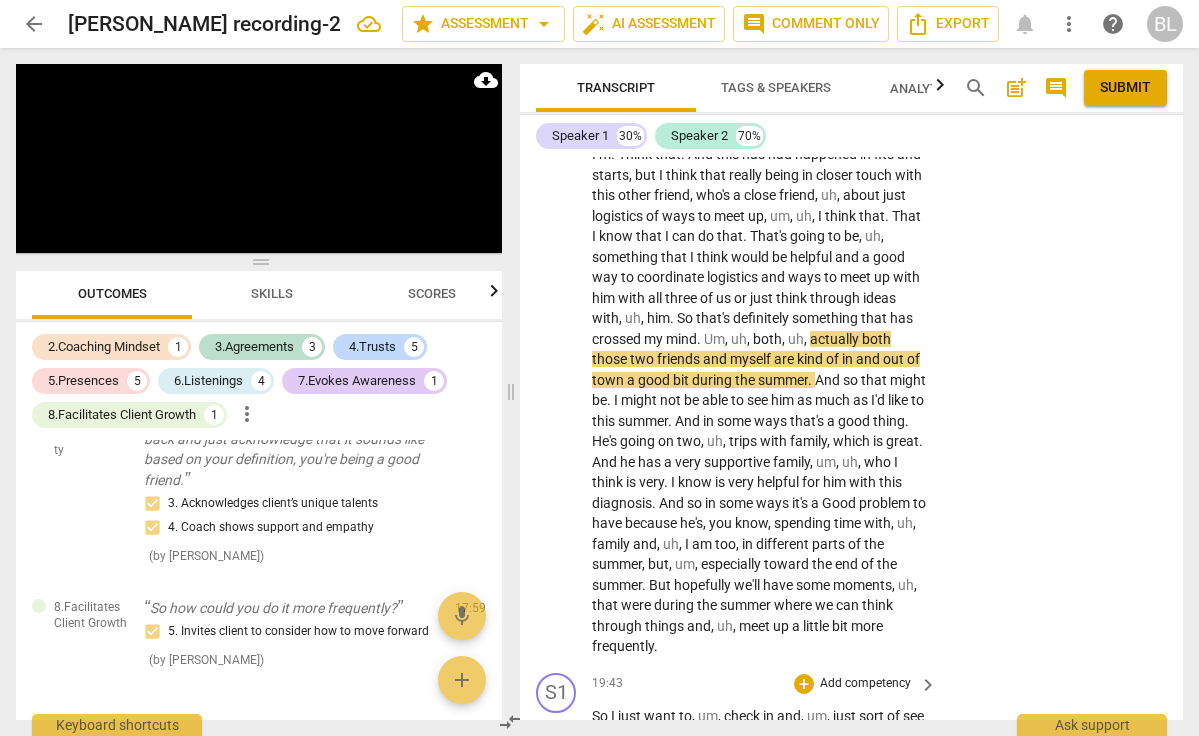 click on "pause" at bounding box center [557, 757] 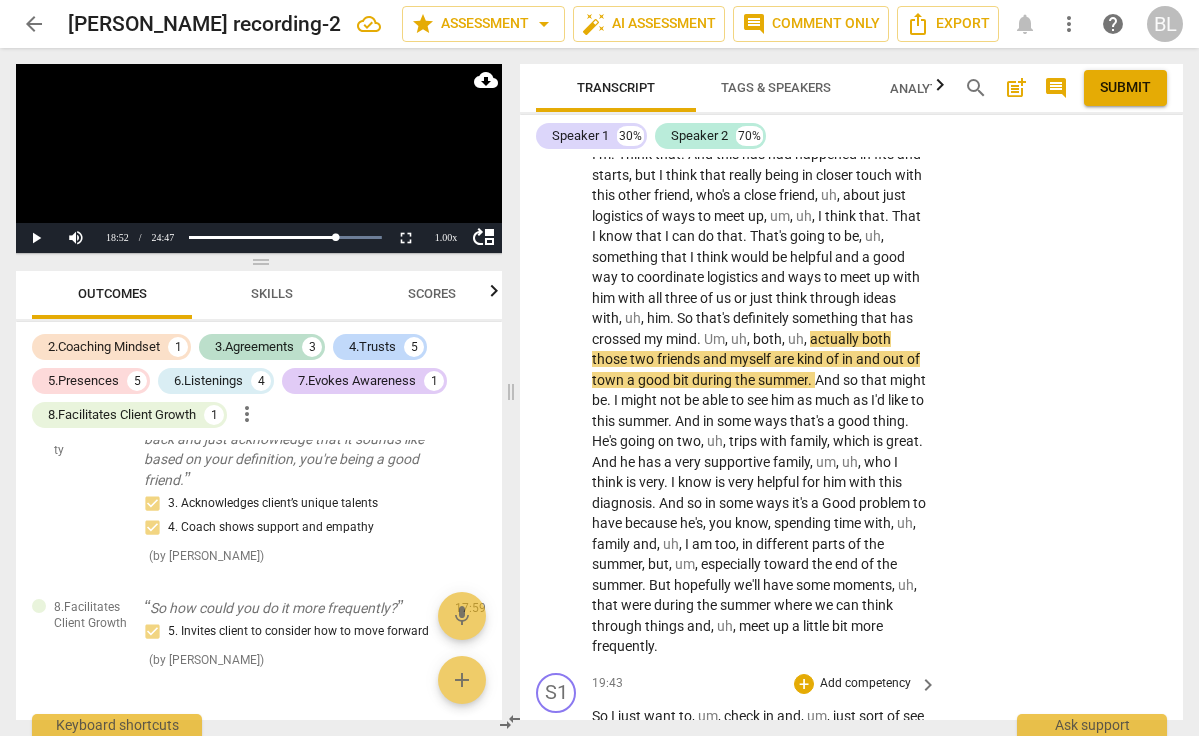 click on "play_arrow" at bounding box center [557, 757] 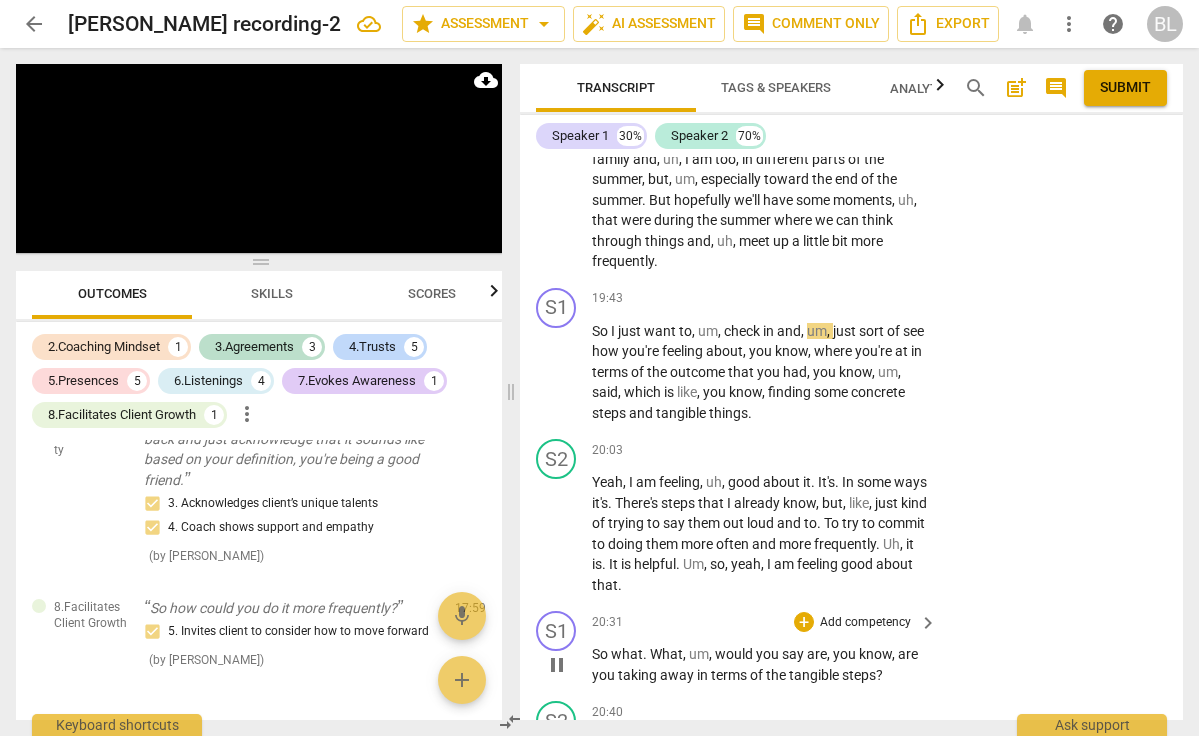 scroll, scrollTop: 7633, scrollLeft: 0, axis: vertical 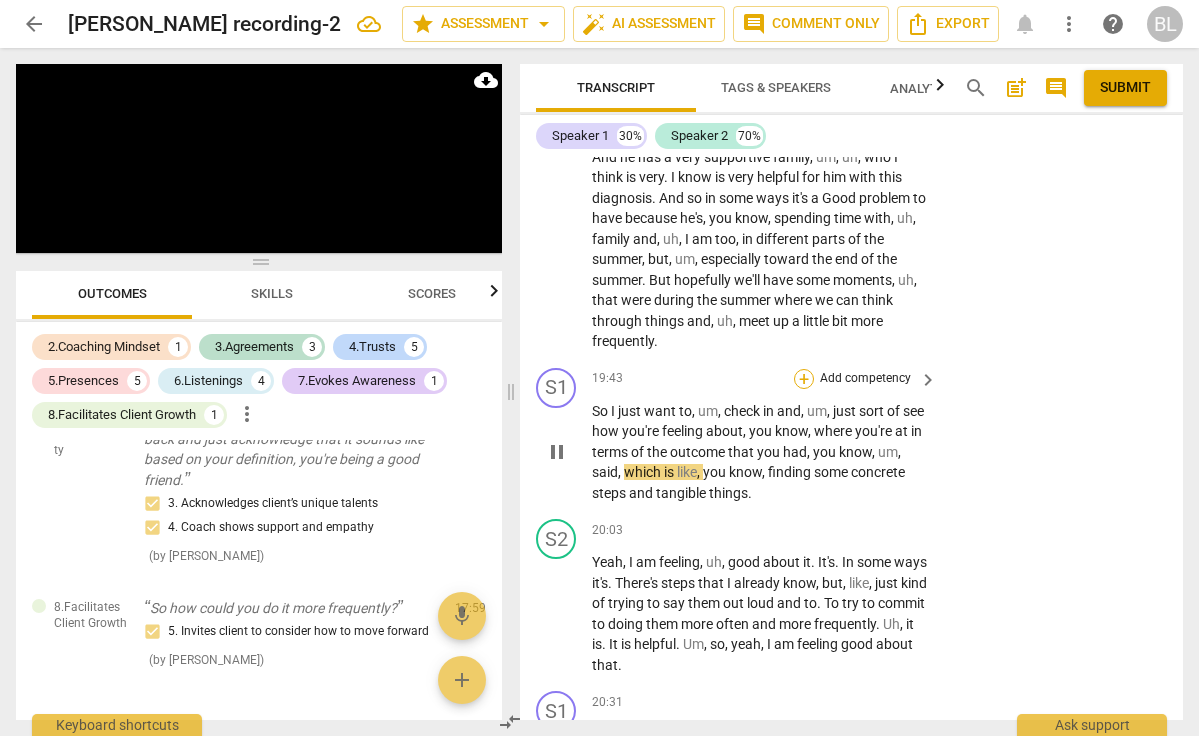 click on "+" at bounding box center (804, 379) 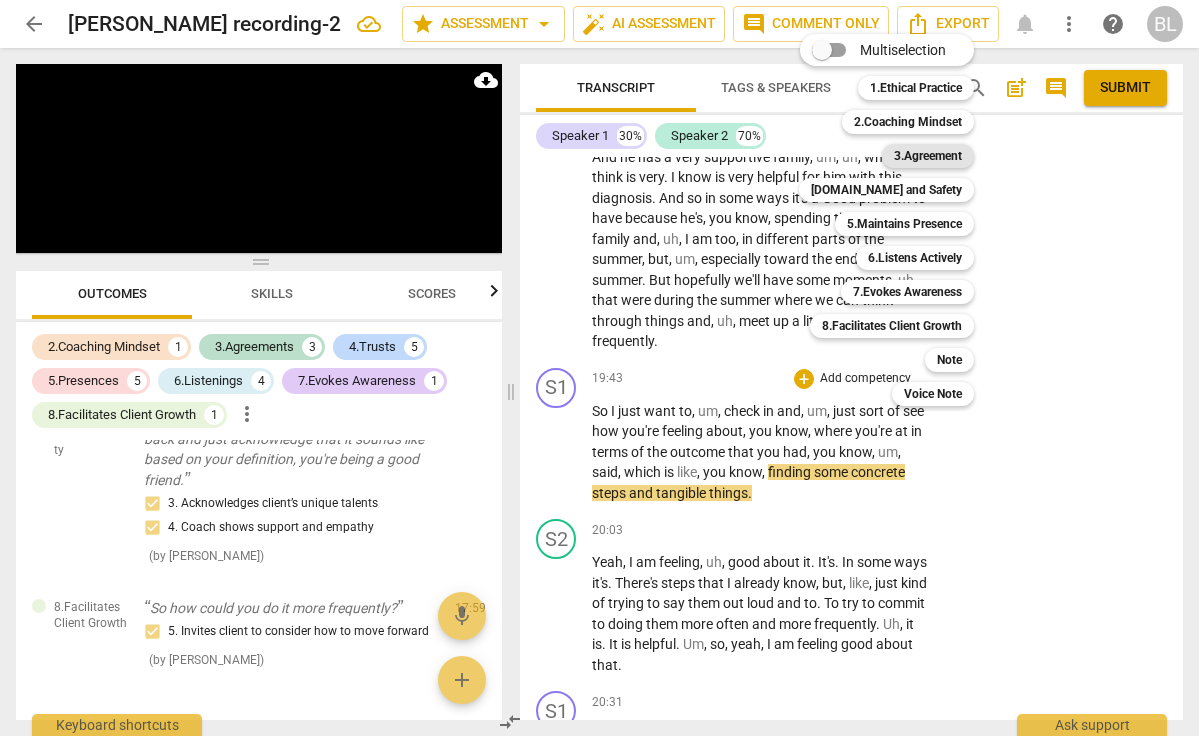 click on "3.Agreement" at bounding box center (928, 156) 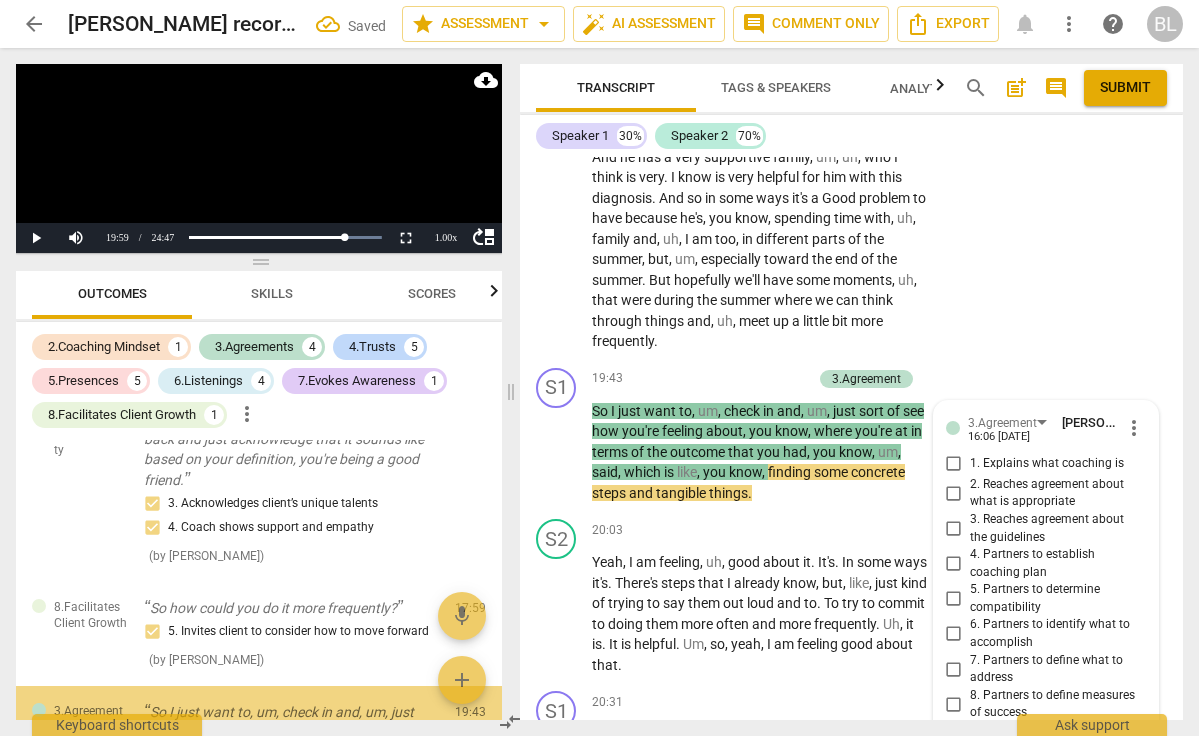 scroll, scrollTop: 3007, scrollLeft: 0, axis: vertical 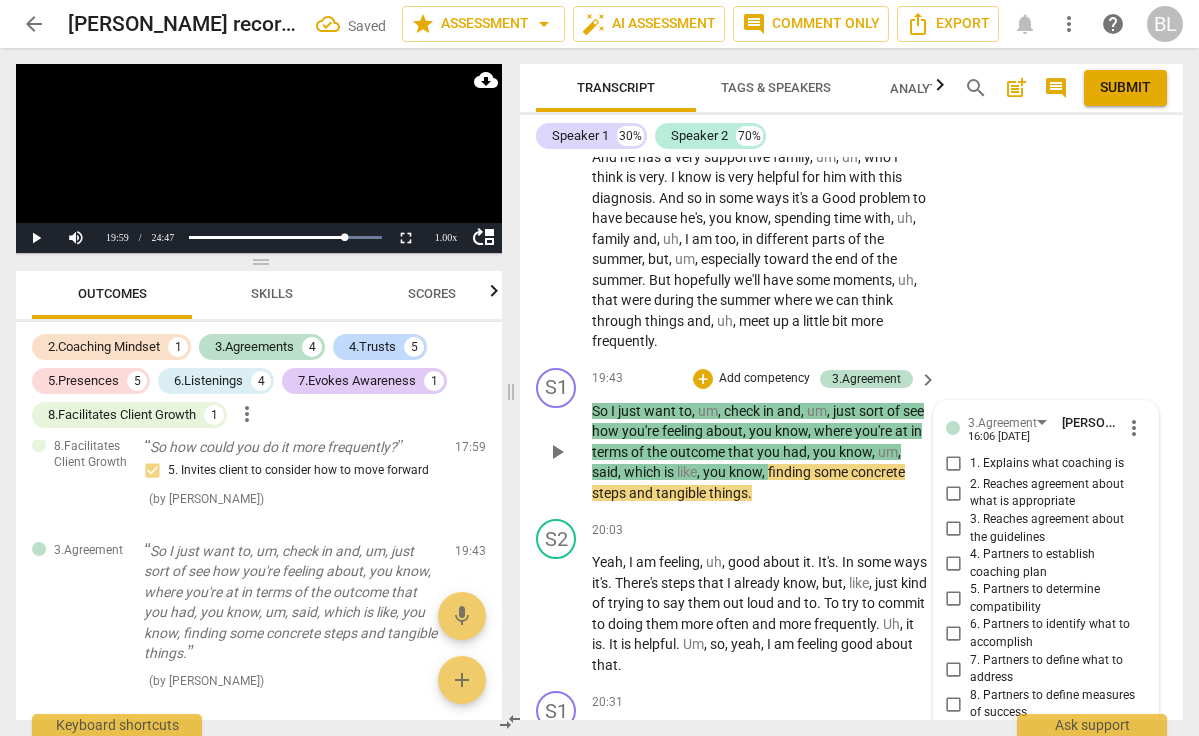 click on "10. Continues in desired direction" at bounding box center (954, 775) 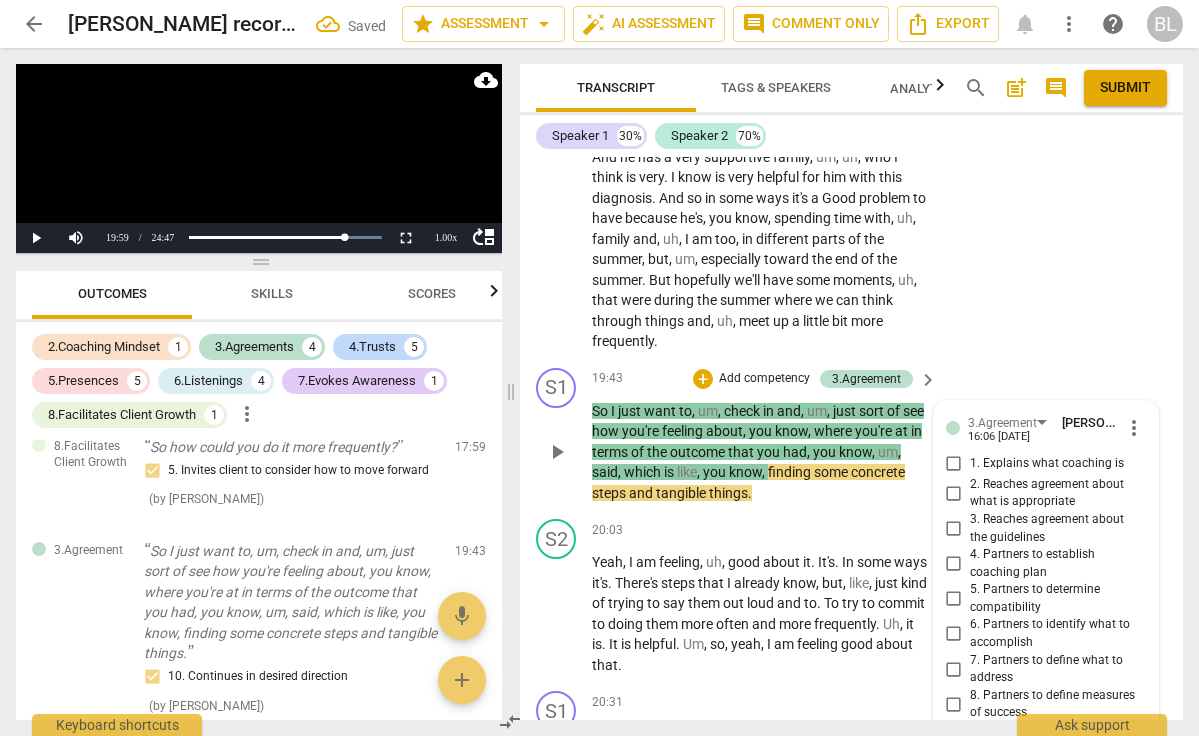 click on "9. Partners to manage the time and focus" at bounding box center [954, 739] 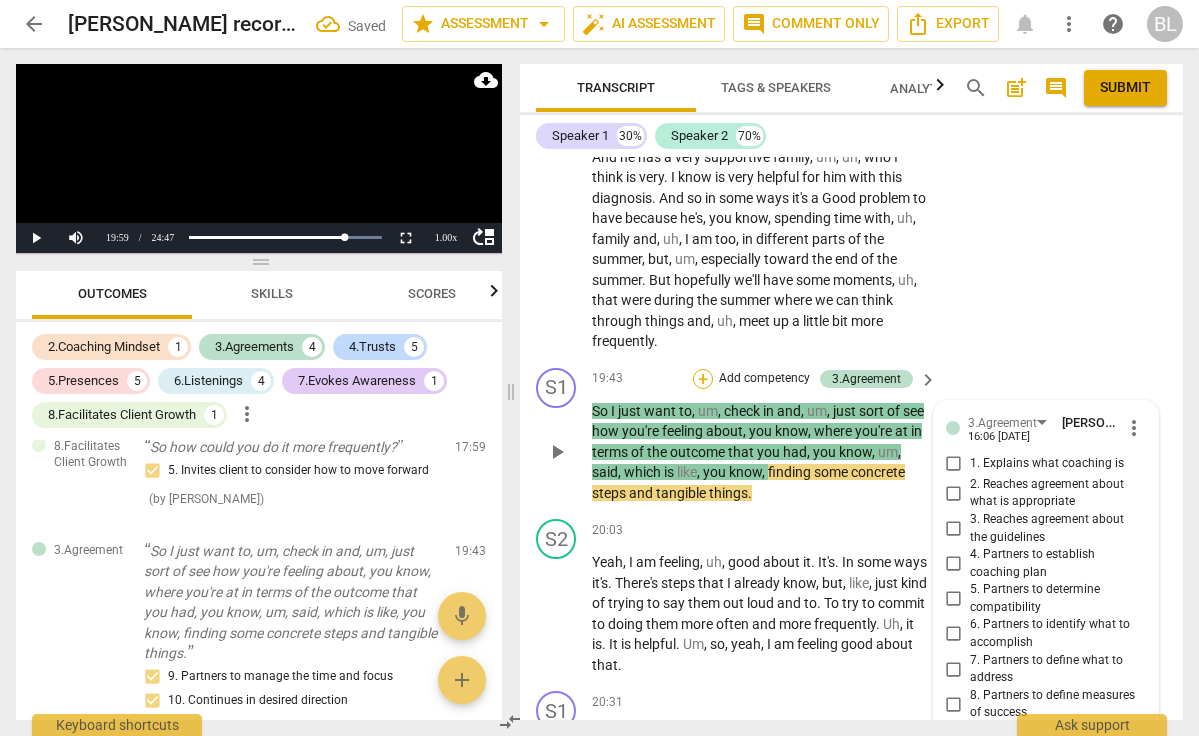 click on "+" at bounding box center [703, 379] 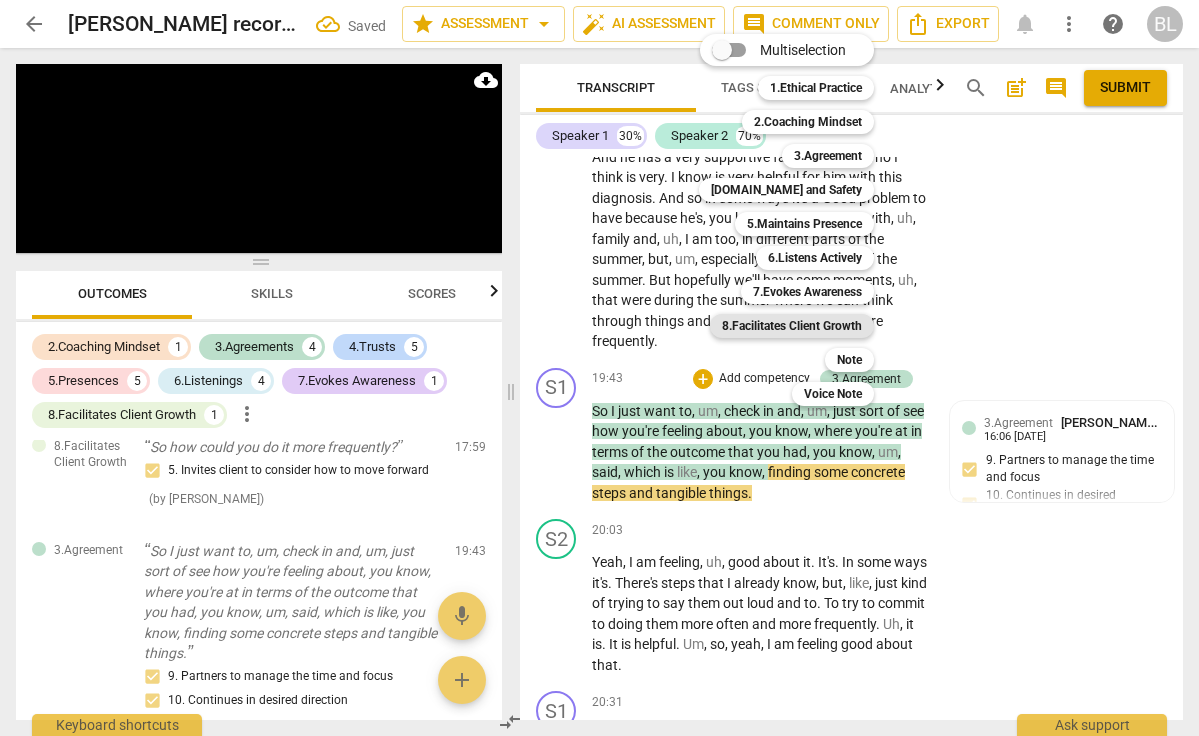 click on "8.Facilitates Client Growth" at bounding box center (792, 326) 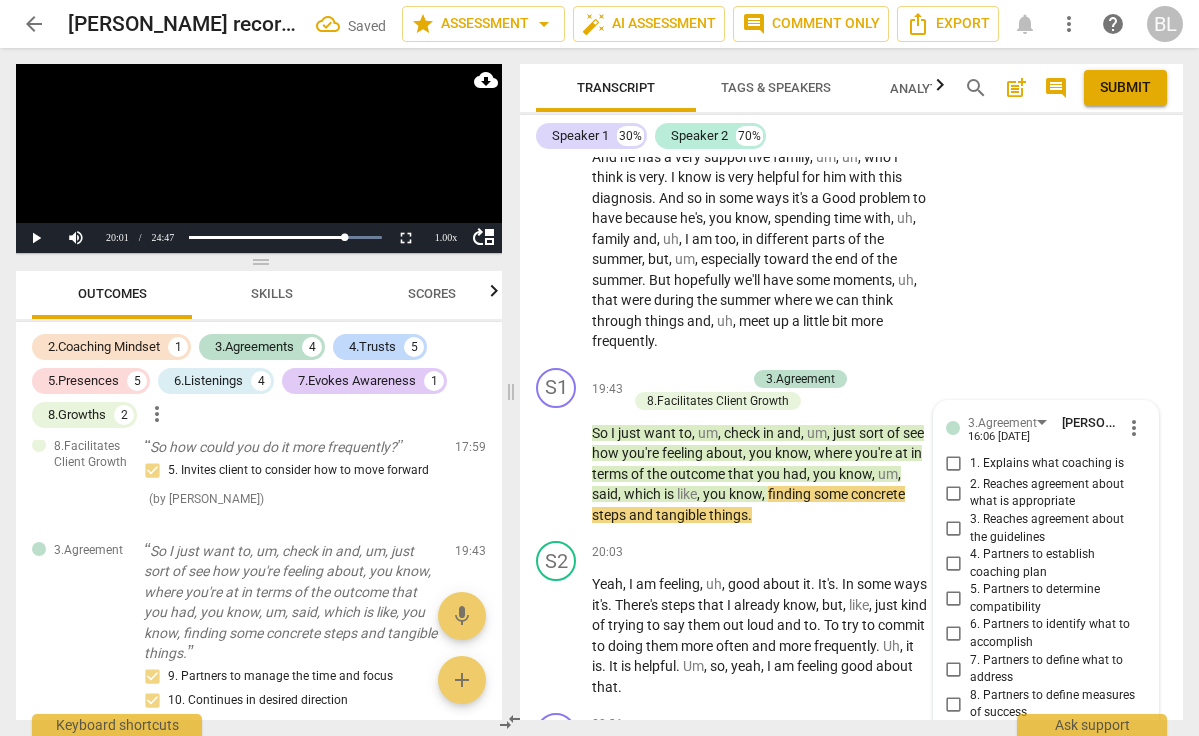 scroll, scrollTop: 3234, scrollLeft: 0, axis: vertical 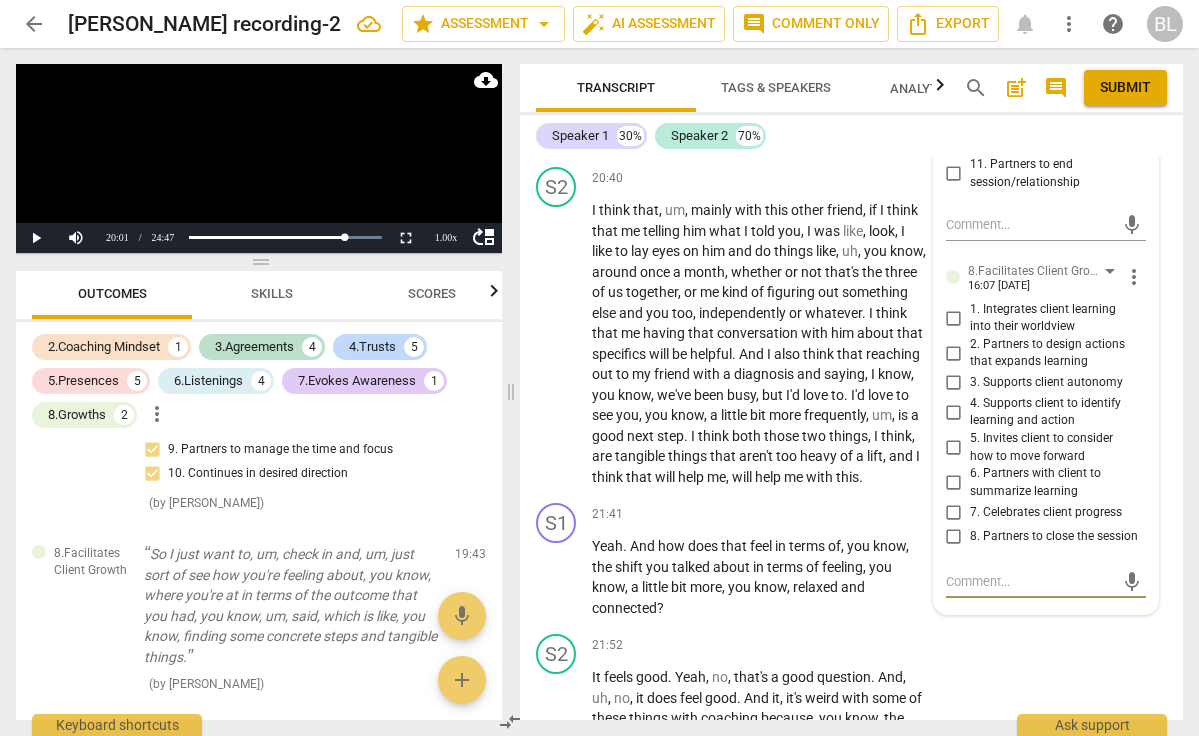 click at bounding box center [1030, 581] 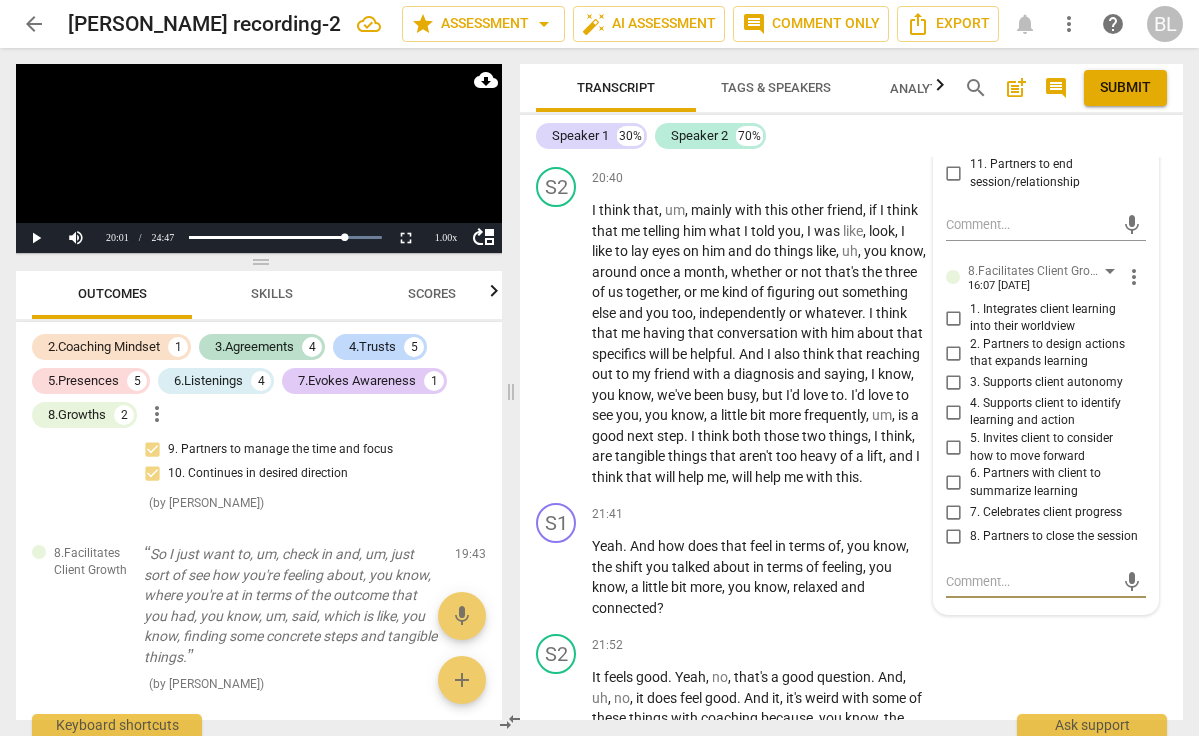 type on "C" 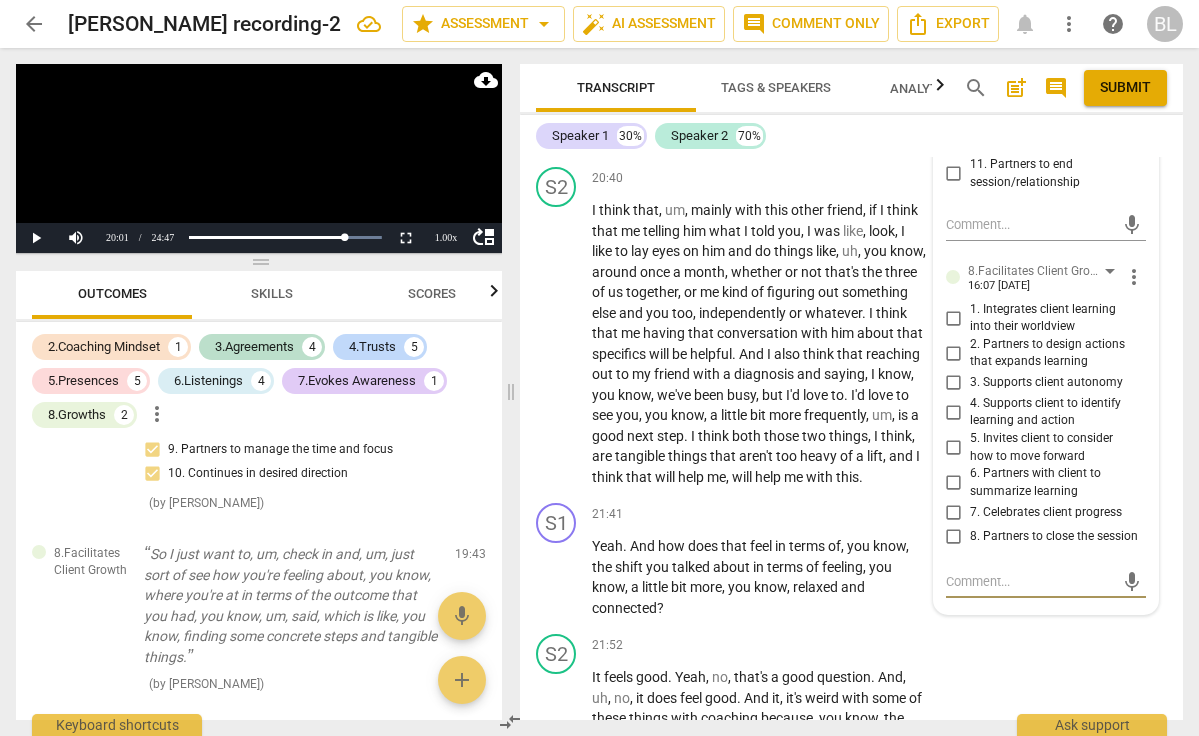 type on "C" 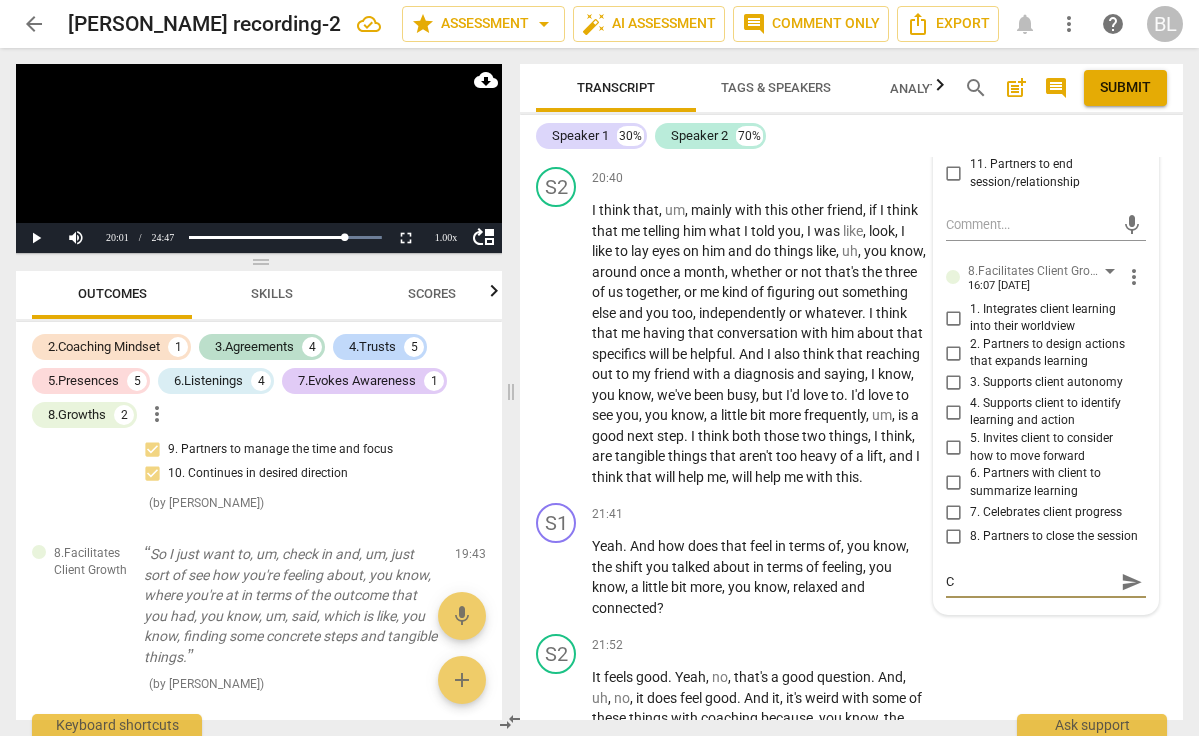 type on "Ch" 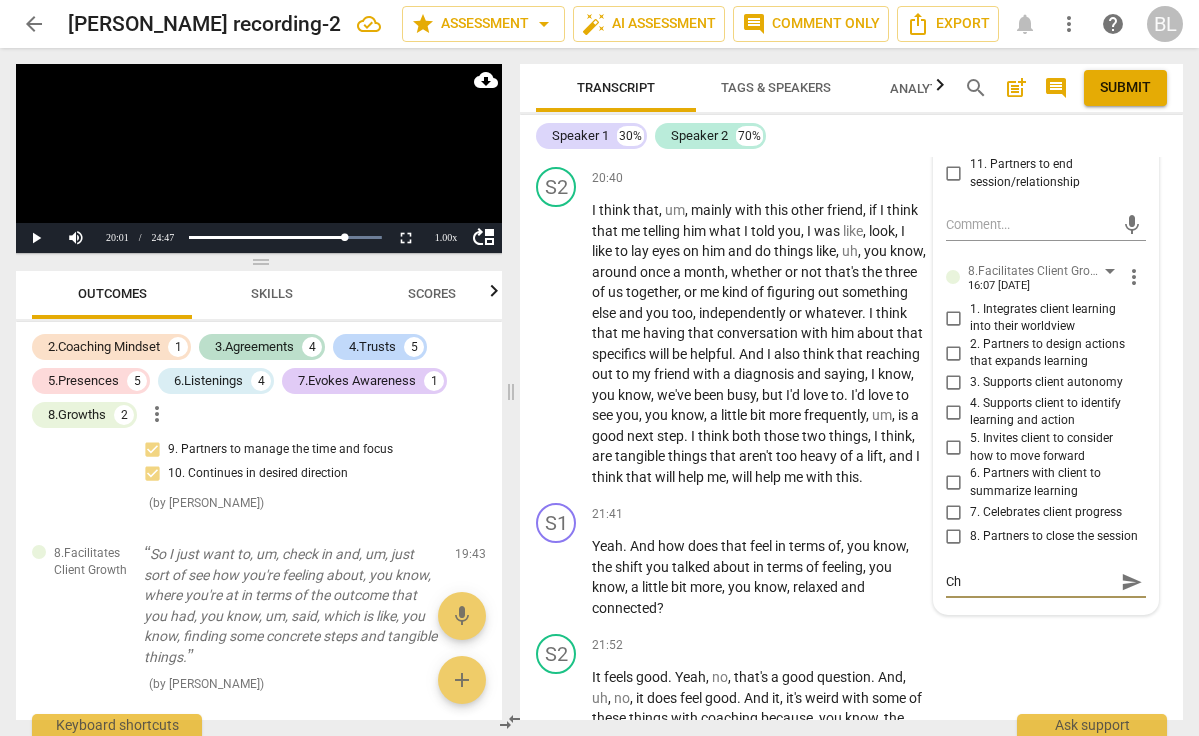 type on "Che" 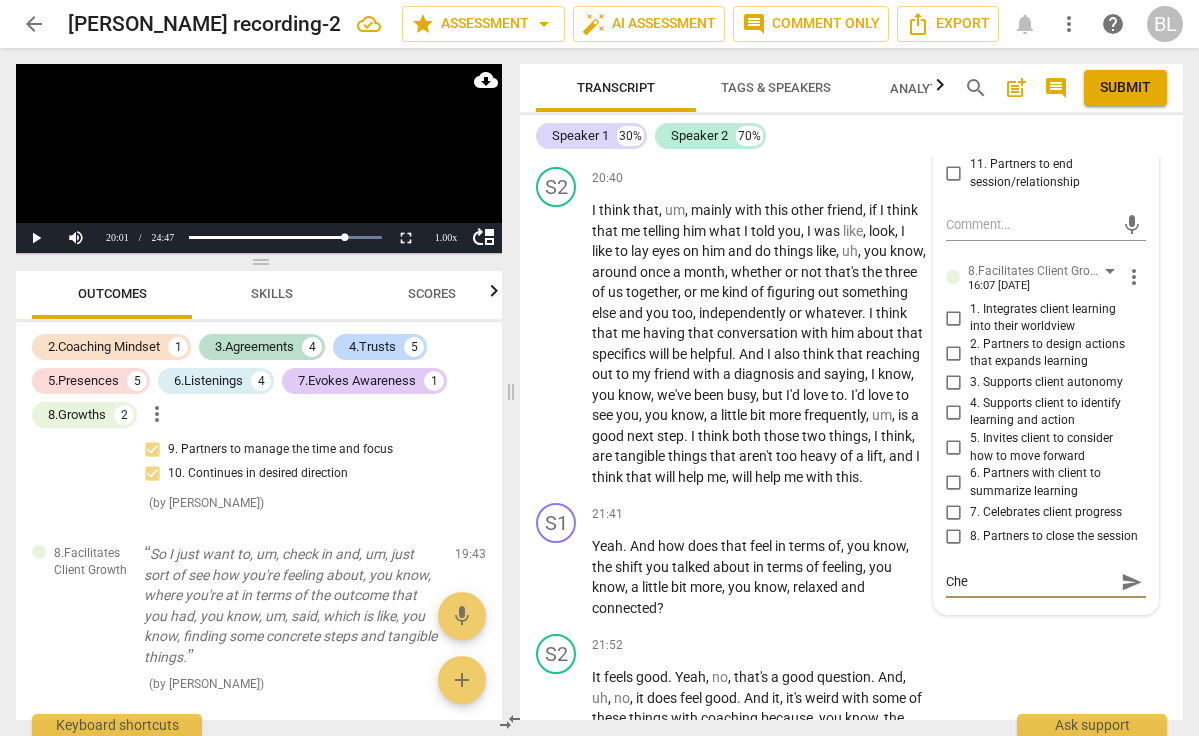 type on "Chec" 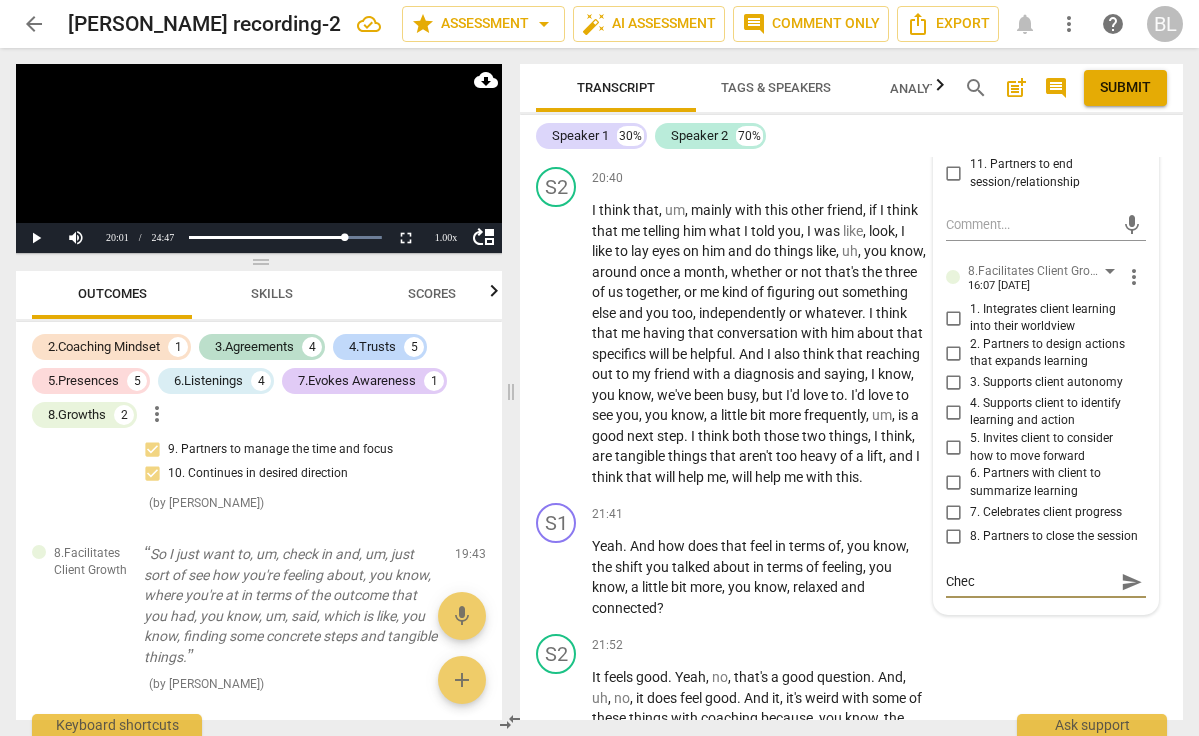 type on "Check" 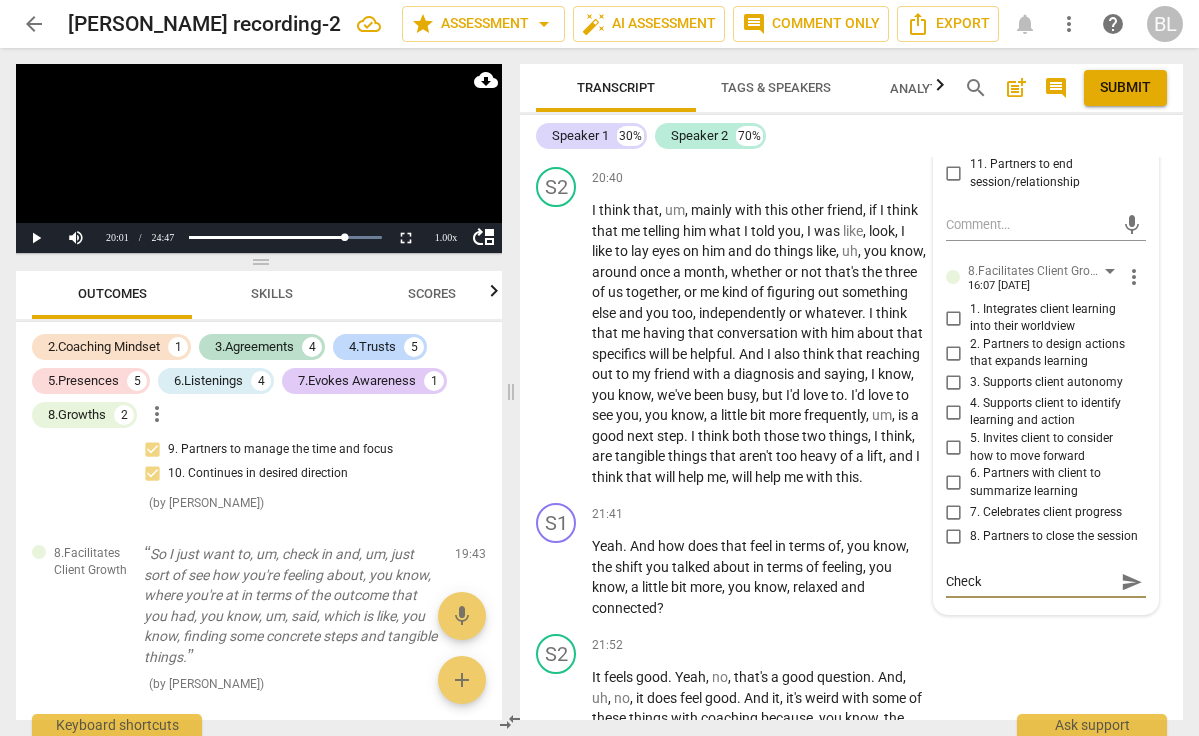 type on "Check" 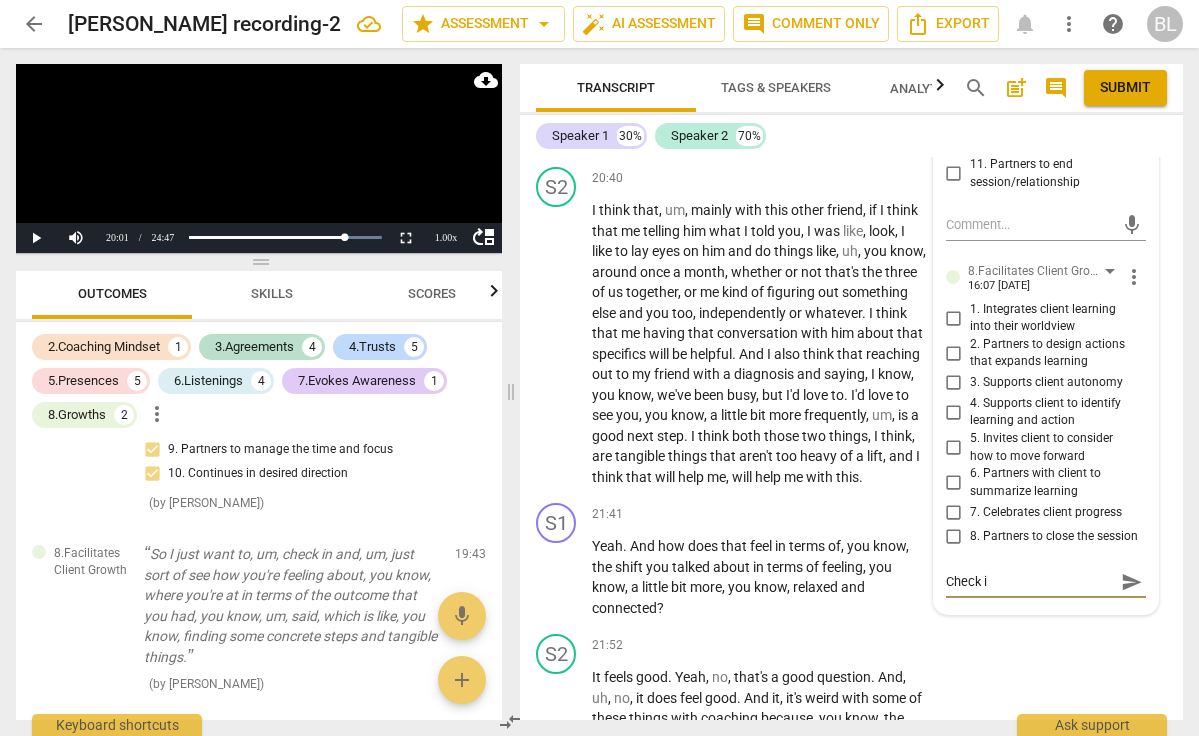 type on "Check" 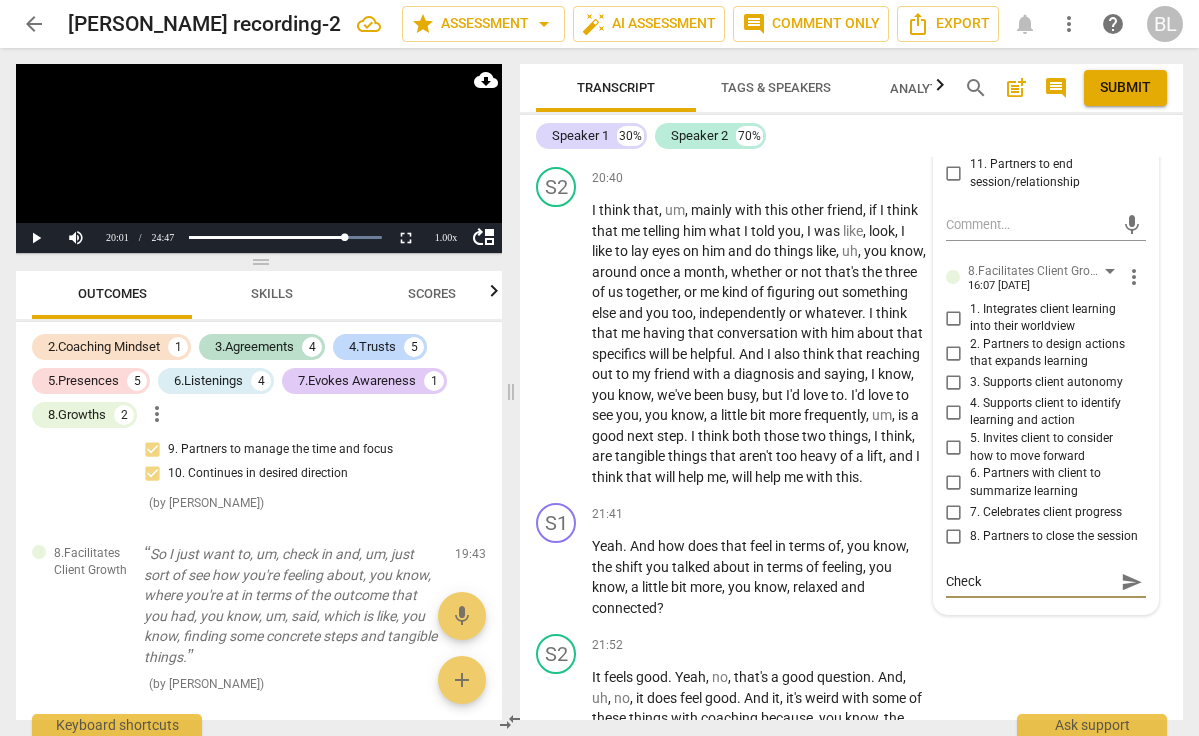 type on "Check" 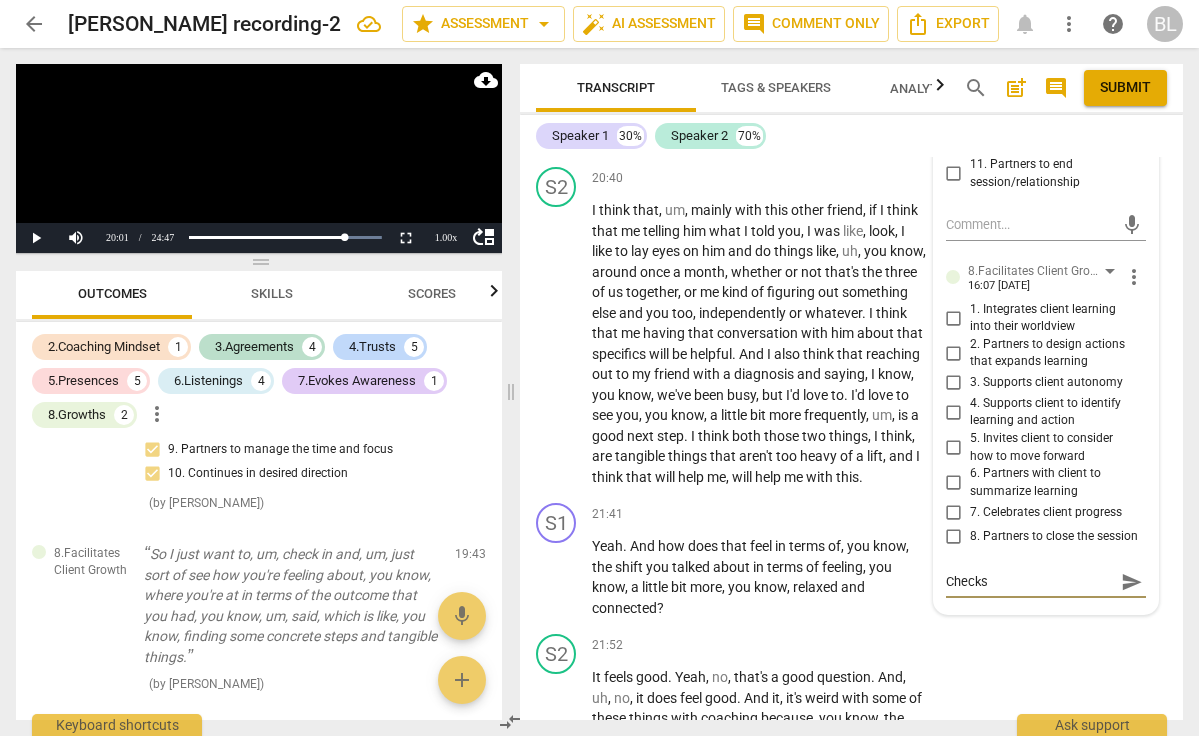 type on "Checks" 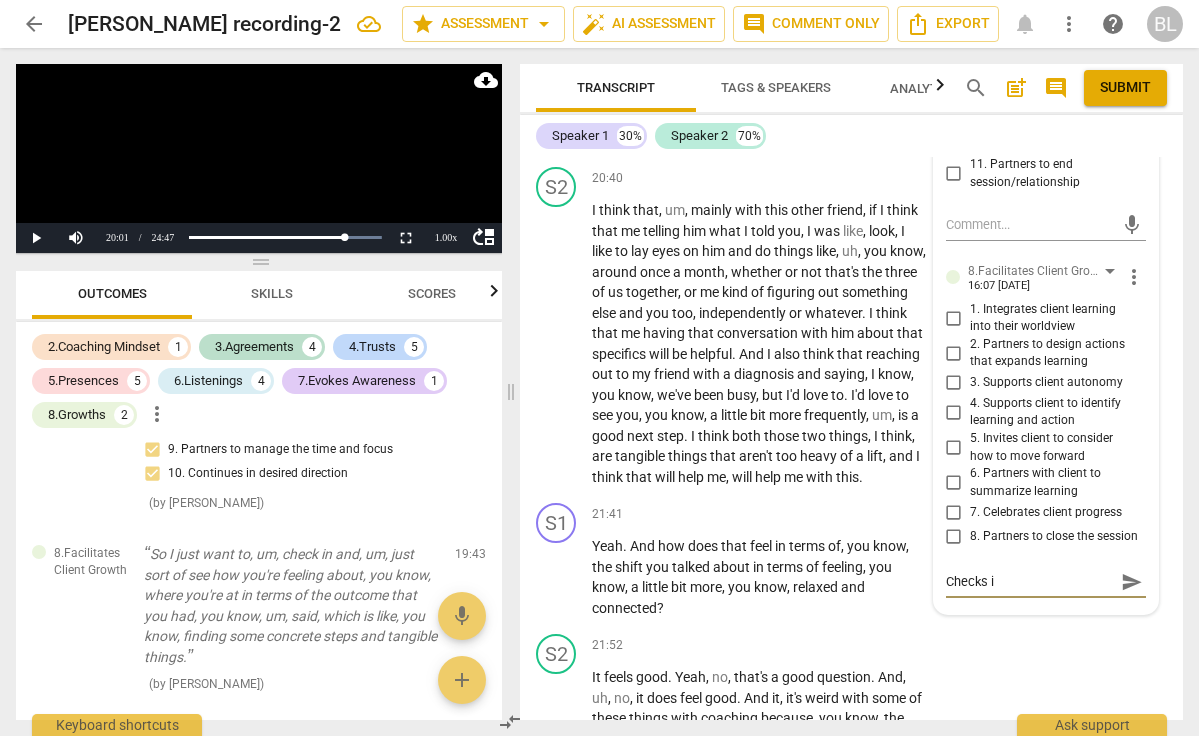 type on "Checks in" 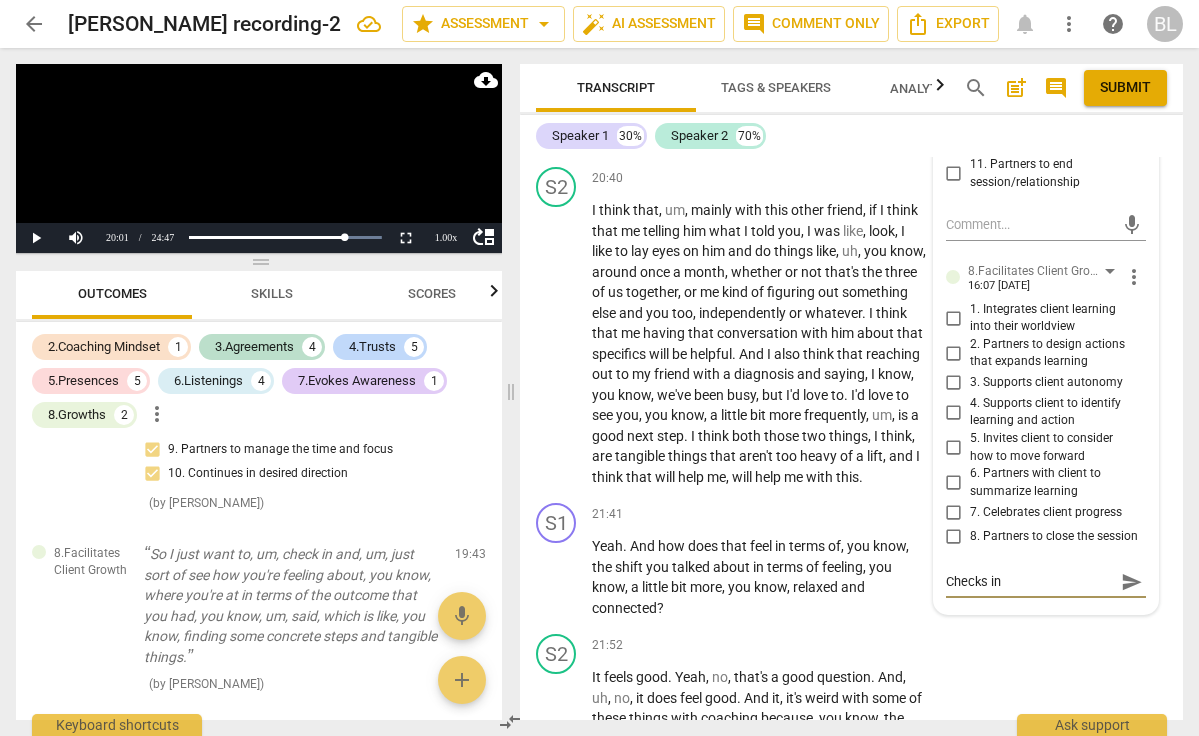 type on "Checks in" 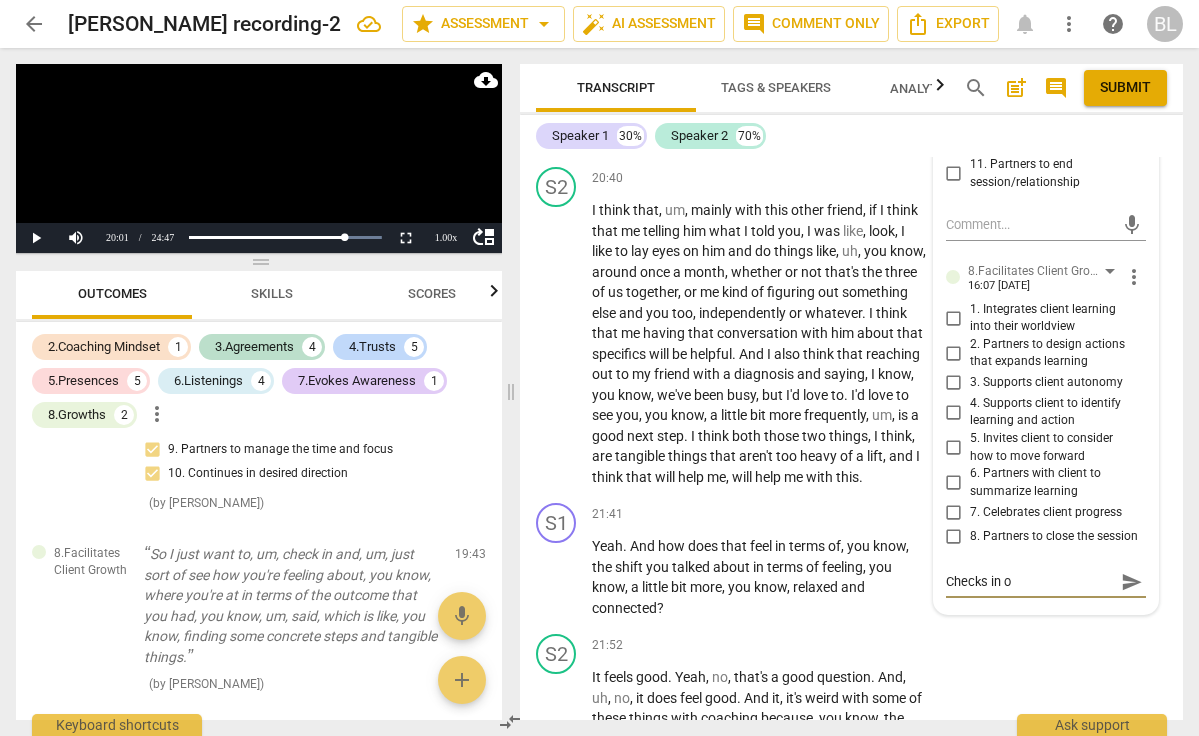 type on "Checks in on" 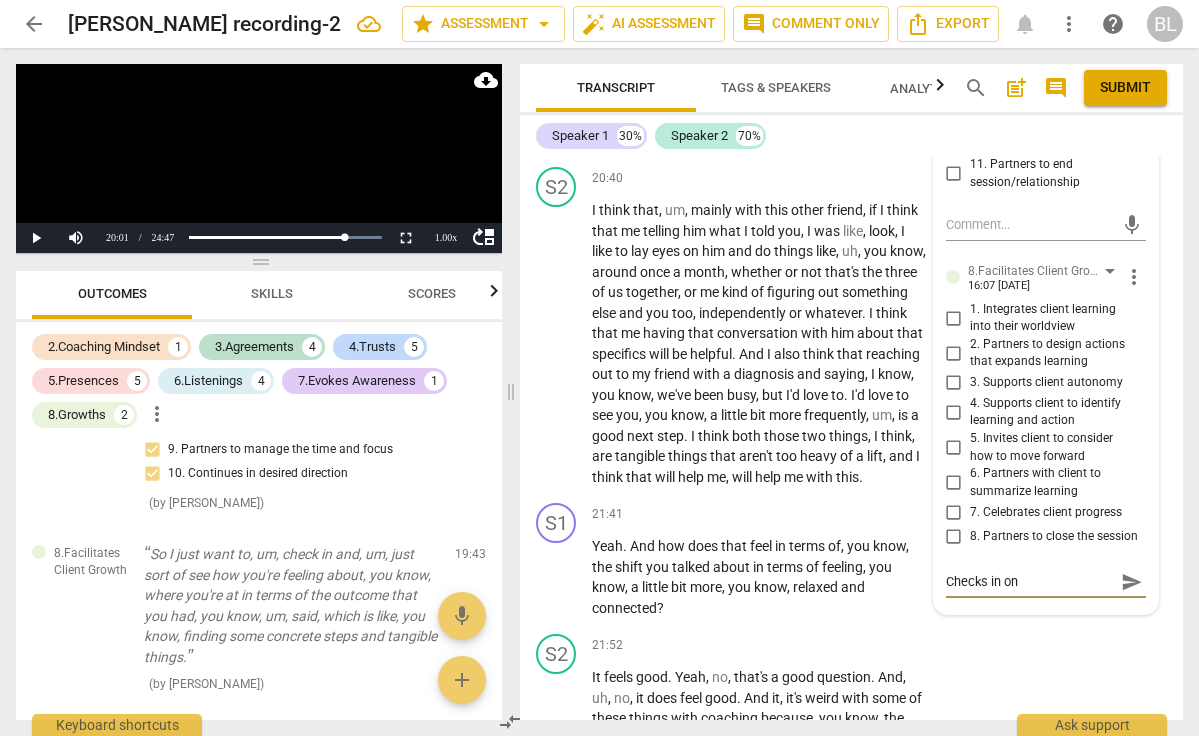 type on "Checks in on" 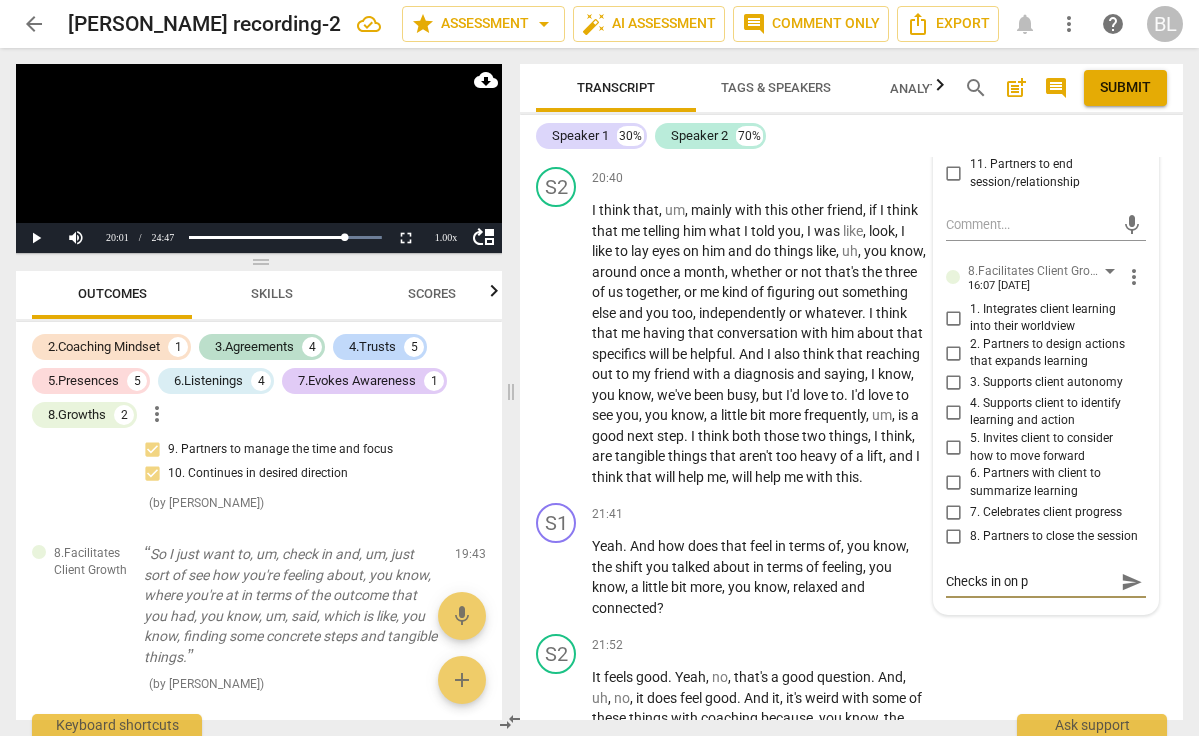 type on "Checks in on pr" 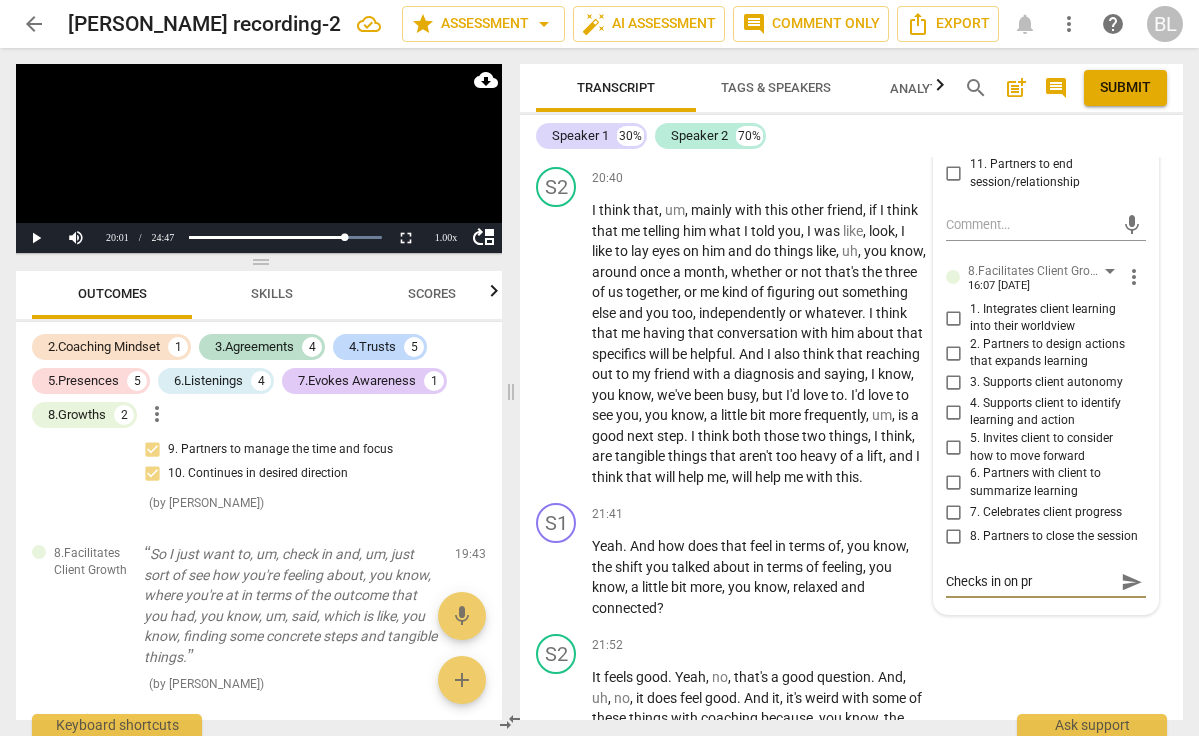 type on "Checks in on pro" 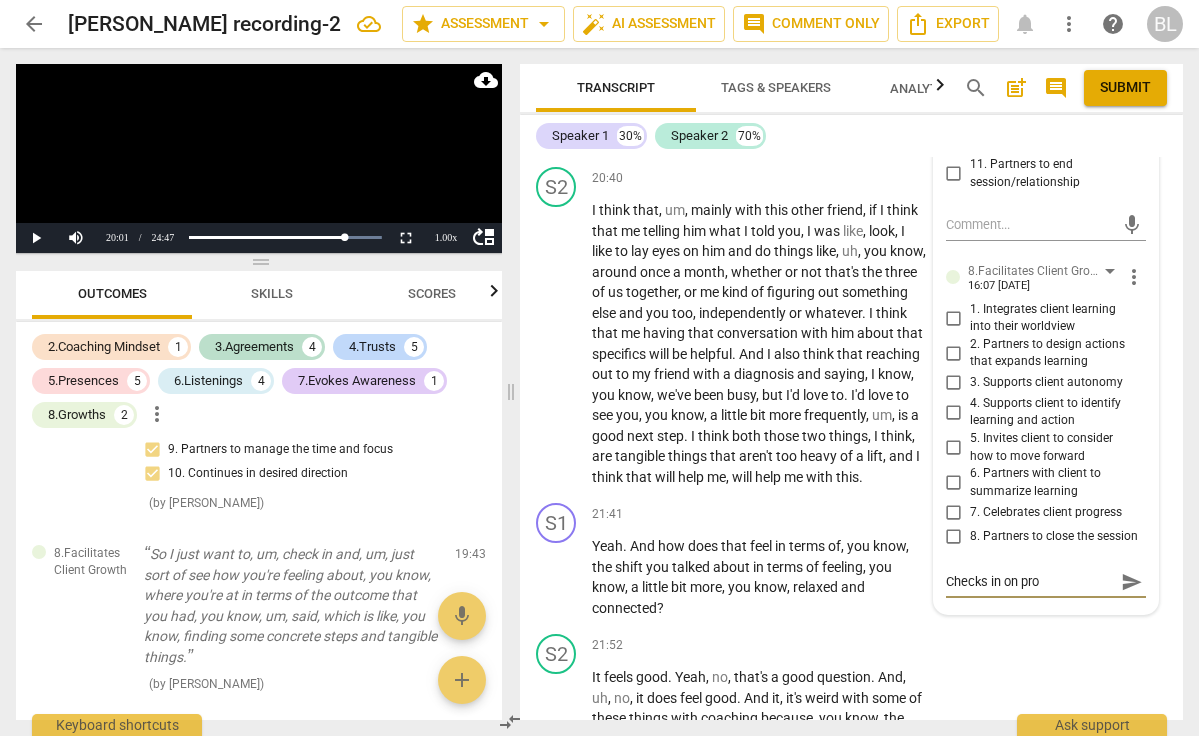 type on "Checks in on prog" 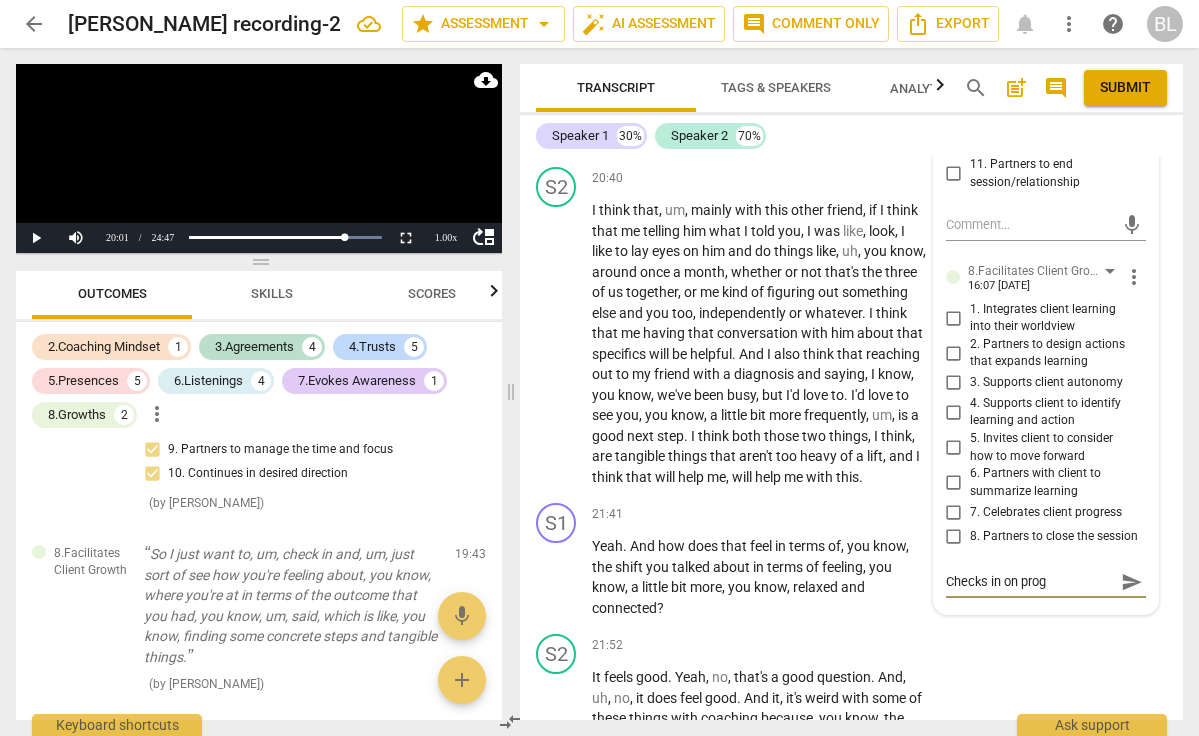 type on "Checks in on progr" 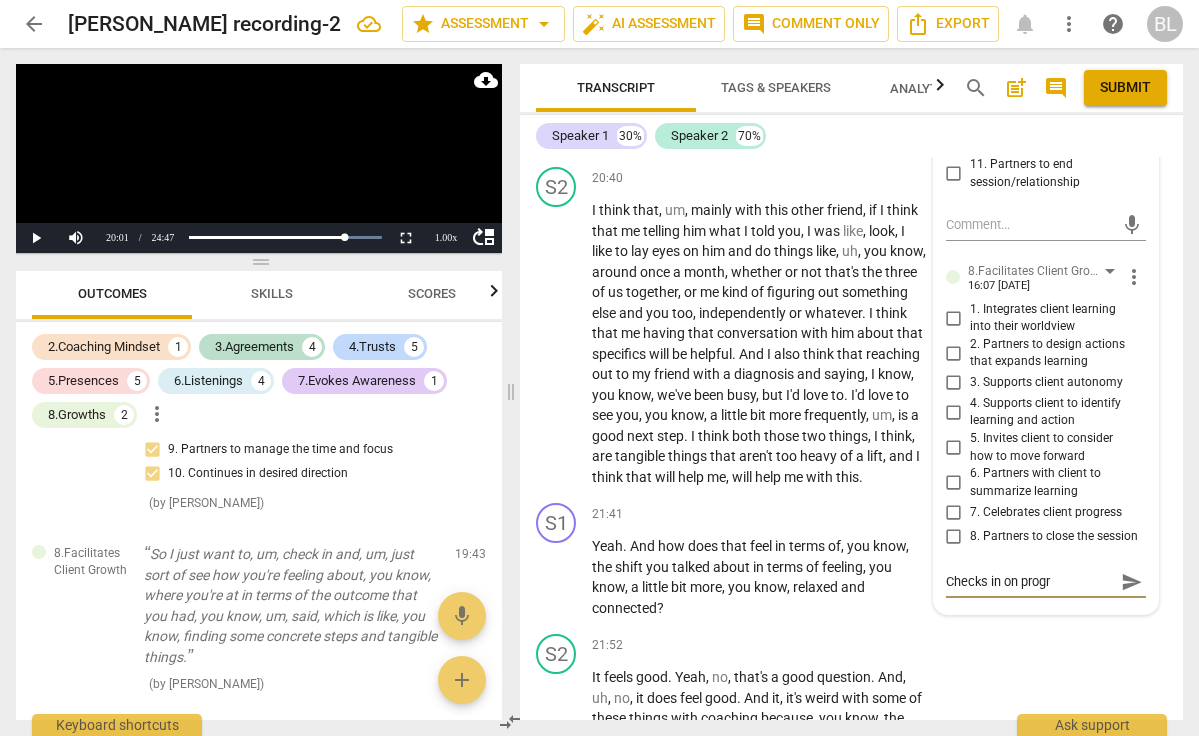 type on "Checks in on progrs" 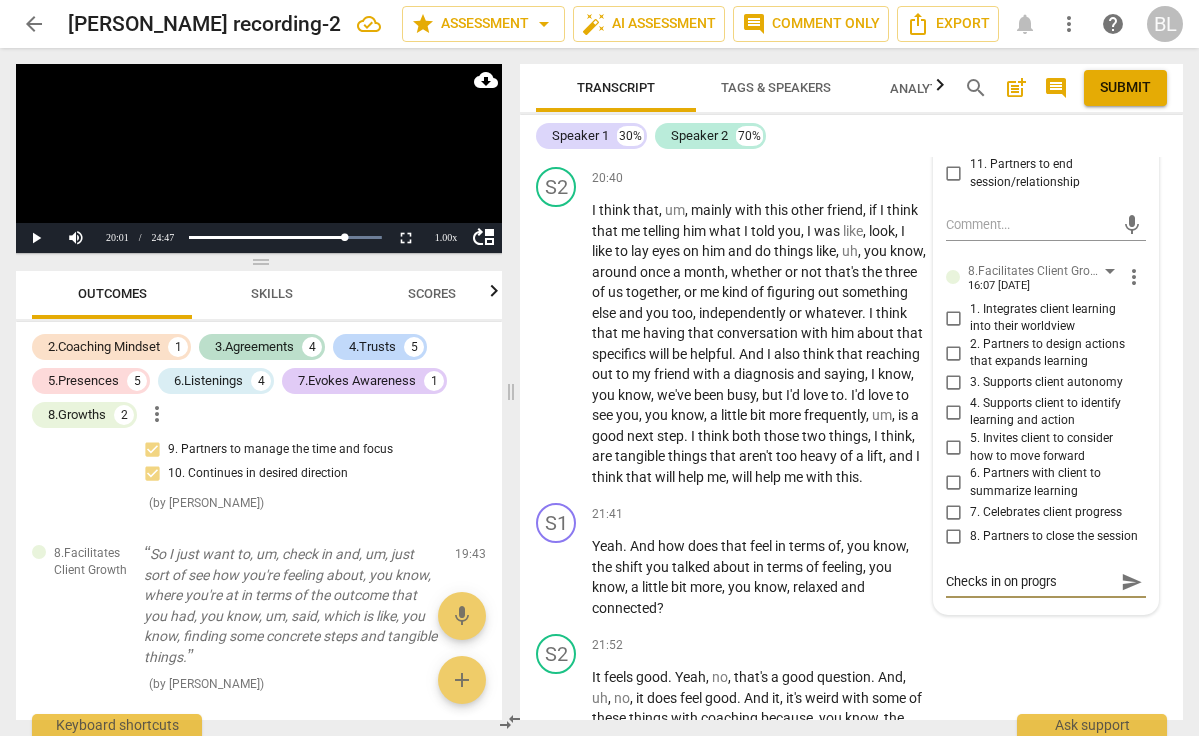 type on "Checks in on progr" 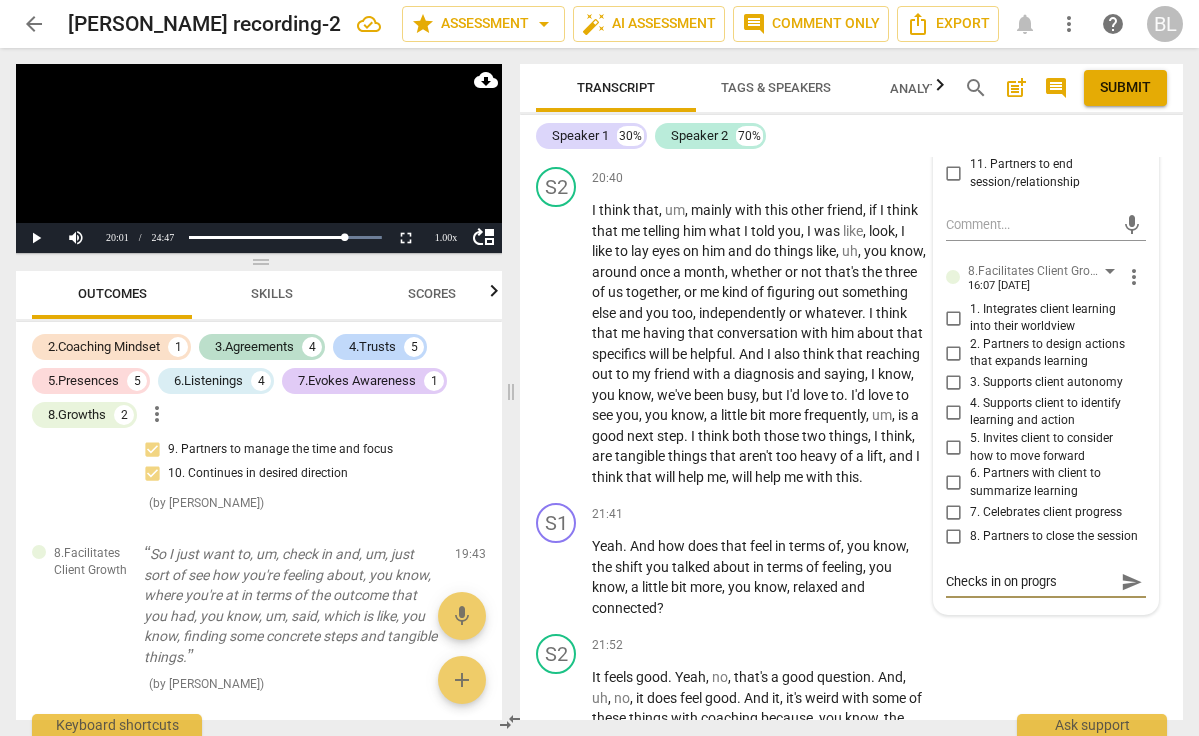 type on "Checks in on progr" 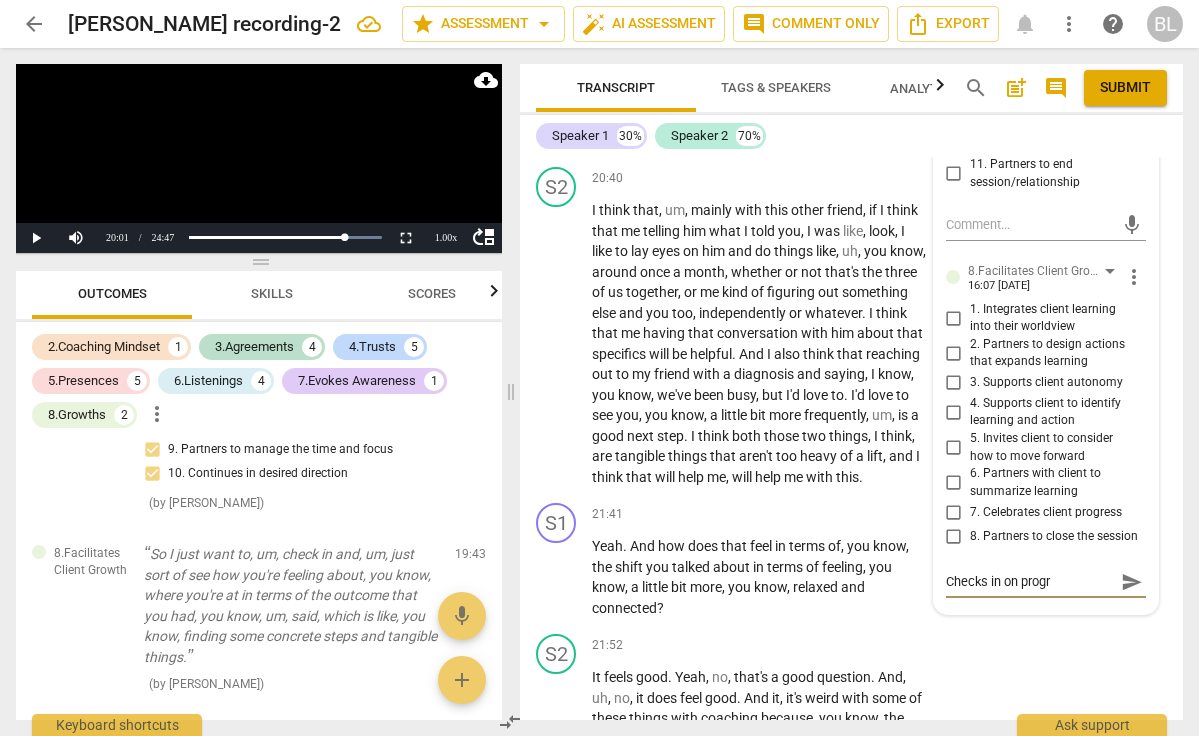 type on "Checks in on progre" 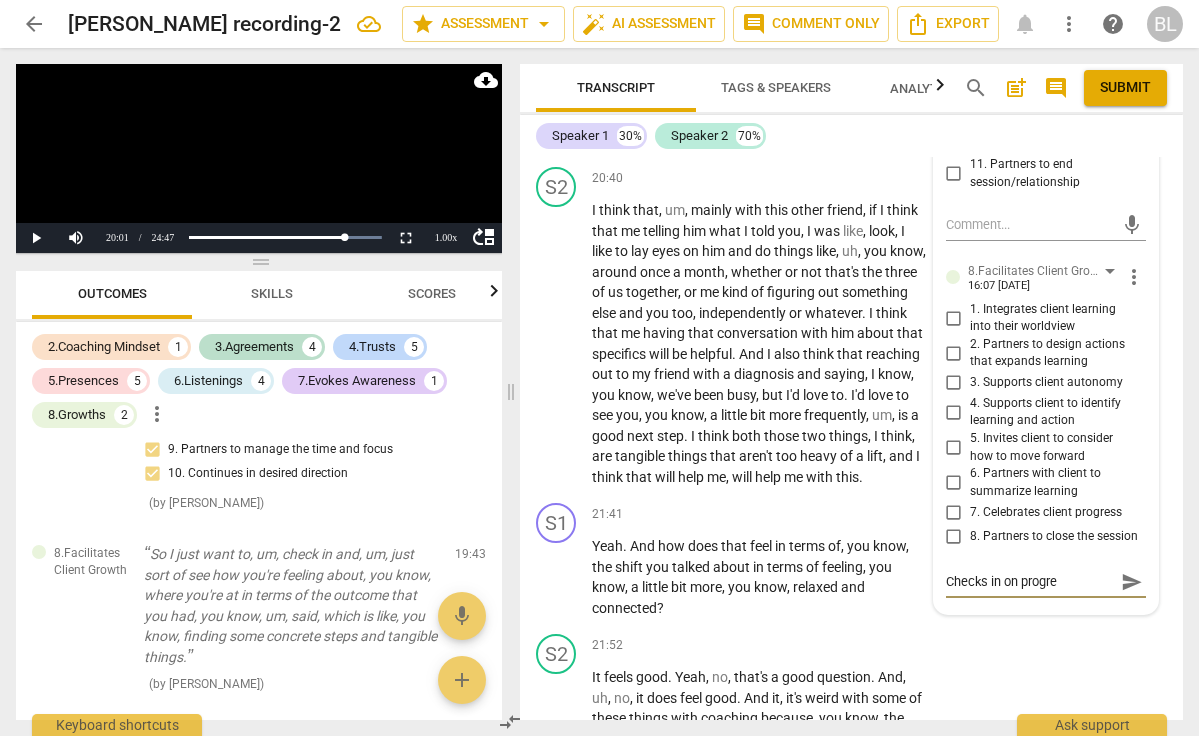 type on "Checks in on progres" 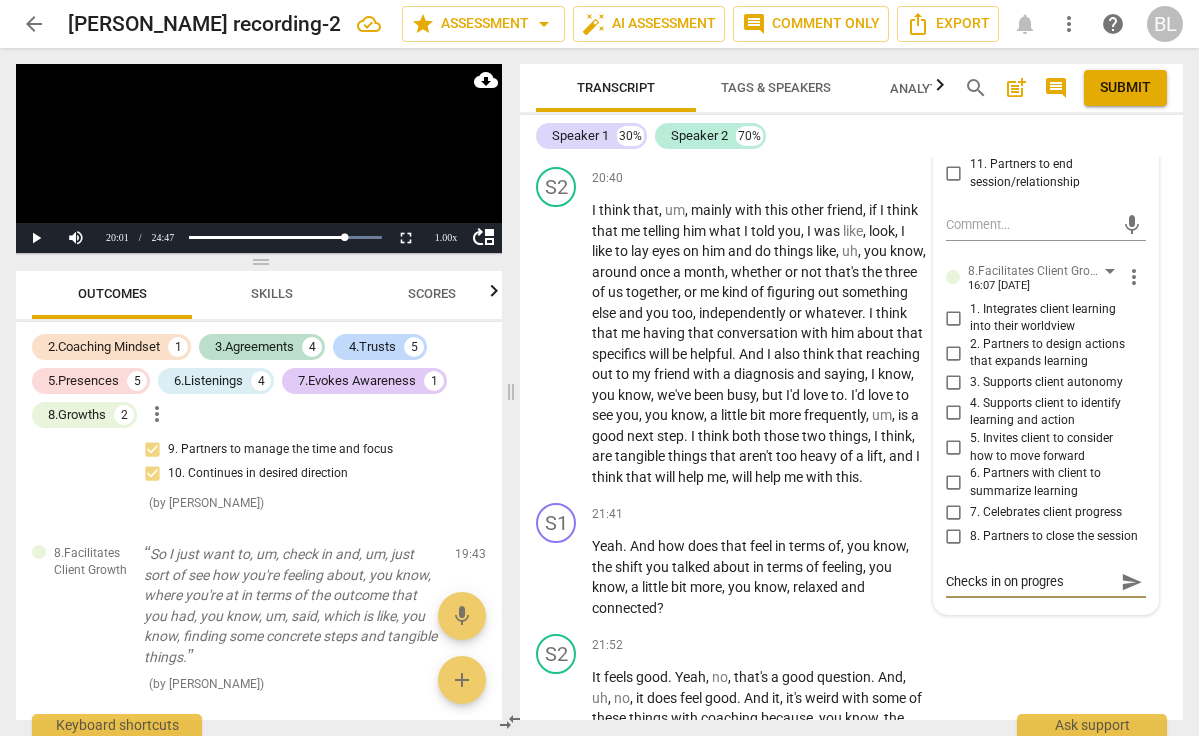 type on "Checks in on progress" 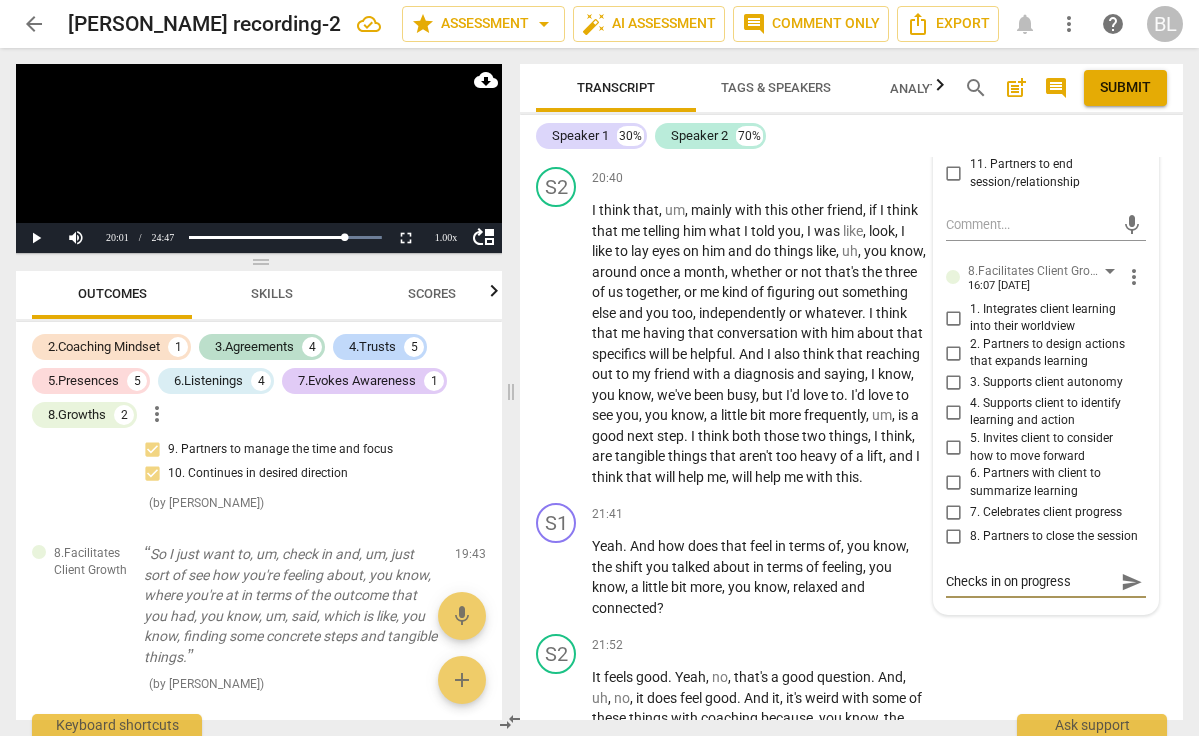 type on "Checks in on progress" 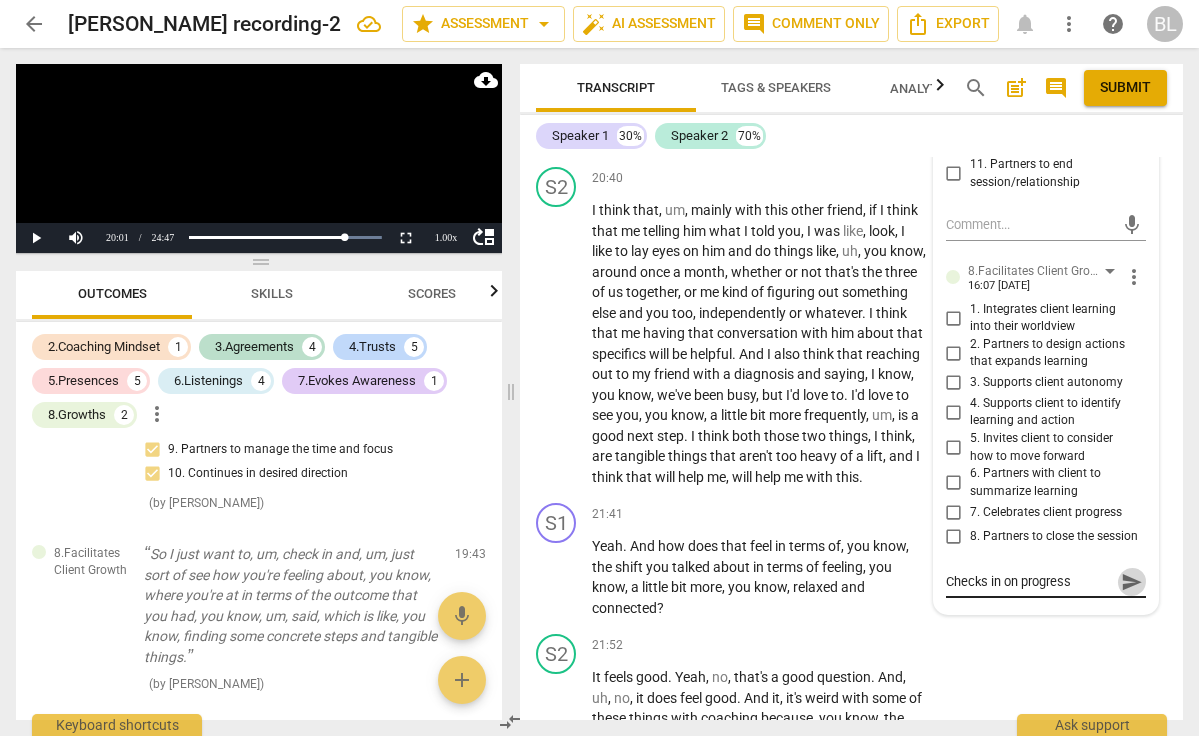 click on "send" at bounding box center (1132, 582) 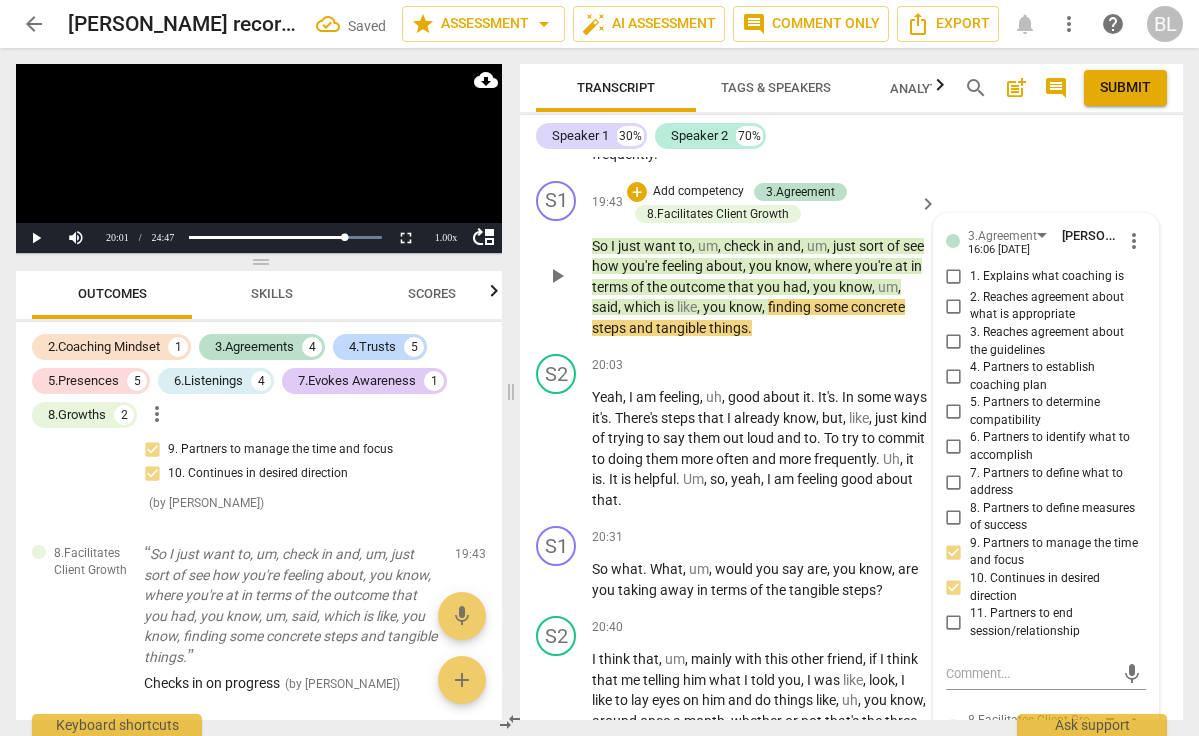 scroll, scrollTop: 7748, scrollLeft: 0, axis: vertical 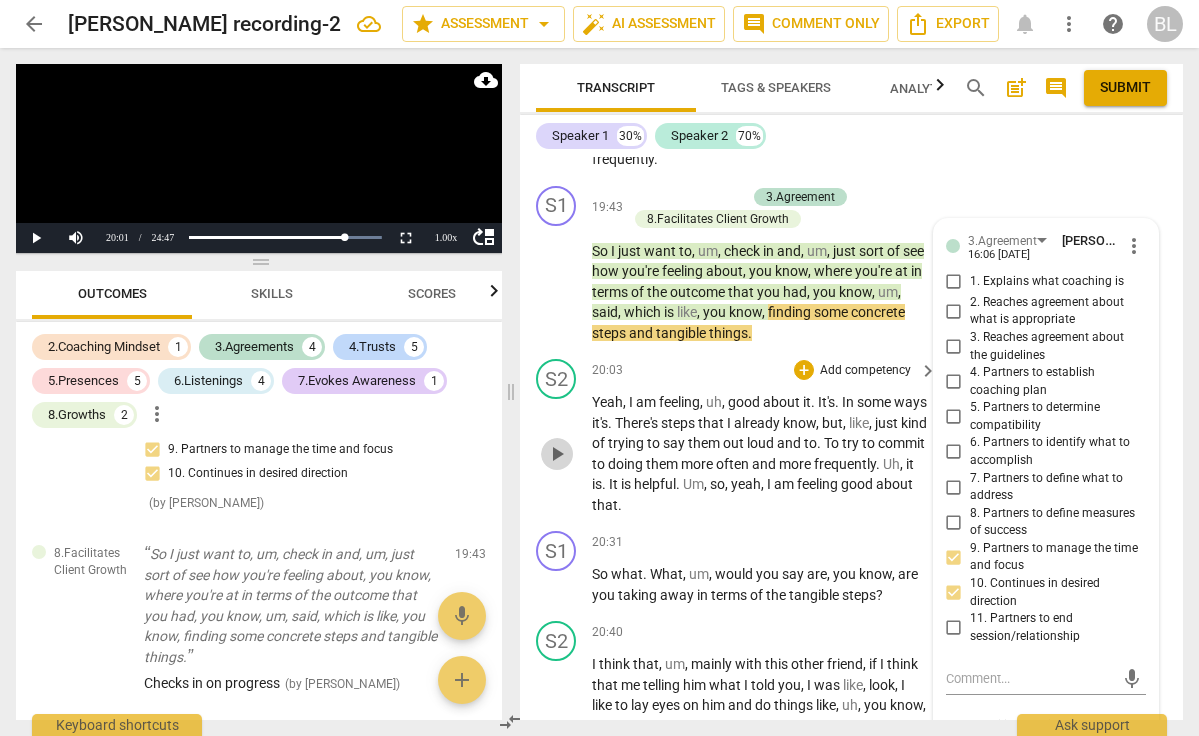 click on "play_arrow" at bounding box center [557, 454] 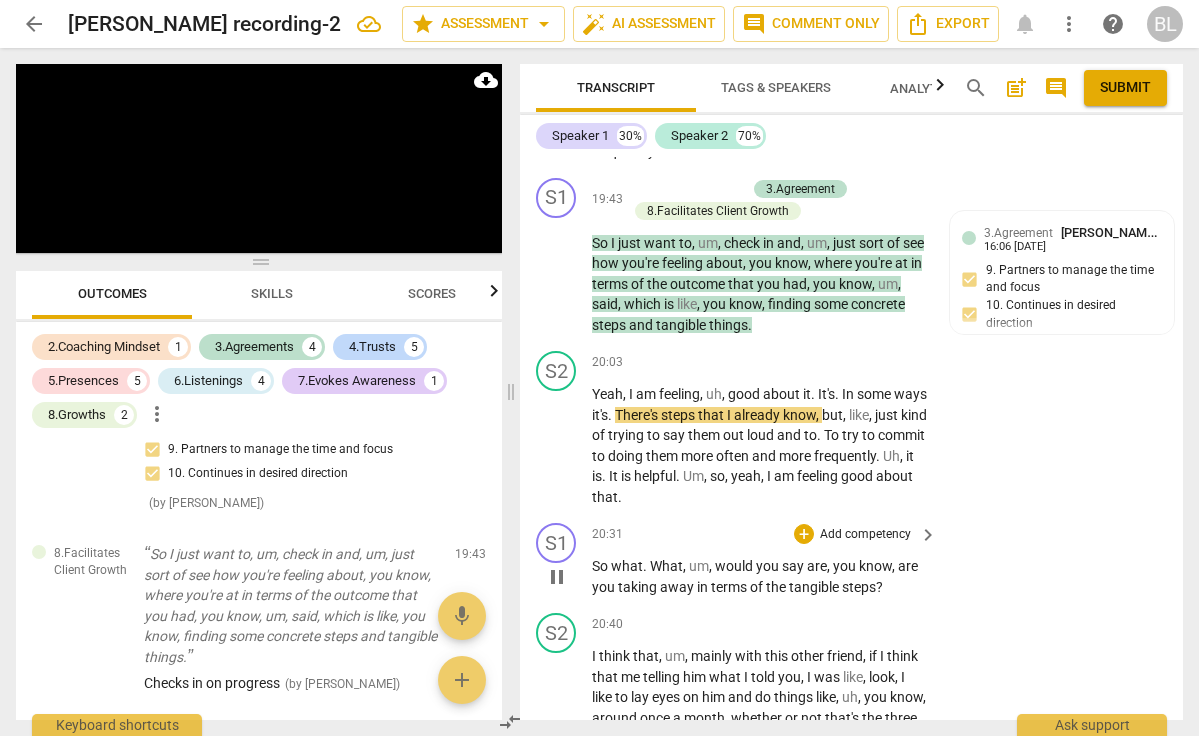 scroll, scrollTop: 7761, scrollLeft: 0, axis: vertical 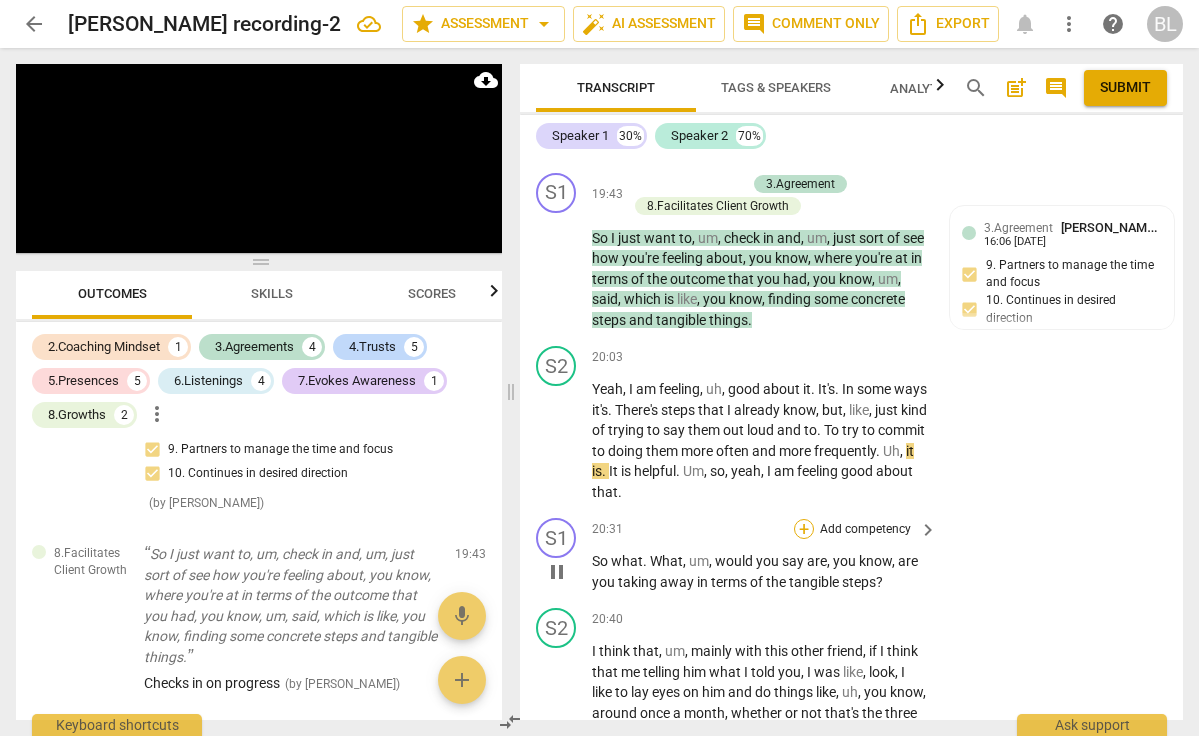 click on "+" at bounding box center [804, 529] 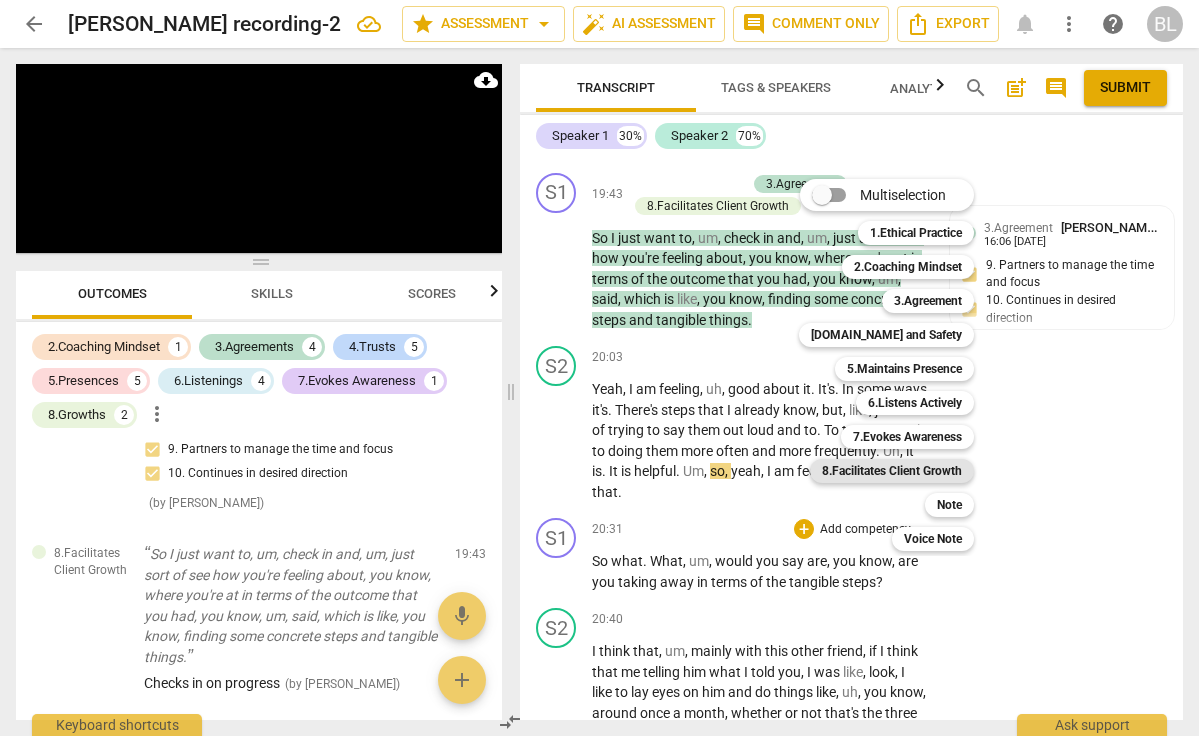 click on "8.Facilitates Client Growth" at bounding box center [892, 471] 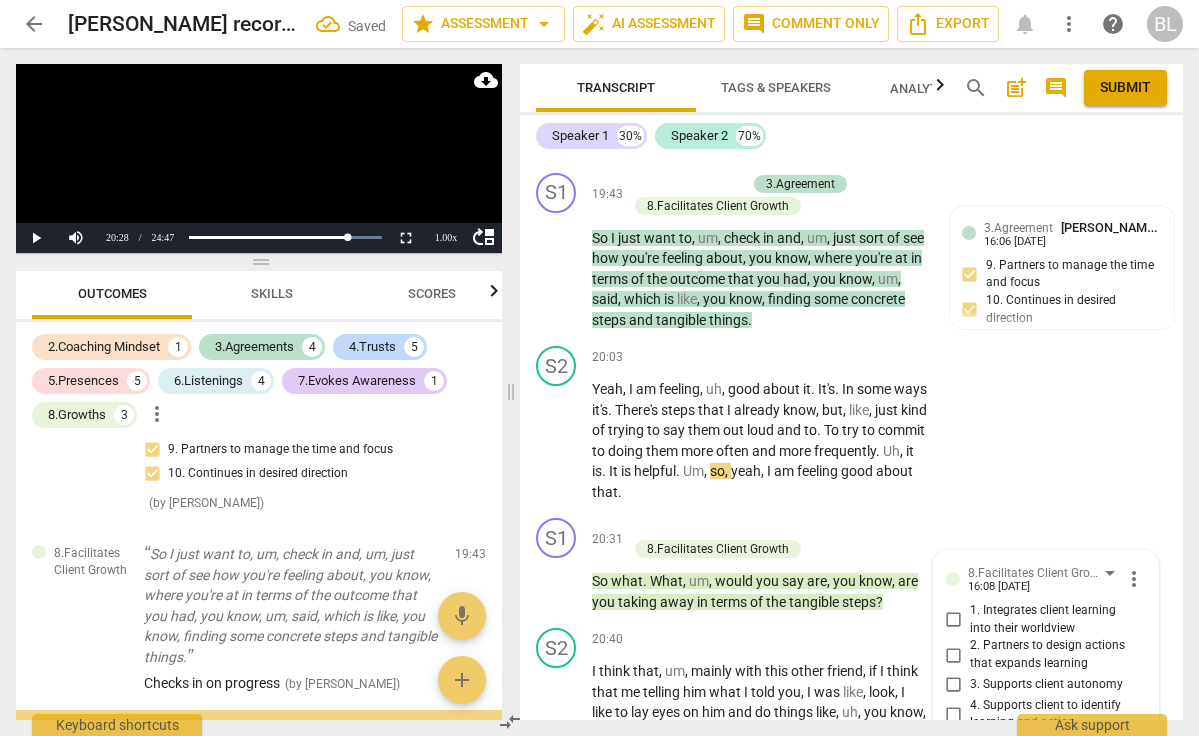scroll, scrollTop: 3382, scrollLeft: 0, axis: vertical 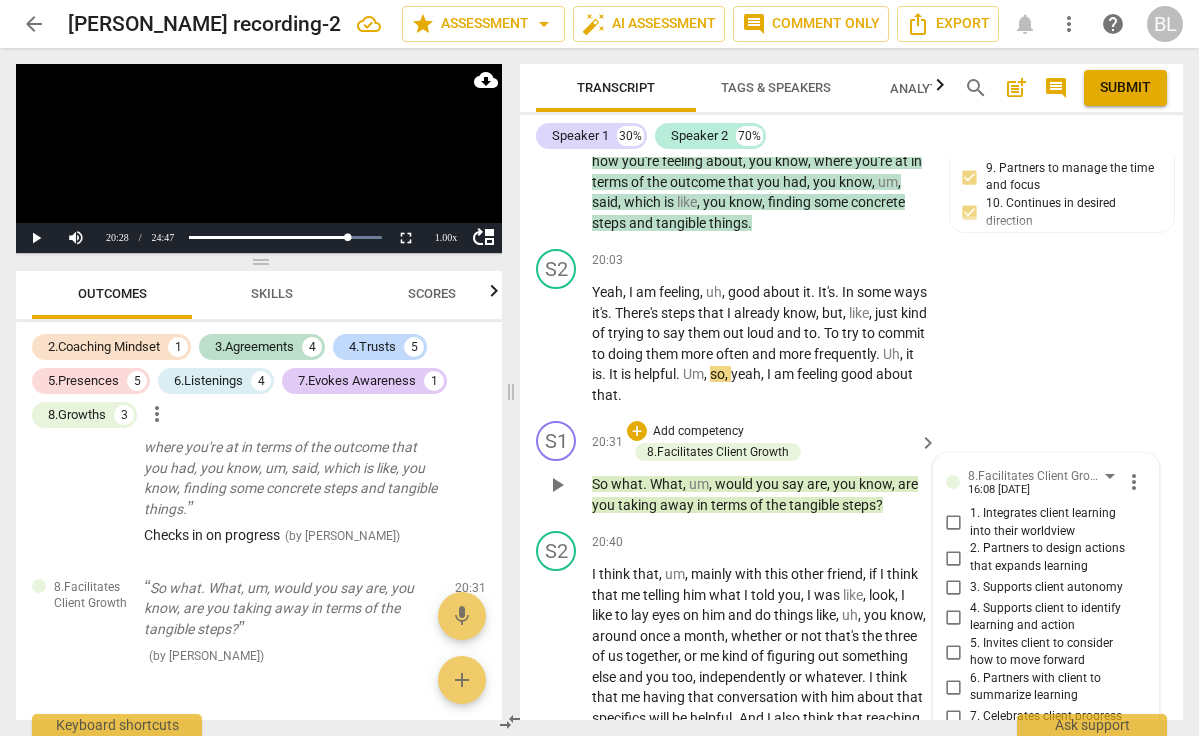 click on "4. Supports client to identify learning and action" at bounding box center (954, 617) 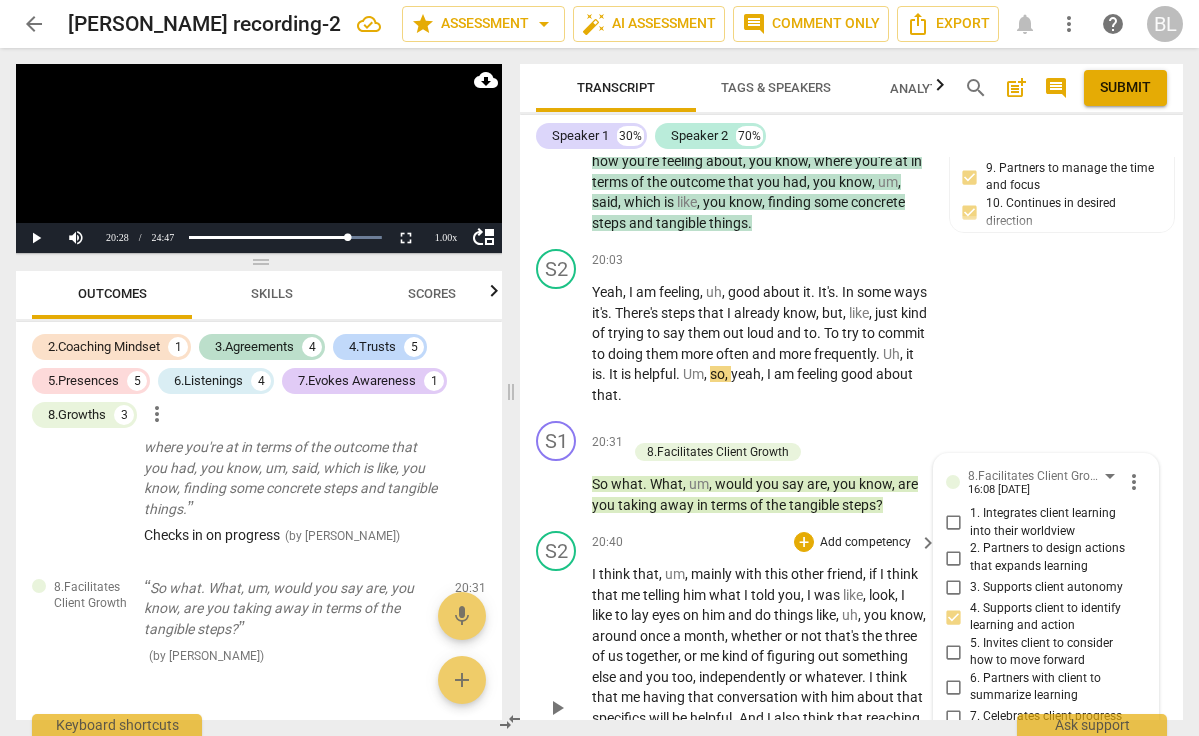click on "play_arrow" at bounding box center (557, 708) 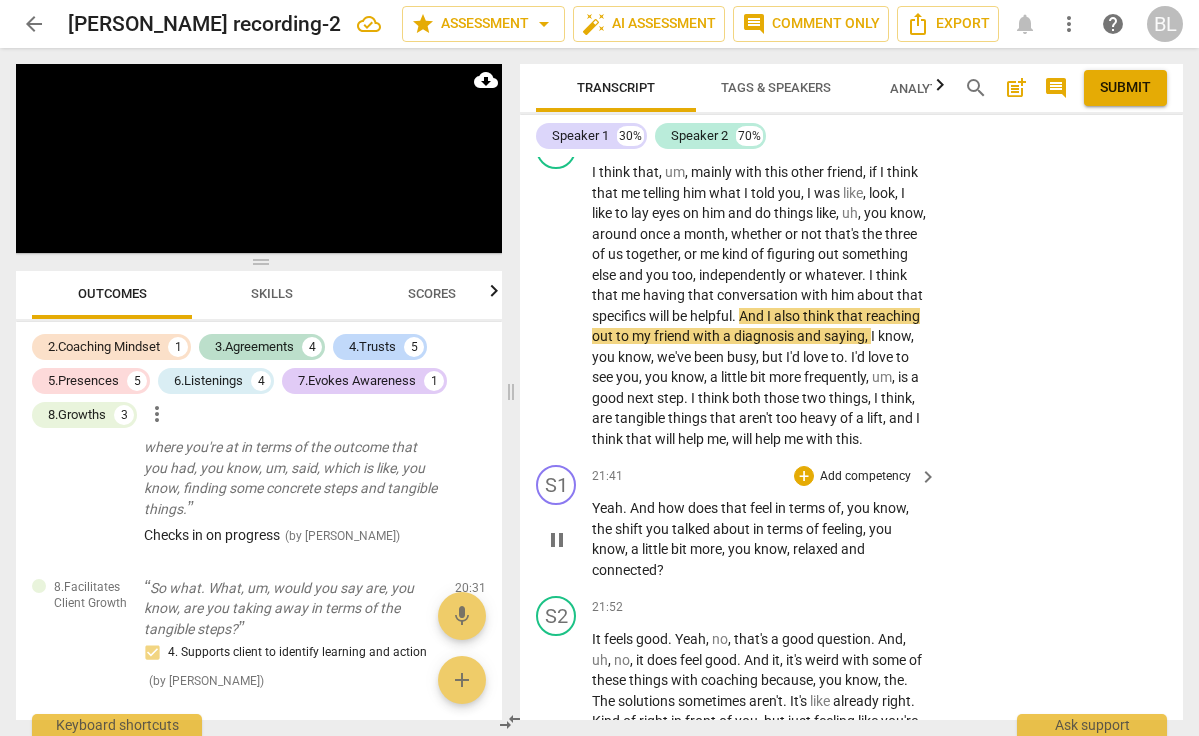 scroll, scrollTop: 8259, scrollLeft: 0, axis: vertical 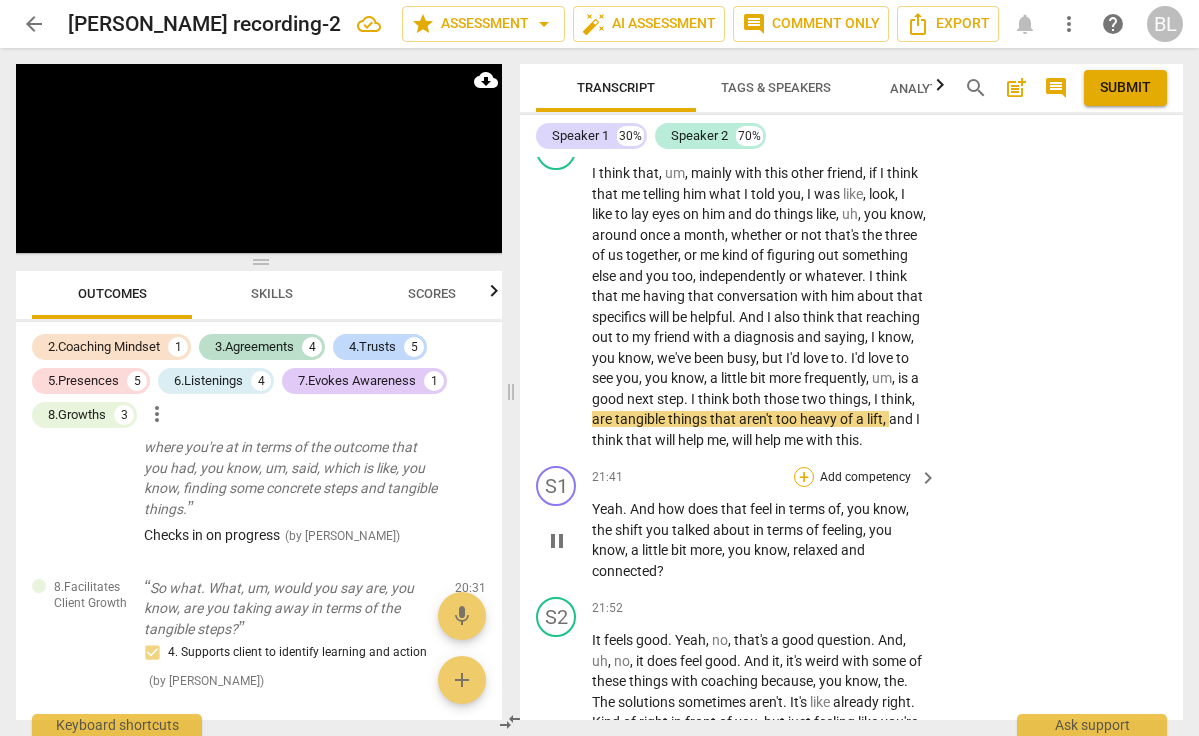 click on "+" at bounding box center (804, 477) 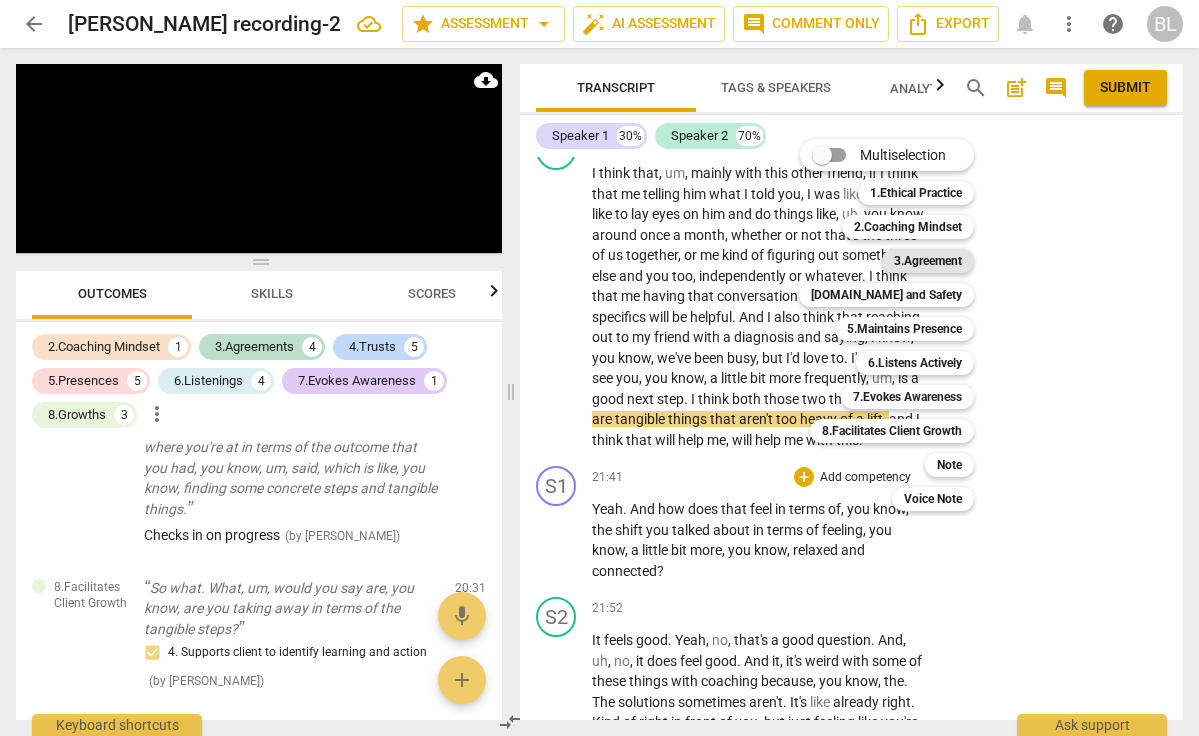 click on "3.Agreement" at bounding box center (928, 261) 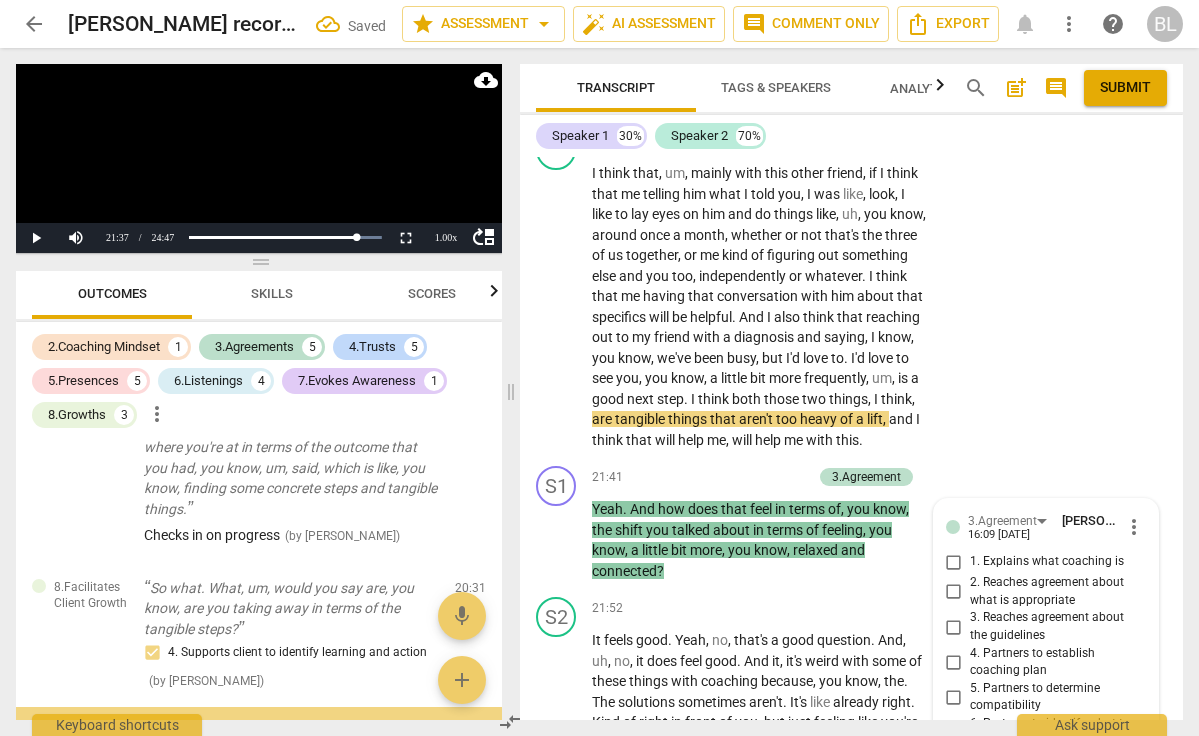 scroll, scrollTop: 3535, scrollLeft: 0, axis: vertical 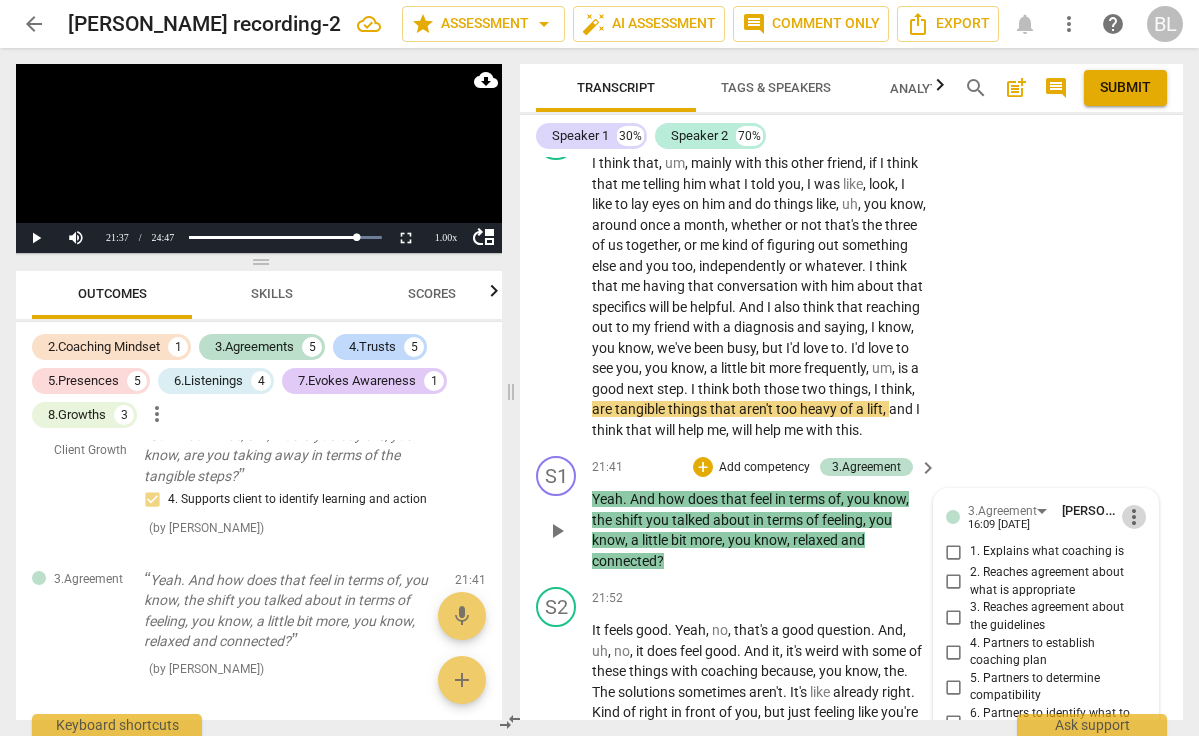 click on "more_vert" at bounding box center [1134, 517] 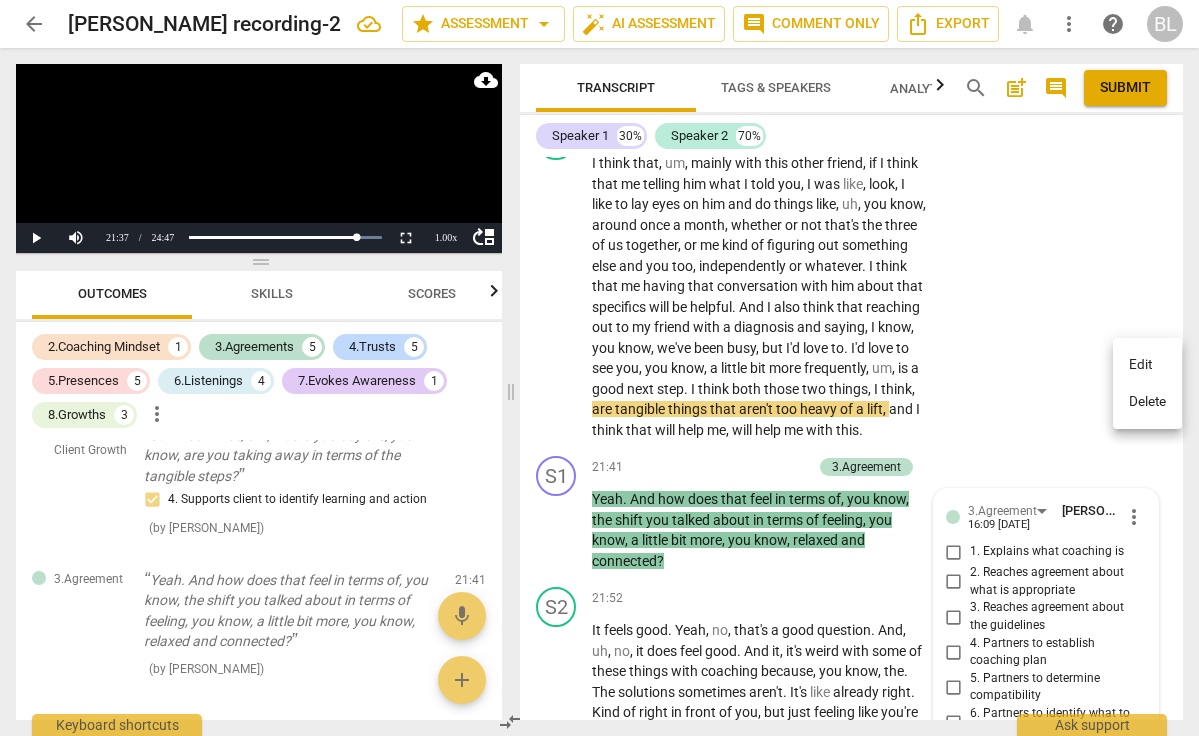click on "Delete" at bounding box center (1147, 402) 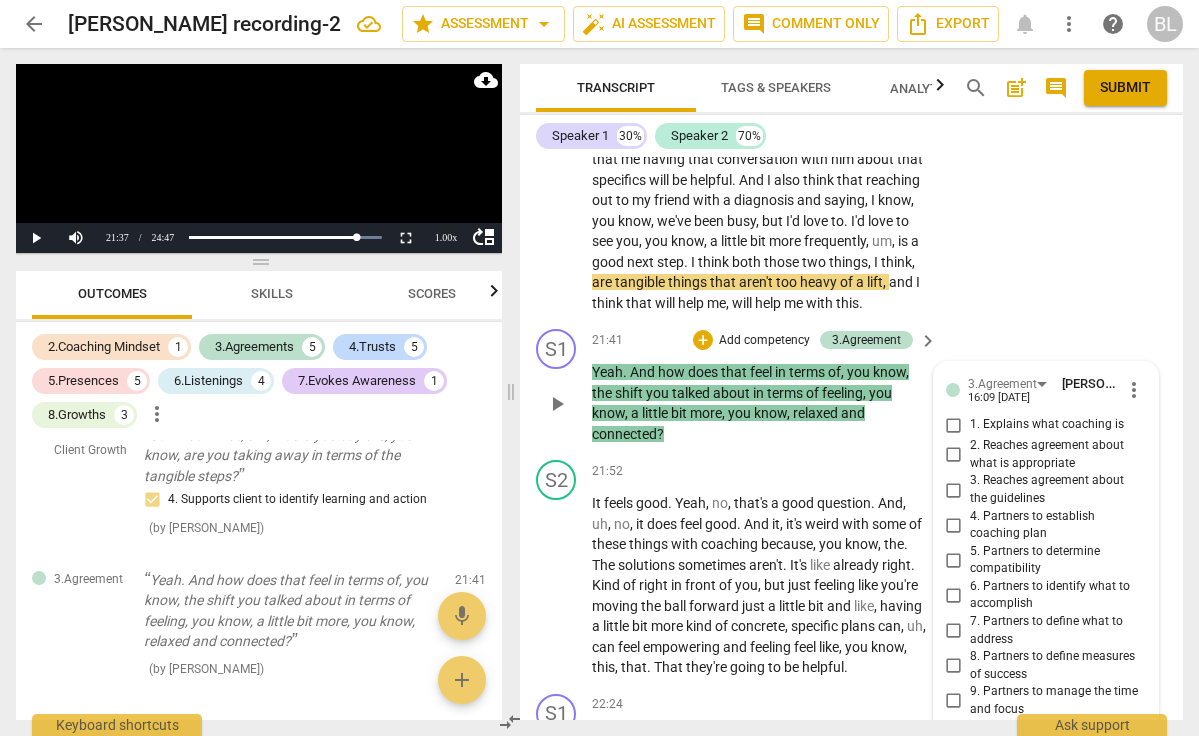 scroll, scrollTop: 8399, scrollLeft: 0, axis: vertical 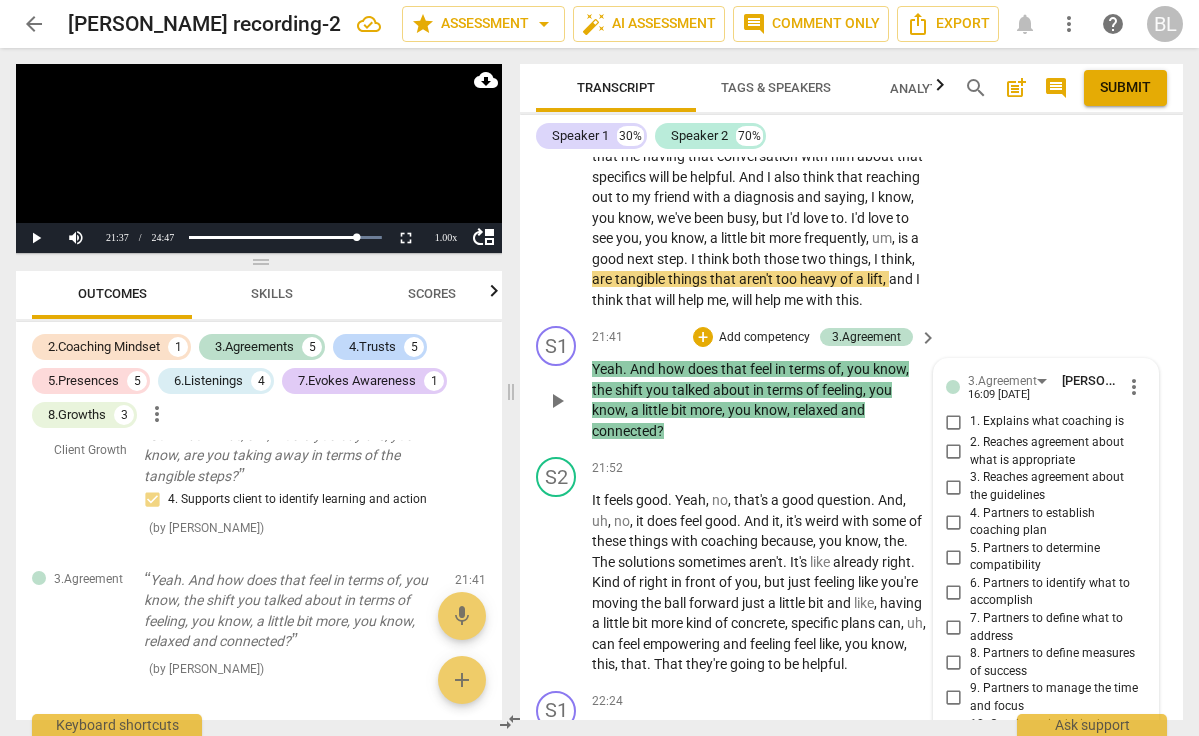 click on "10. Continues in desired direction" at bounding box center (954, 733) 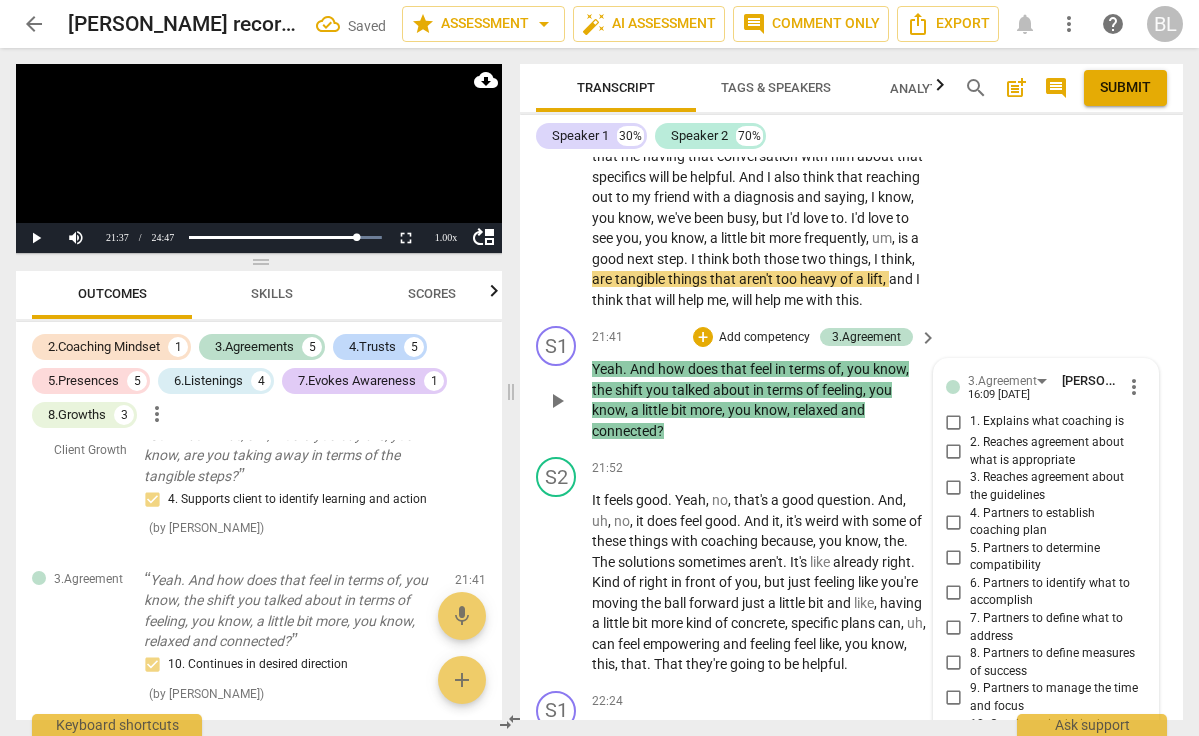 type on "c" 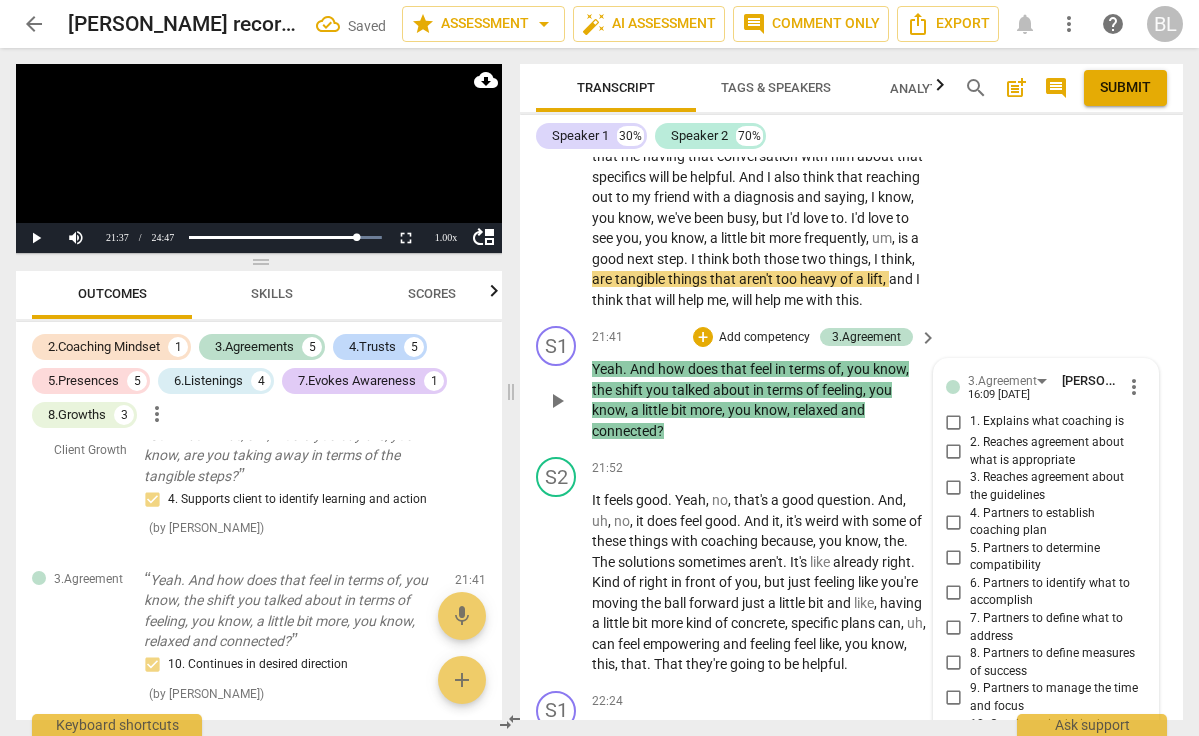 type on "c" 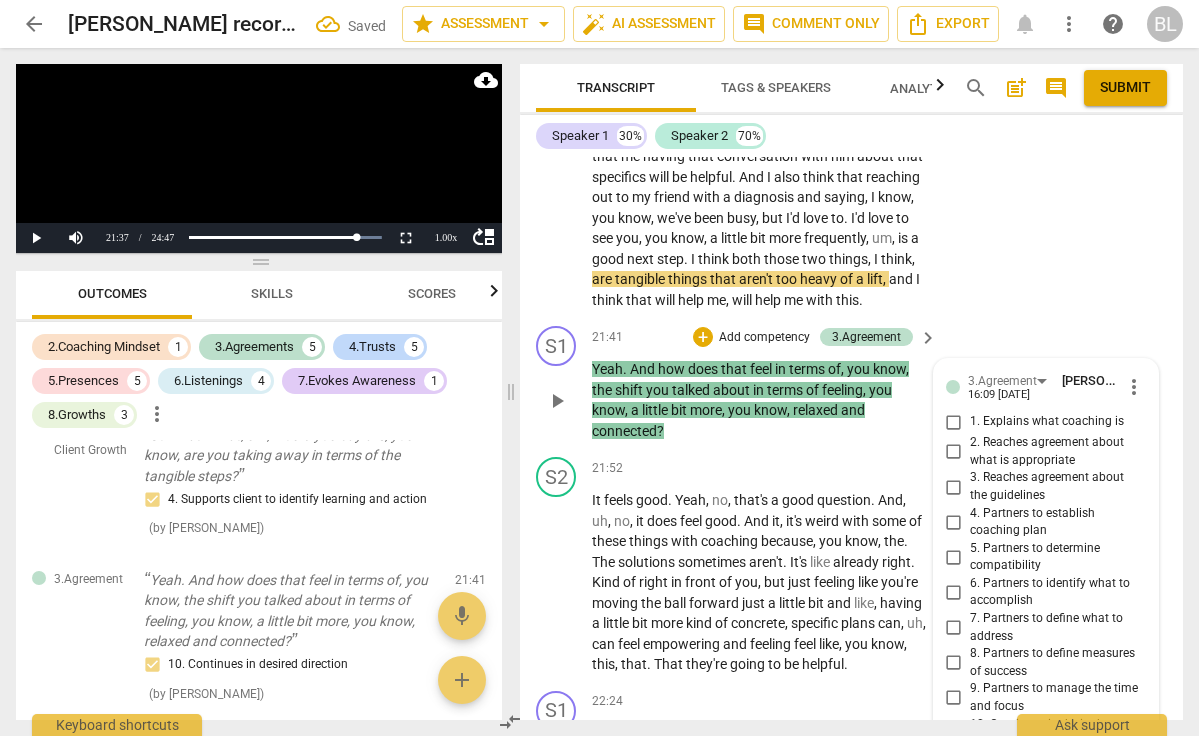 type on "che" 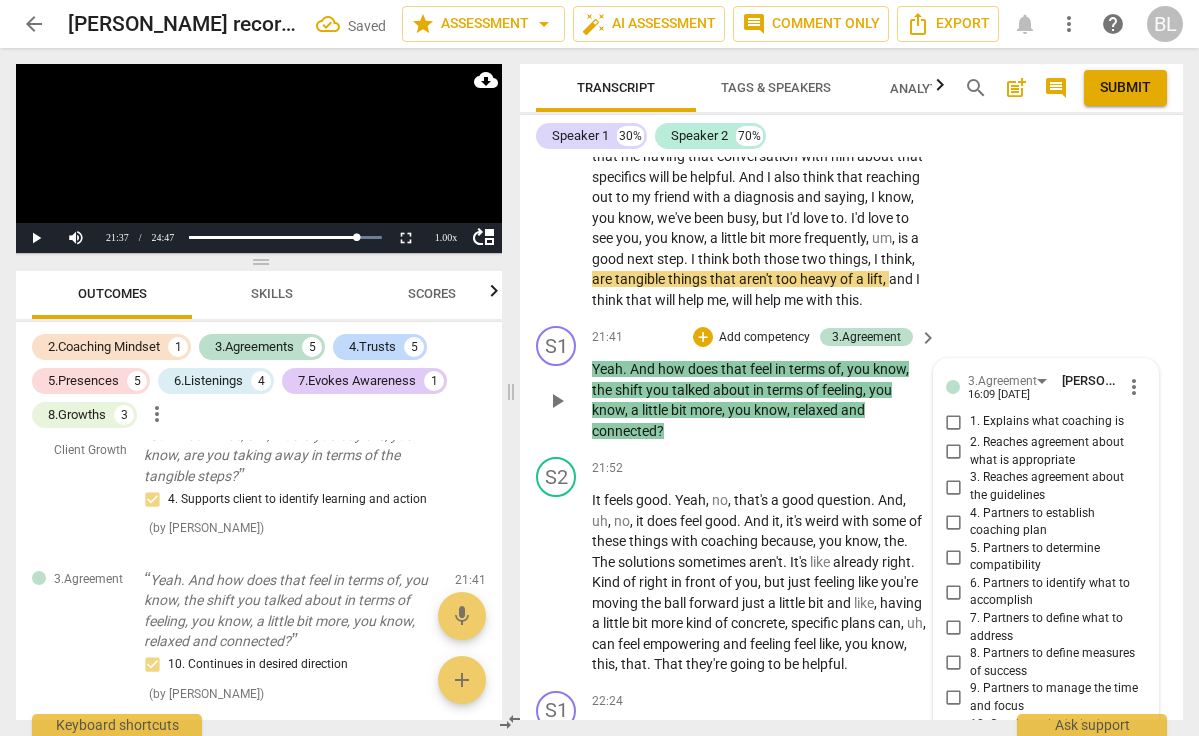 type on "chec" 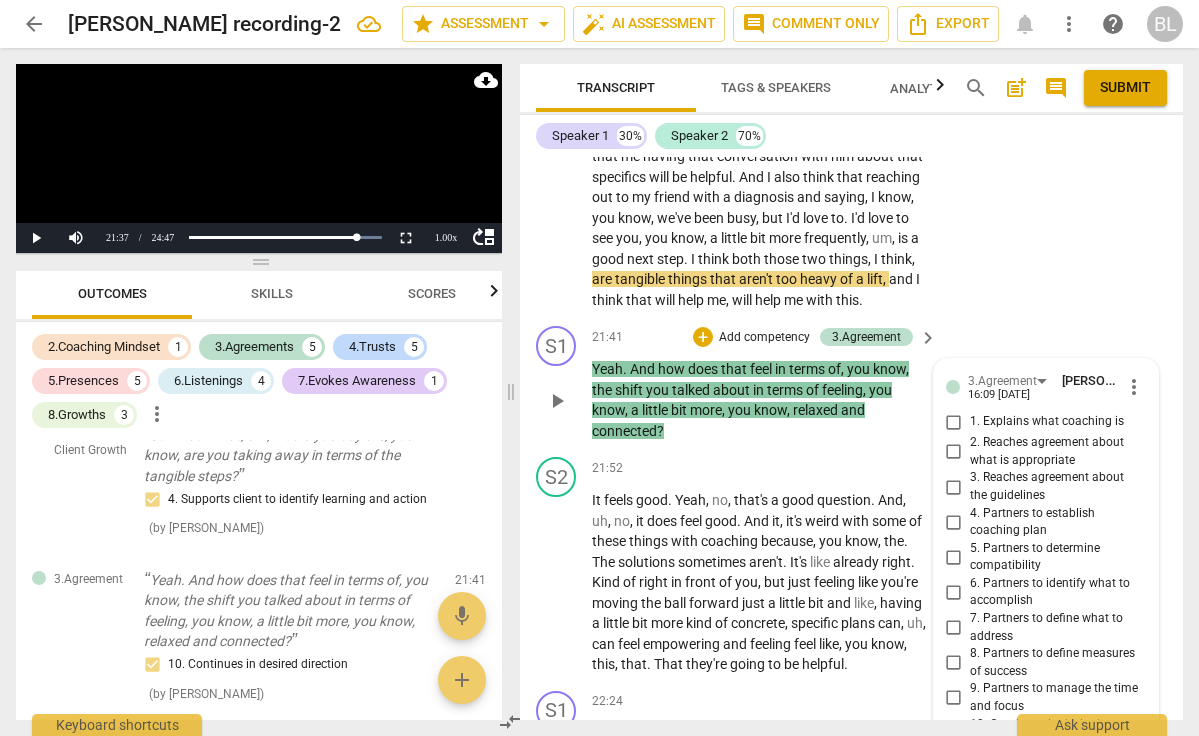 type on "checks in on" 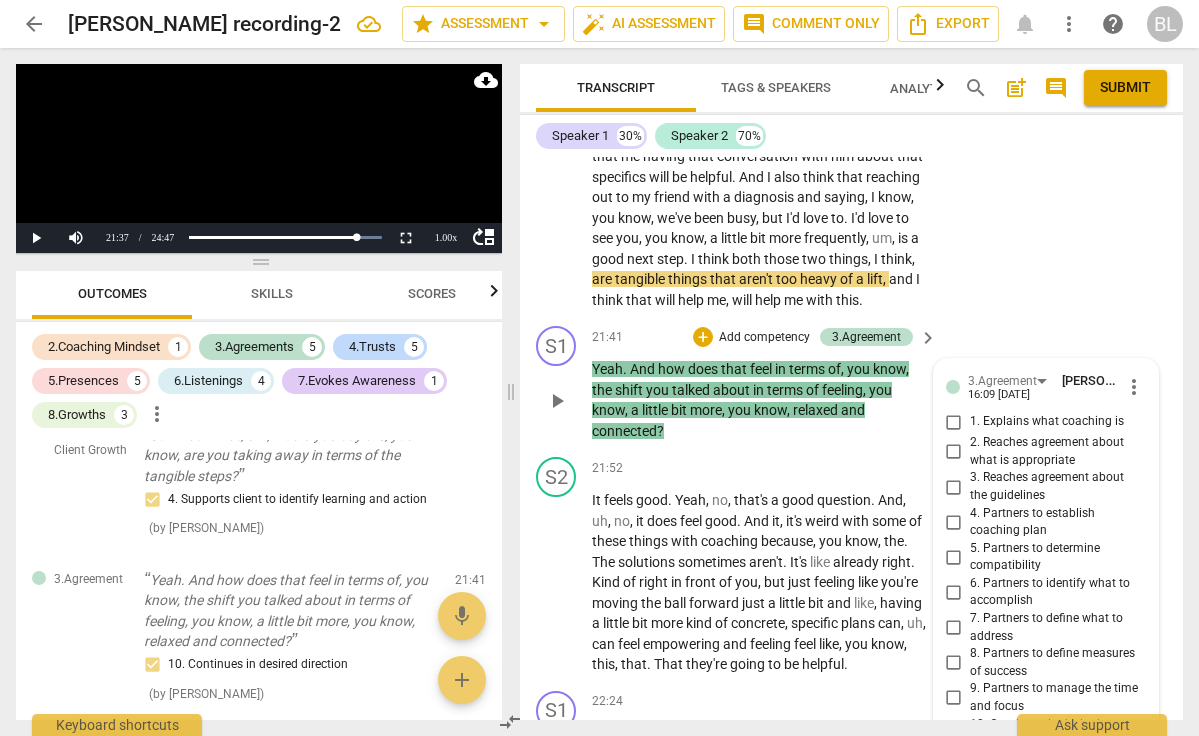 type on "checks in on s" 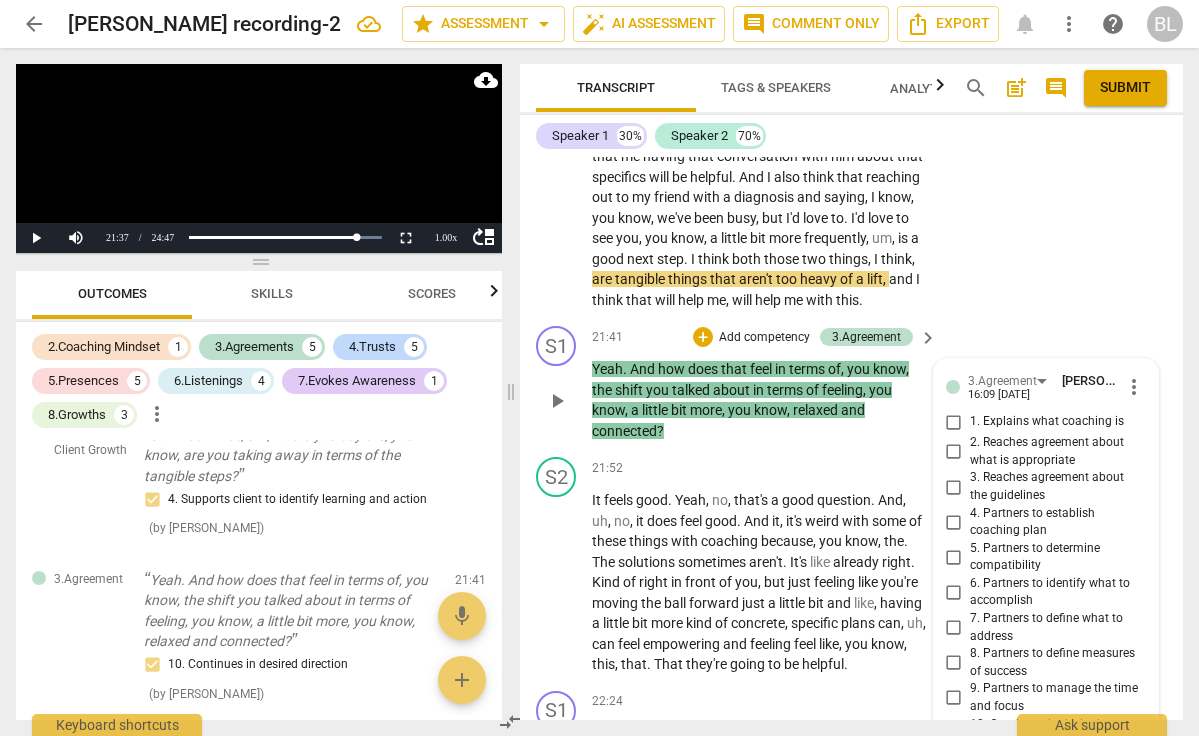 type on "checks in on s" 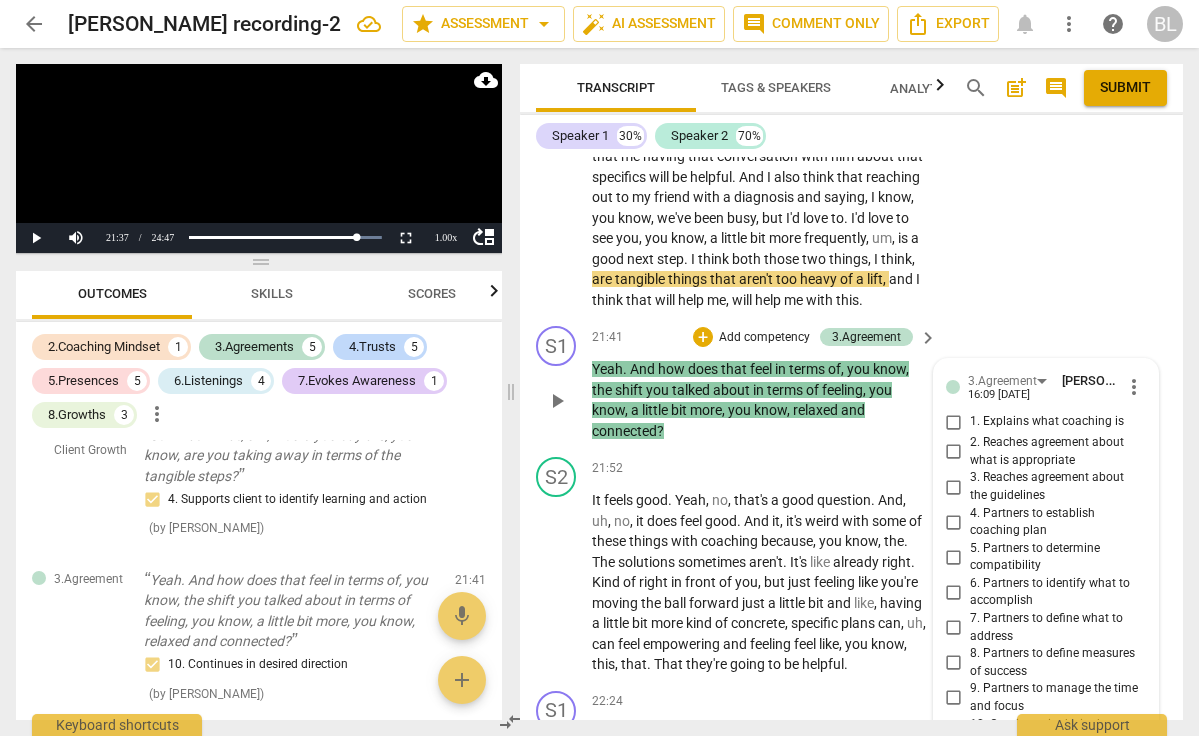 click on "send" at bounding box center (1132, 820) 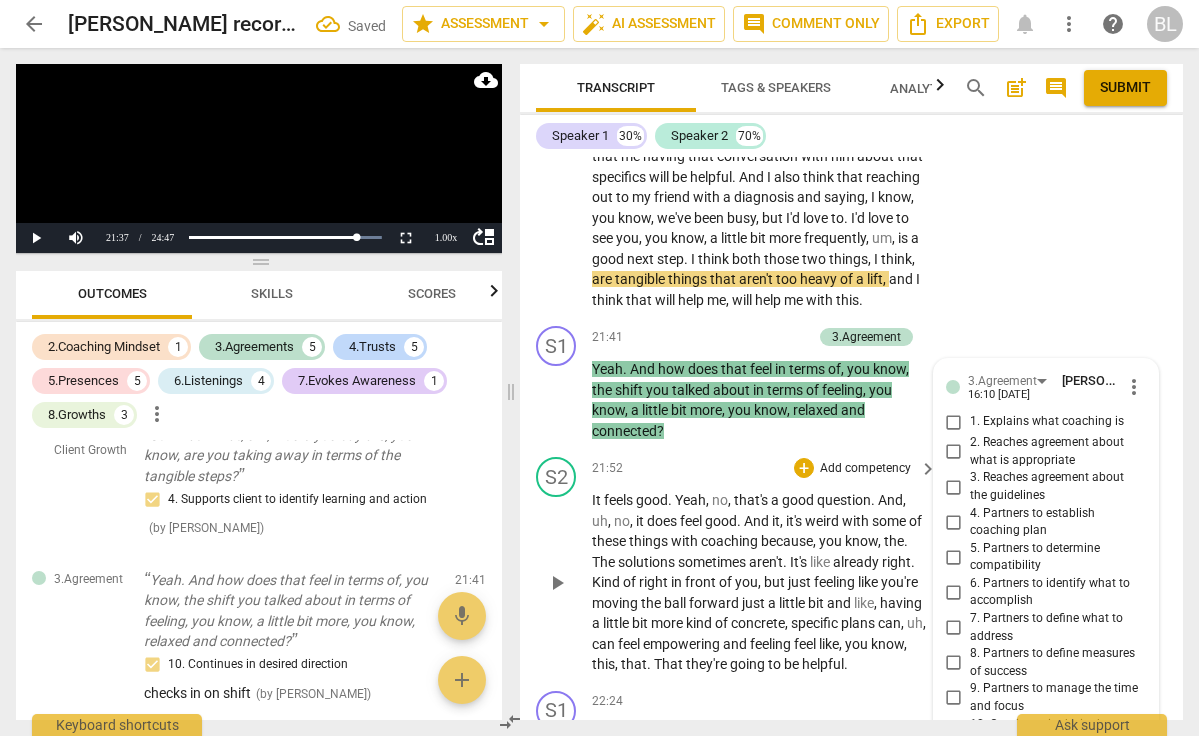 click on "play_arrow" at bounding box center [557, 583] 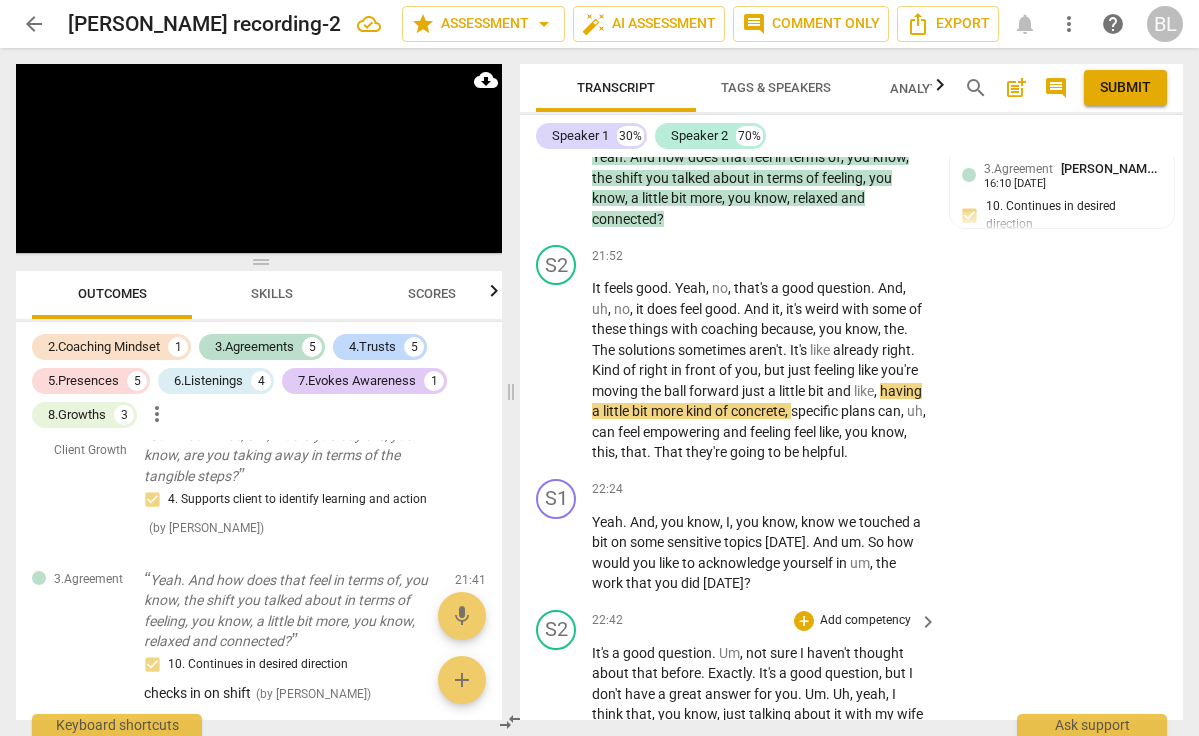 scroll, scrollTop: 8640, scrollLeft: 0, axis: vertical 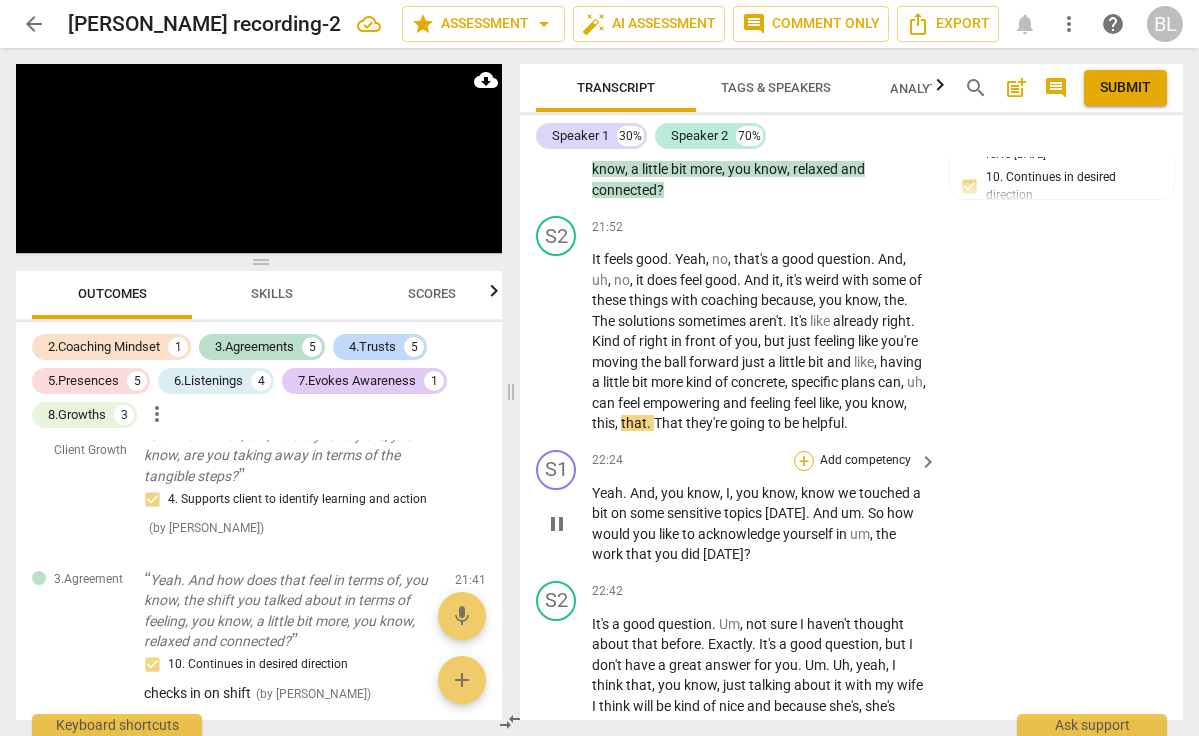 click on "+" at bounding box center [804, 461] 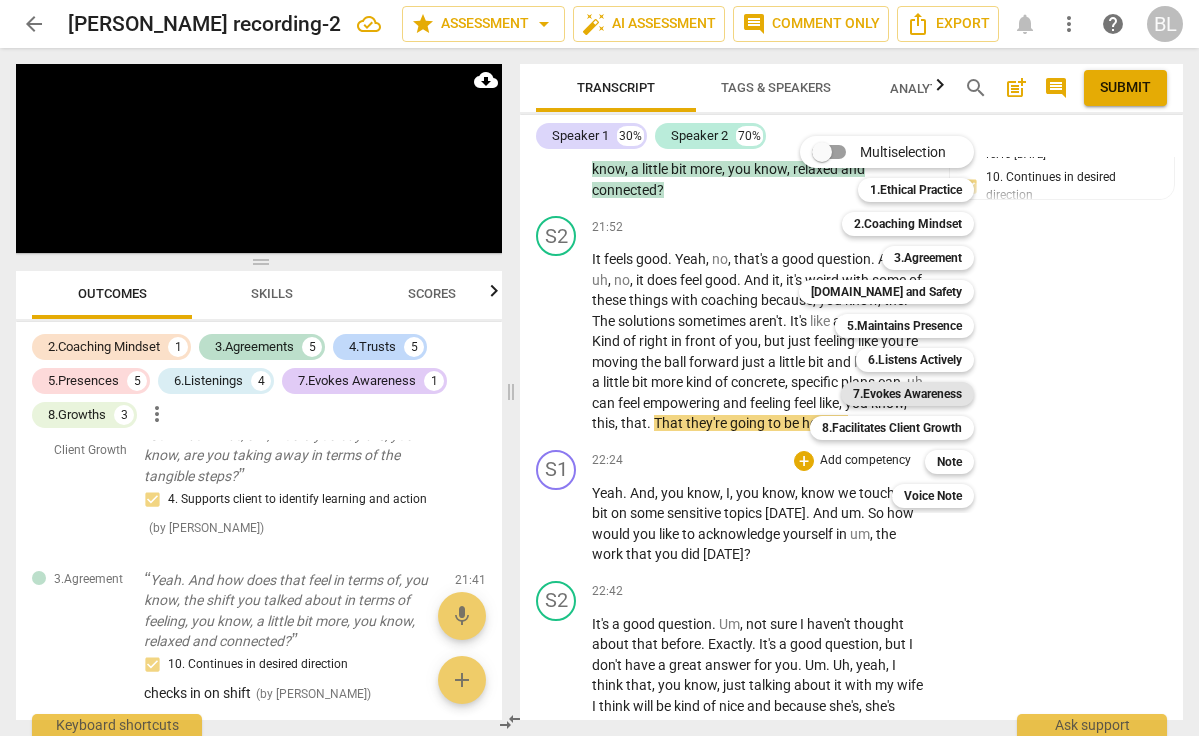 click on "7.Evokes Awareness" at bounding box center (907, 394) 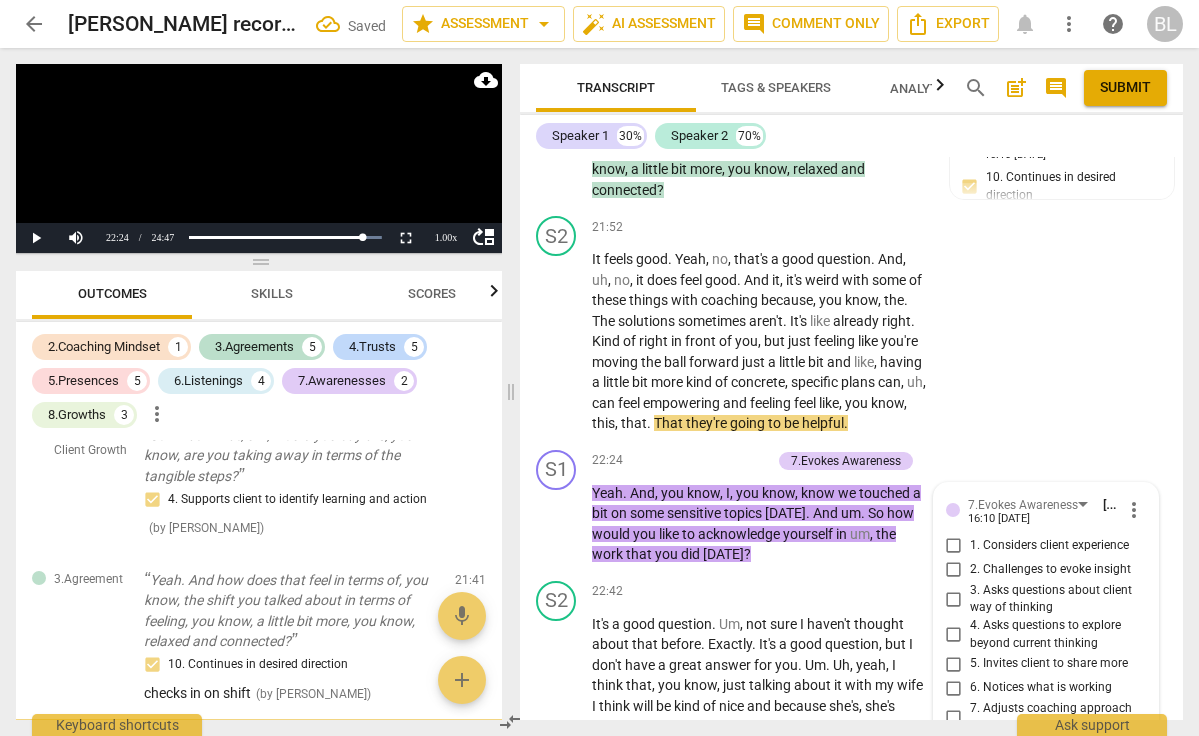 scroll, scrollTop: 3708, scrollLeft: 0, axis: vertical 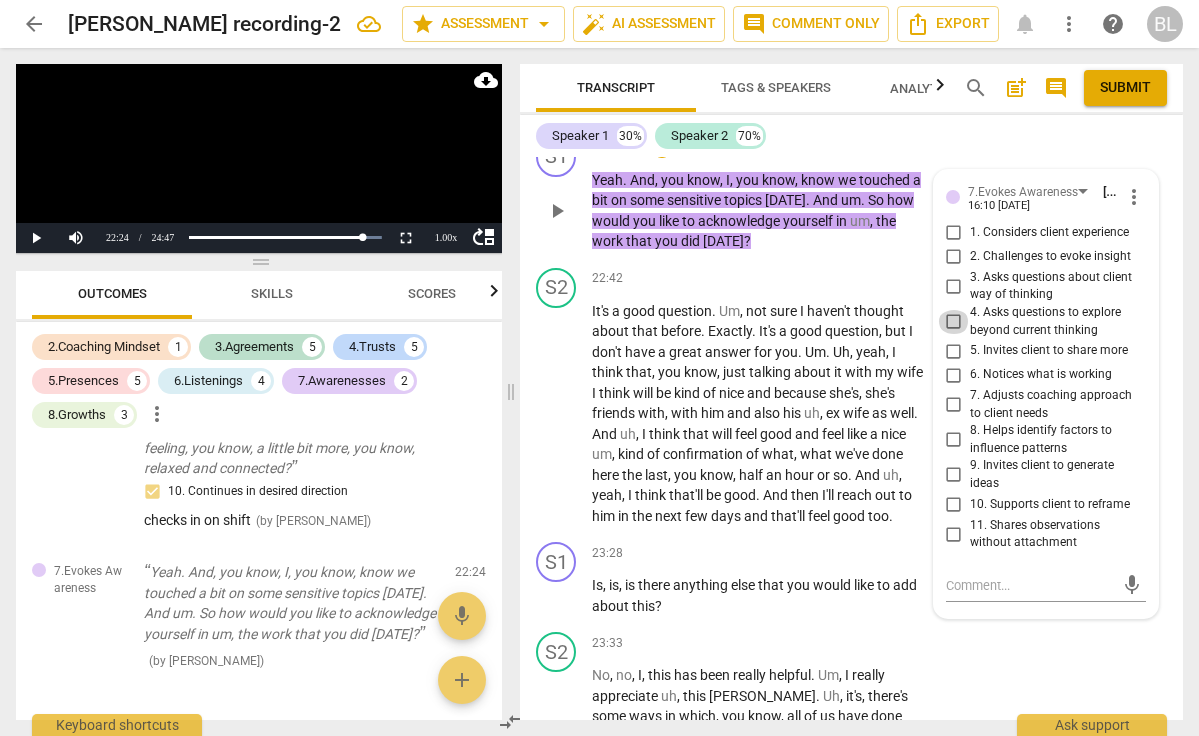 click on "4. Asks questions to explore beyond current thinking" at bounding box center [954, 322] 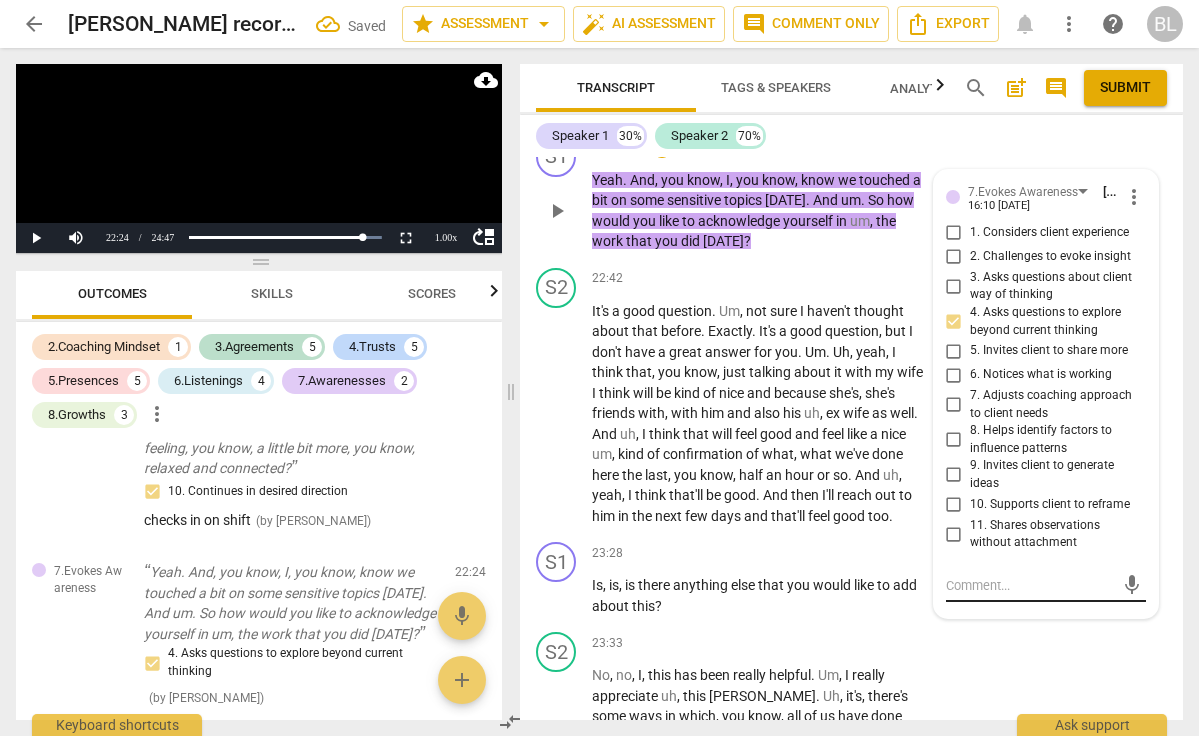 click at bounding box center (1030, 585) 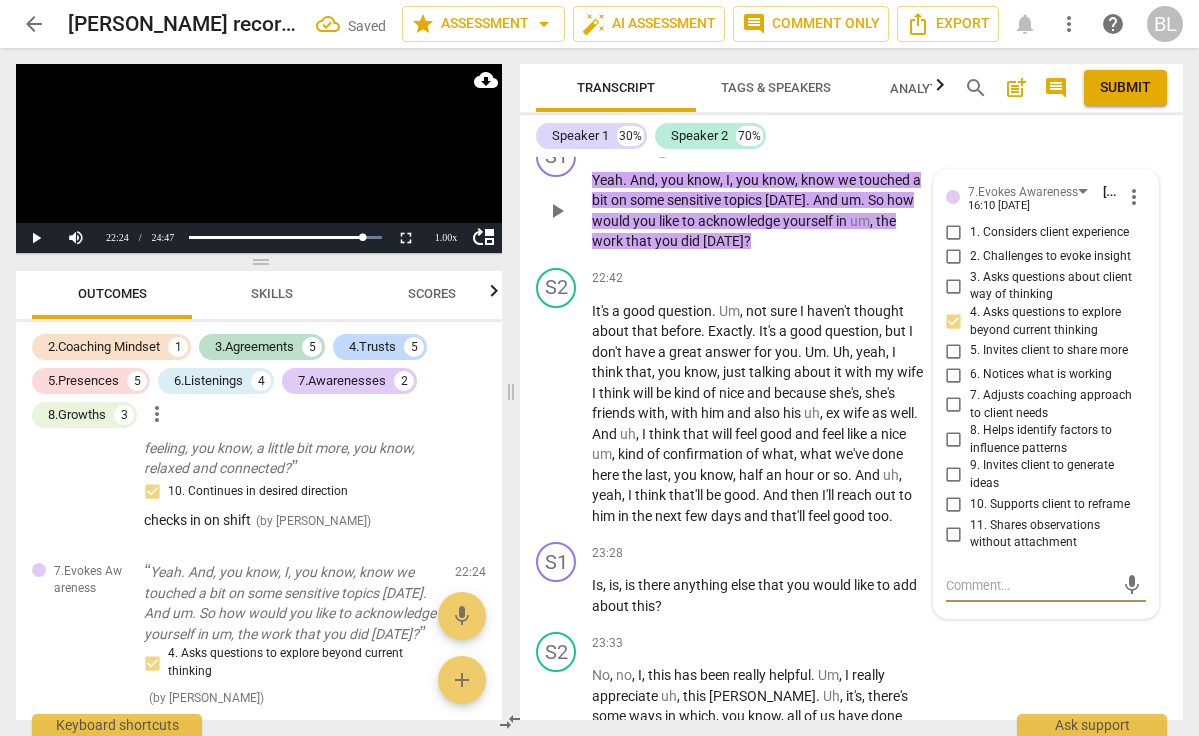 type on "a" 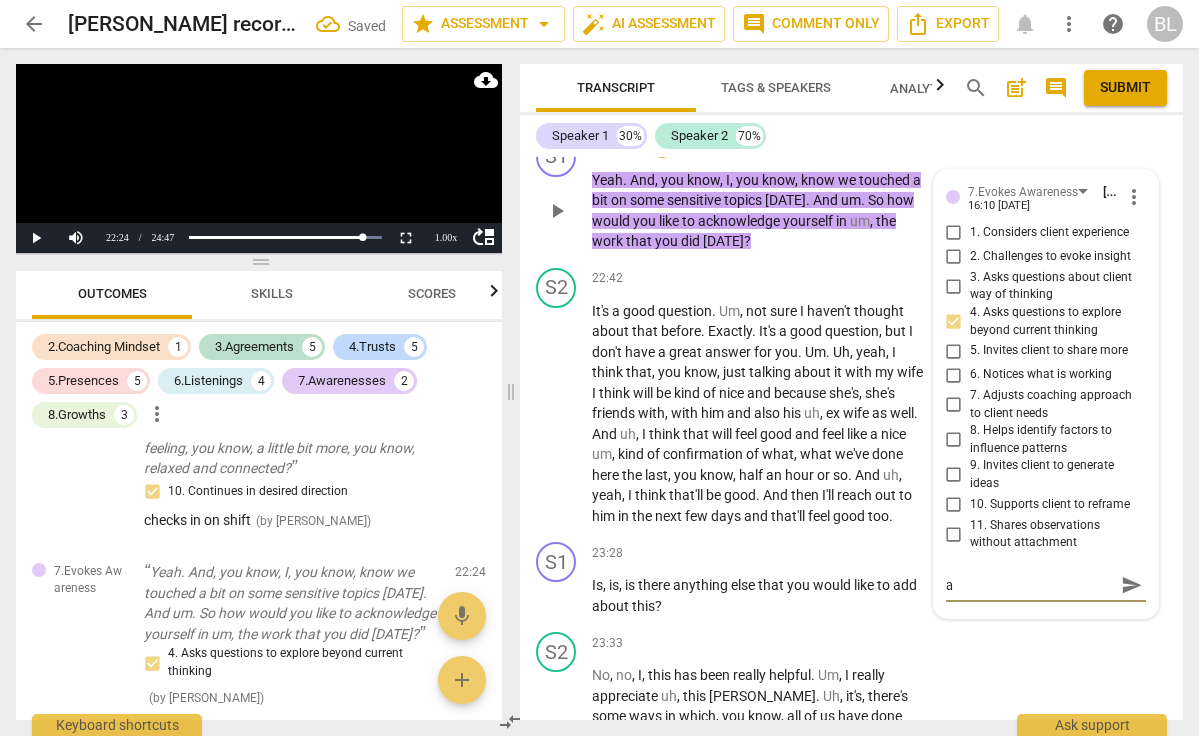 type on "as" 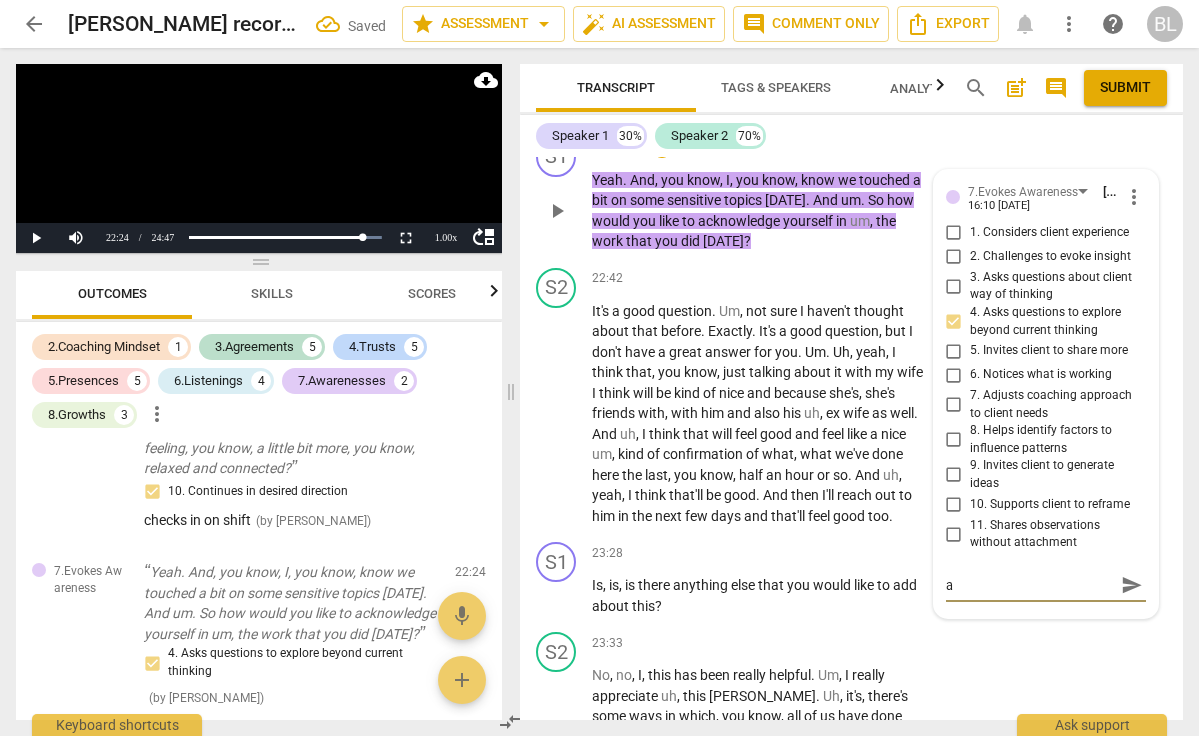 type on "as" 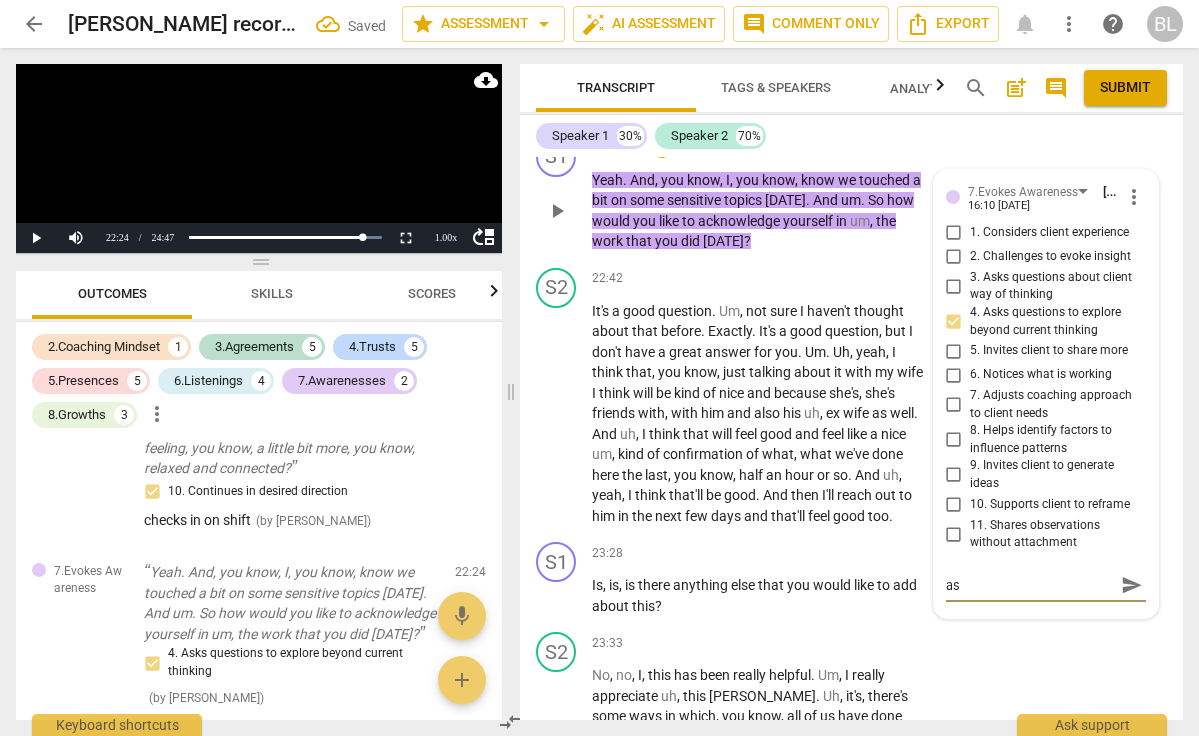 type on "asl" 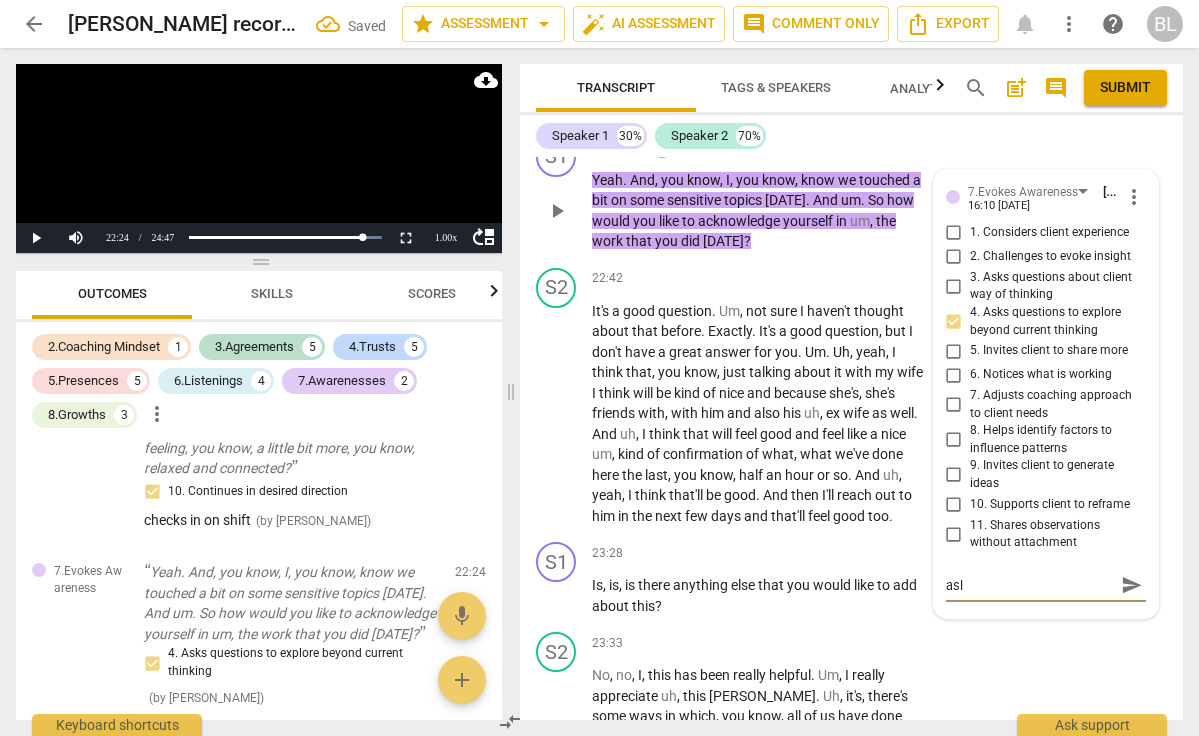 type on "asls" 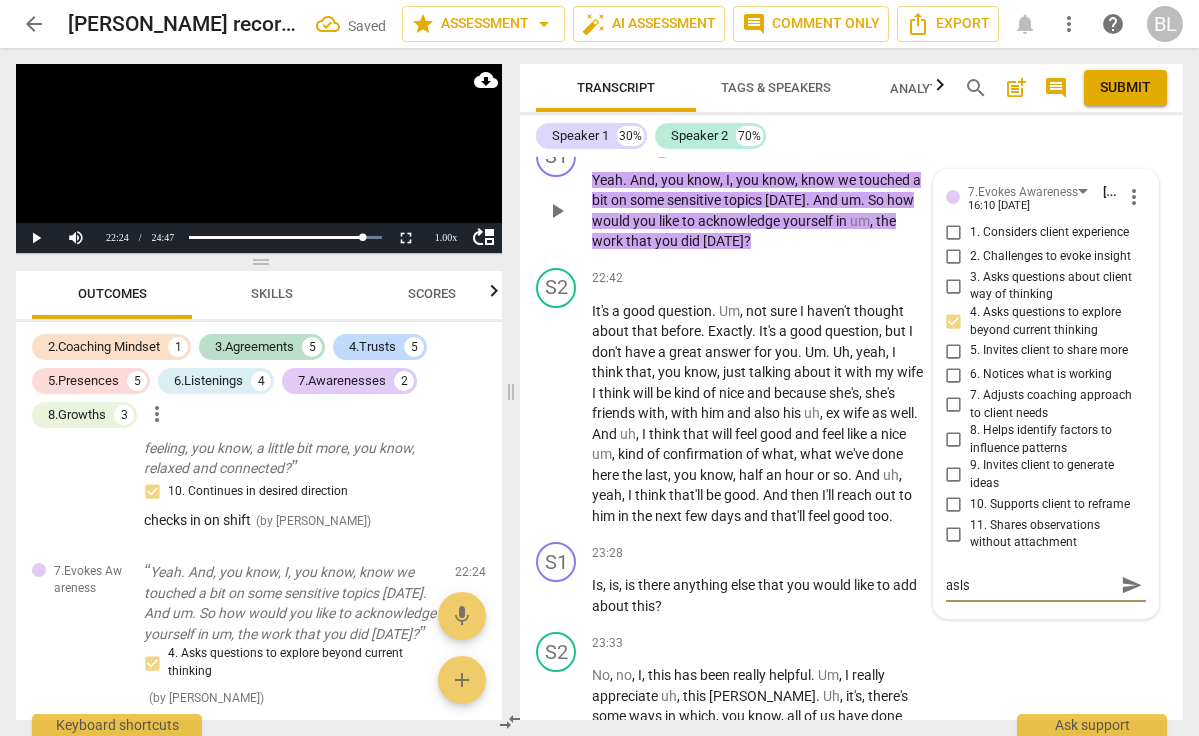type on "asks" 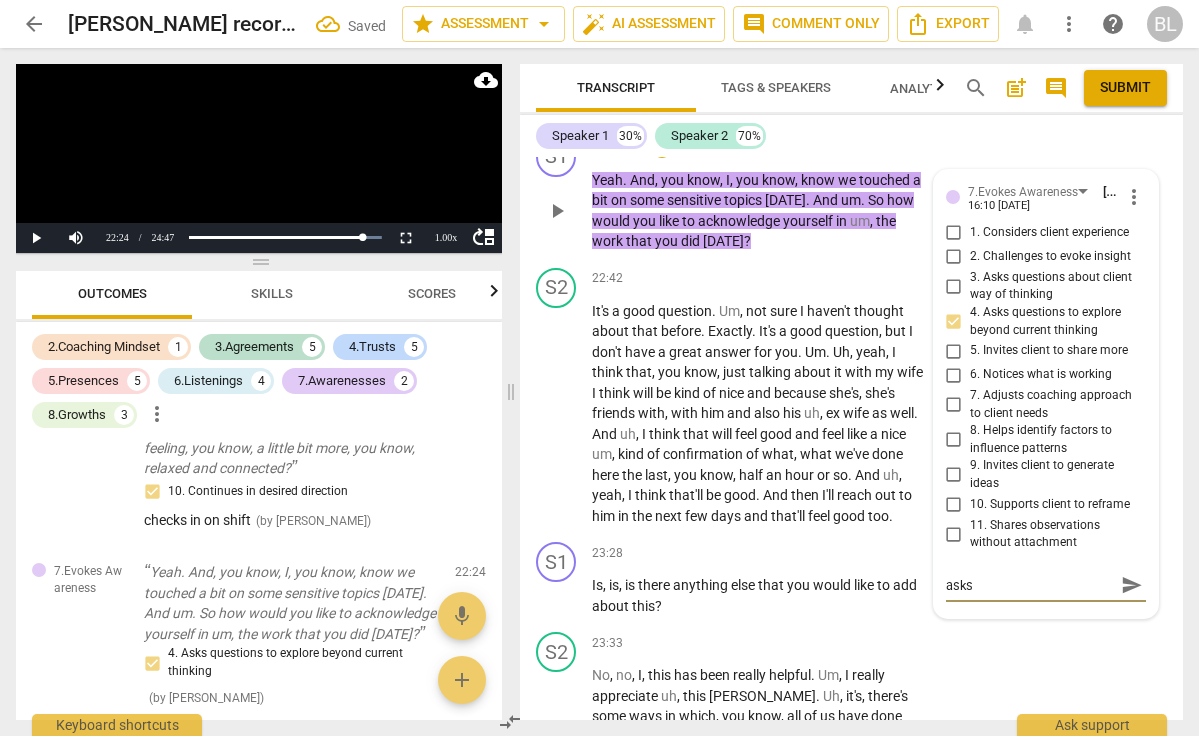 type on "asks c" 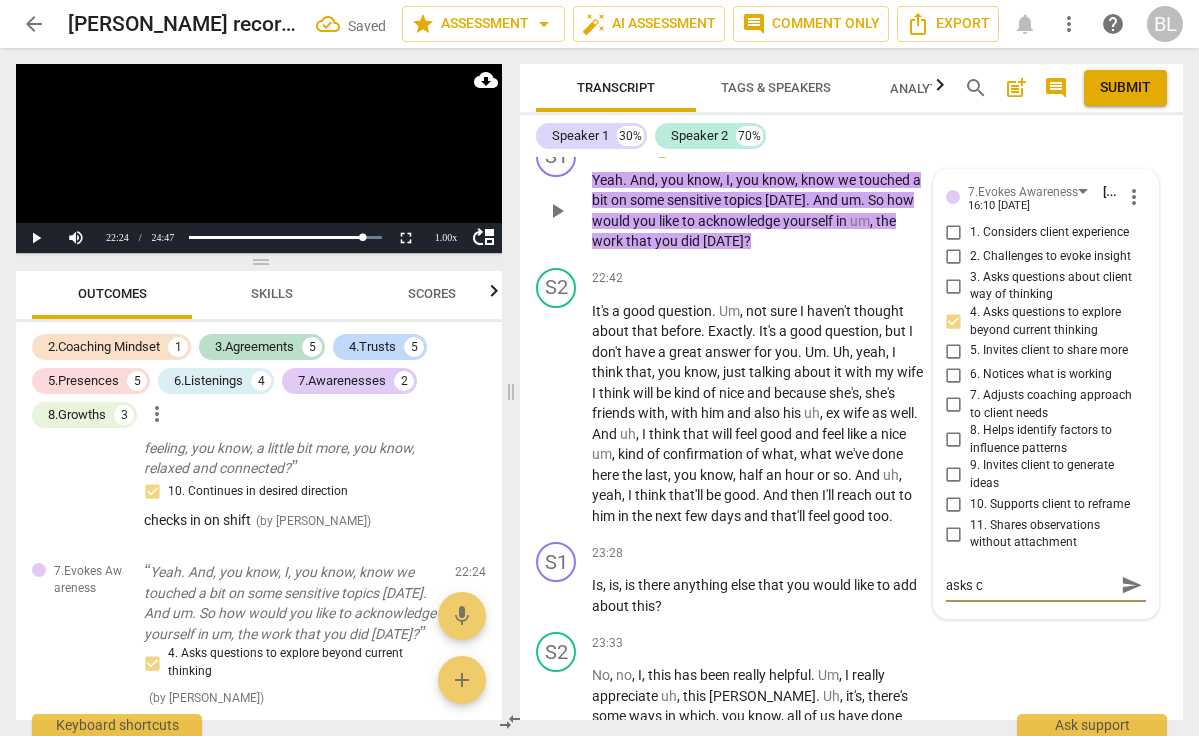 type on "asks c;" 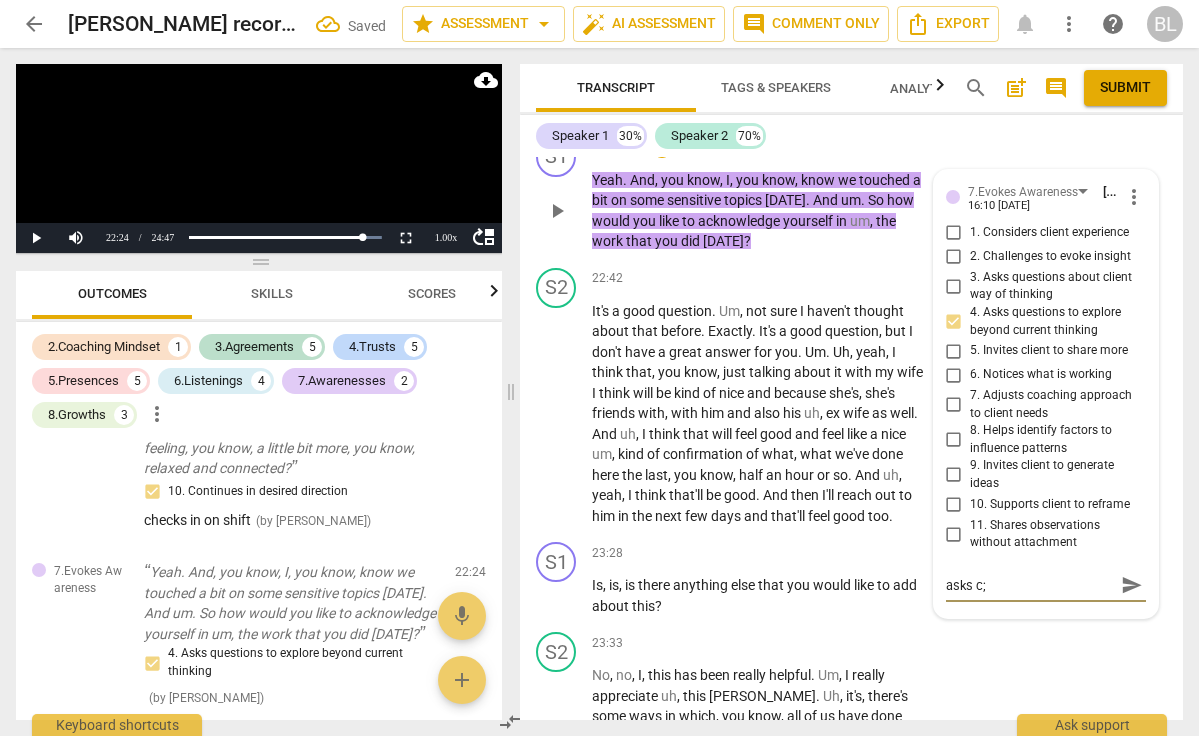 type on "asks c;o" 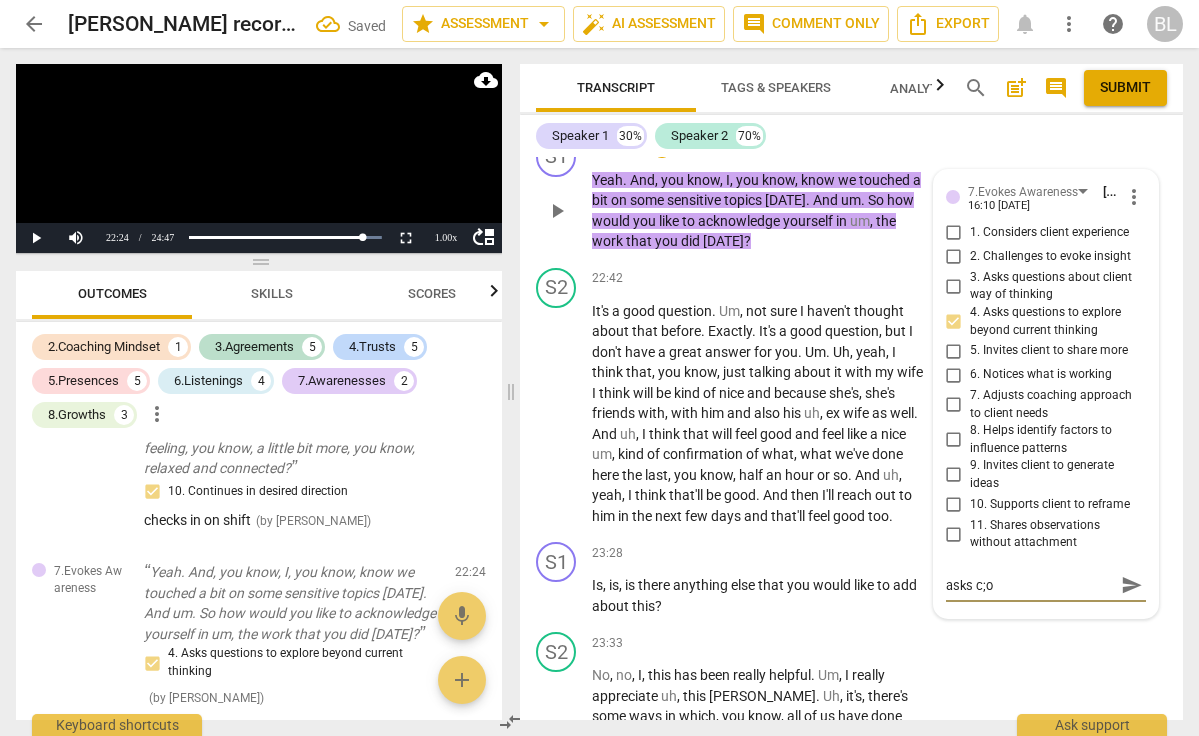 type on "asks c;oe" 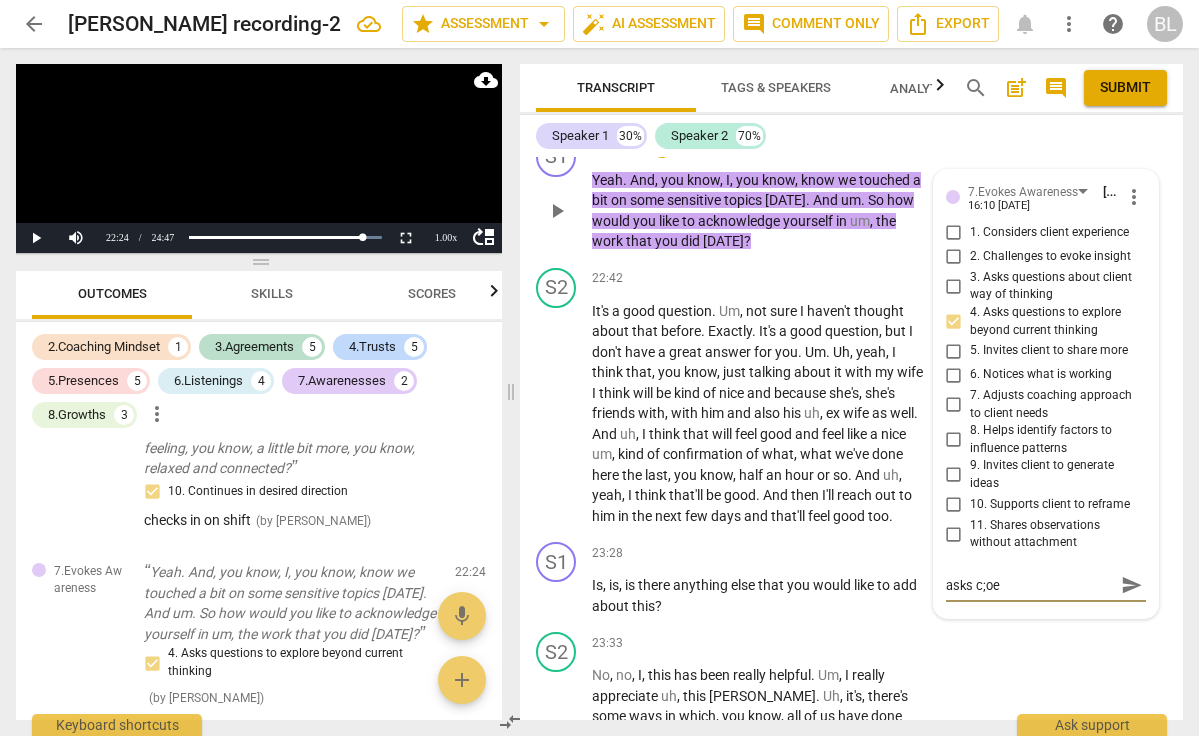 type on "asks c;oem" 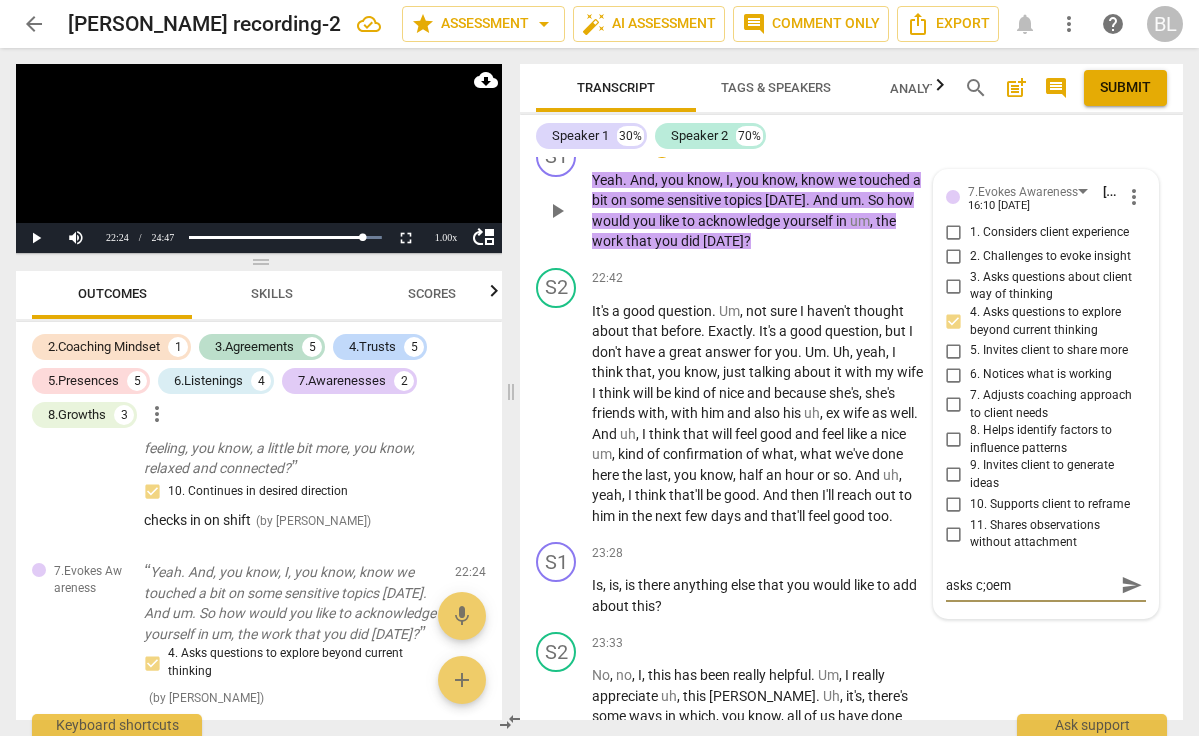 type on "asks c;oemt" 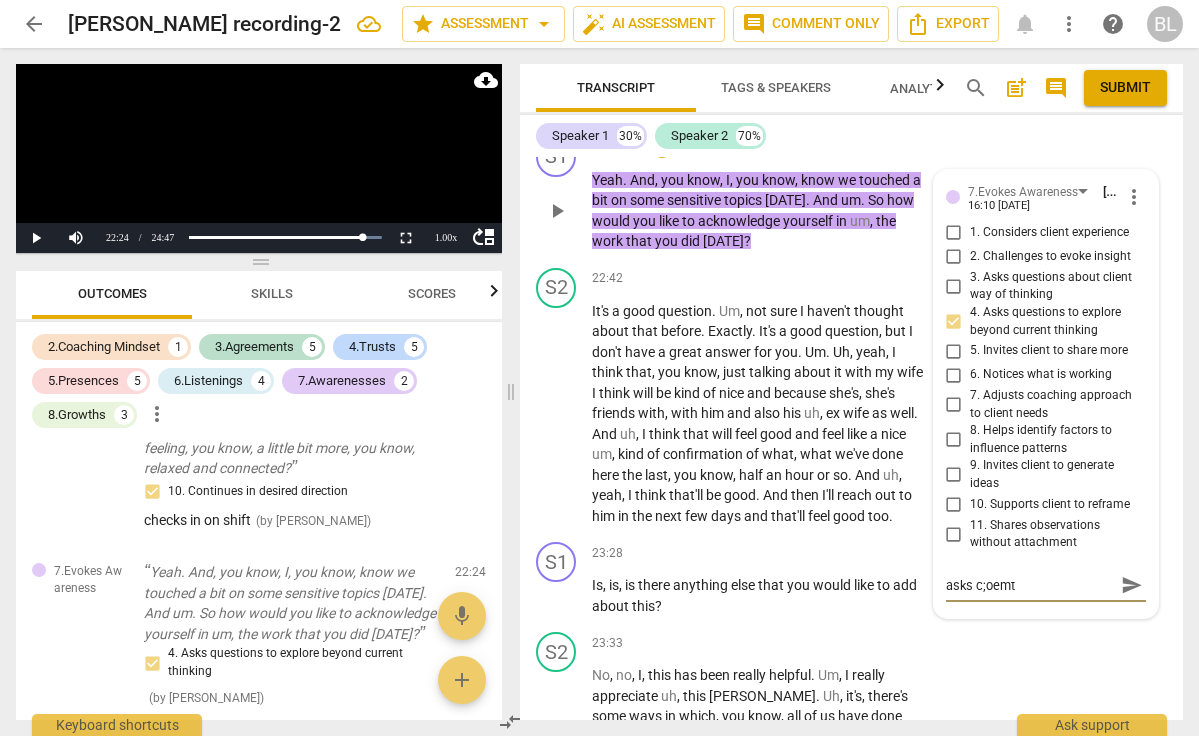type on "asks c;oemt" 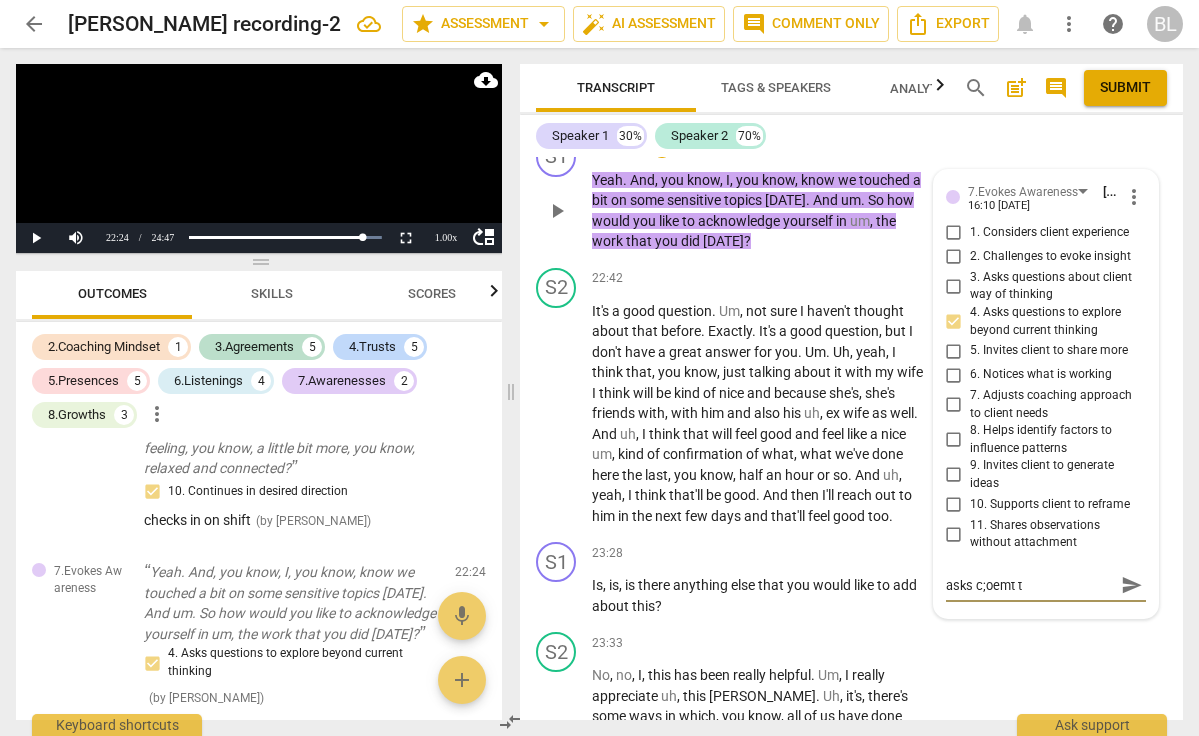 type on "asks c;oemt tp" 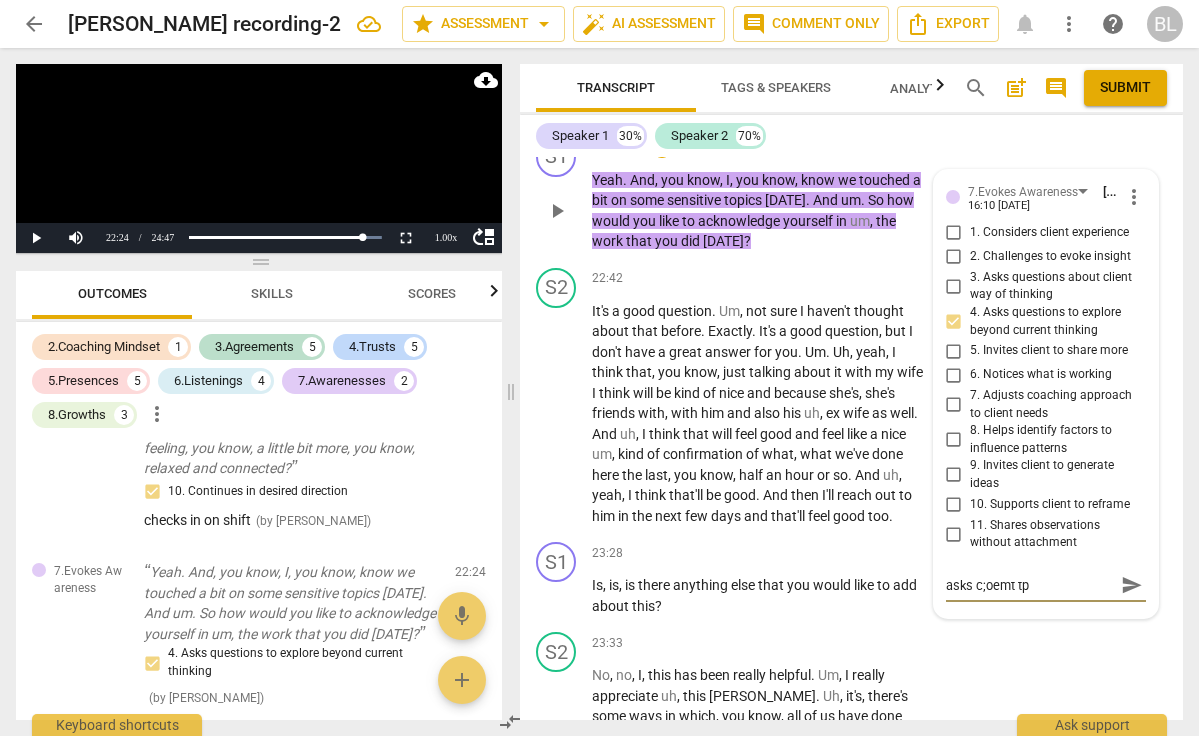 type on "asks c;oemt t" 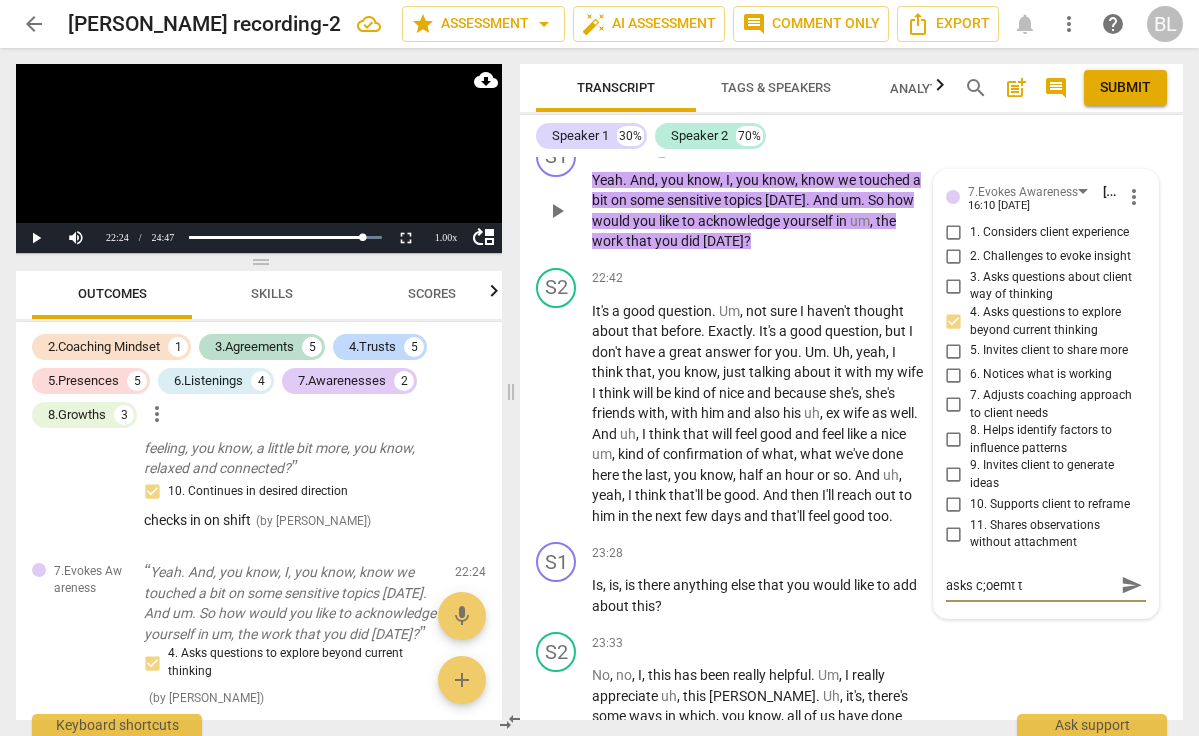 type on "asks c;oemt" 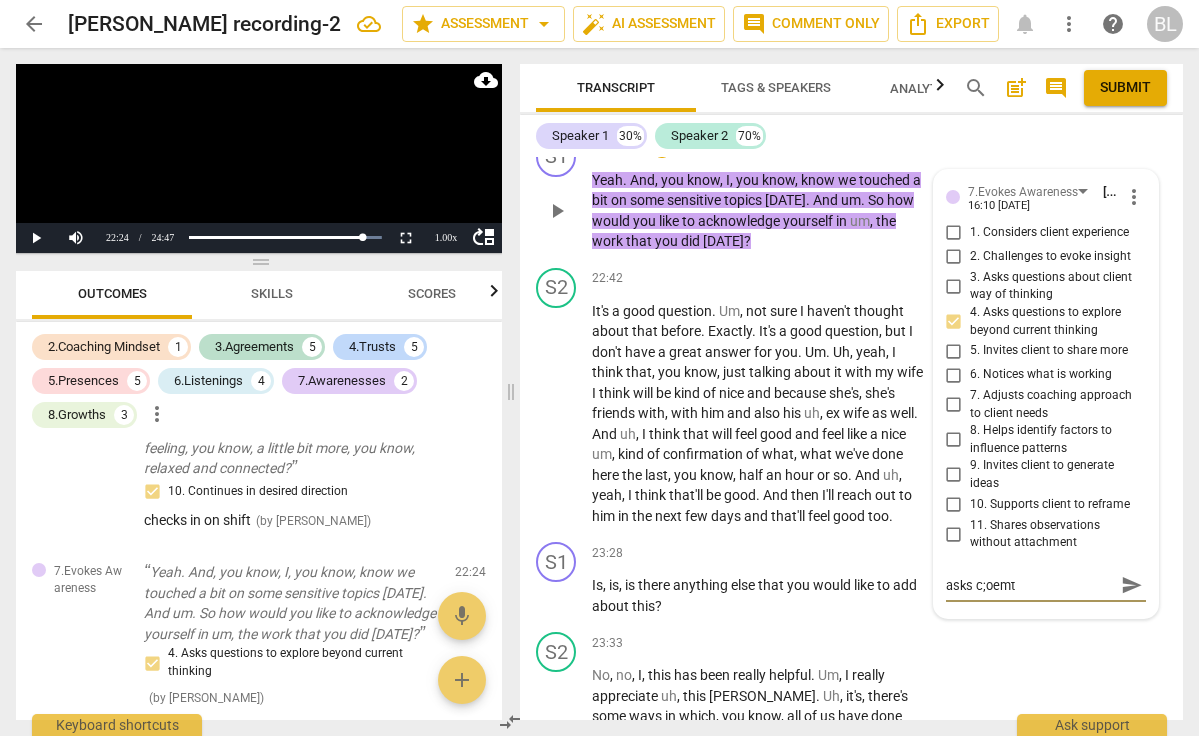 type on "asks c;oemt" 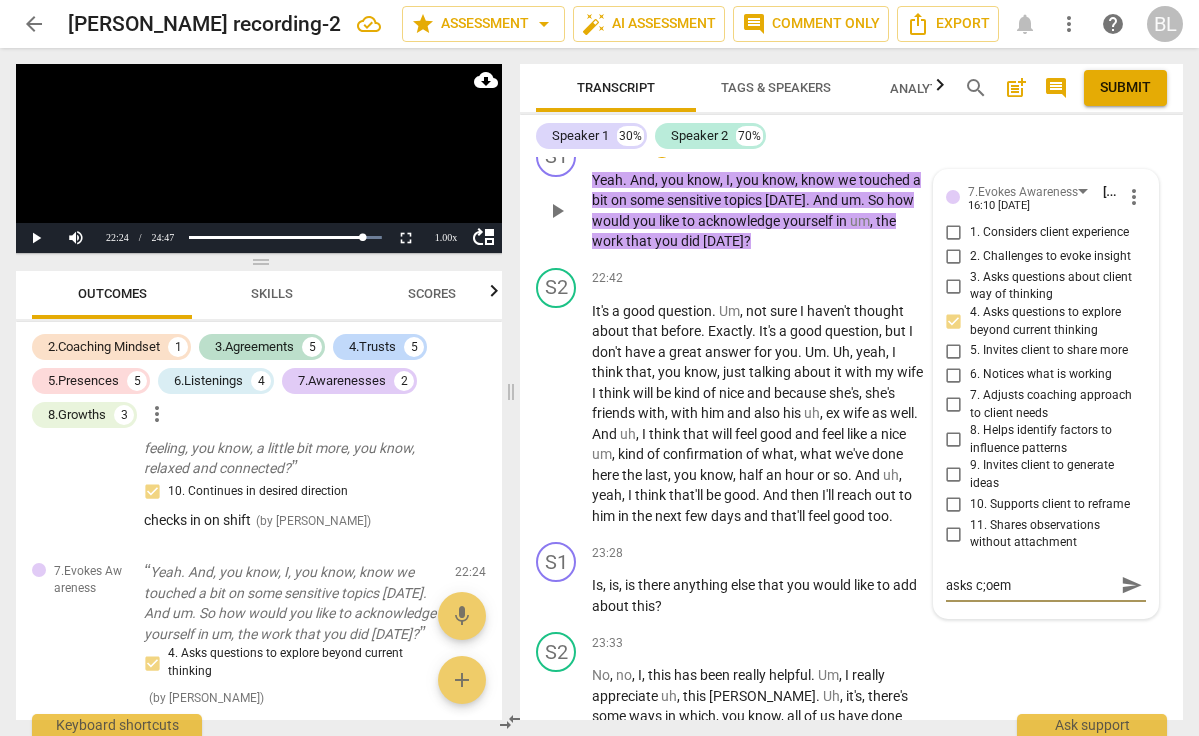 type on "asks c;oe" 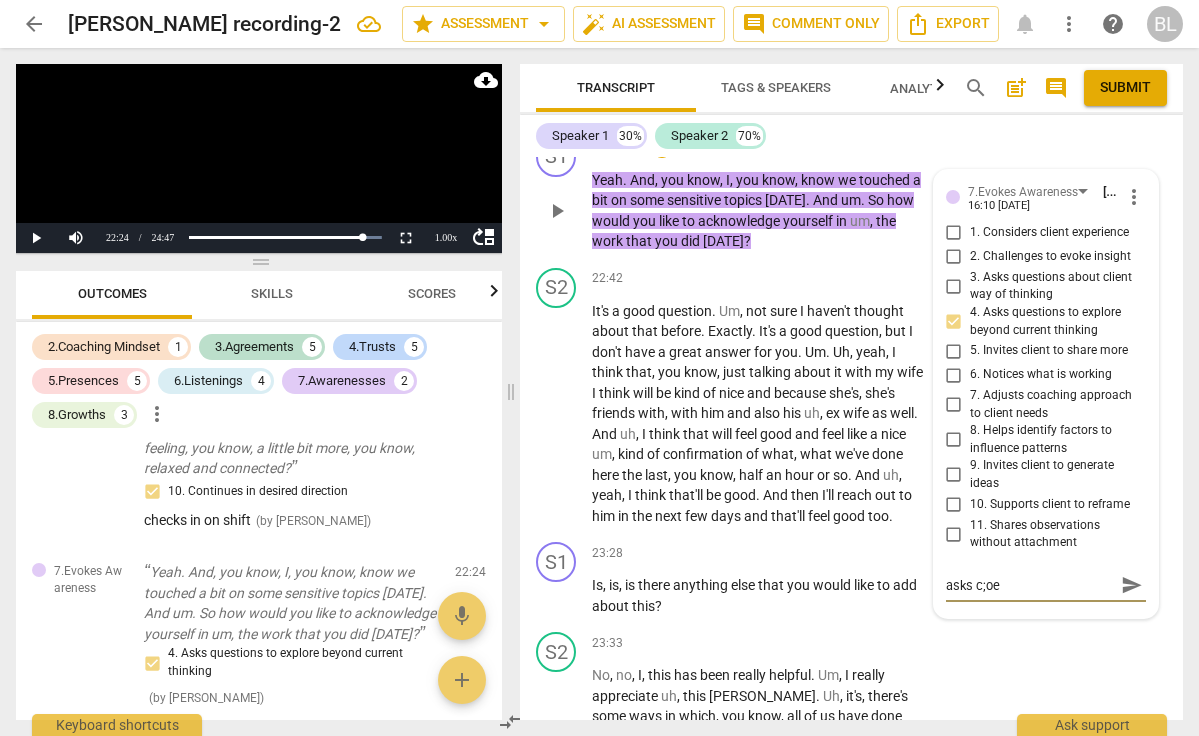 type on "asks c;o" 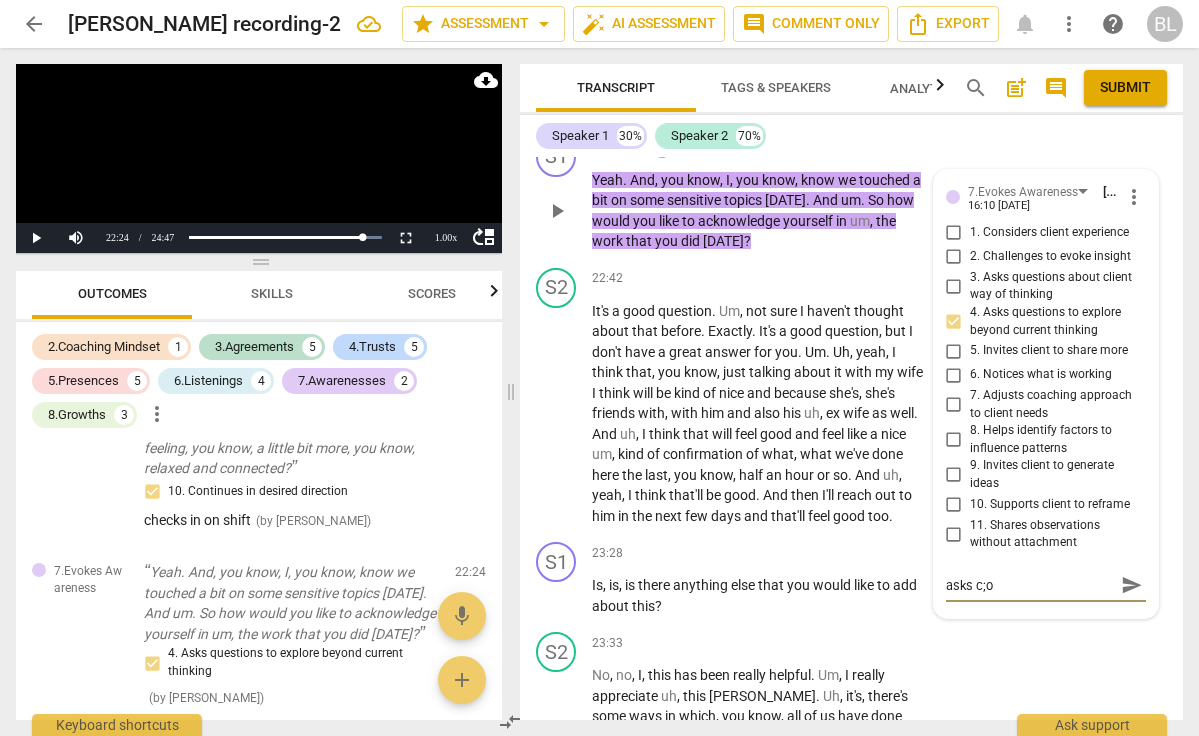 type on "asks c;" 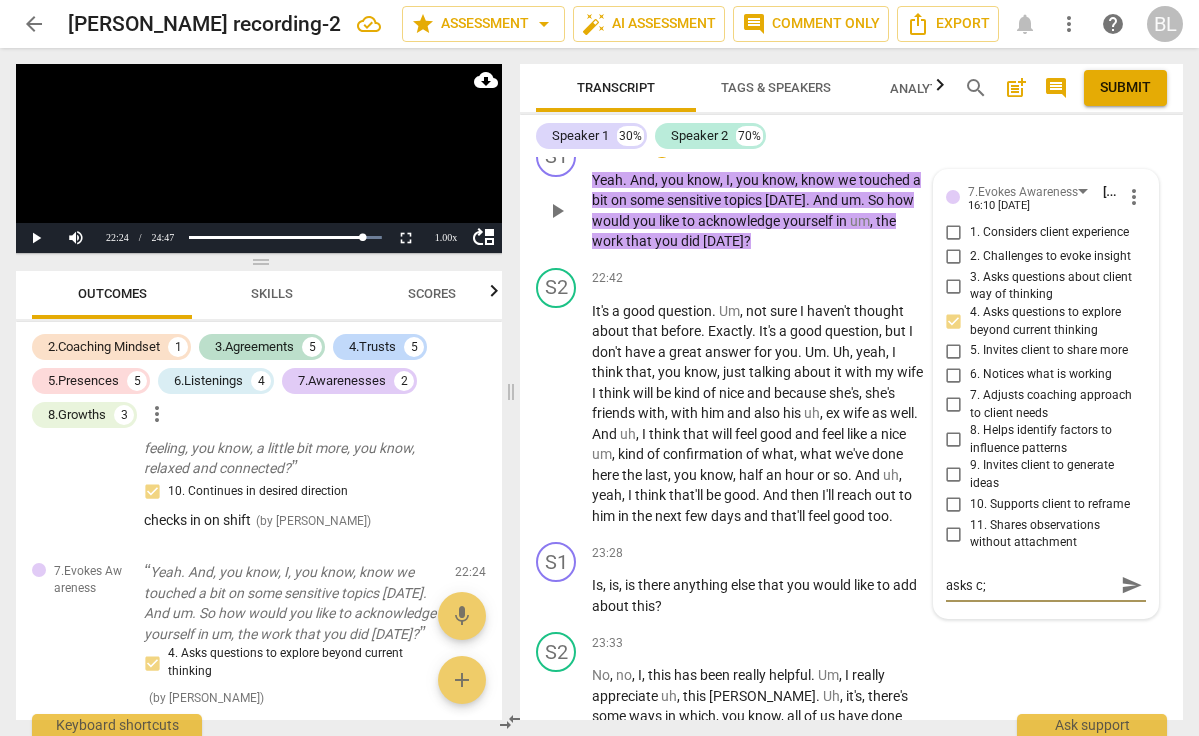 type on "asks c" 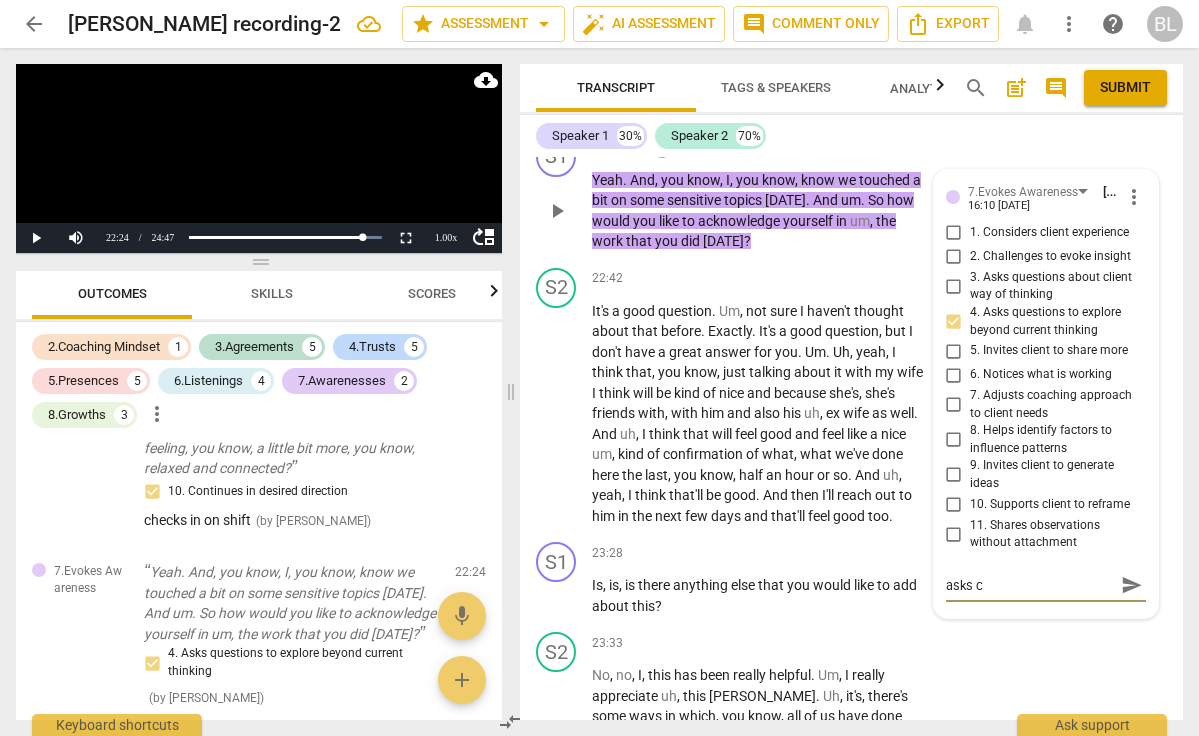 type on "asks" 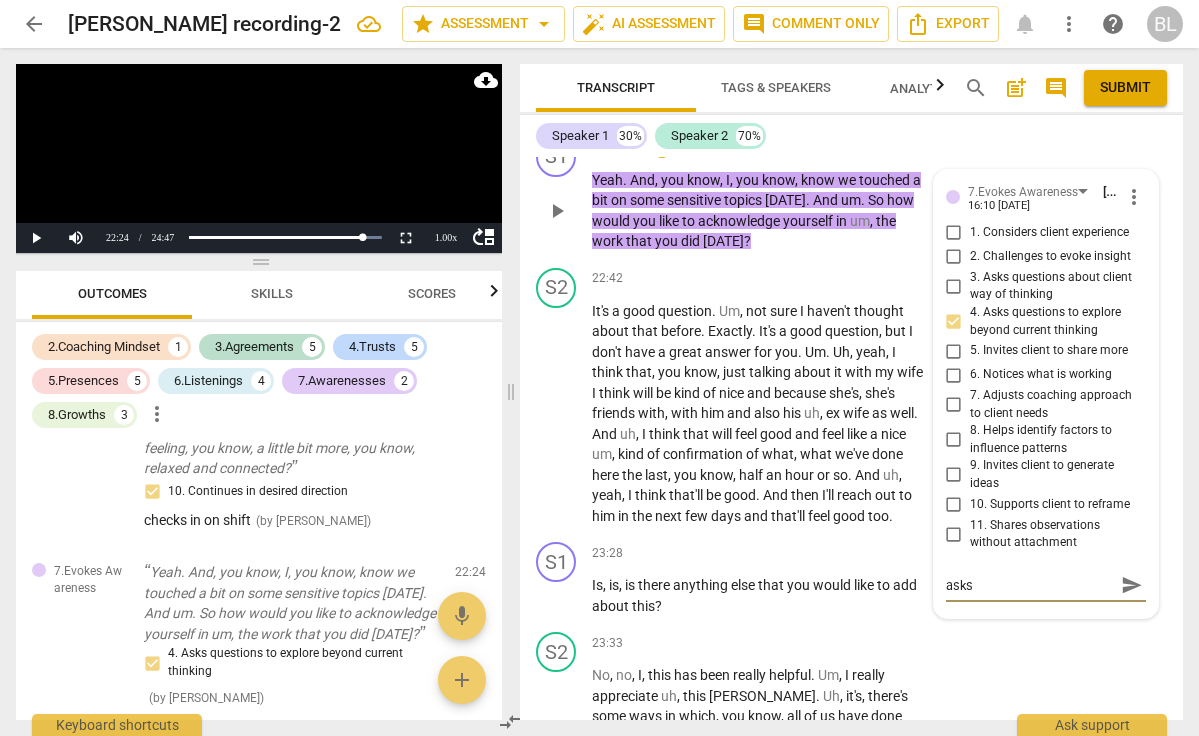 type on "asks c" 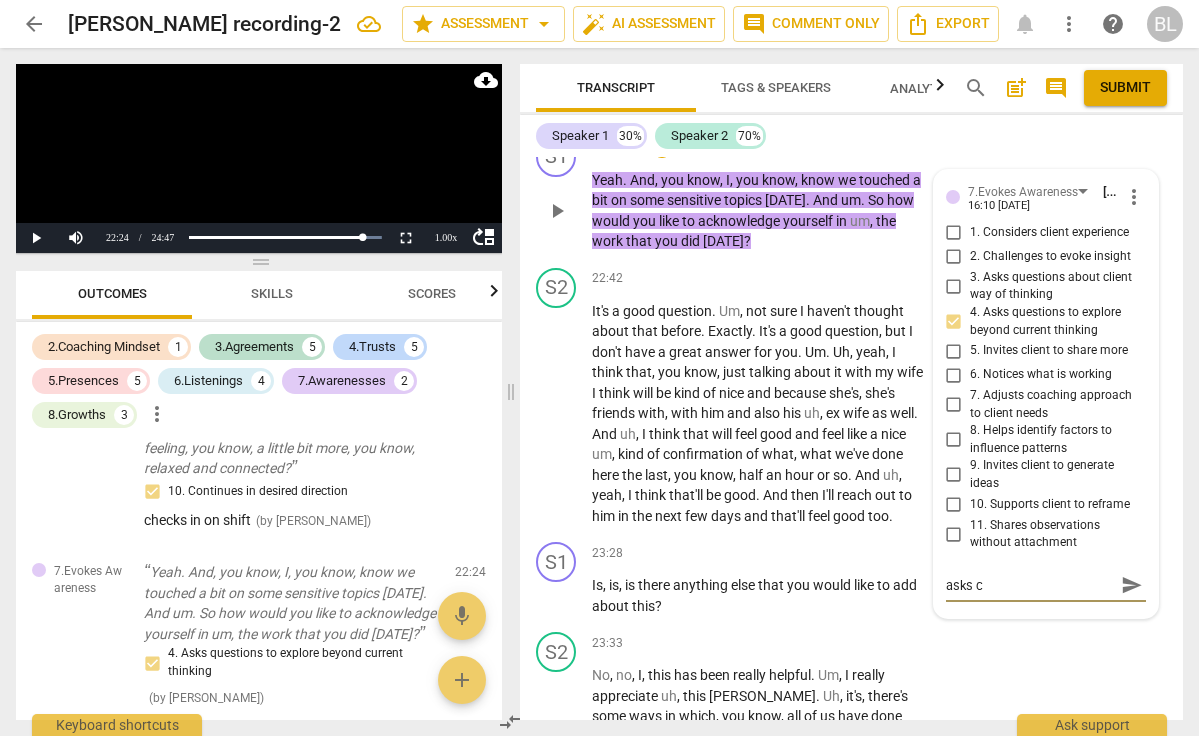type on "asks c;" 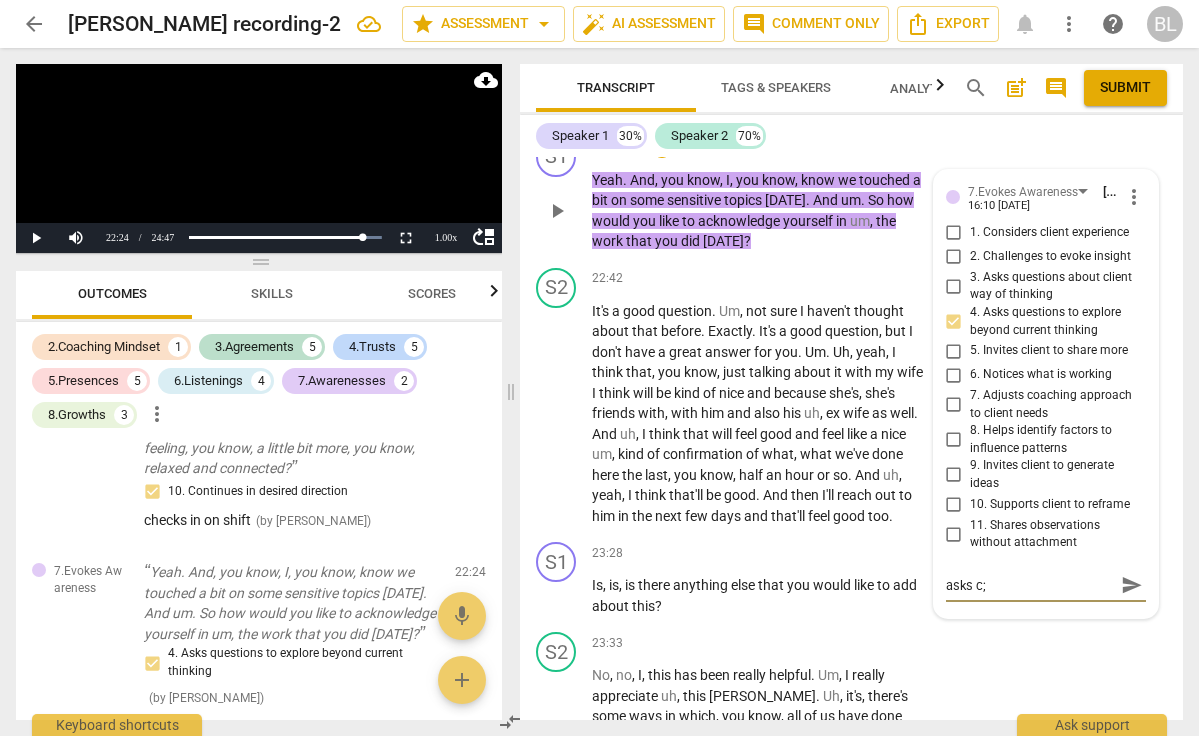 type on "asks c" 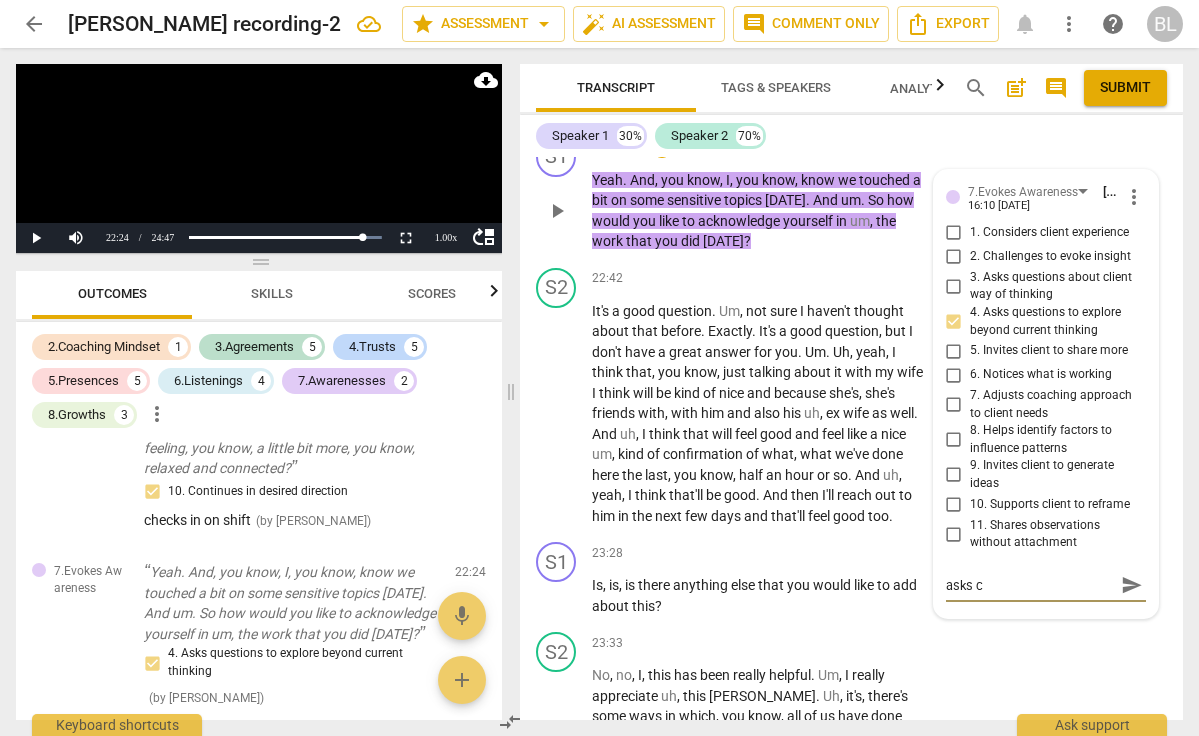 type on "asks [PERSON_NAME]" 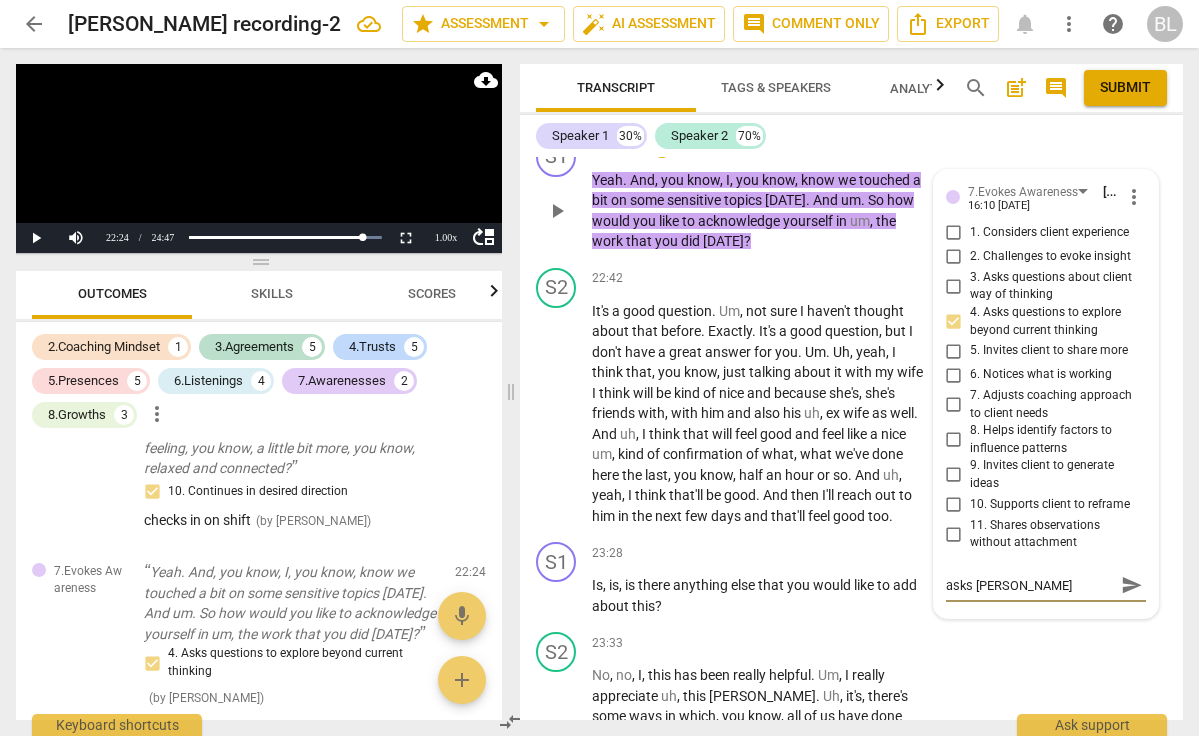 type on "asks cli" 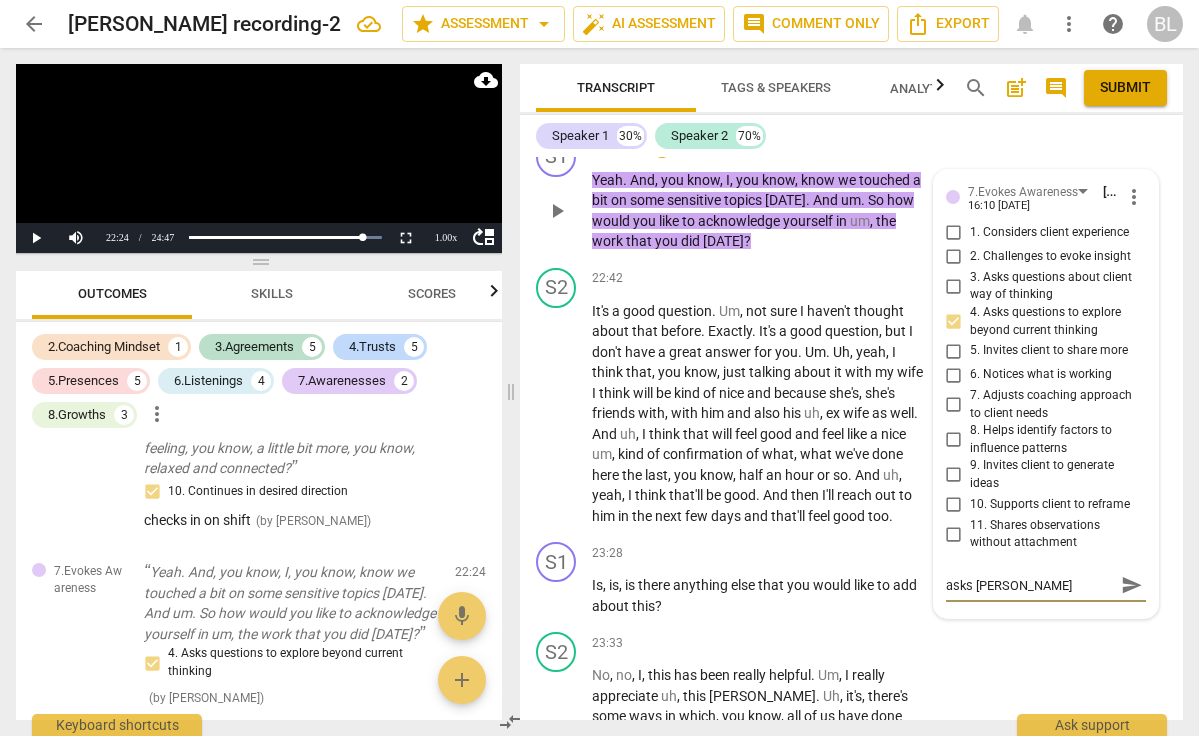 type on "asks cli" 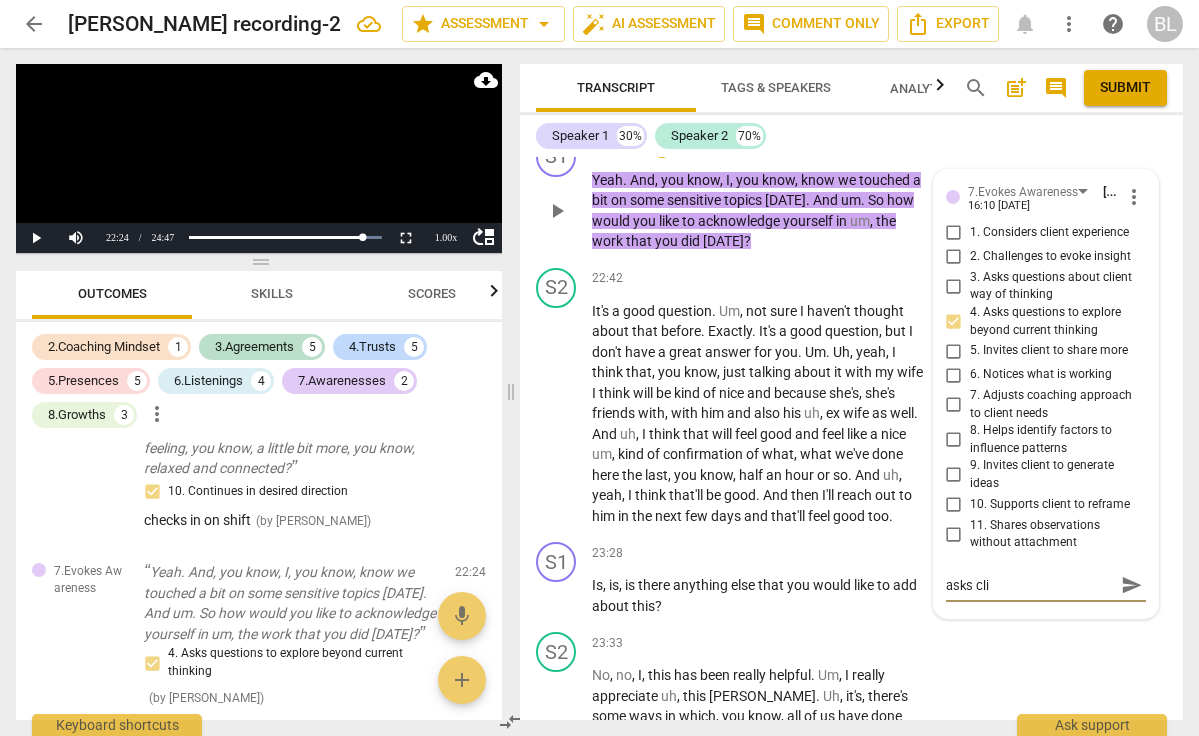 type on "asks [PERSON_NAME]" 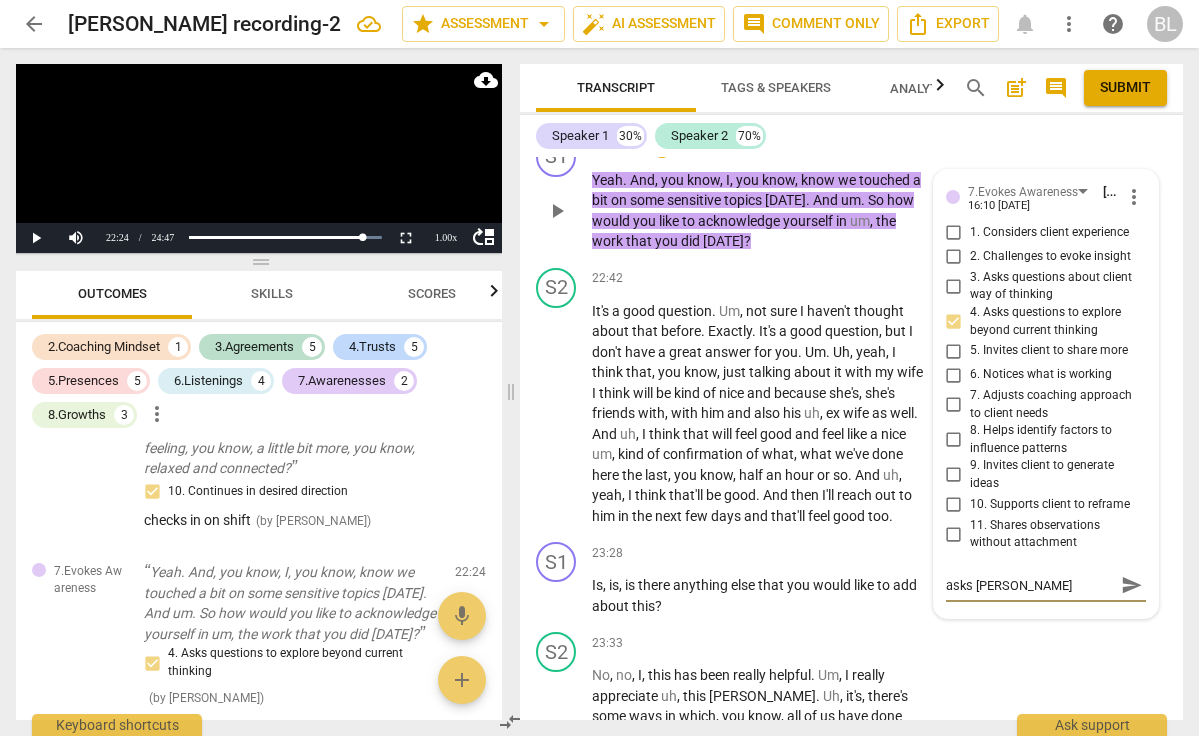 type on "asks [PERSON_NAME]" 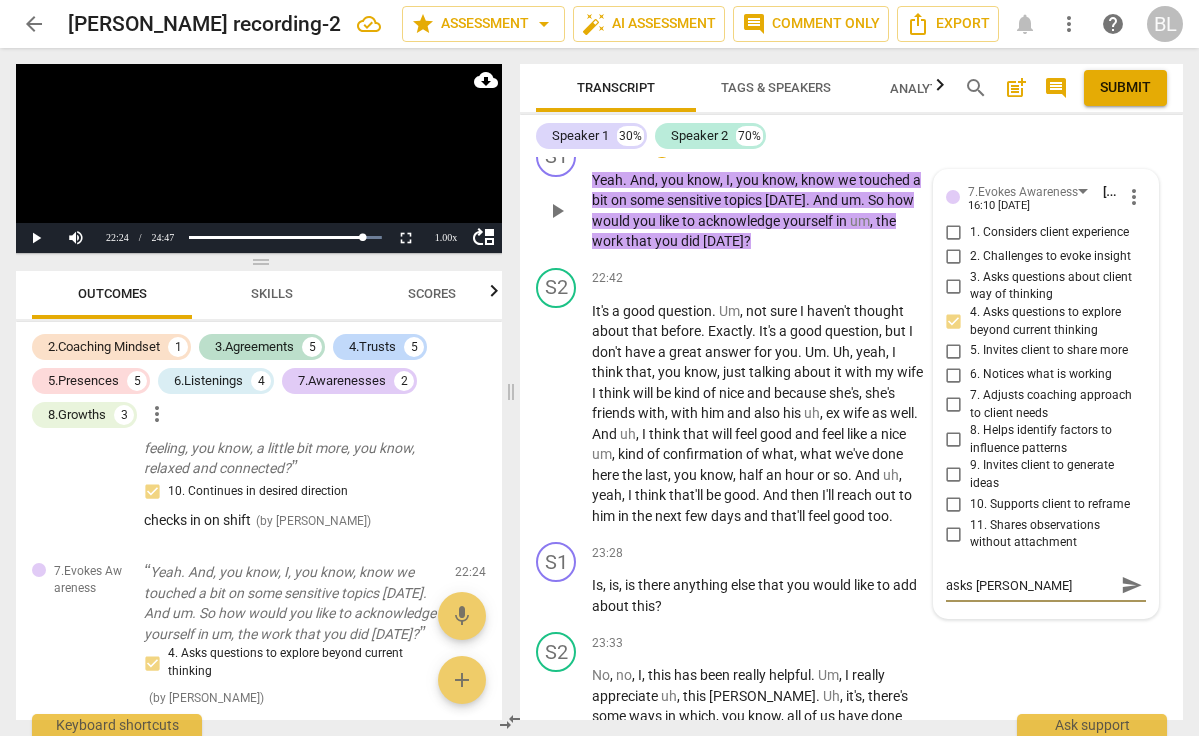 type on "asks [PERSON_NAME] =" 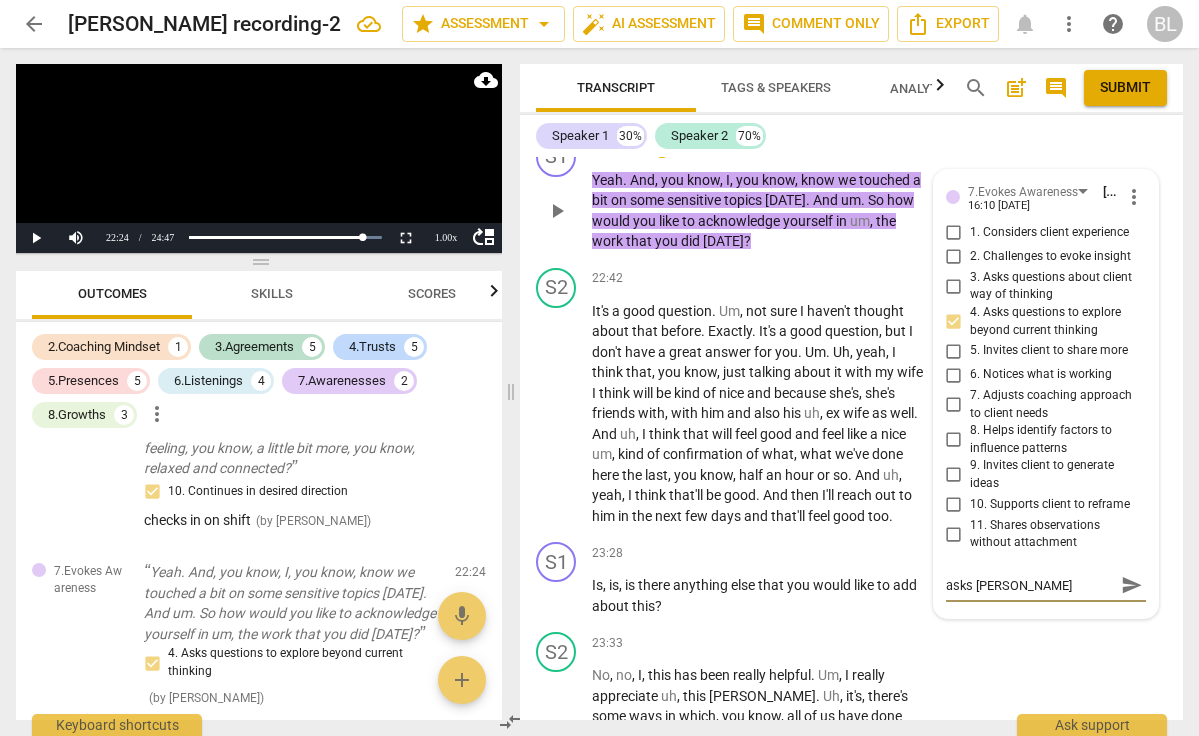 type on "asks [PERSON_NAME] =" 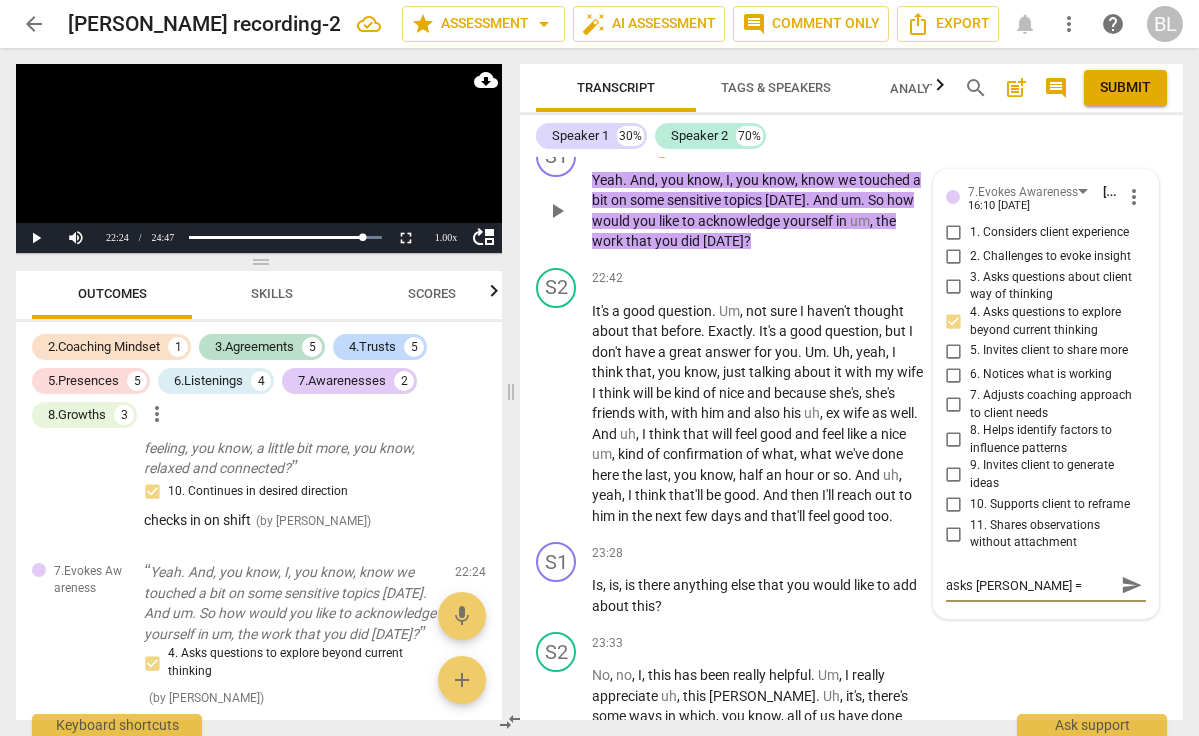 type on "asks [PERSON_NAME] ==" 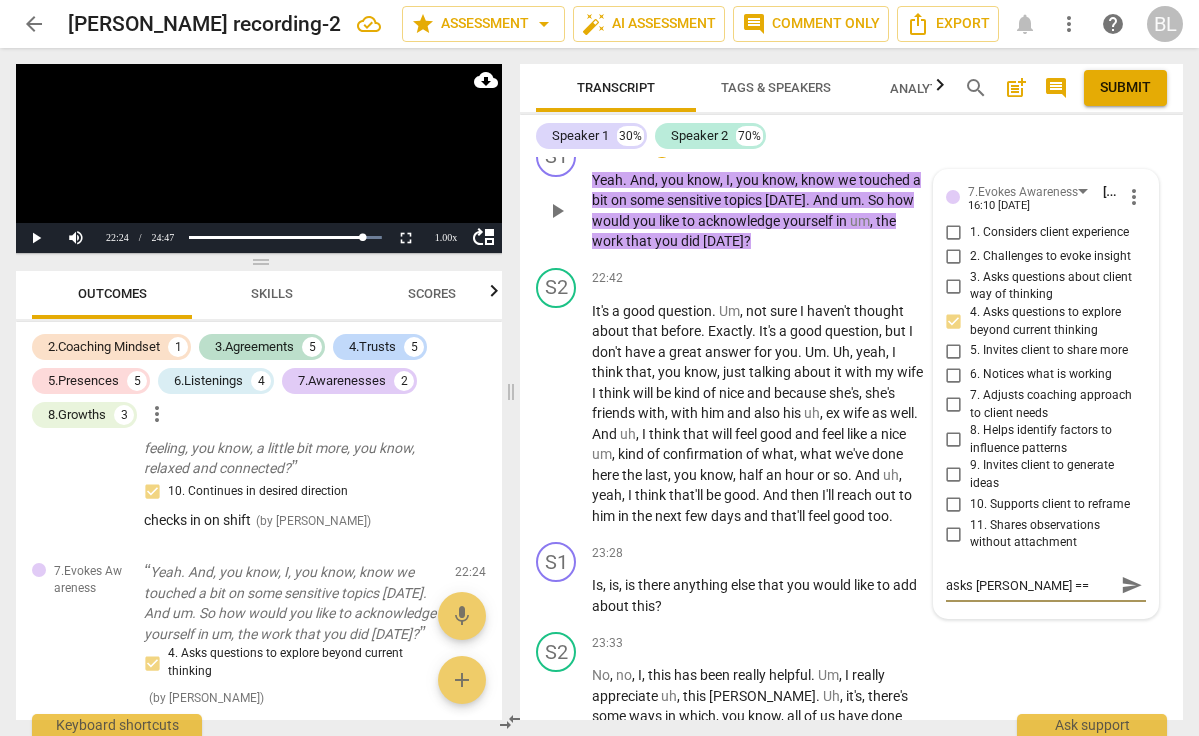 type on "asks [PERSON_NAME] =" 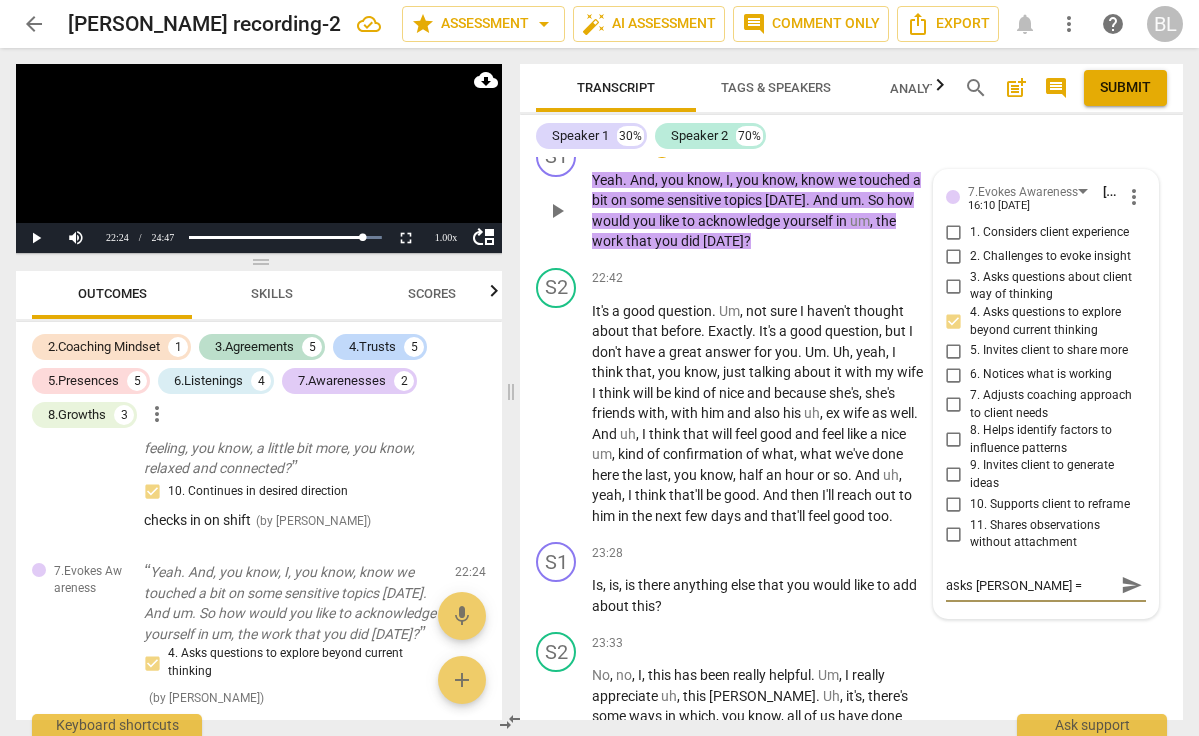 type on "asks [PERSON_NAME]" 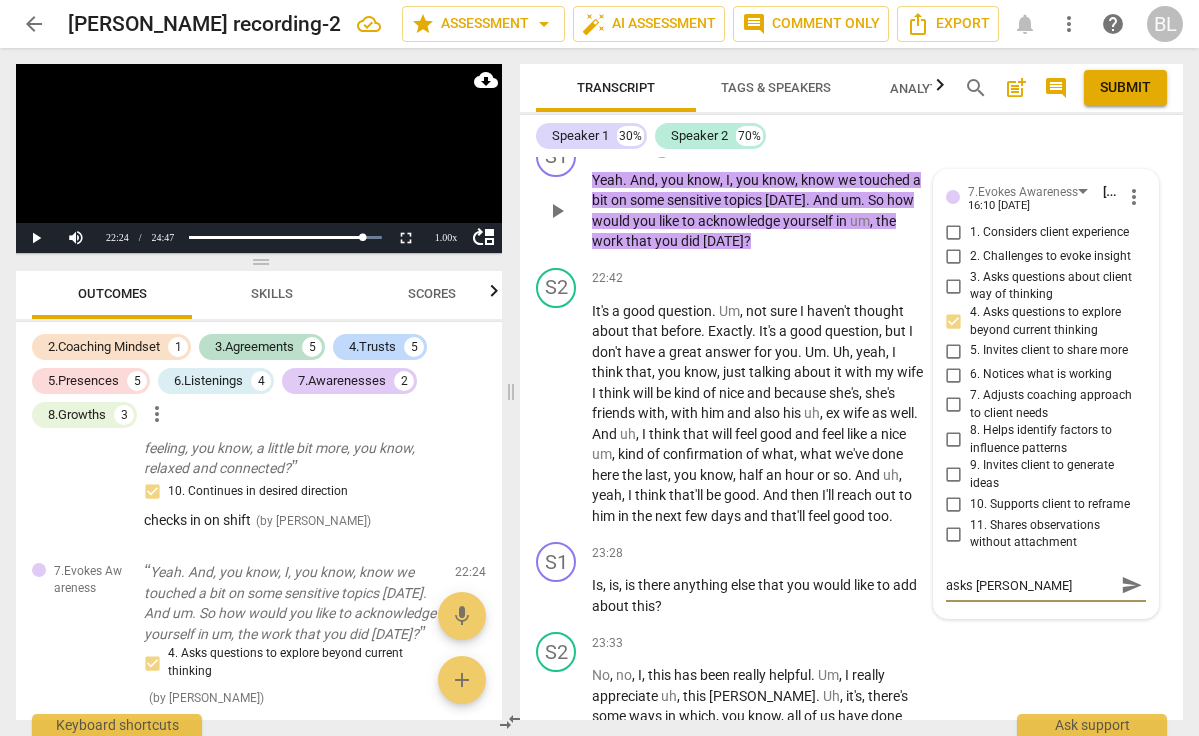 type on "asks [PERSON_NAME]" 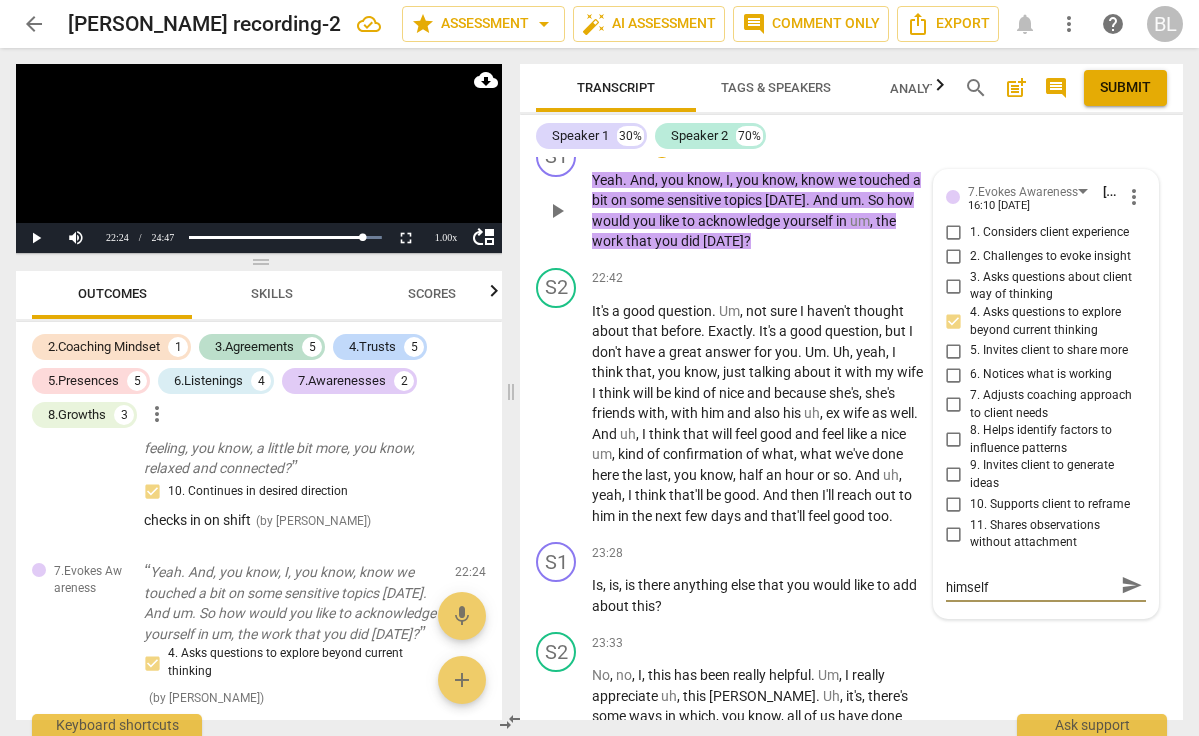 scroll, scrollTop: 0, scrollLeft: 0, axis: both 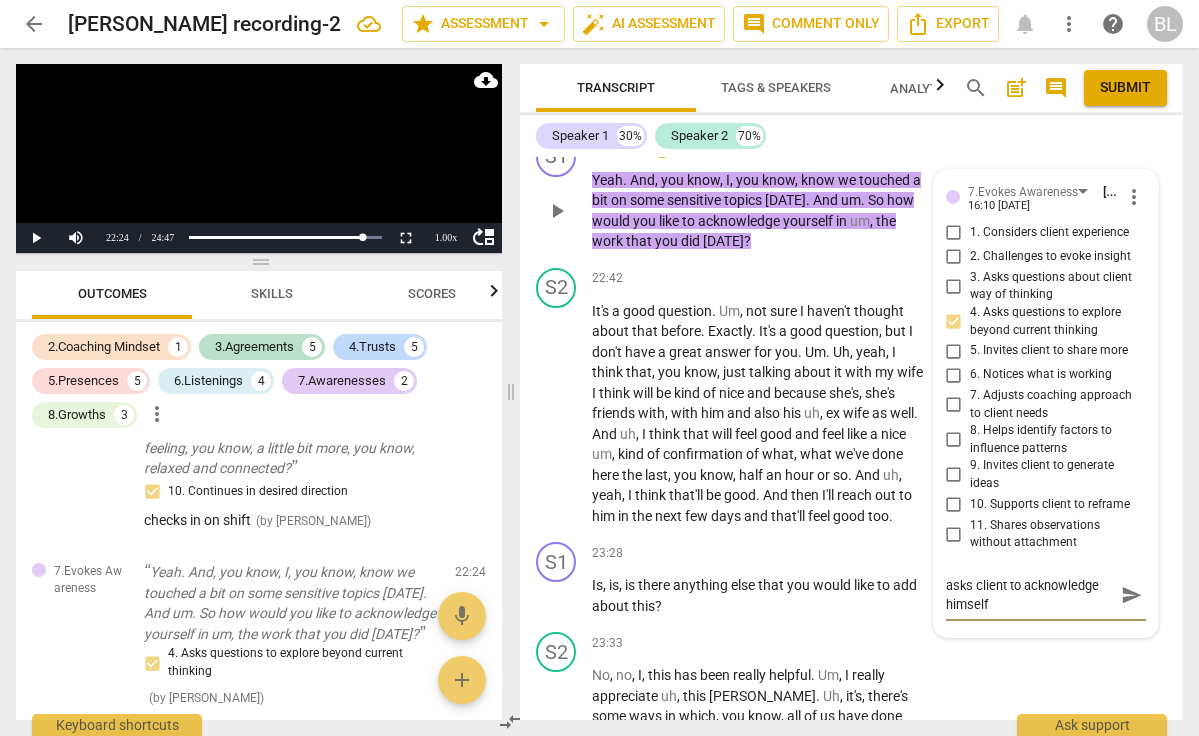 click on "send" at bounding box center [1131, 594] 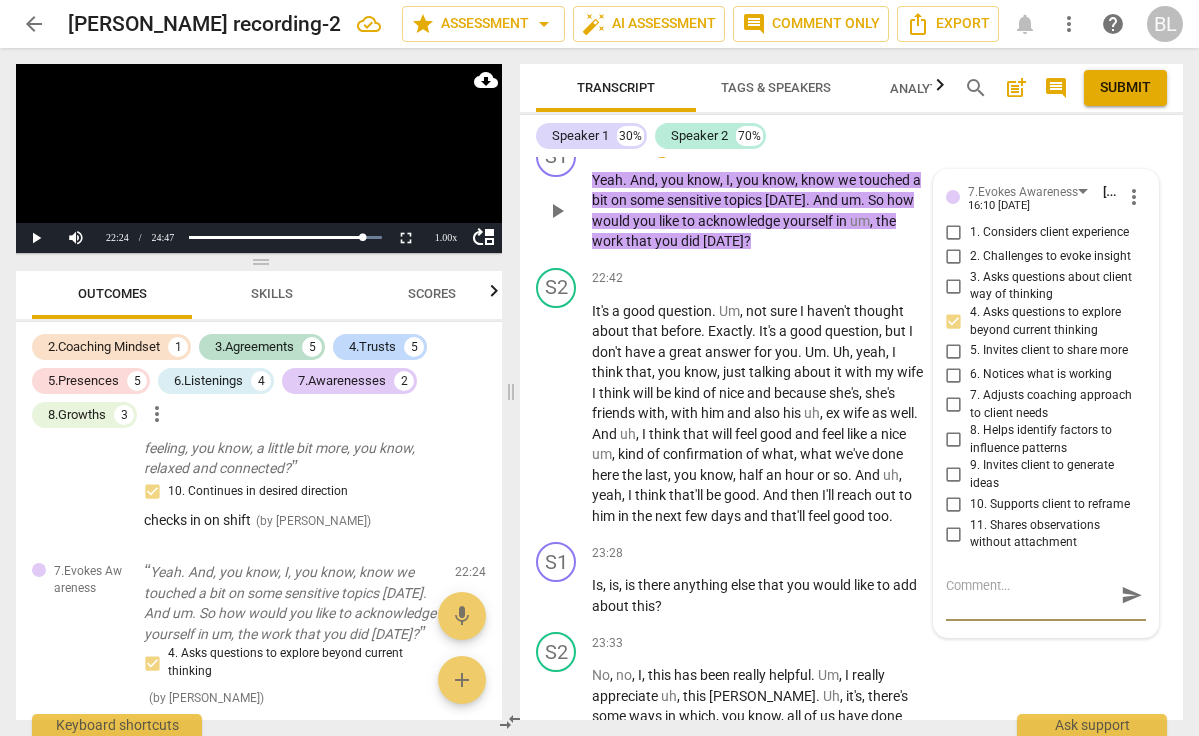drag, startPoint x: 959, startPoint y: 433, endPoint x: 1124, endPoint y: 452, distance: 166.09033 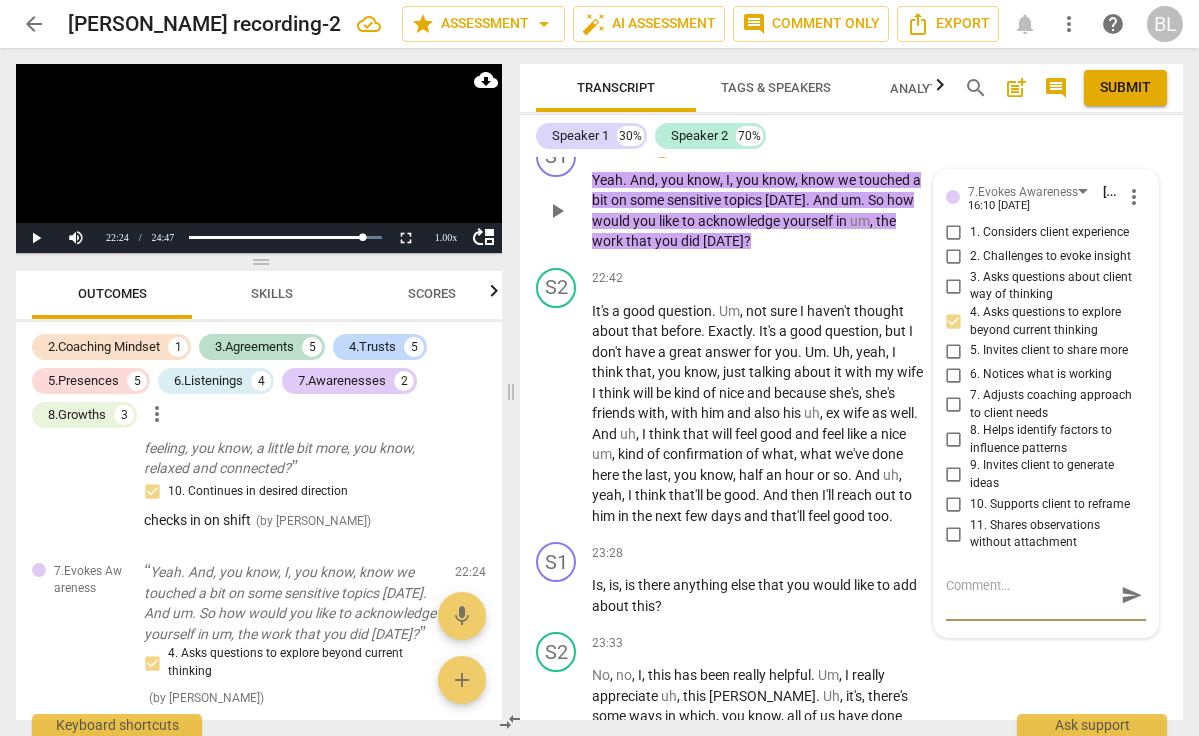 click on "send" at bounding box center [1131, 594] 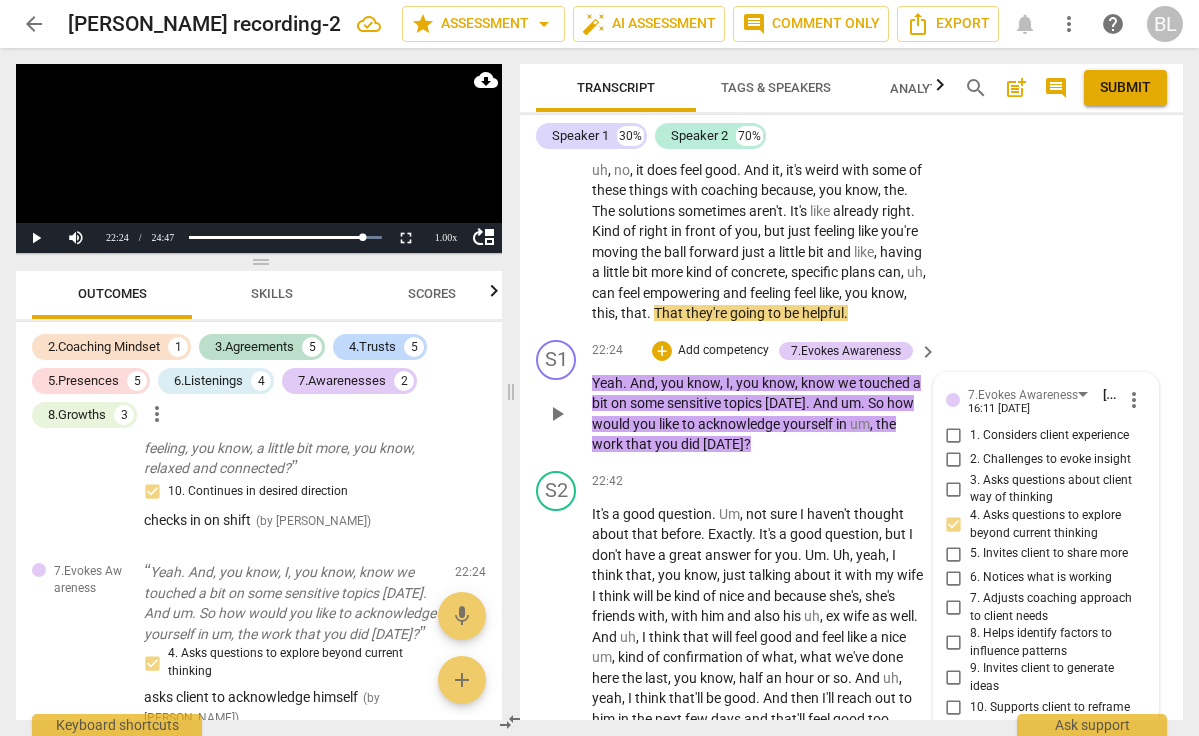 scroll, scrollTop: 8748, scrollLeft: 0, axis: vertical 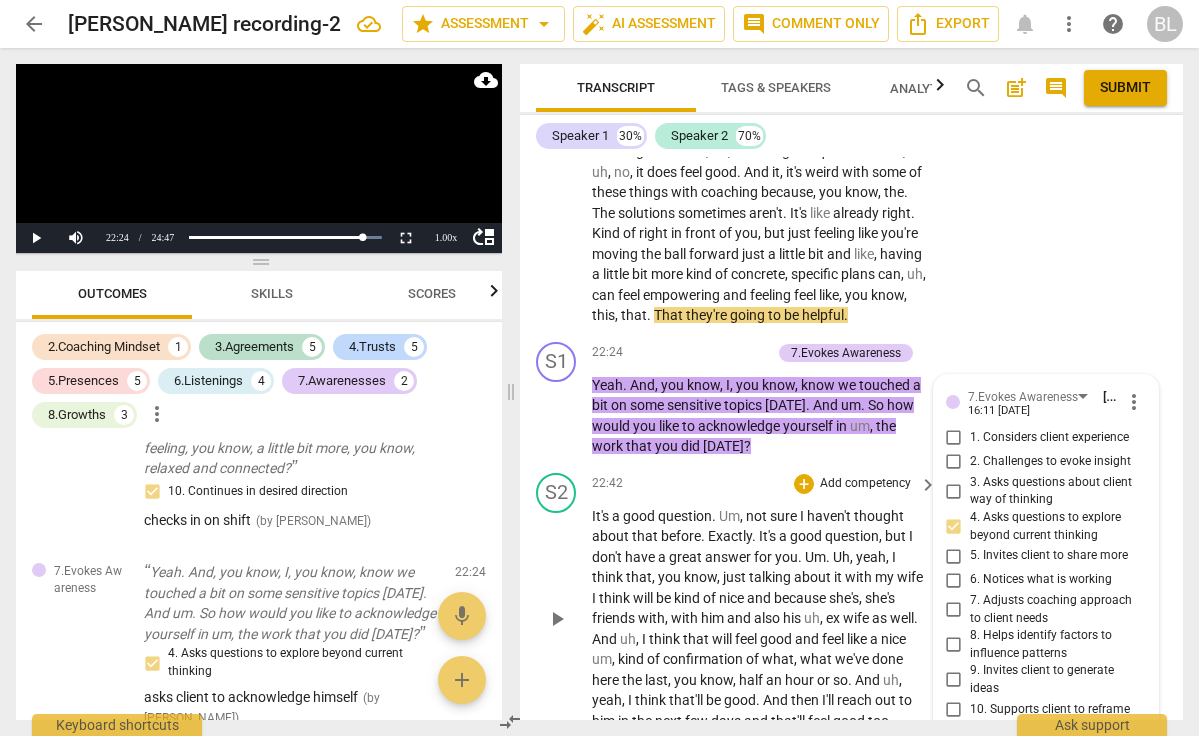 click on "play_arrow" at bounding box center (557, 619) 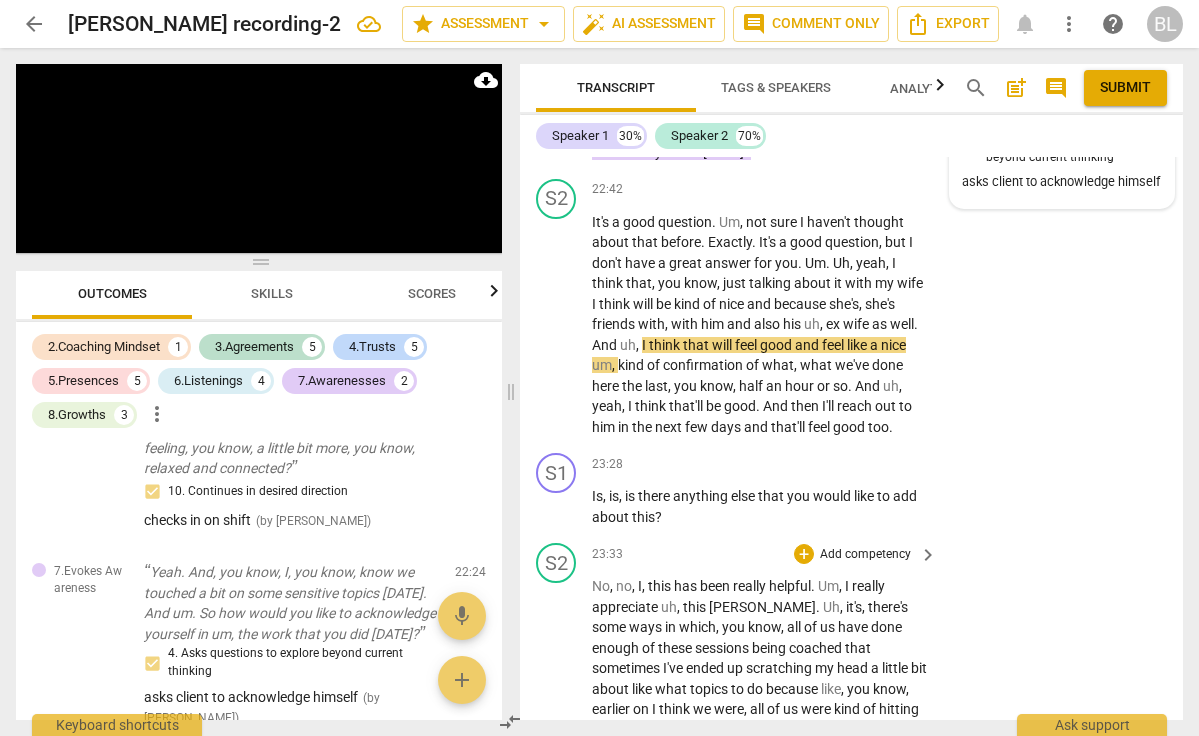scroll, scrollTop: 9074, scrollLeft: 0, axis: vertical 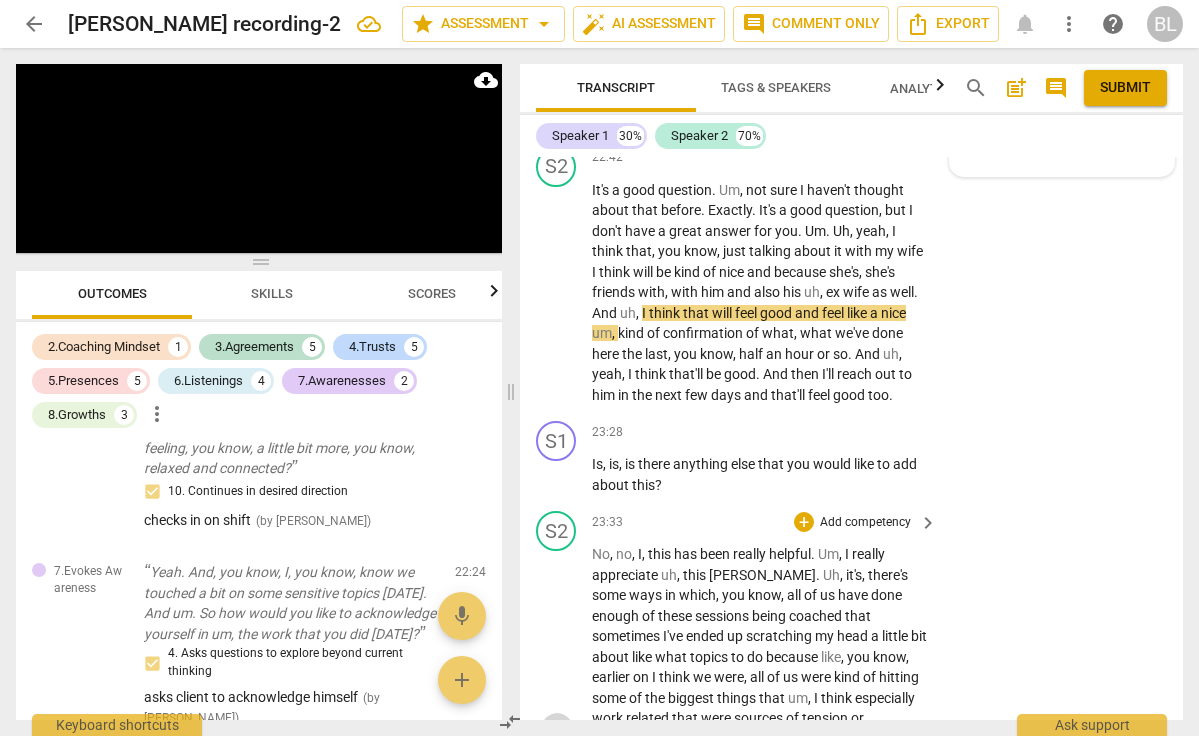 click on "pause" at bounding box center [557, 729] 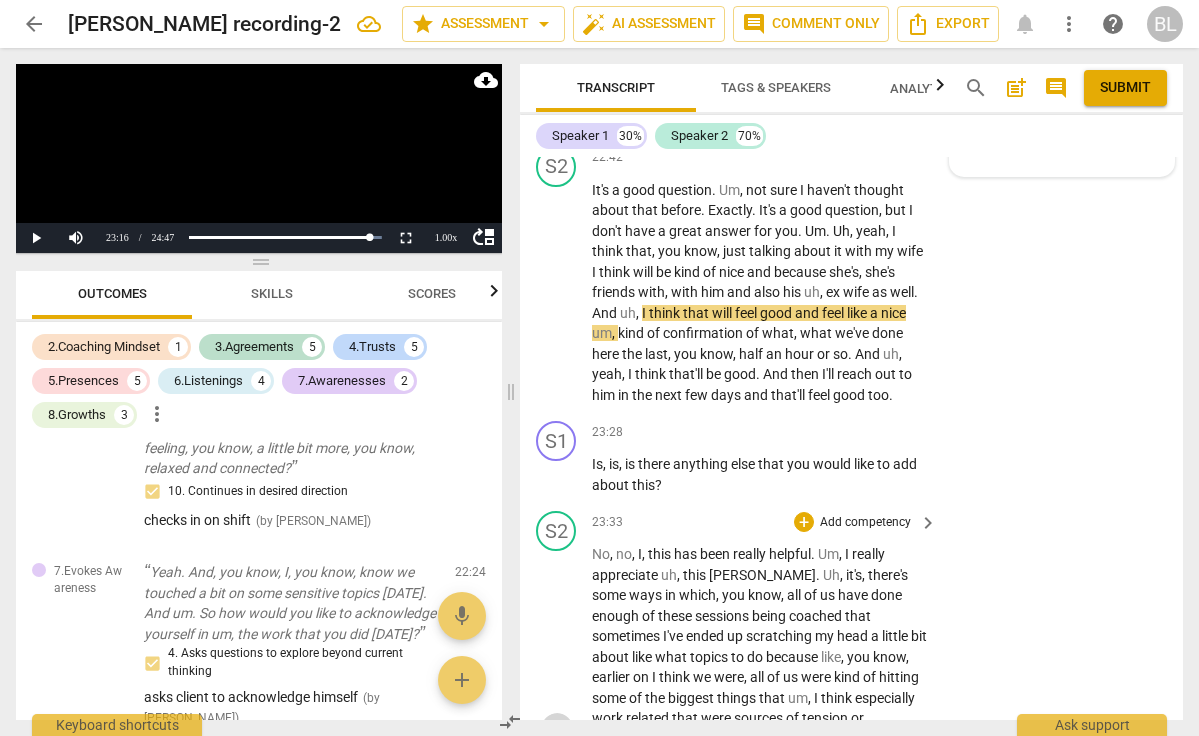 click on "play_arrow" at bounding box center (557, 729) 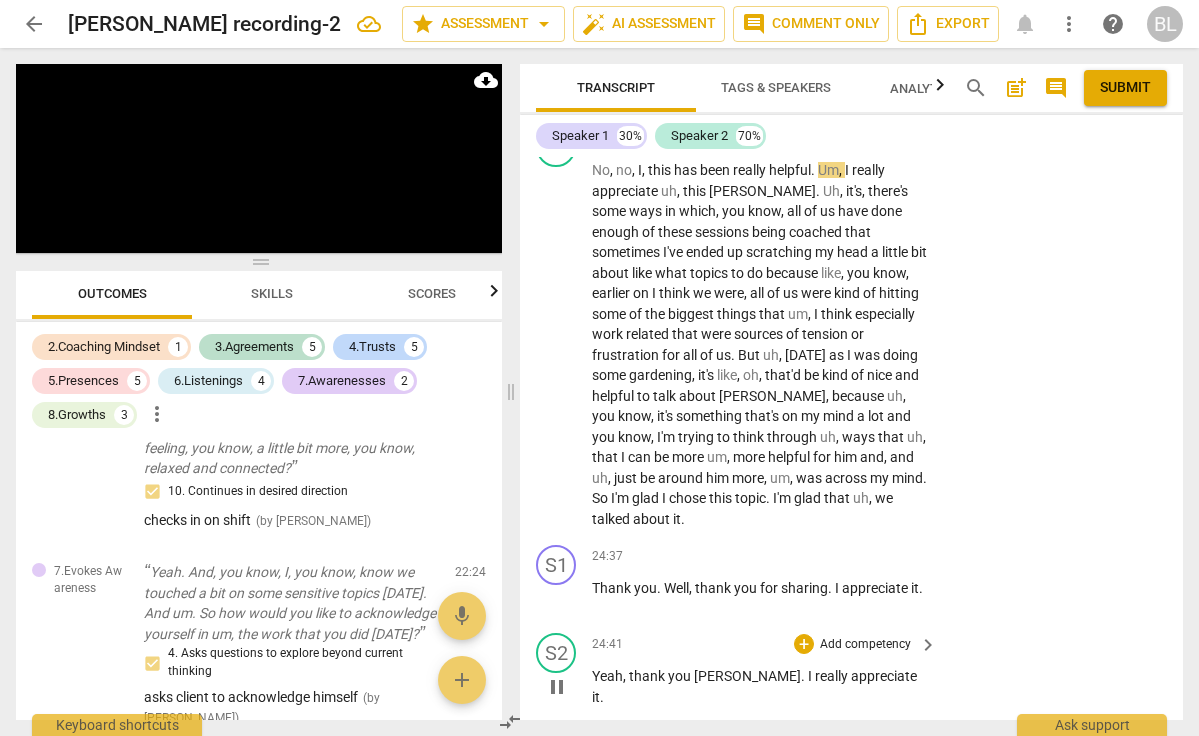 scroll, scrollTop: 9457, scrollLeft: 0, axis: vertical 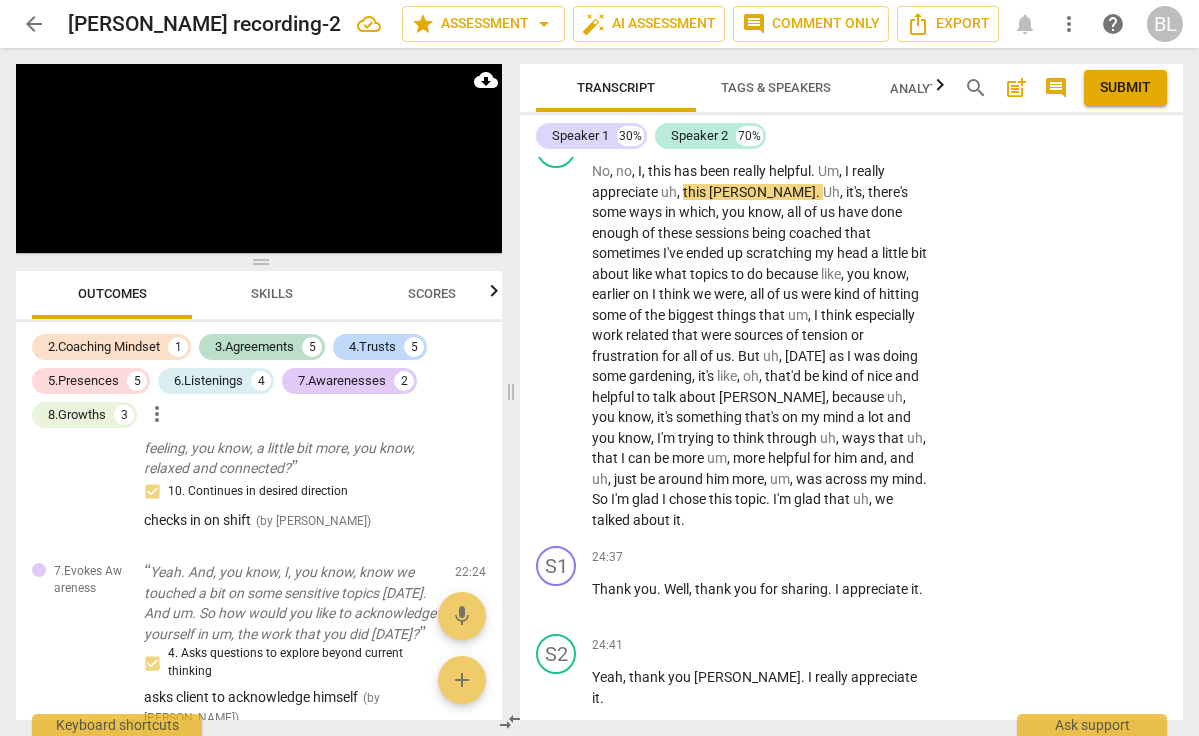 click on "S1 play_arrow pause 24:44 + Add competency keyboard_arrow_right Yeah .   Mhm .   I'm   gonna   stop ." at bounding box center [851, 760] 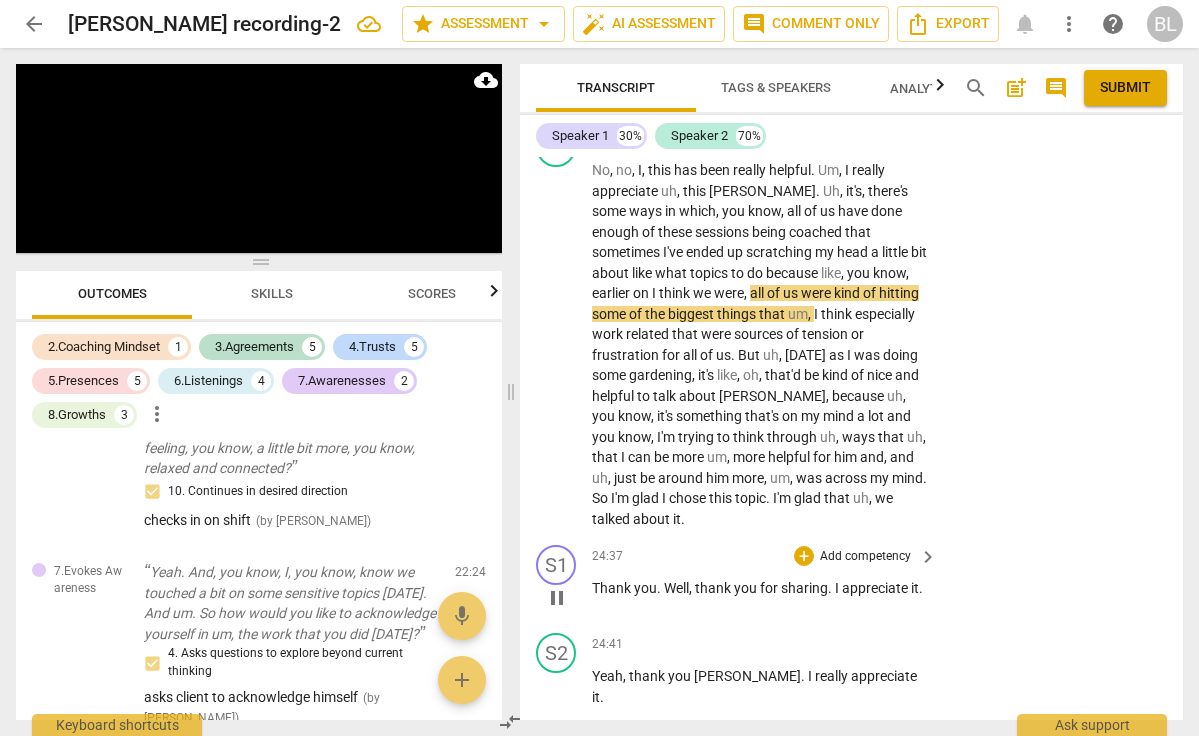scroll, scrollTop: 9457, scrollLeft: 0, axis: vertical 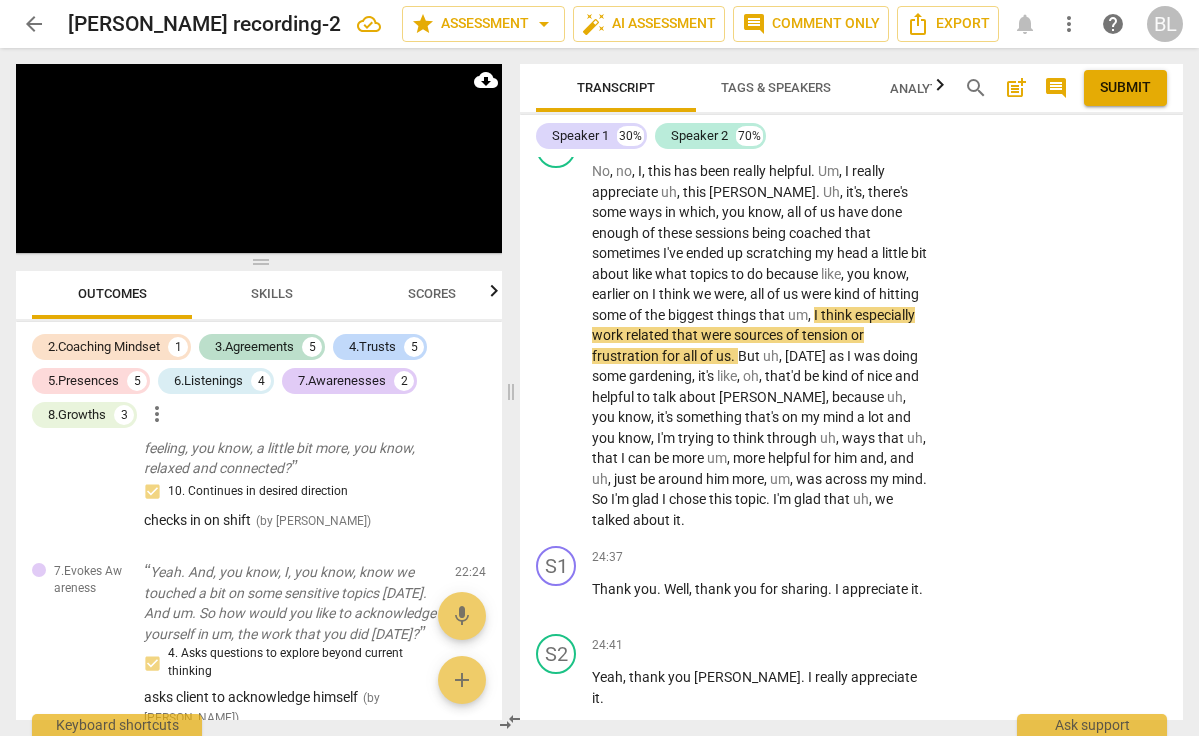 click on "+" at bounding box center [804, 735] 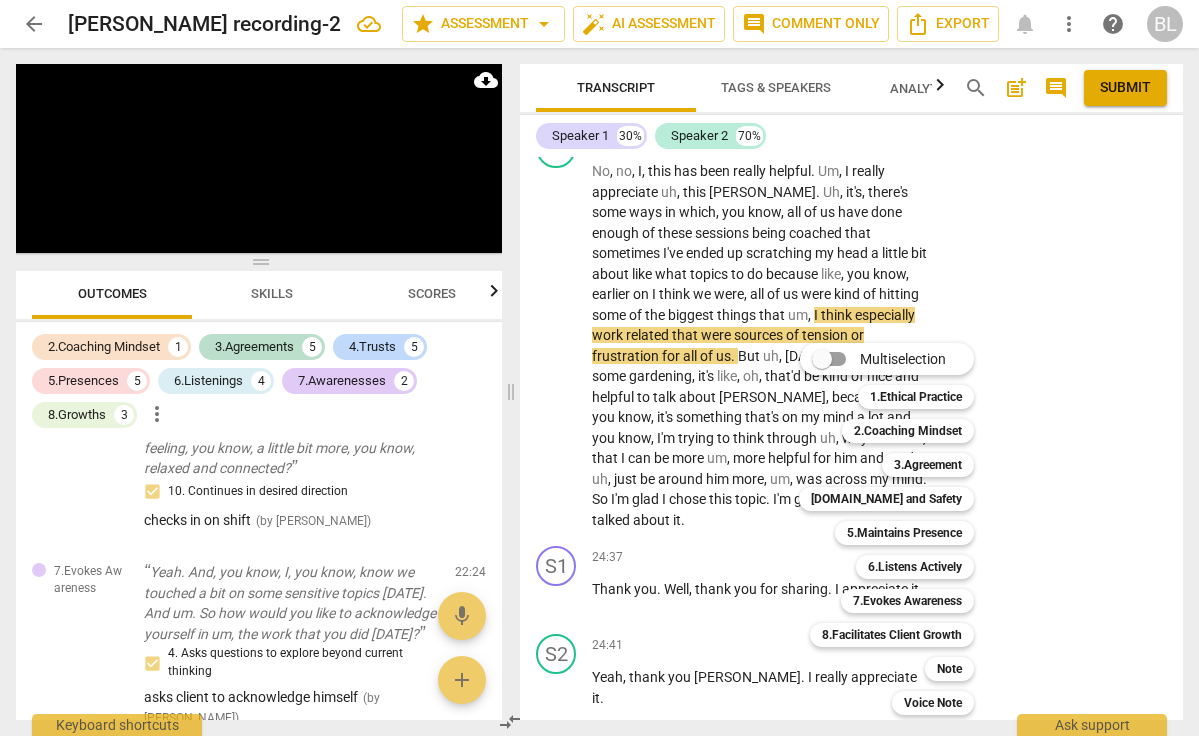 click on "Multiselection m 1.Ethical Practice 1 2.Coaching Mindset 2 3.Agreement 3 [DOMAIN_NAME] and Safety 4 5.Maintains Presence 5 6.Listens Actively 6 7.Evokes Awareness 7 8.Facilitates Client Growth 8 Note 9 Voice Note 0" at bounding box center (901, 529) 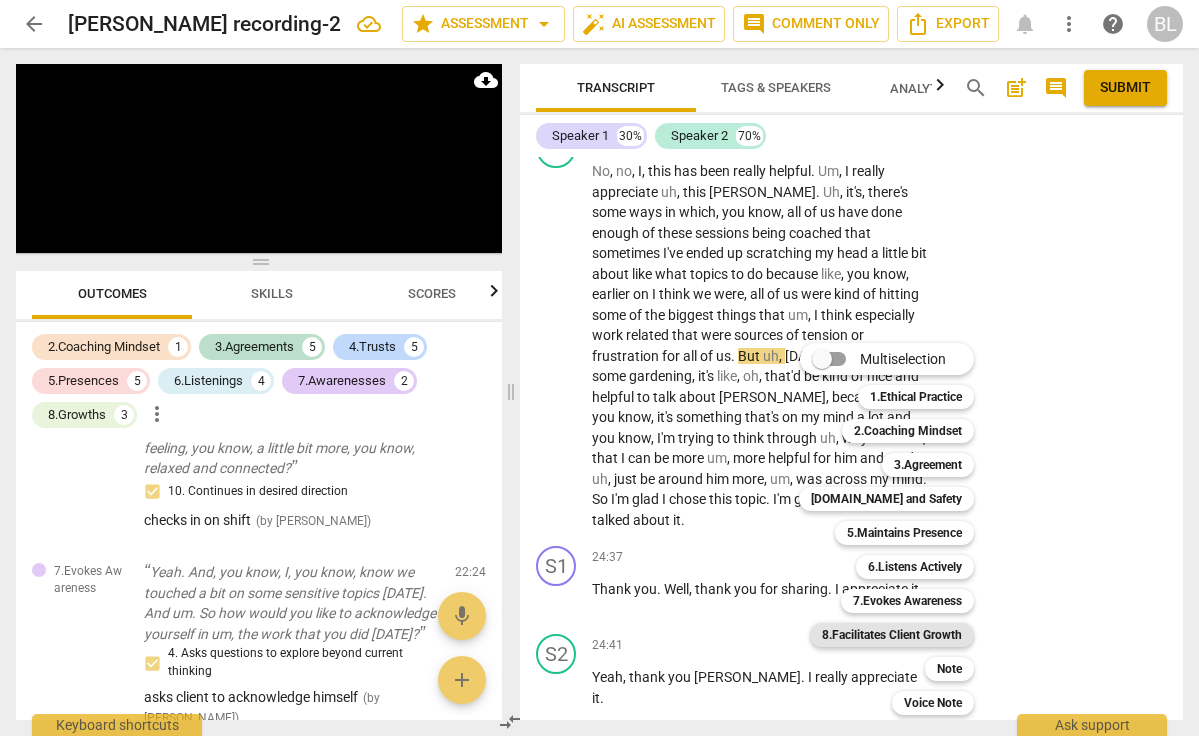 click on "8.Facilitates Client Growth" at bounding box center (892, 635) 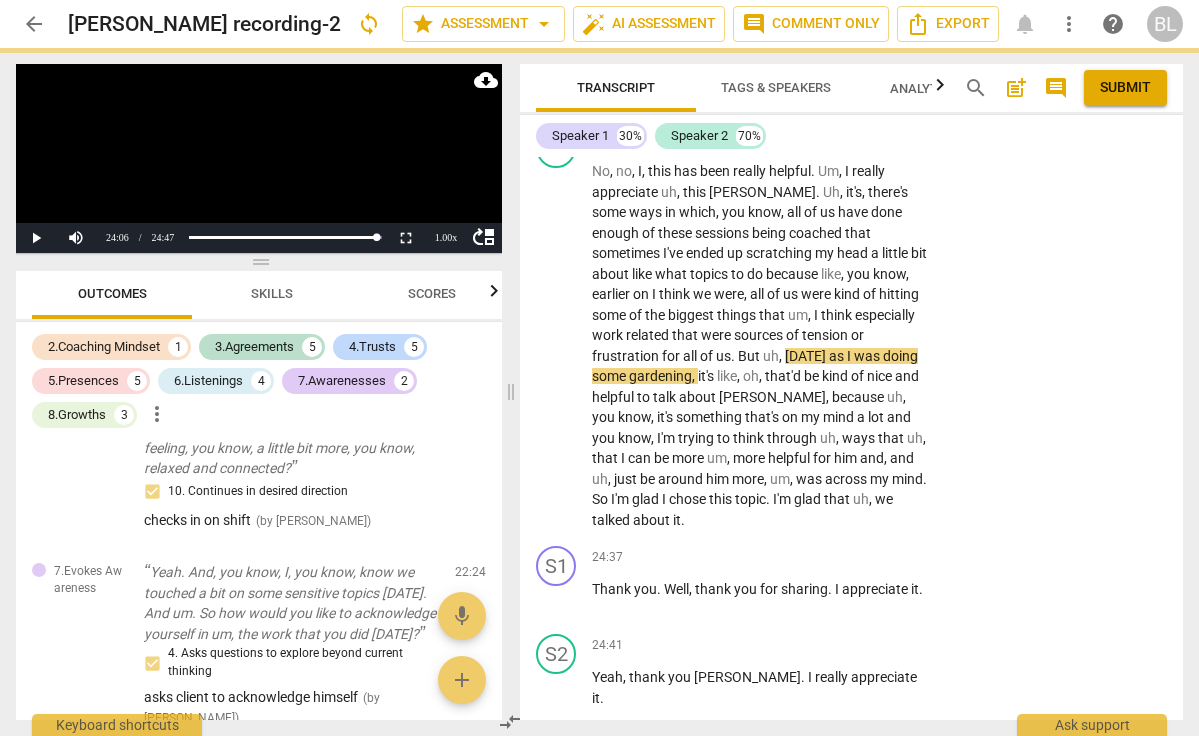 click on "Multiselection m 1.Ethical Practice 1 2.Coaching Mindset 2 3.Agreement 3 [DOMAIN_NAME] and Safety 4 5.Maintains Presence 5 6.Listens Actively 6 7.Evokes Awareness 7 8.Facilitates Client Growth 8 Note 9 Voice Note 0" at bounding box center [874, 550] 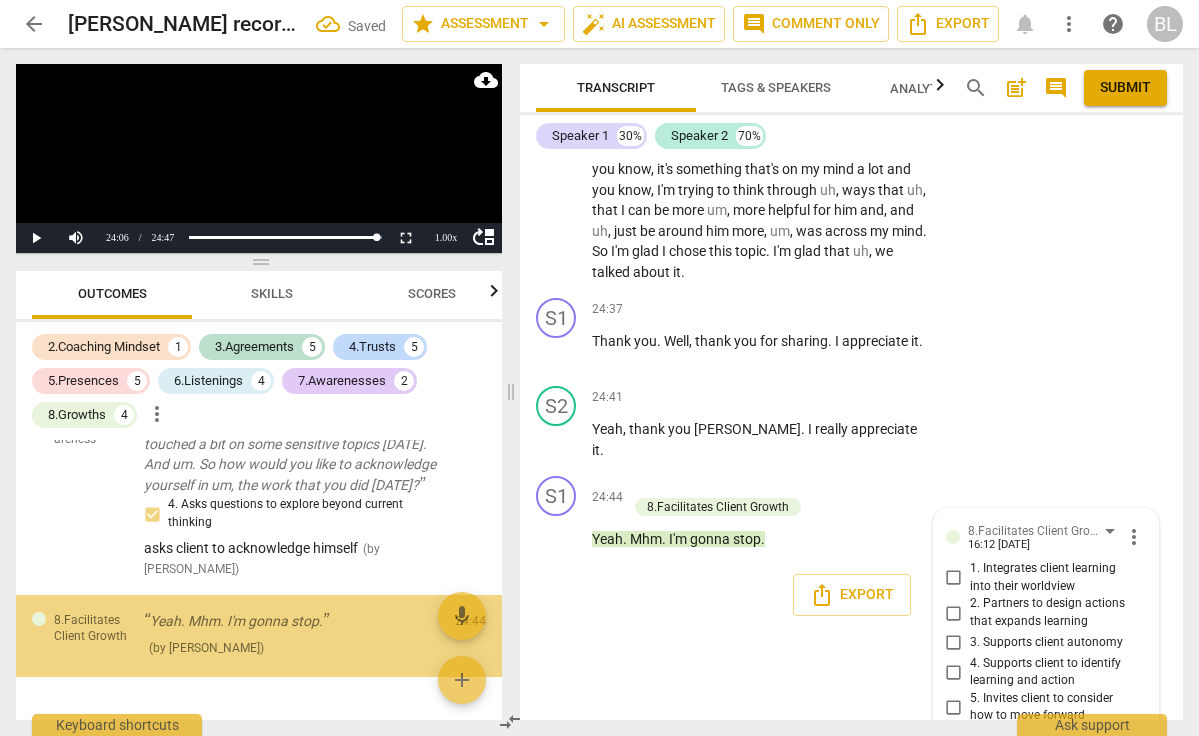 scroll, scrollTop: 3883, scrollLeft: 0, axis: vertical 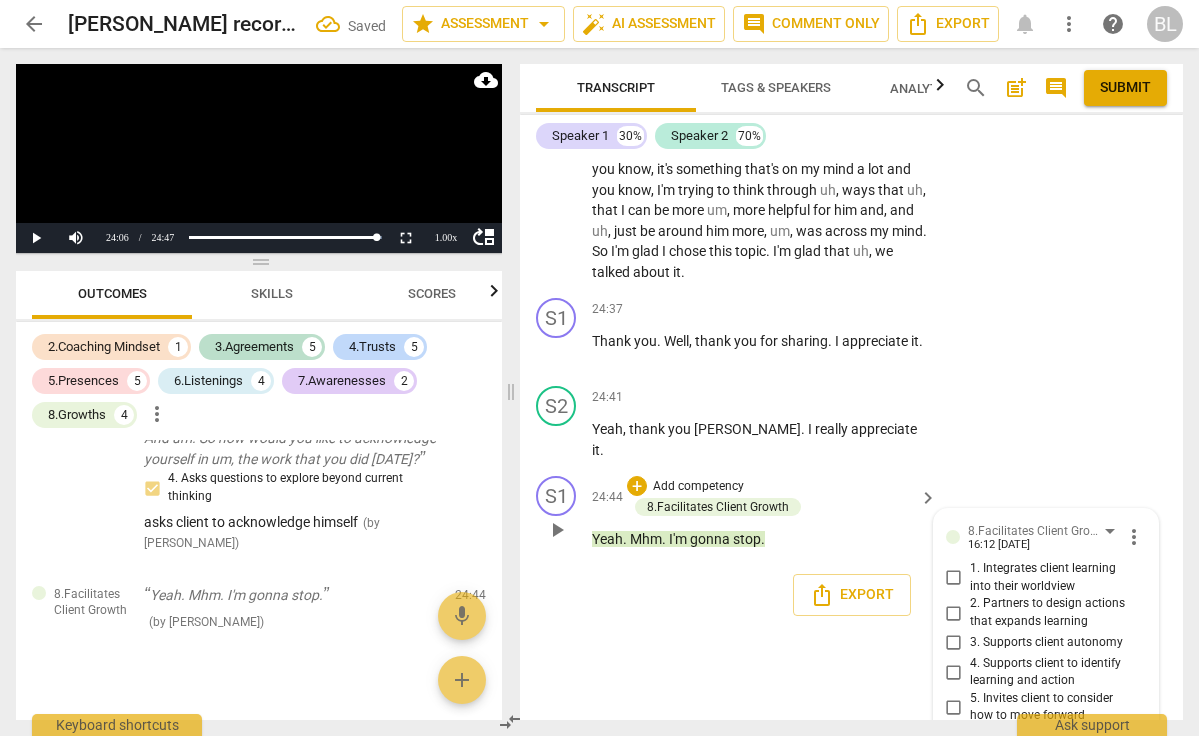 click on "8. Partners to close the session" at bounding box center (954, 796) 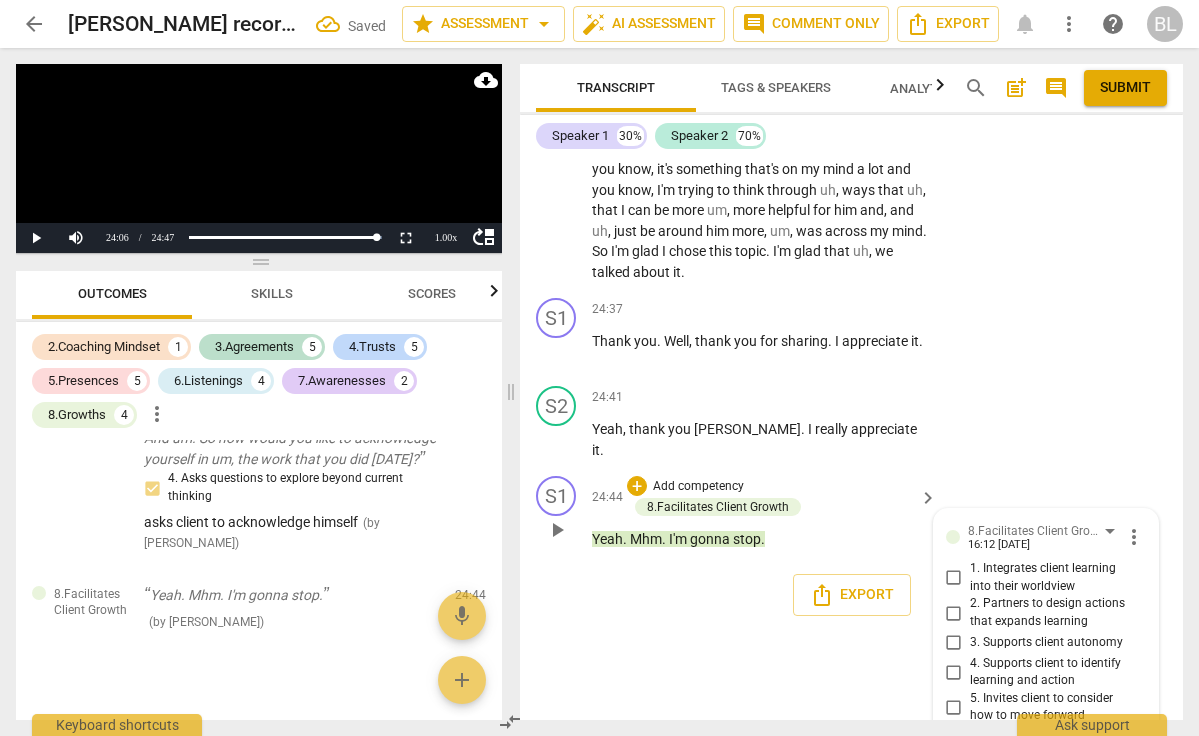 click on "8. Partners to close the session" at bounding box center (954, 796) 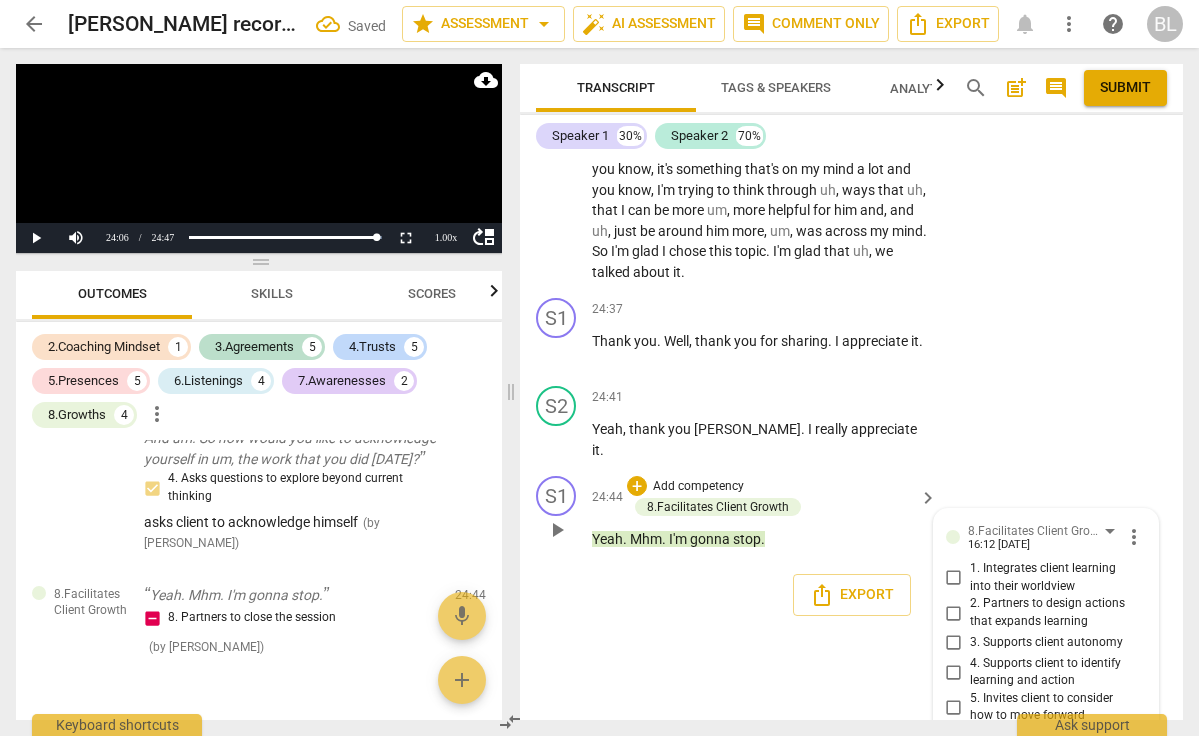 click on "6. Partners with client to summarize learning" at bounding box center (954, 742) 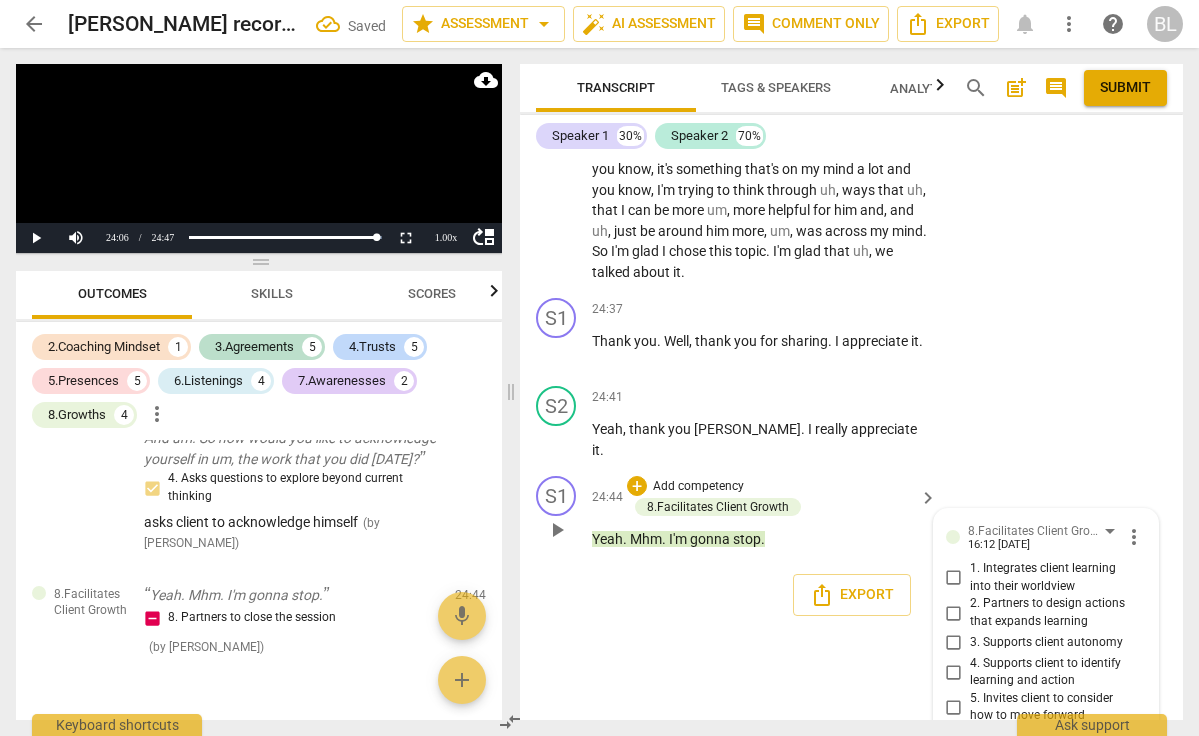 click at bounding box center (1030, 841) 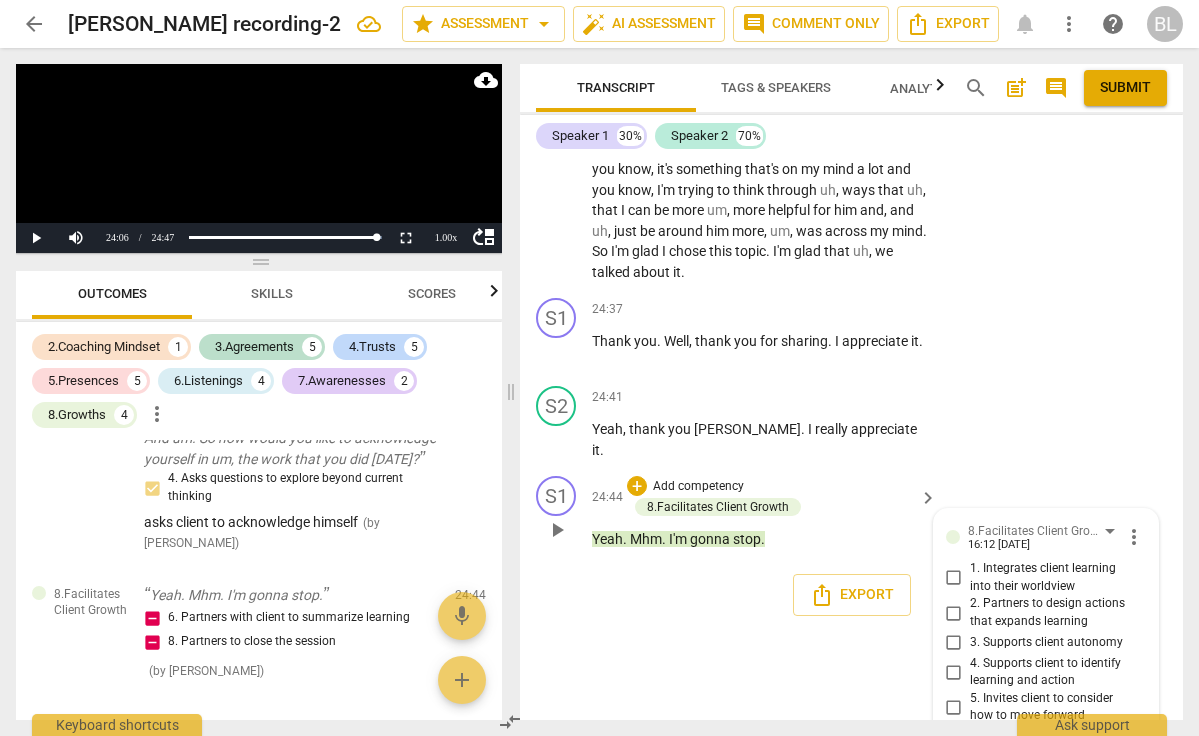 scroll, scrollTop: 0, scrollLeft: 0, axis: both 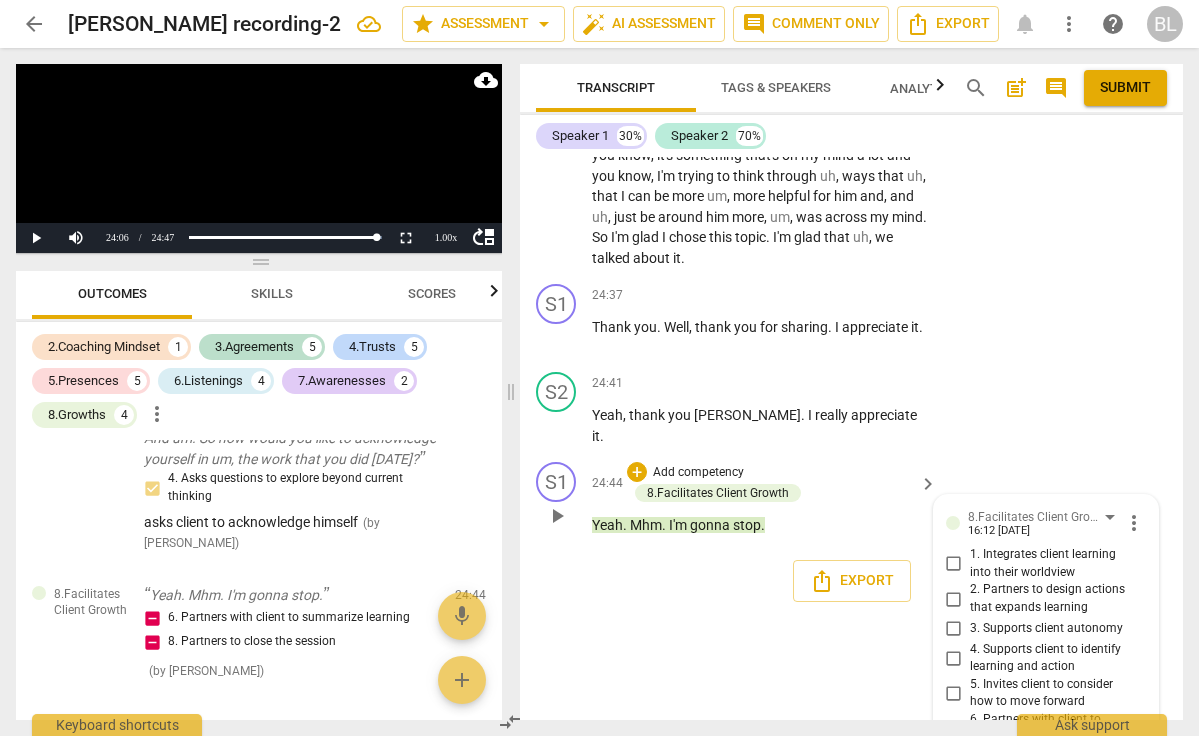 click on "send" at bounding box center [1132, 847] 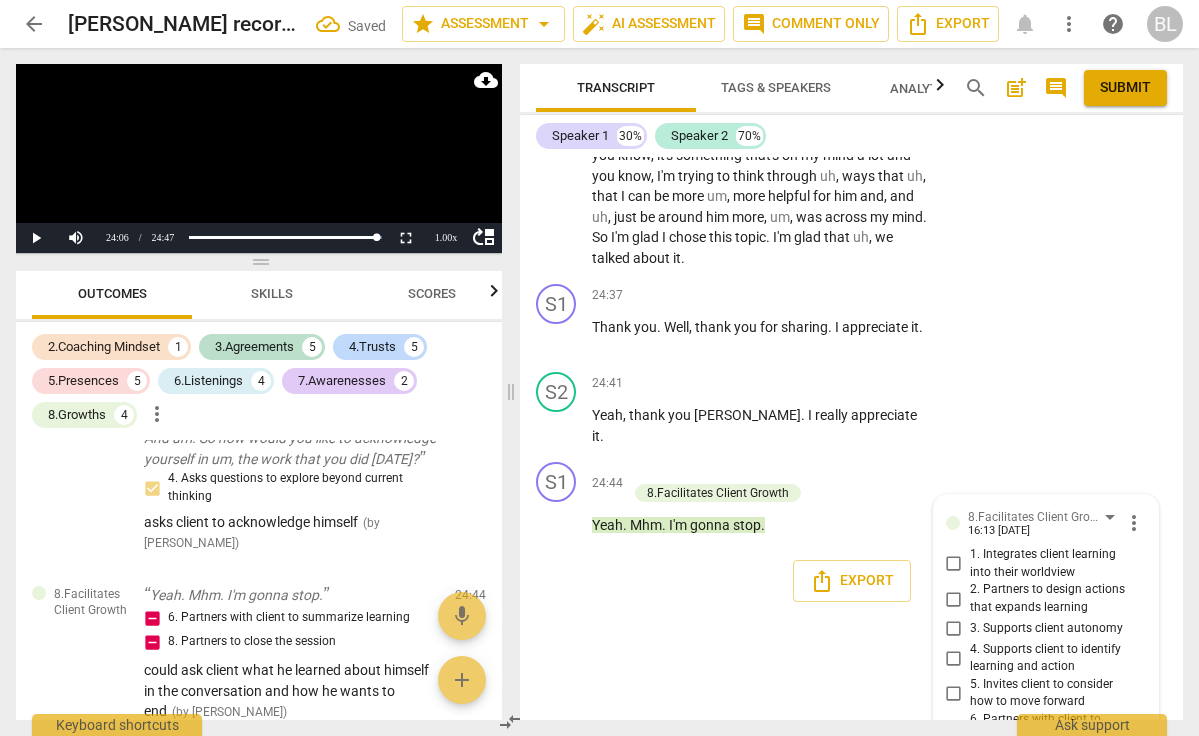 scroll, scrollTop: 0, scrollLeft: 0, axis: both 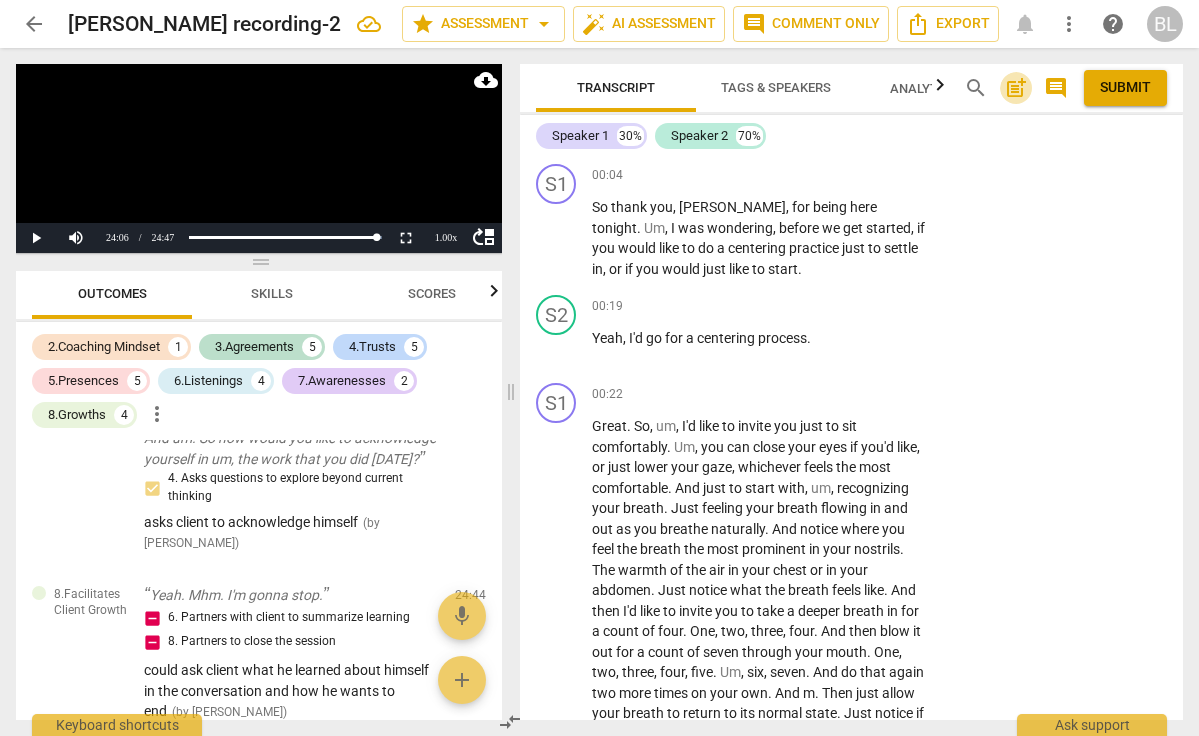 click on "post_add" at bounding box center [1016, 88] 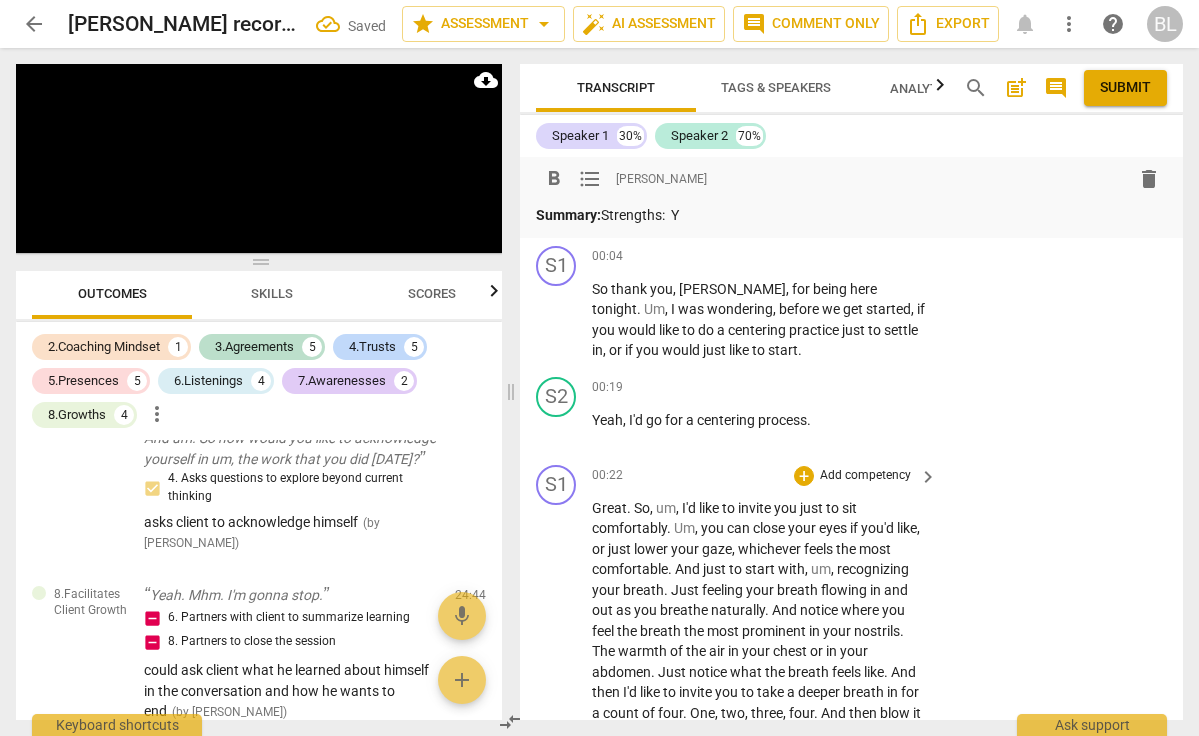 scroll, scrollTop: 0, scrollLeft: 0, axis: both 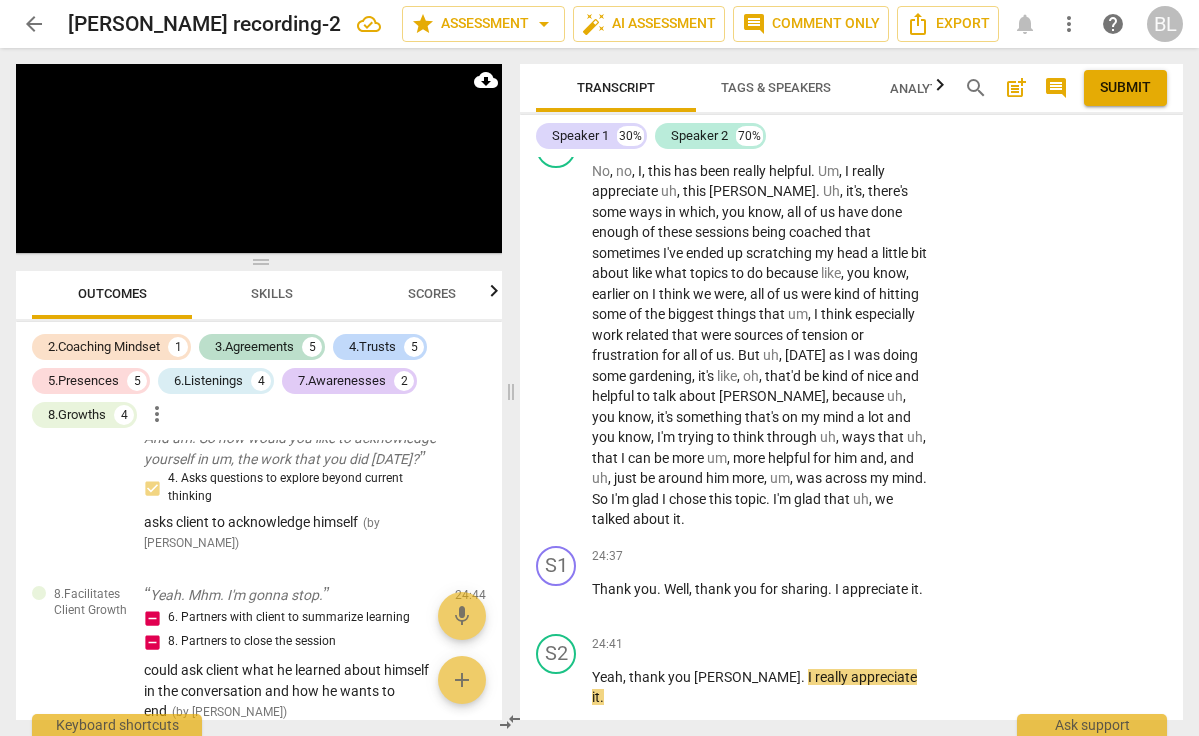 click on "pause" at bounding box center (557, 777) 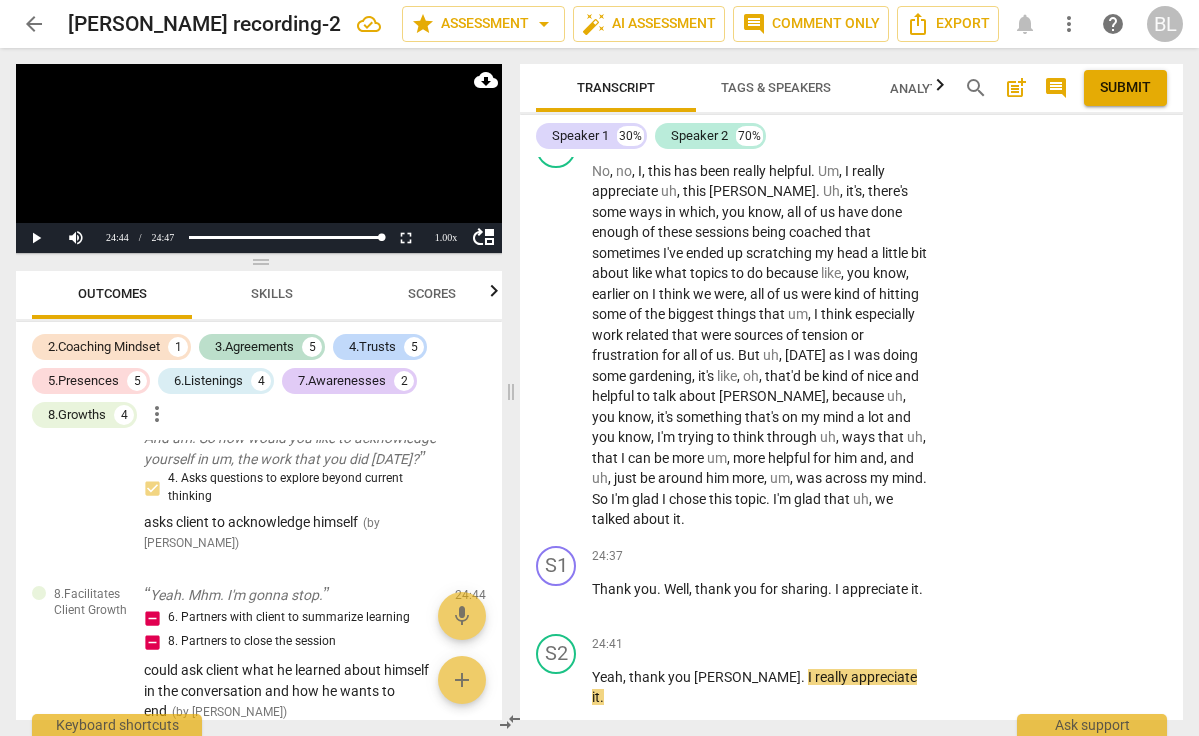 click on "play_arrow" at bounding box center (557, 777) 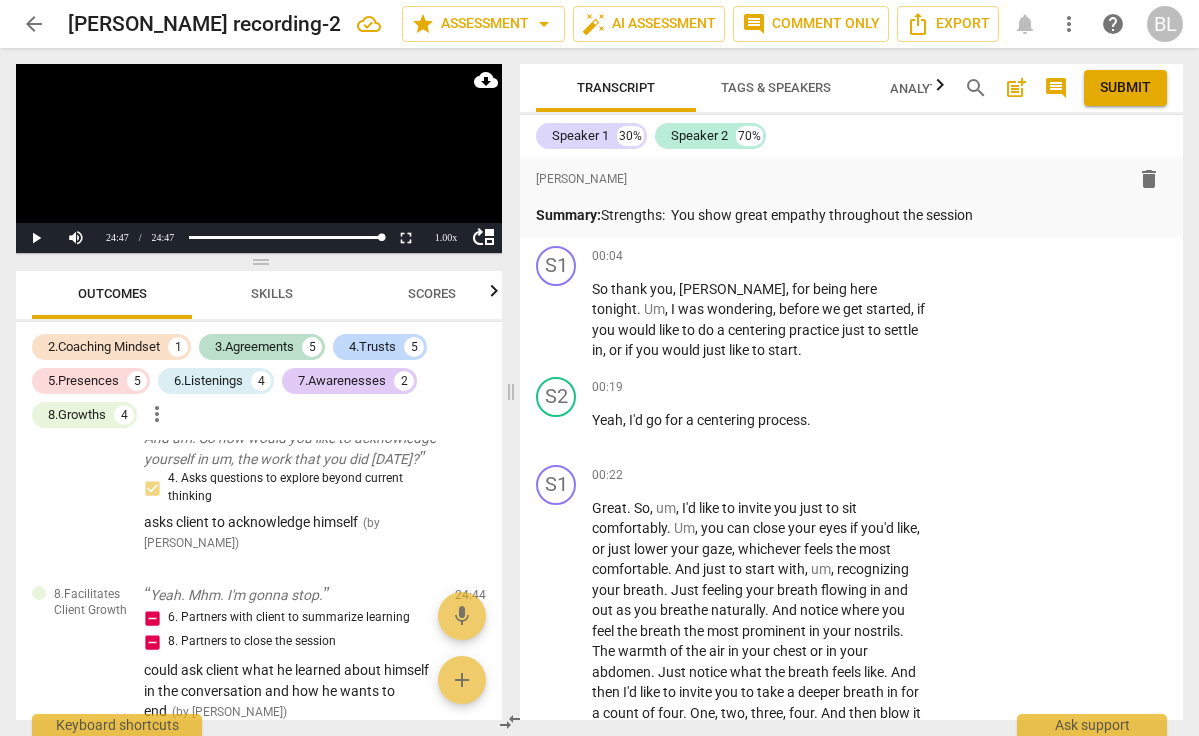 scroll, scrollTop: 0, scrollLeft: 0, axis: both 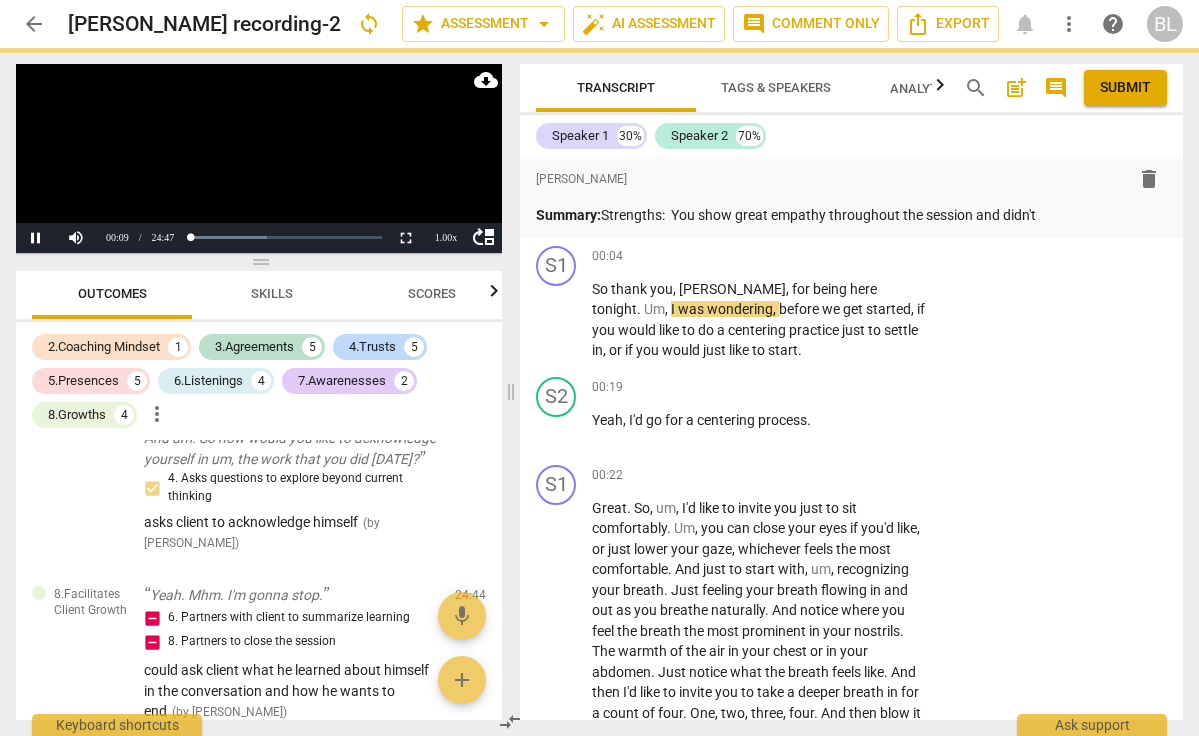 drag, startPoint x: 858, startPoint y: 399, endPoint x: 202, endPoint y: 172, distance: 694.165 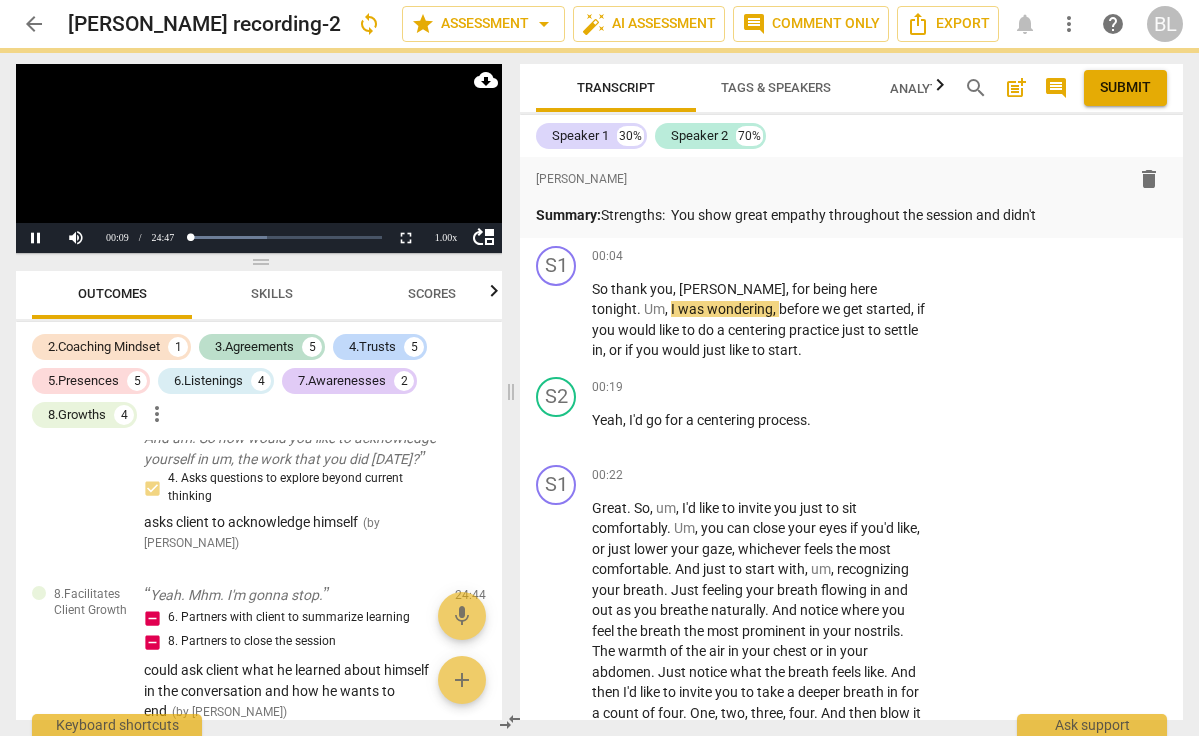 click at bounding box center (259, 158) 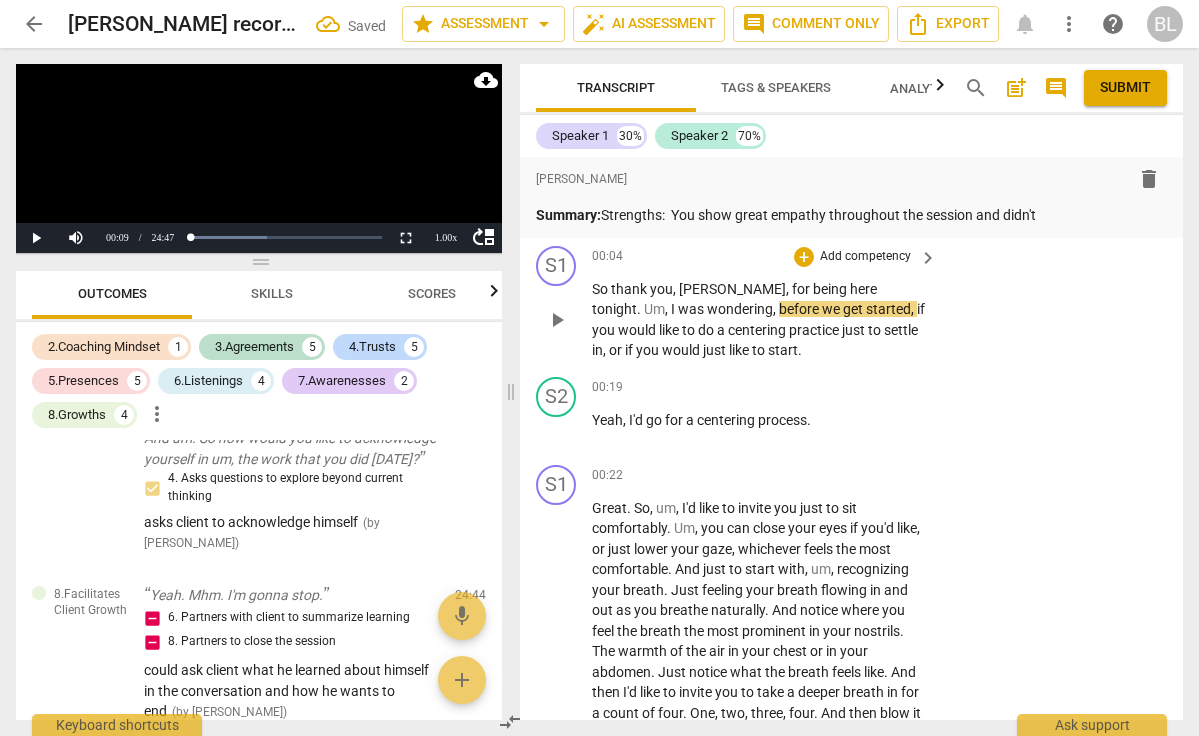 scroll, scrollTop: 0, scrollLeft: 0, axis: both 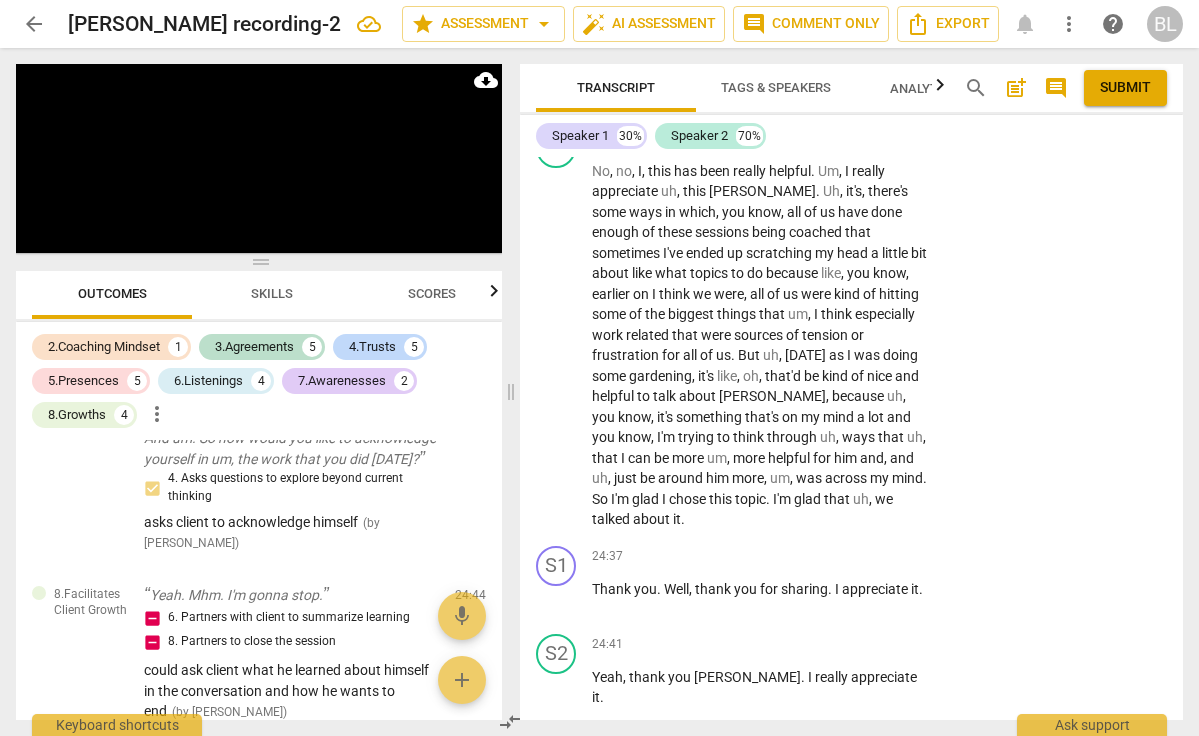 click on "pause" at bounding box center [557, 777] 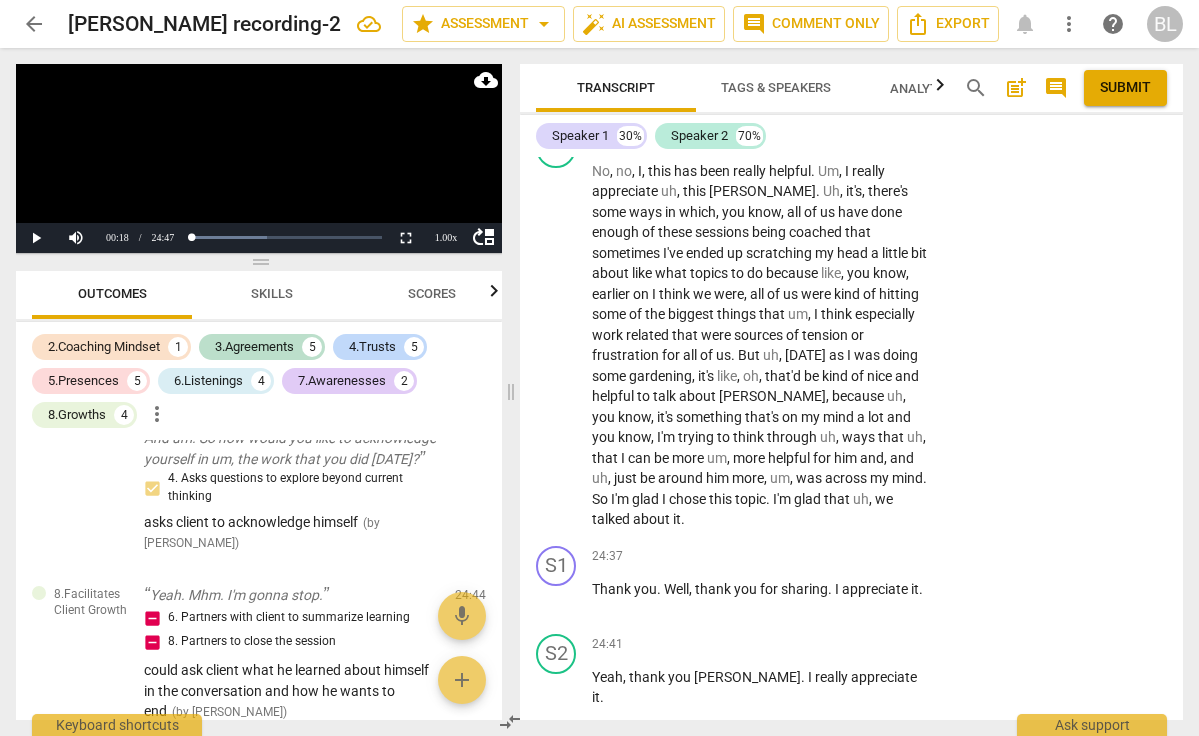 click on "play_arrow" at bounding box center (557, 777) 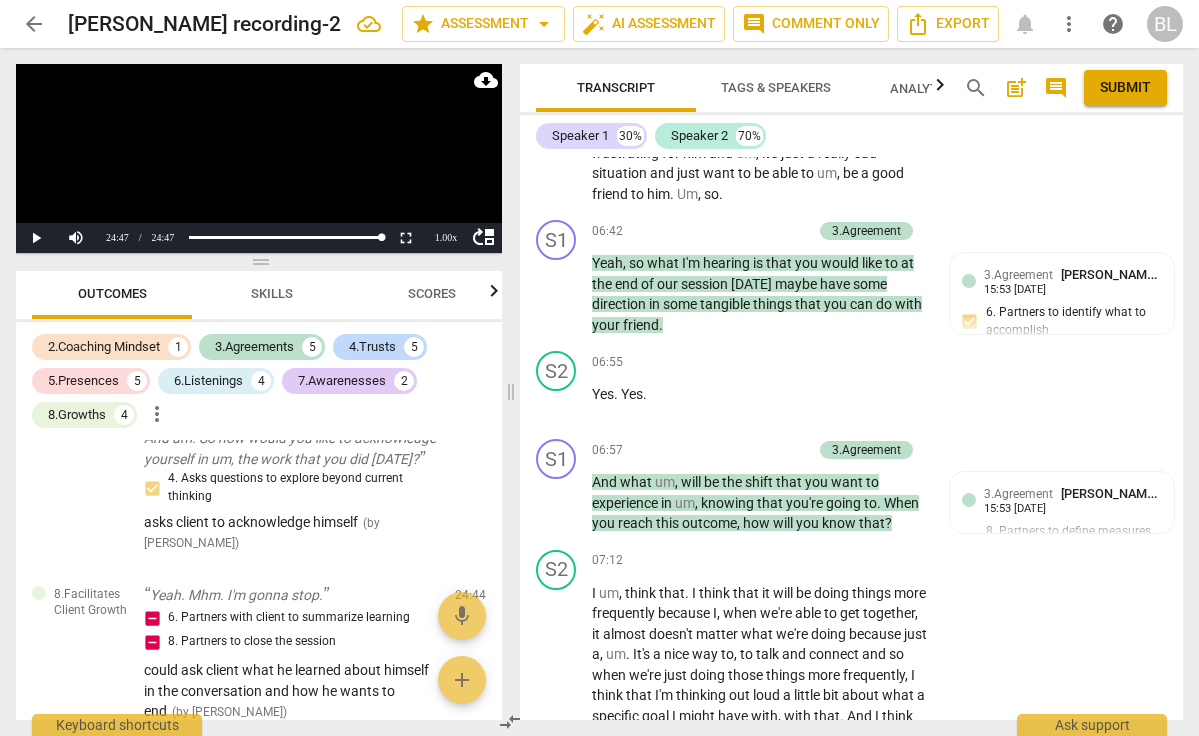 scroll, scrollTop: 2236, scrollLeft: 0, axis: vertical 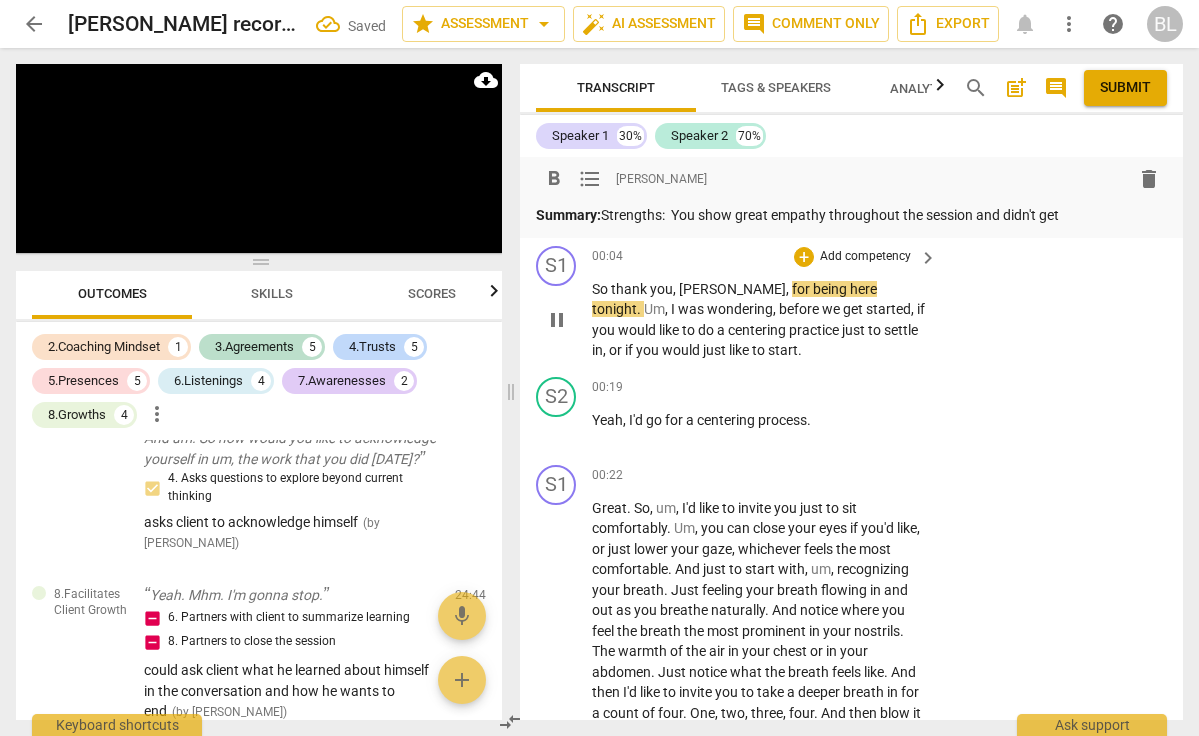 click on "pause" at bounding box center (557, 320) 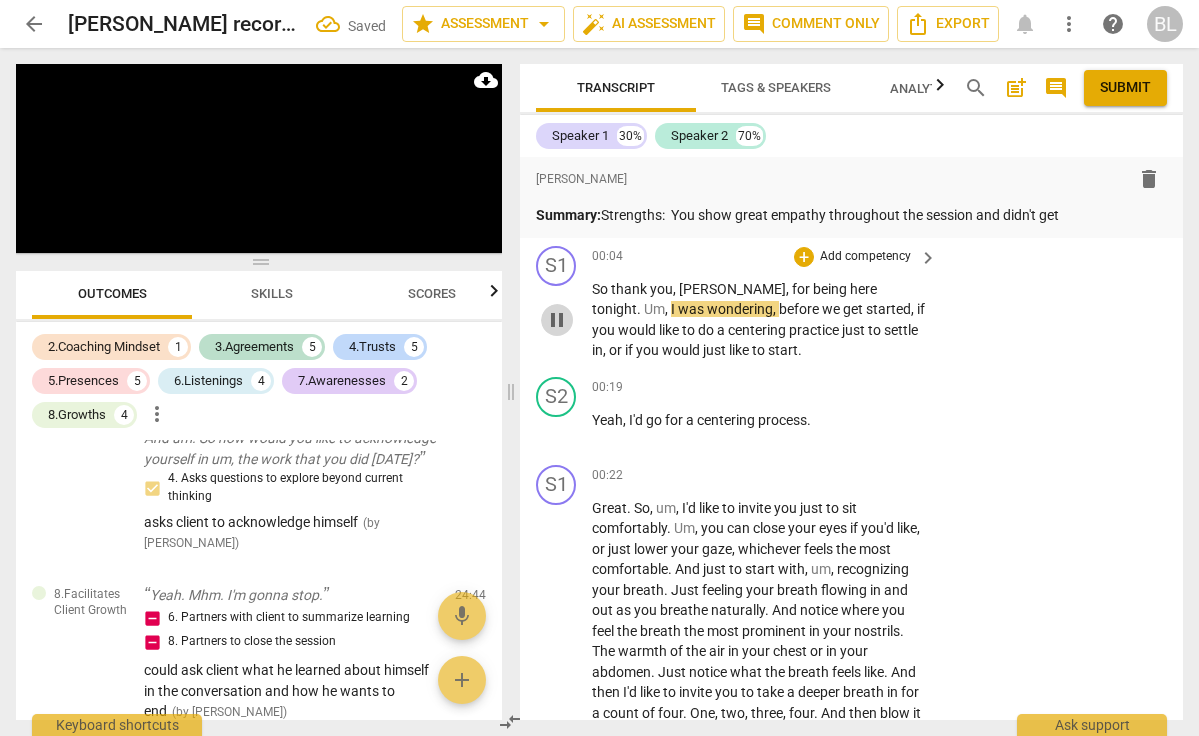 click on "pause" at bounding box center (557, 320) 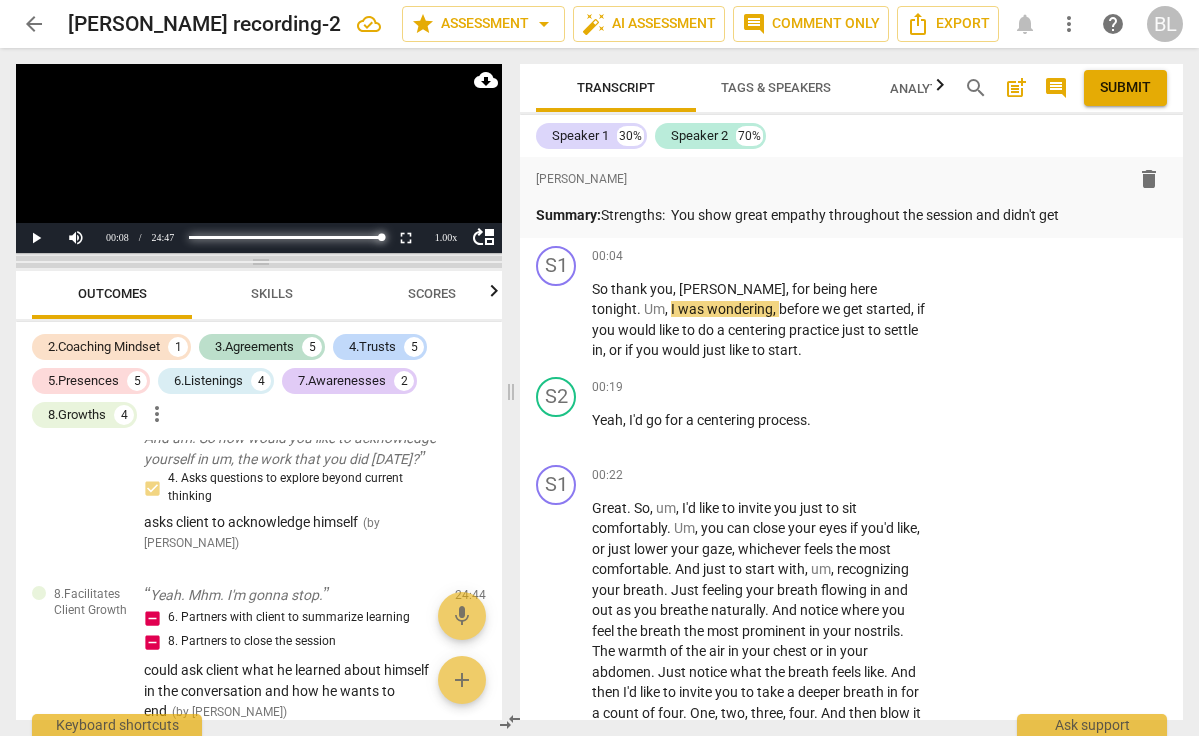 drag, startPoint x: 194, startPoint y: 233, endPoint x: 480, endPoint y: 259, distance: 287.17938 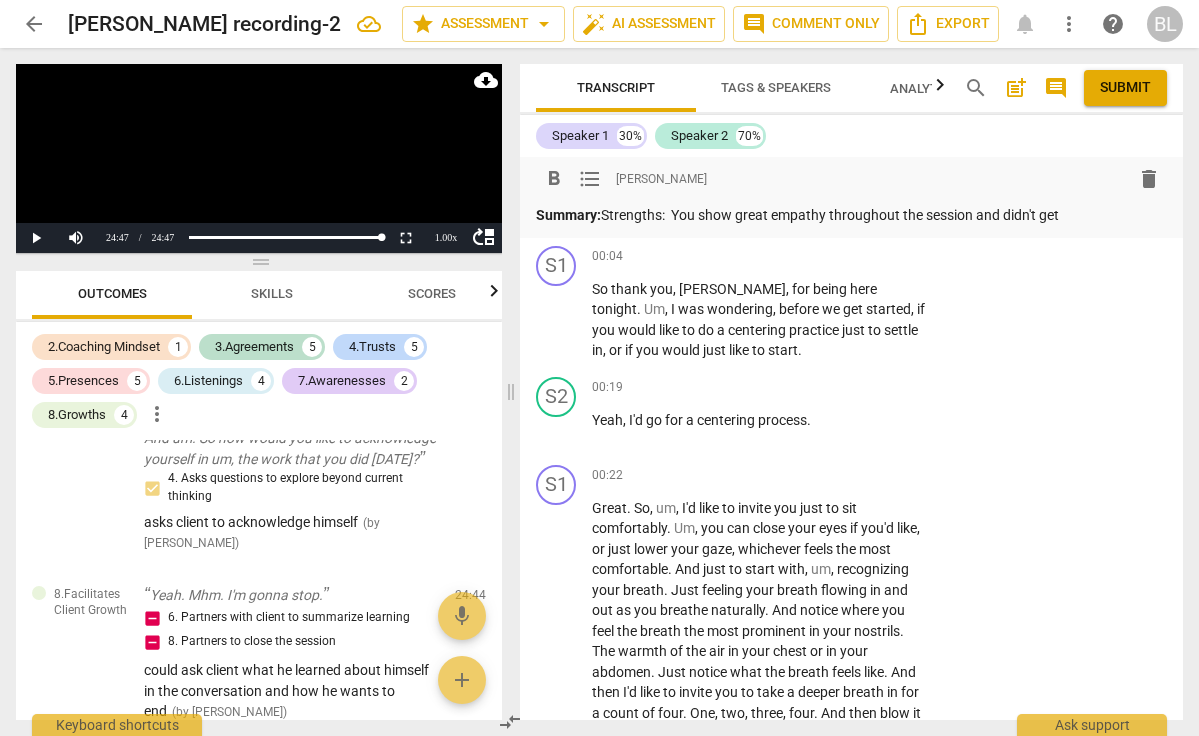 click on "Summary:   Strengths:  You show great empathy throughout the session and didn't get" at bounding box center [851, 215] 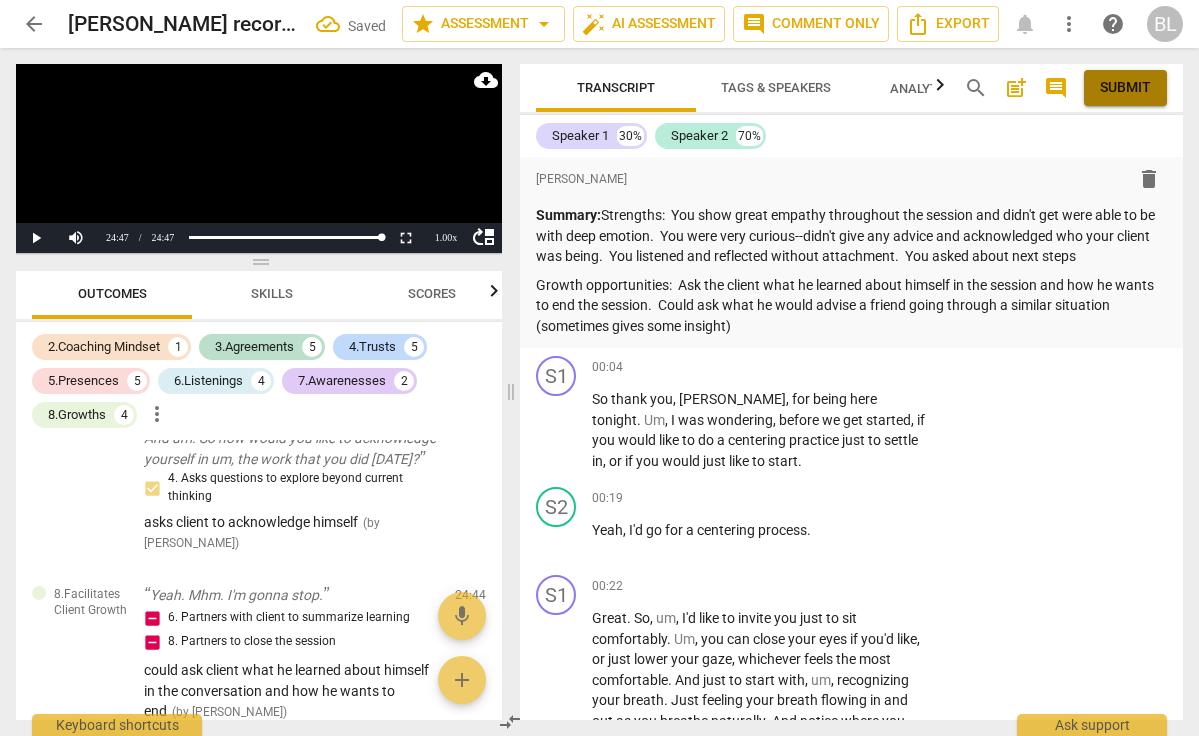 click on "Submit" at bounding box center [1125, 88] 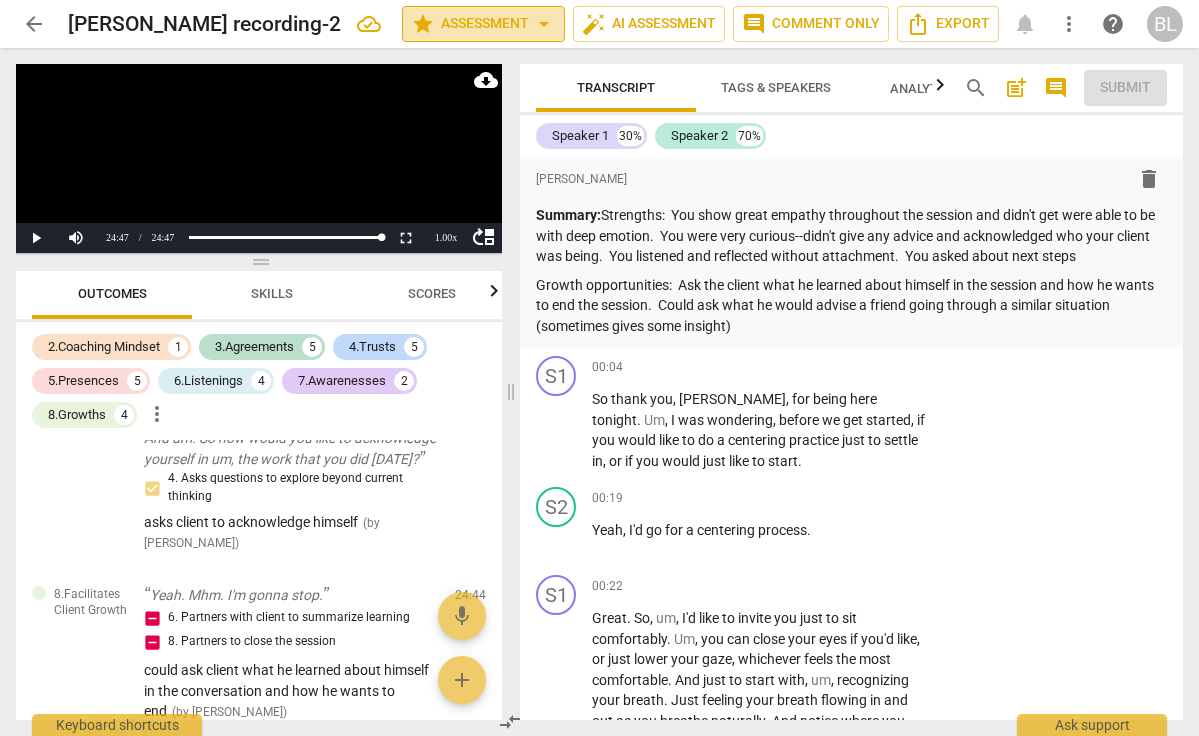 click on "star    Assessment   arrow_drop_down" at bounding box center [483, 24] 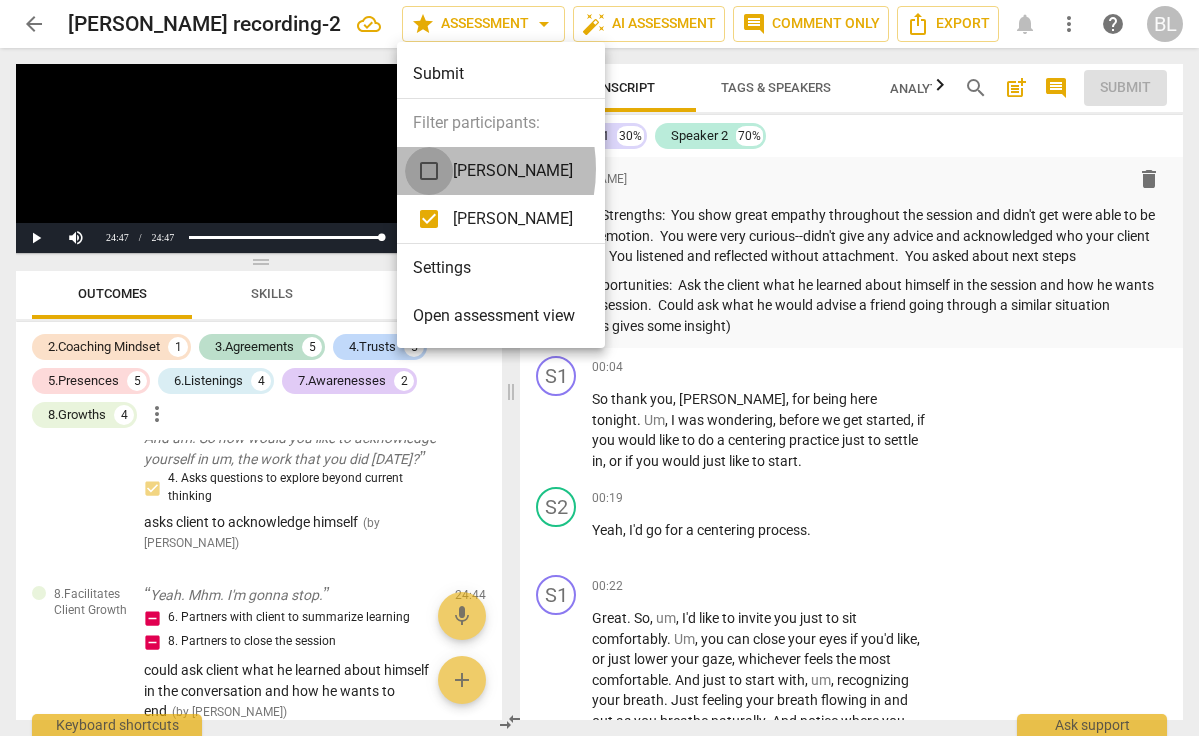 click at bounding box center [429, 171] 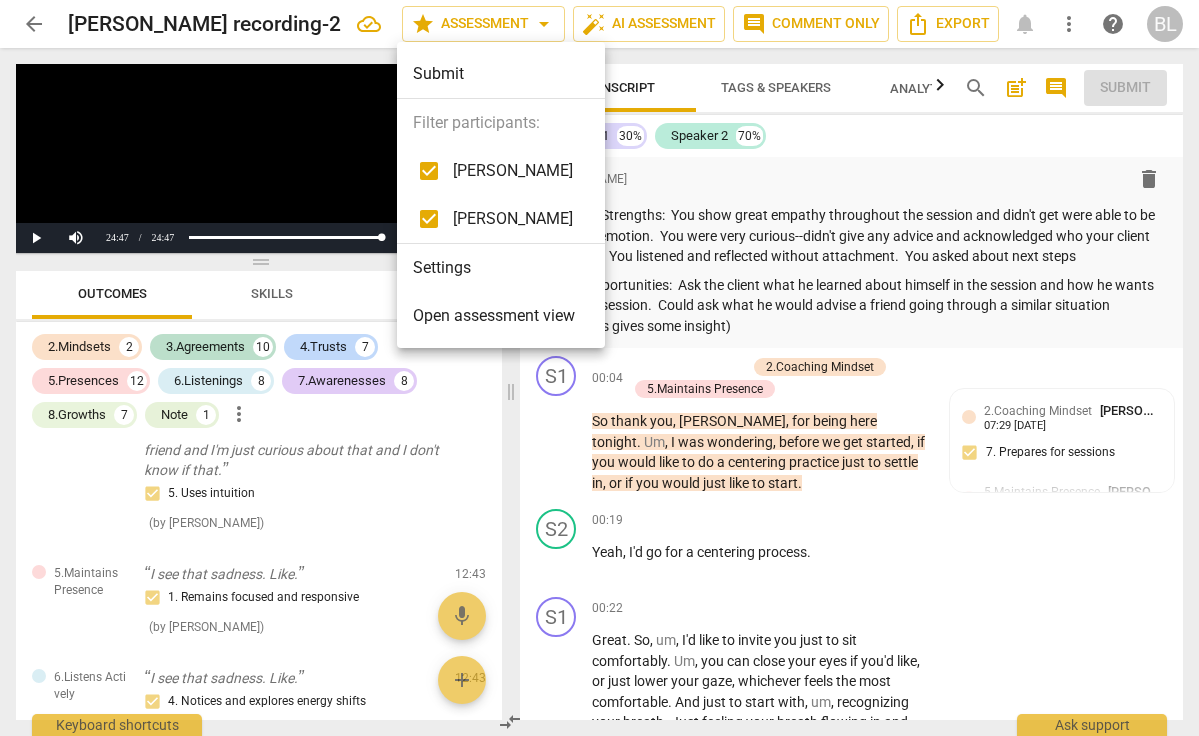 click at bounding box center (599, 368) 